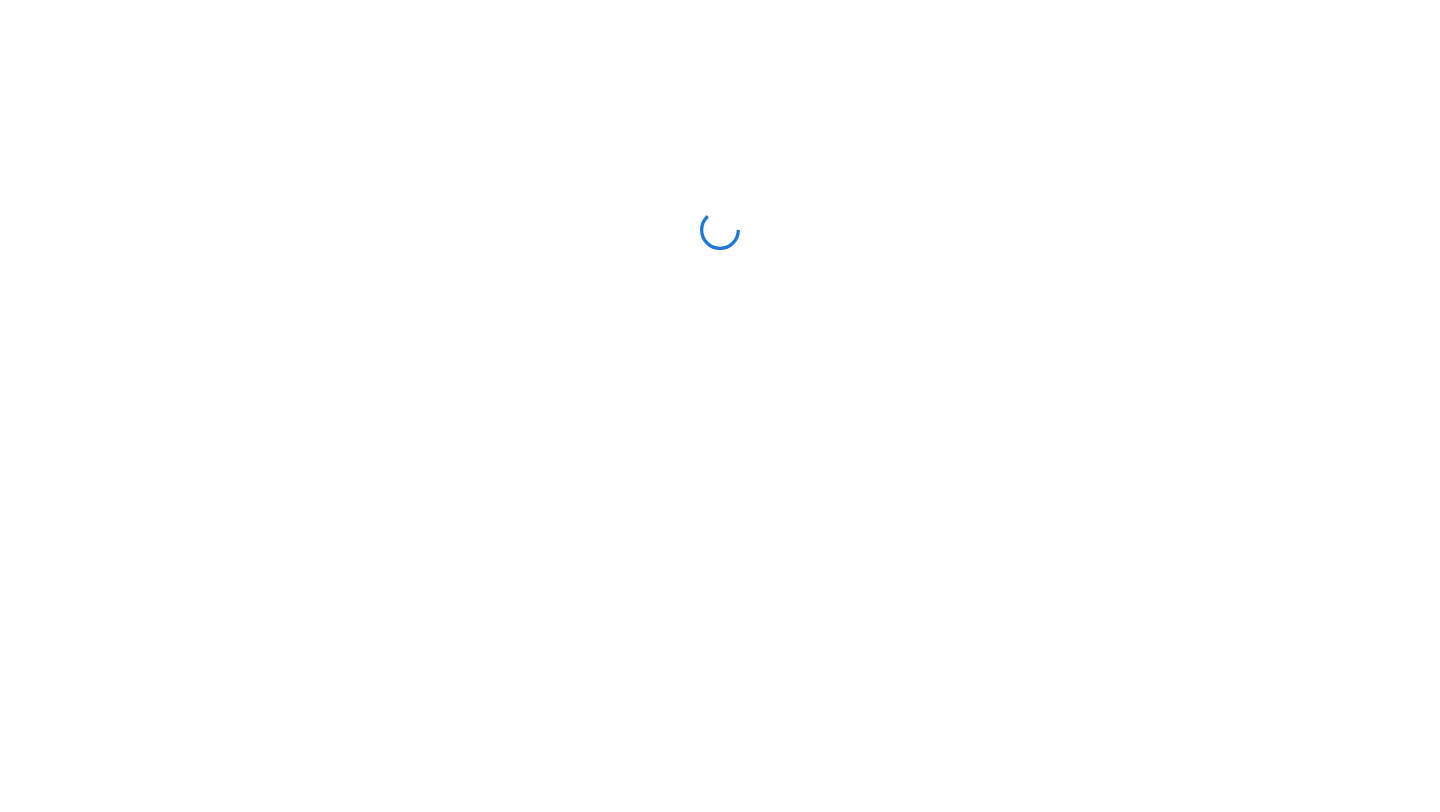 scroll, scrollTop: 0, scrollLeft: 0, axis: both 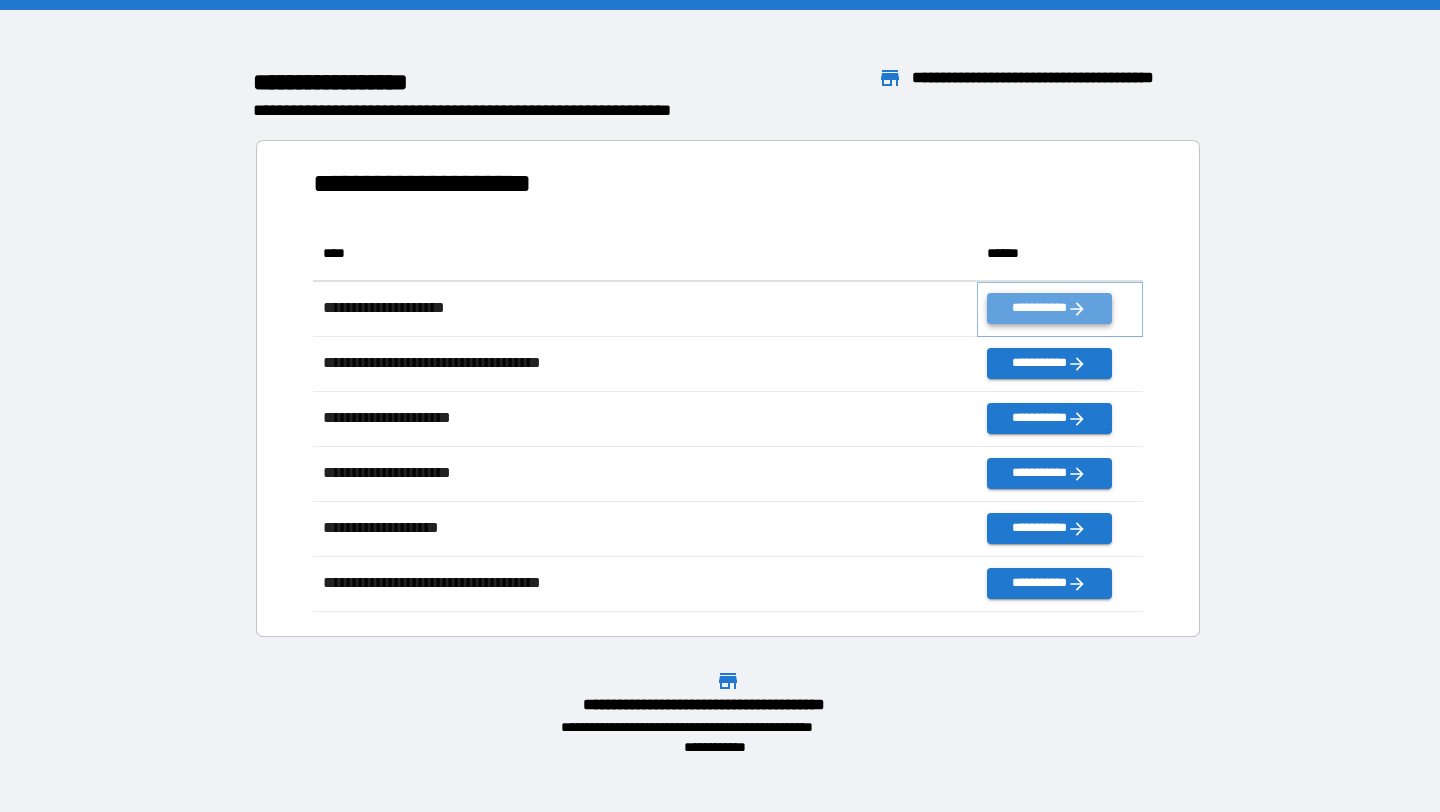 click on "**********" at bounding box center [1049, 308] 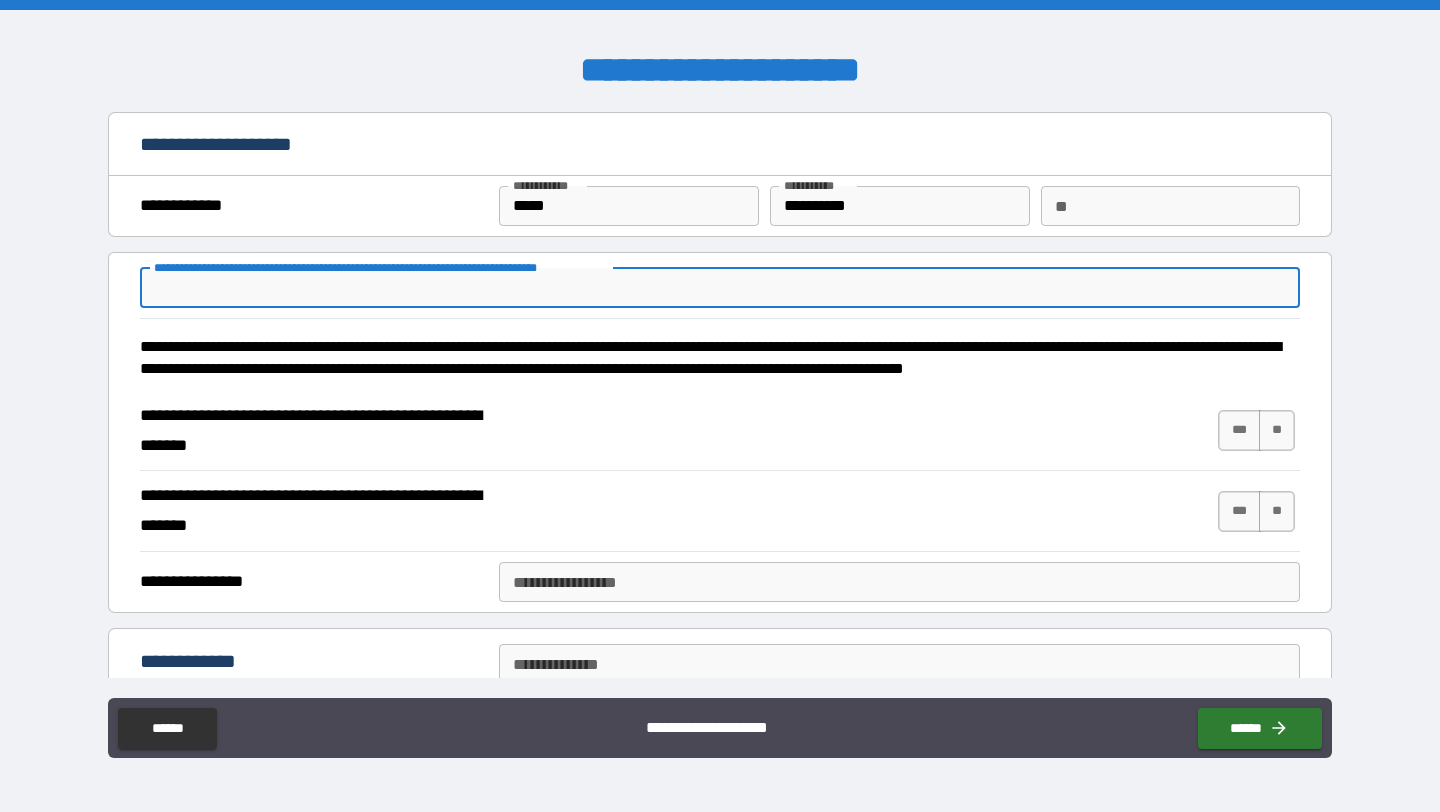 click on "**********" at bounding box center [720, 288] 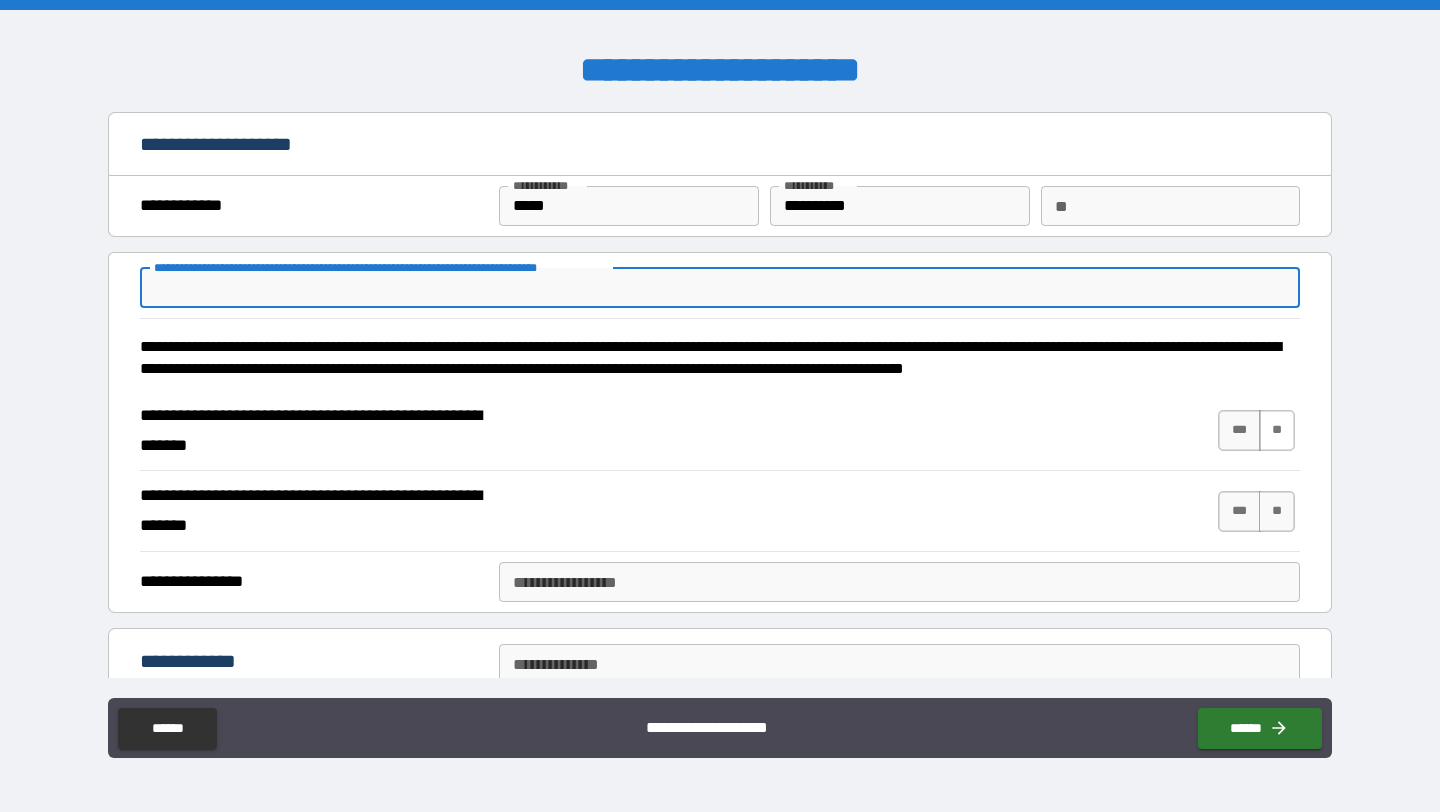 click on "**" at bounding box center (1277, 430) 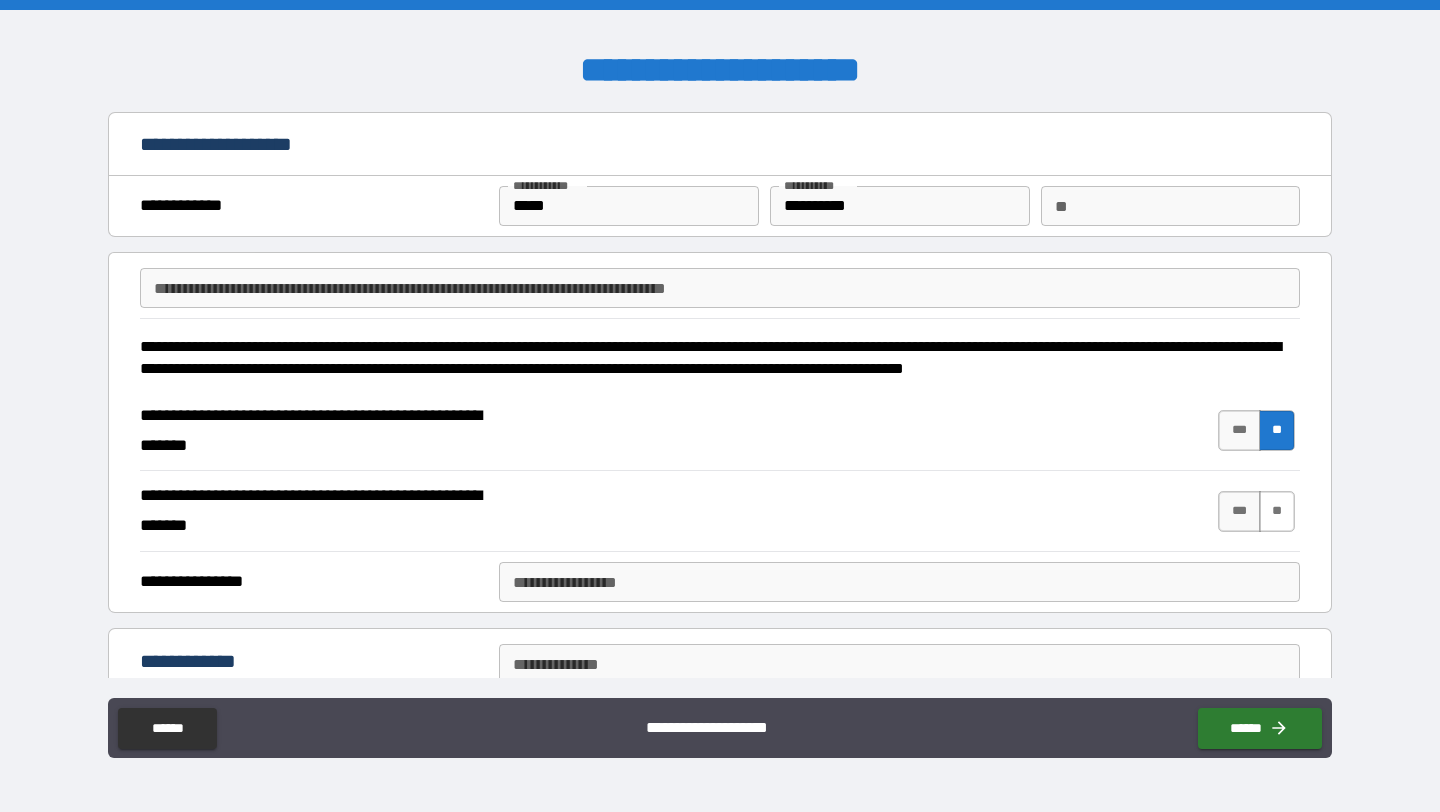 click on "**" at bounding box center (1277, 511) 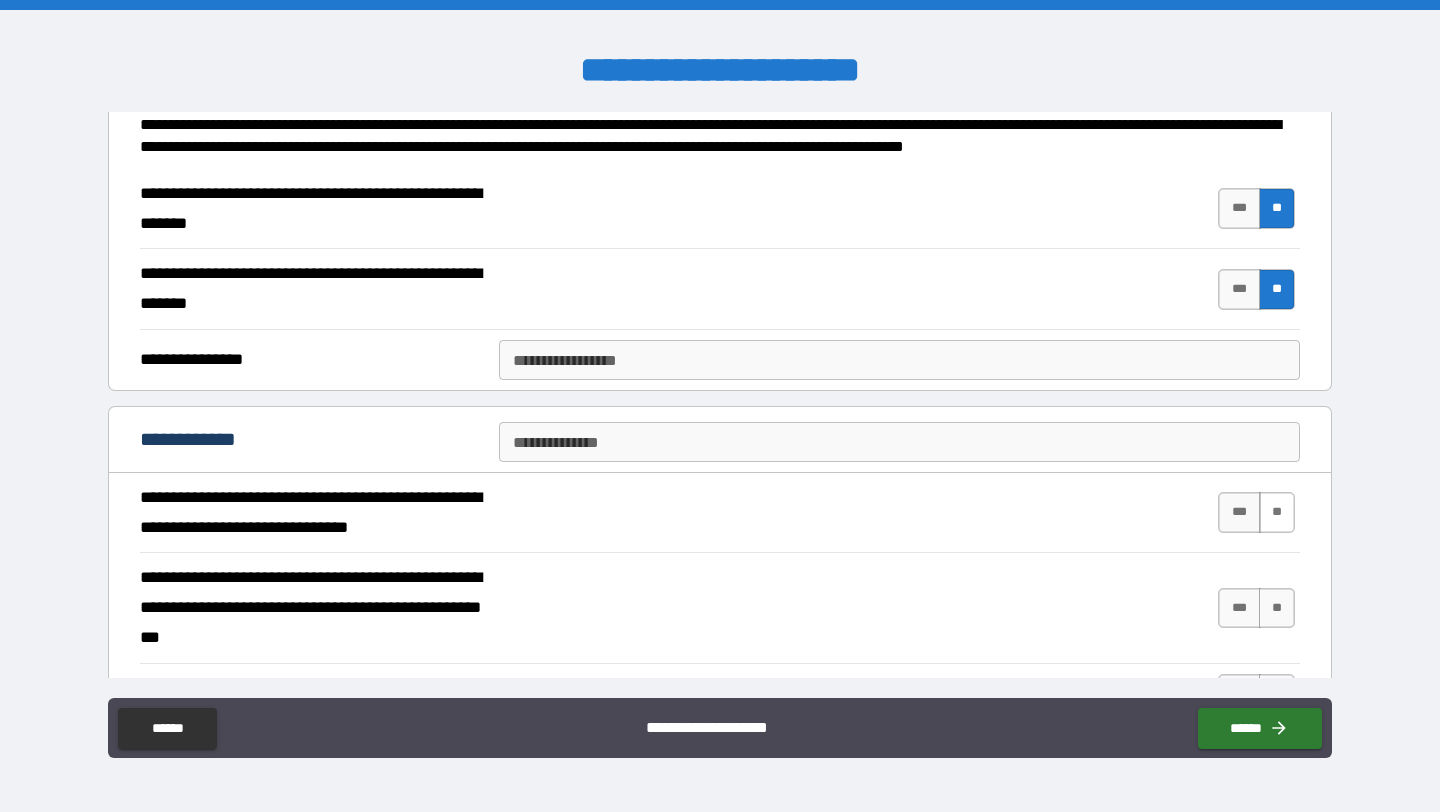 scroll, scrollTop: 225, scrollLeft: 0, axis: vertical 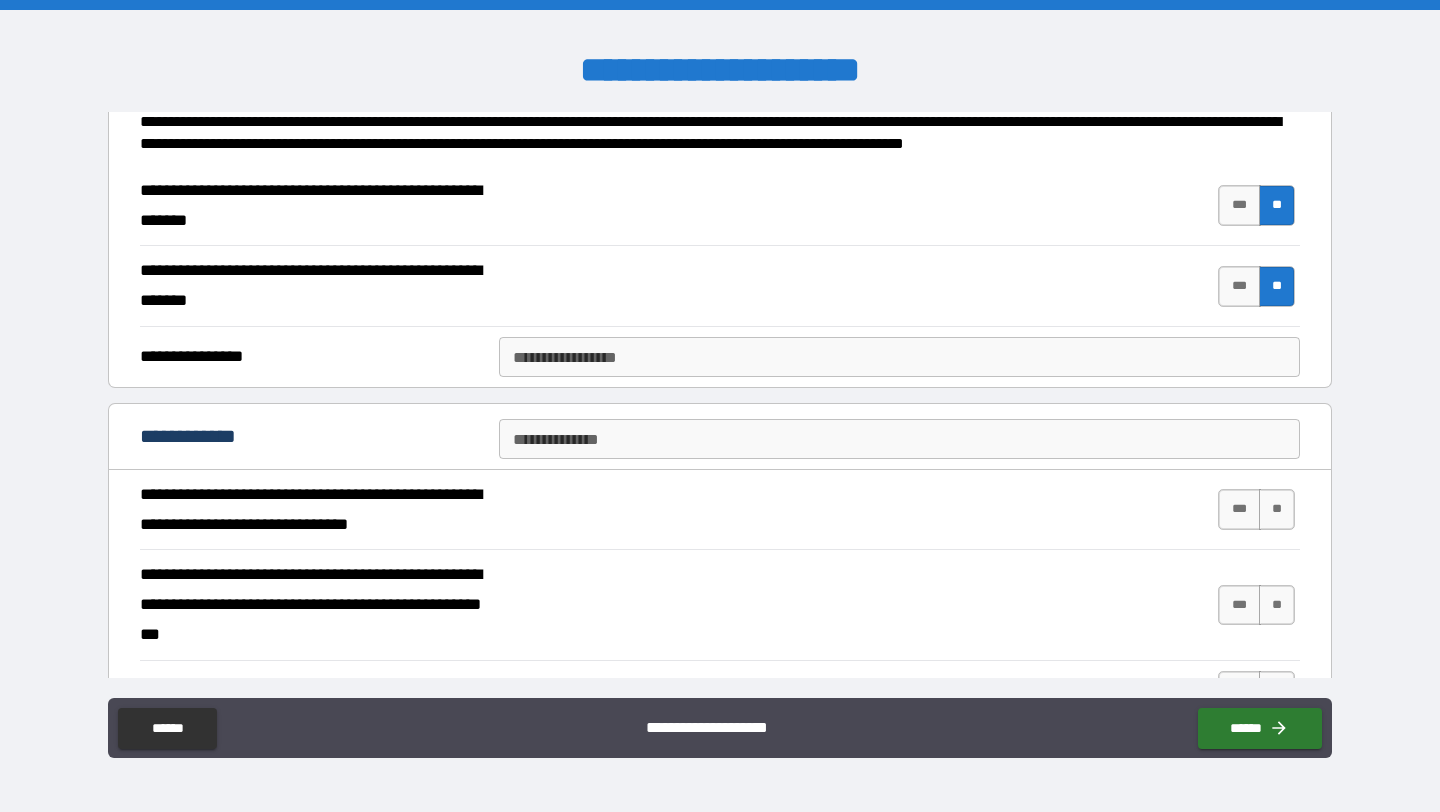 click on "**********" at bounding box center [899, 357] 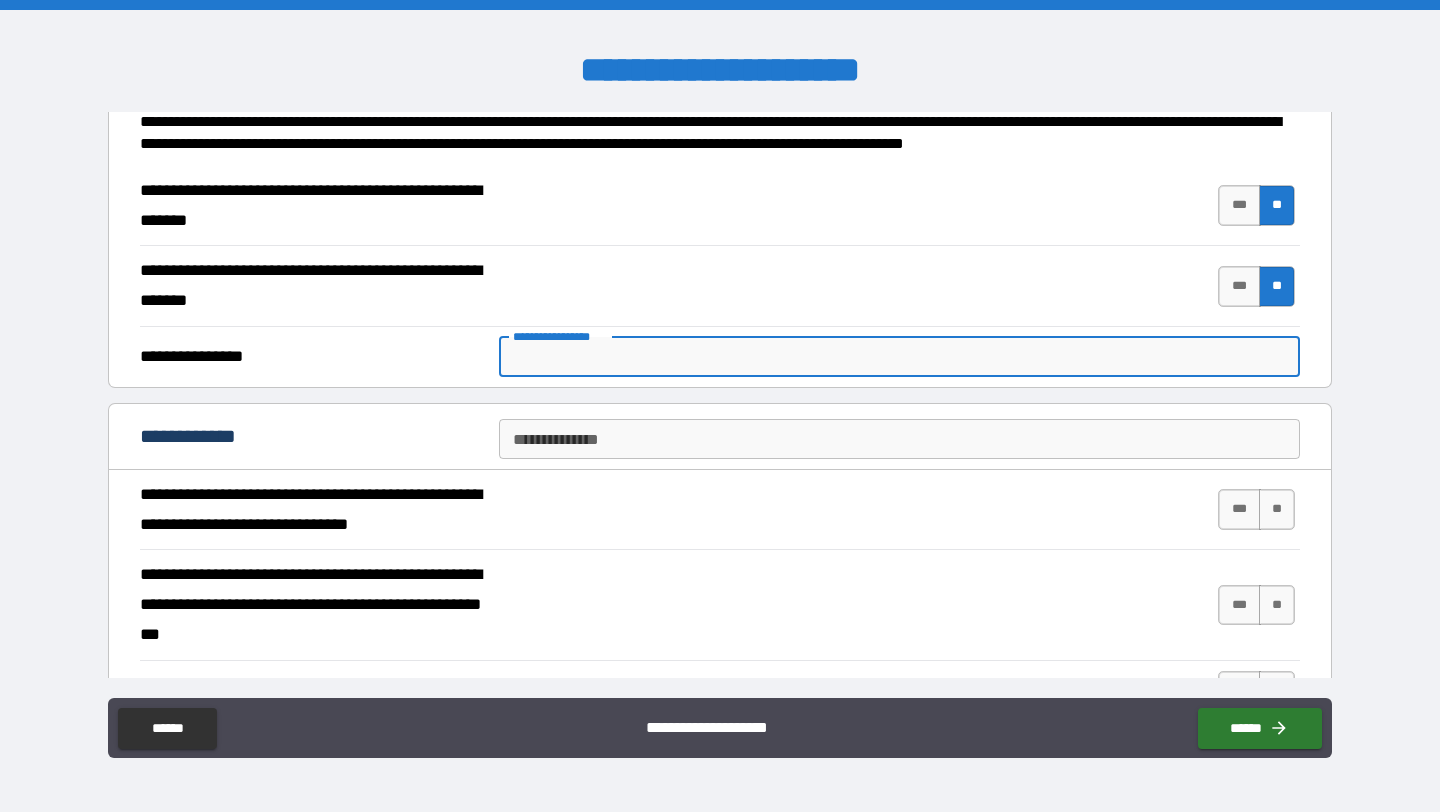 type on "*" 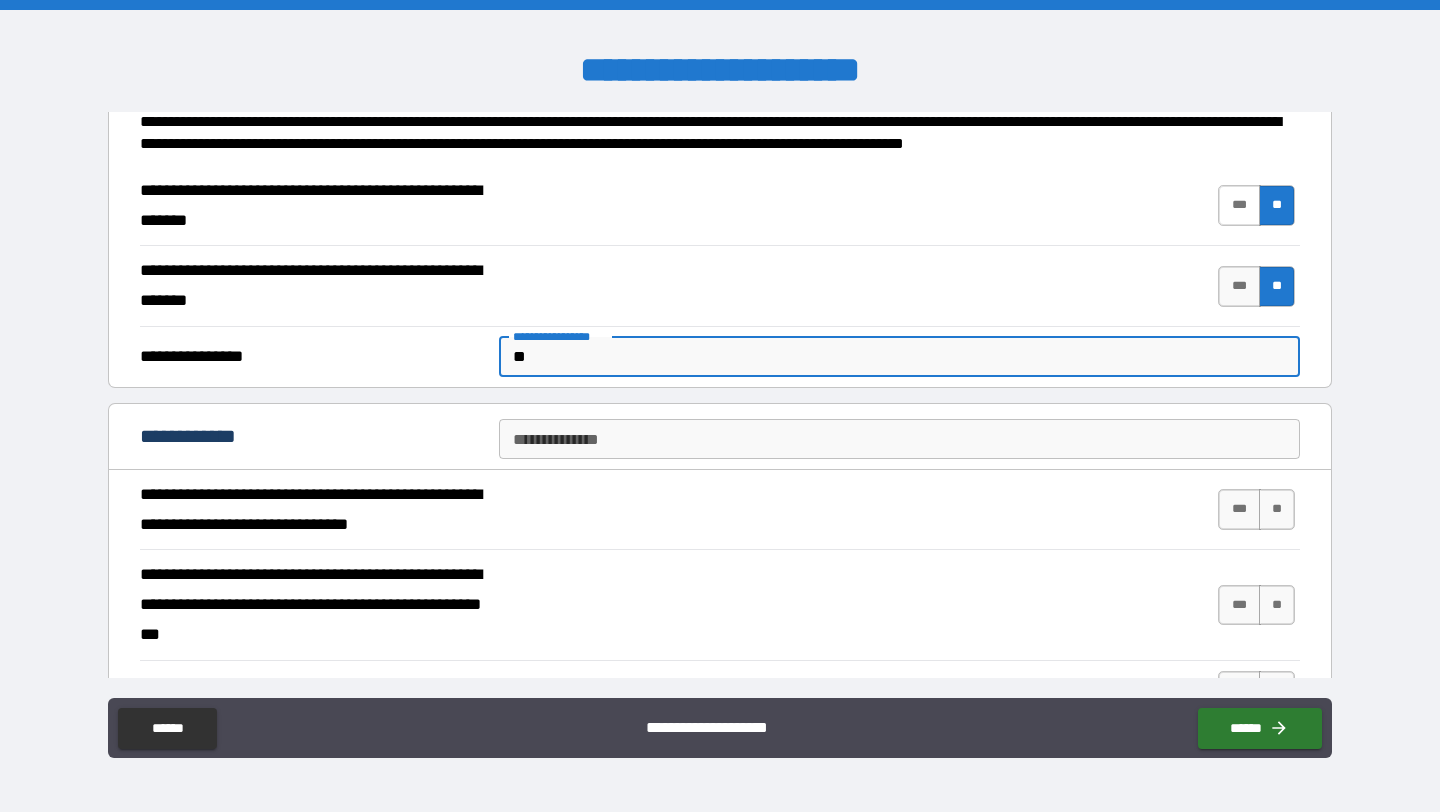 type on "**" 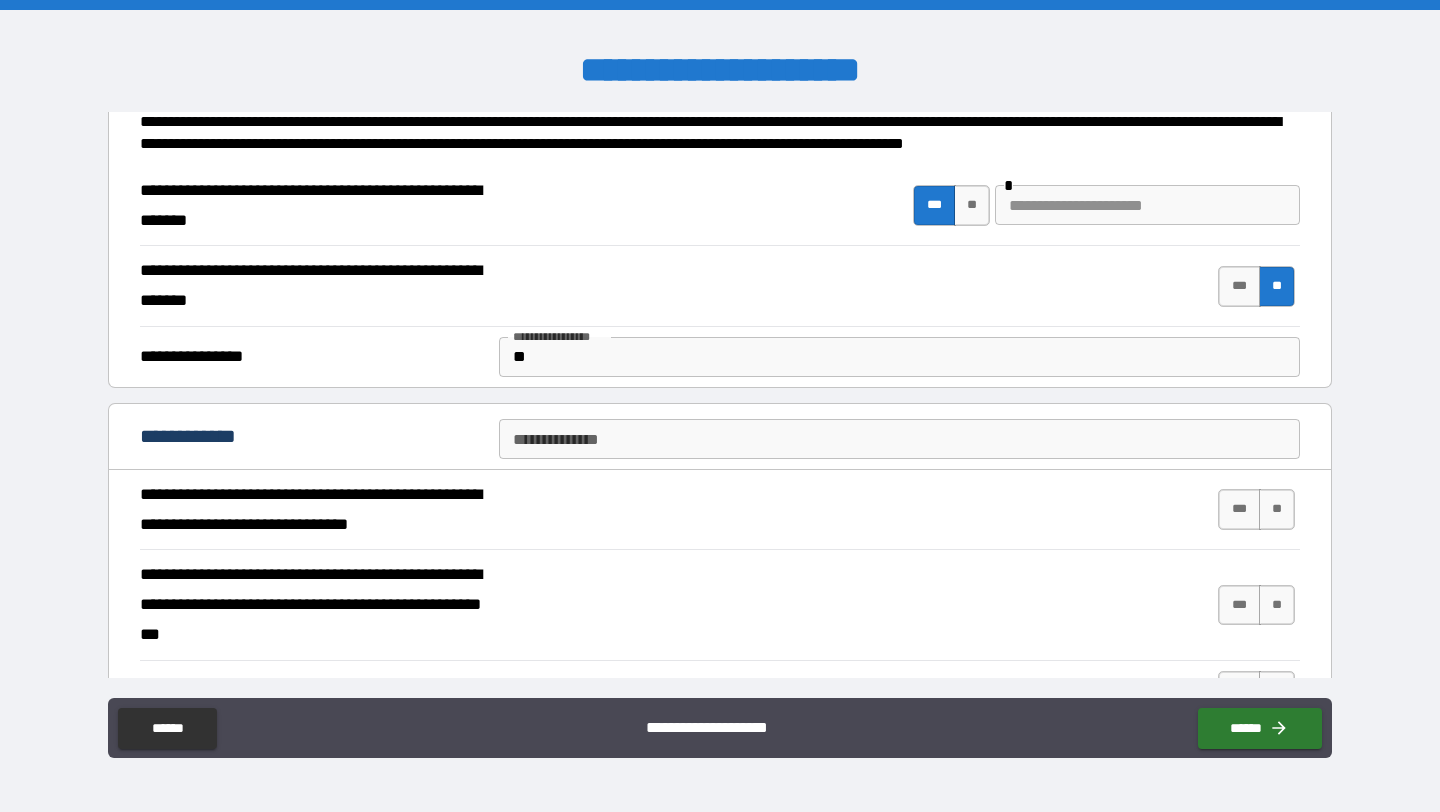 click at bounding box center [1147, 205] 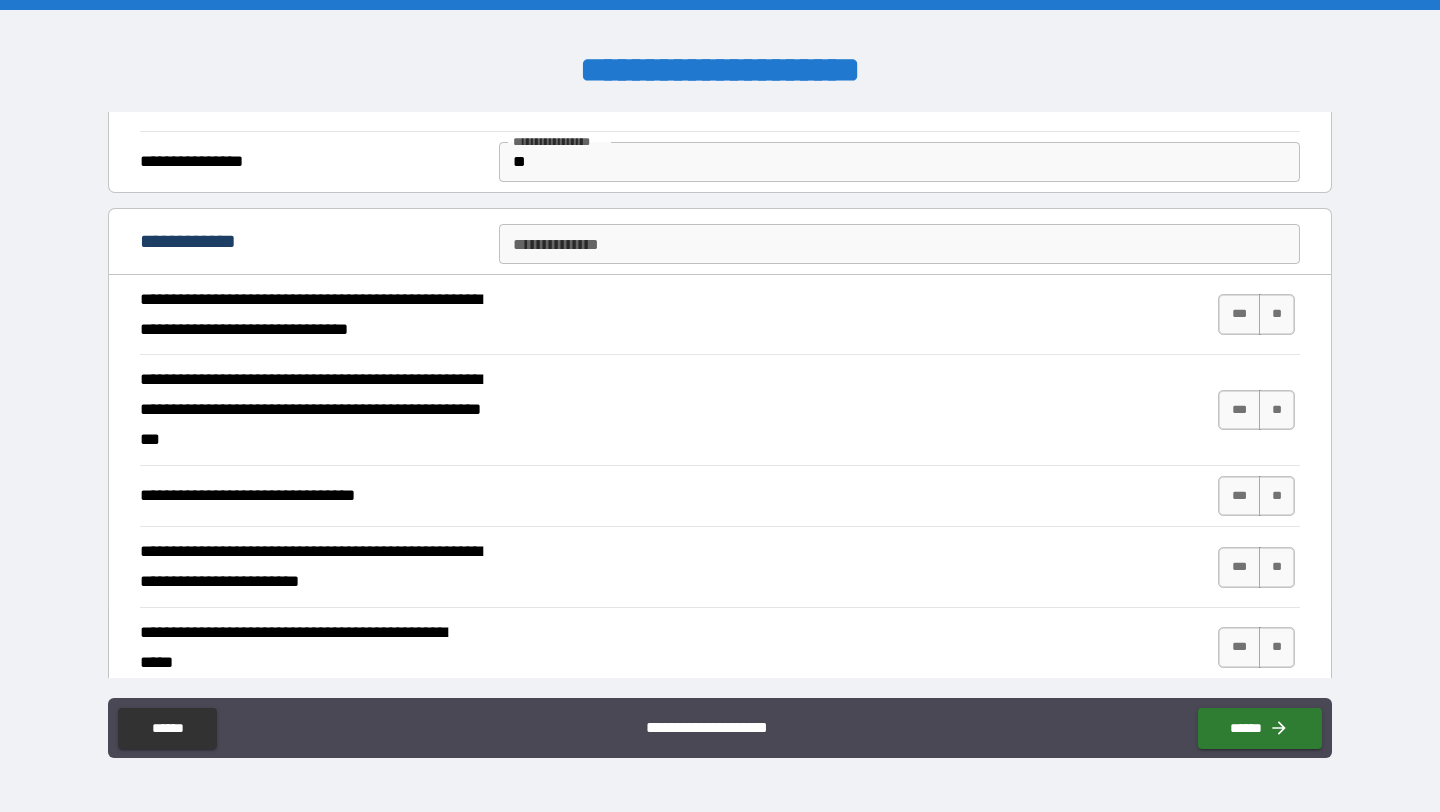 scroll, scrollTop: 423, scrollLeft: 0, axis: vertical 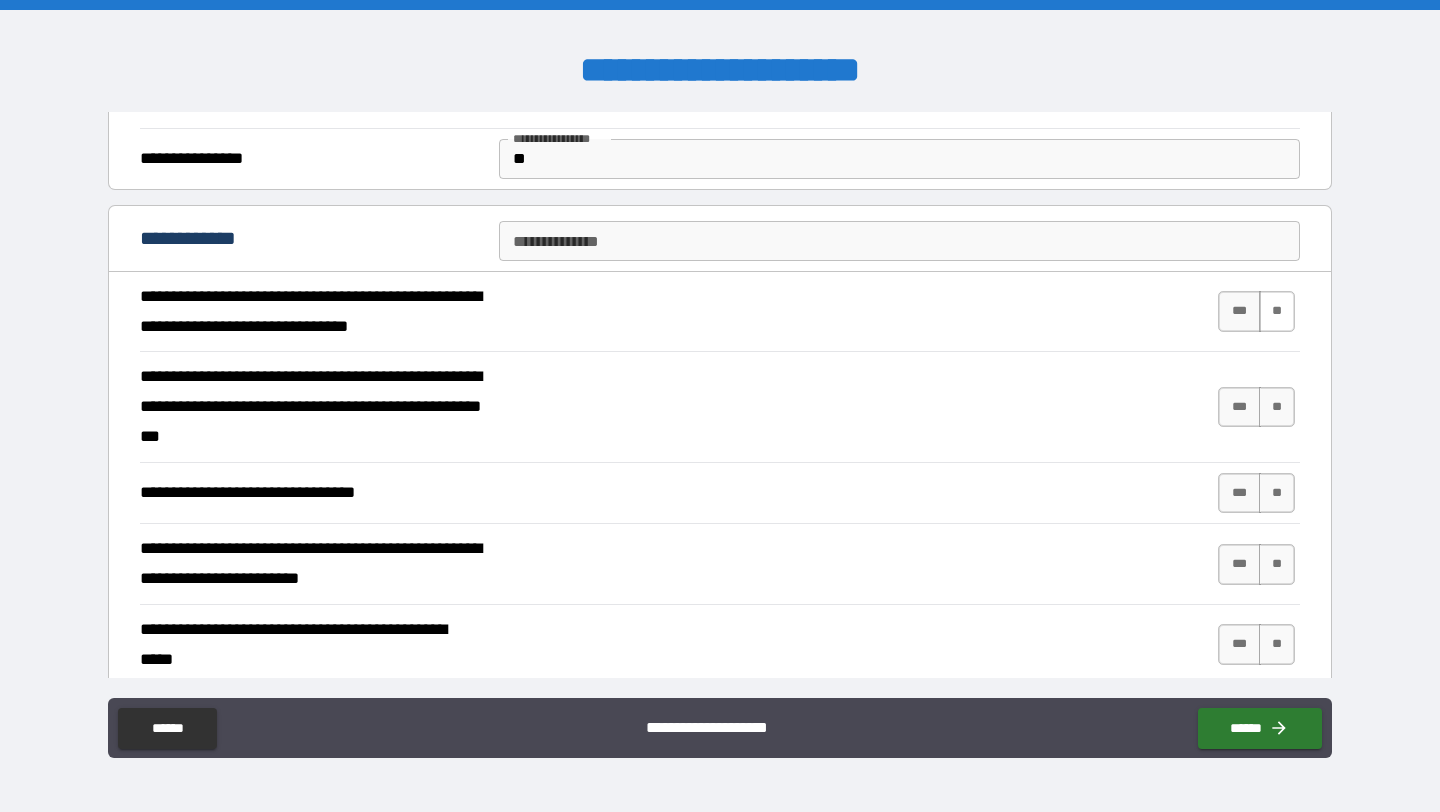 type on "**********" 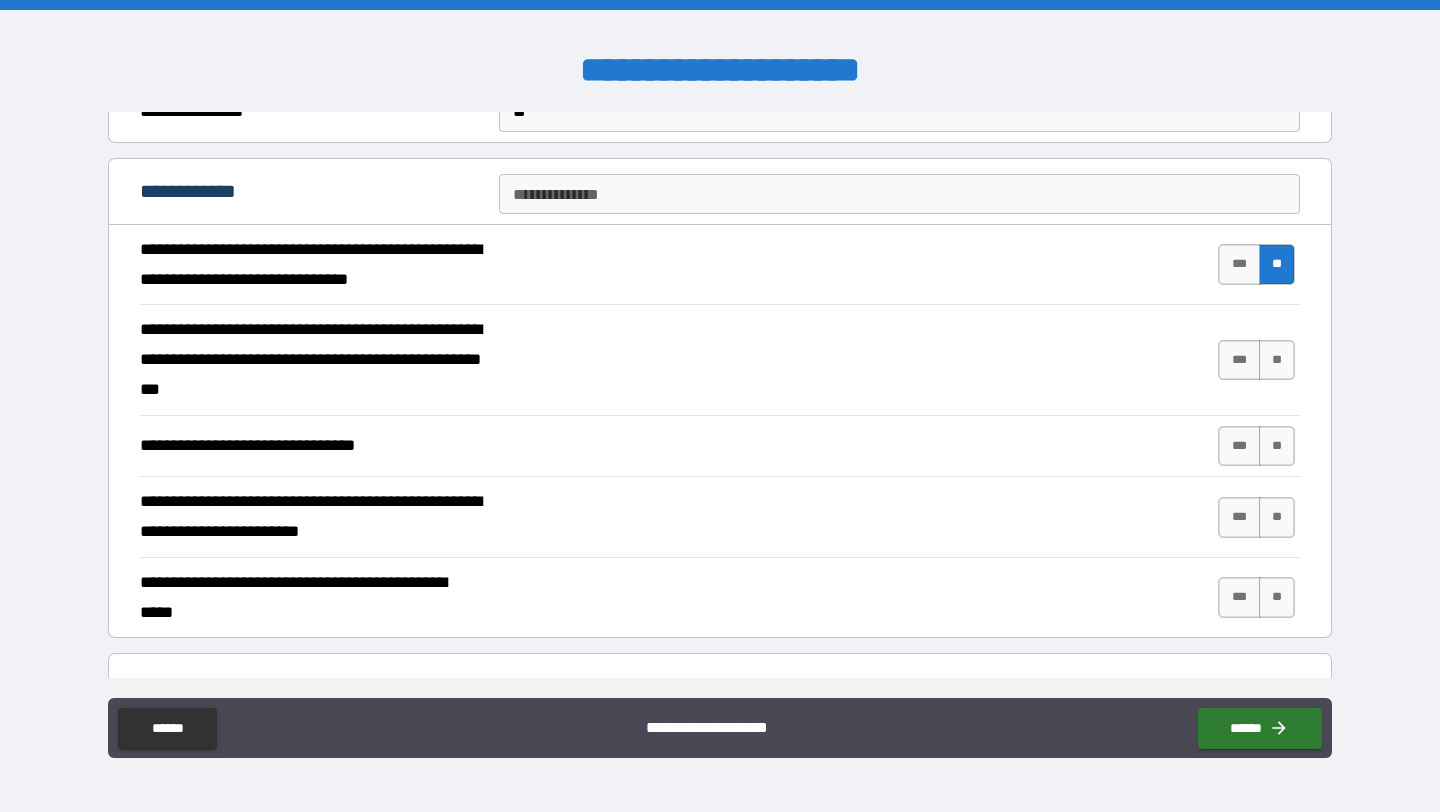 scroll, scrollTop: 475, scrollLeft: 0, axis: vertical 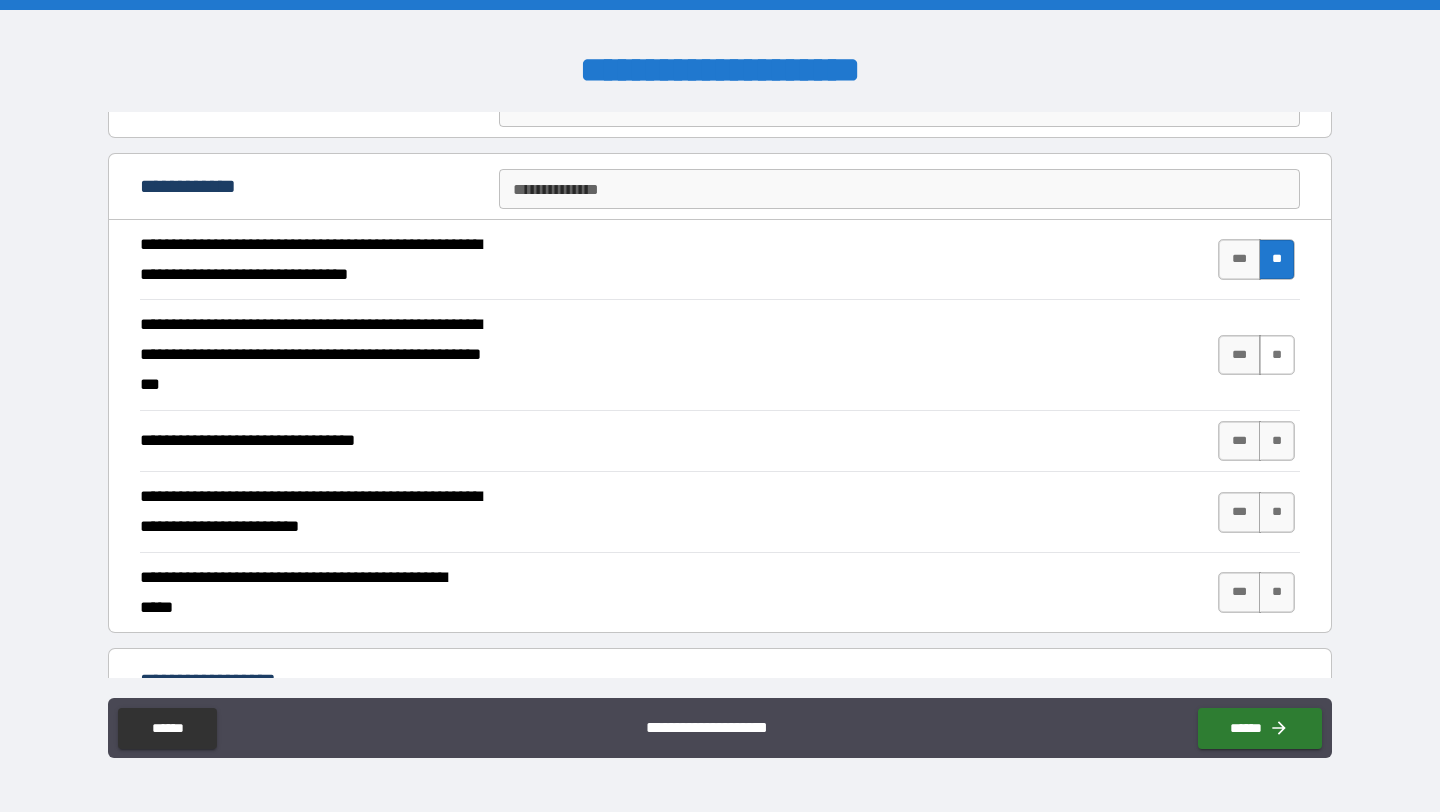 click on "**" at bounding box center (1277, 355) 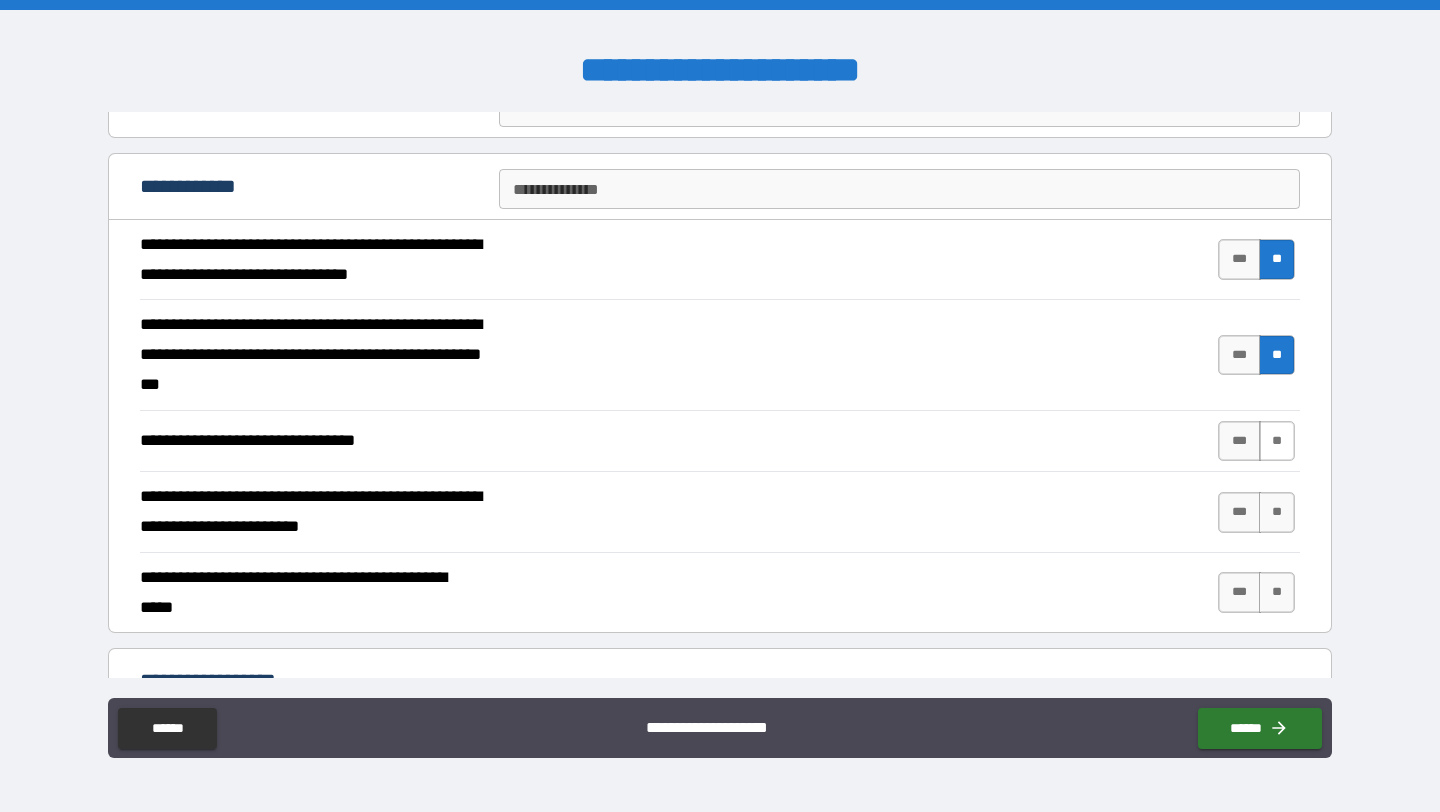 click on "**" at bounding box center [1277, 441] 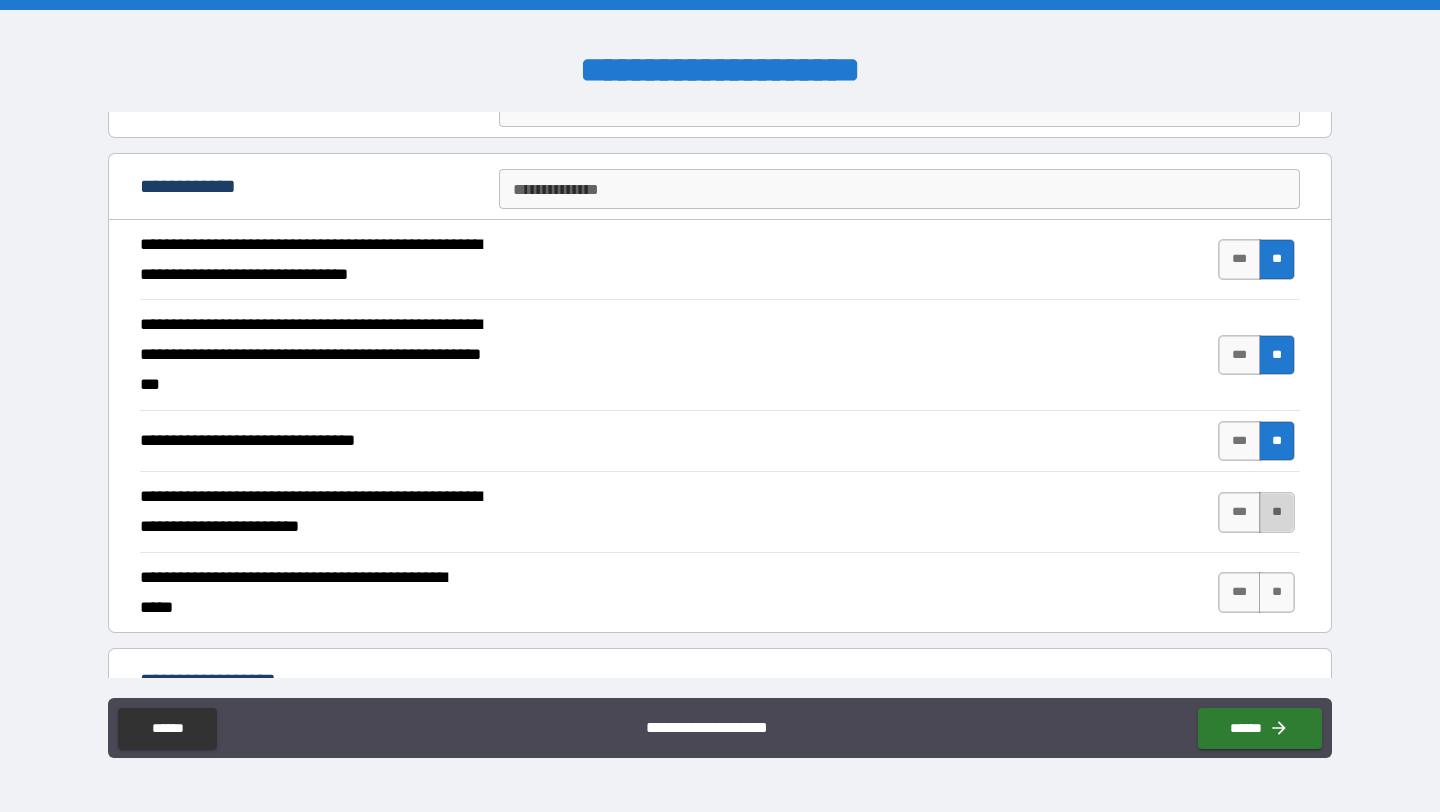 click on "**" at bounding box center [1277, 512] 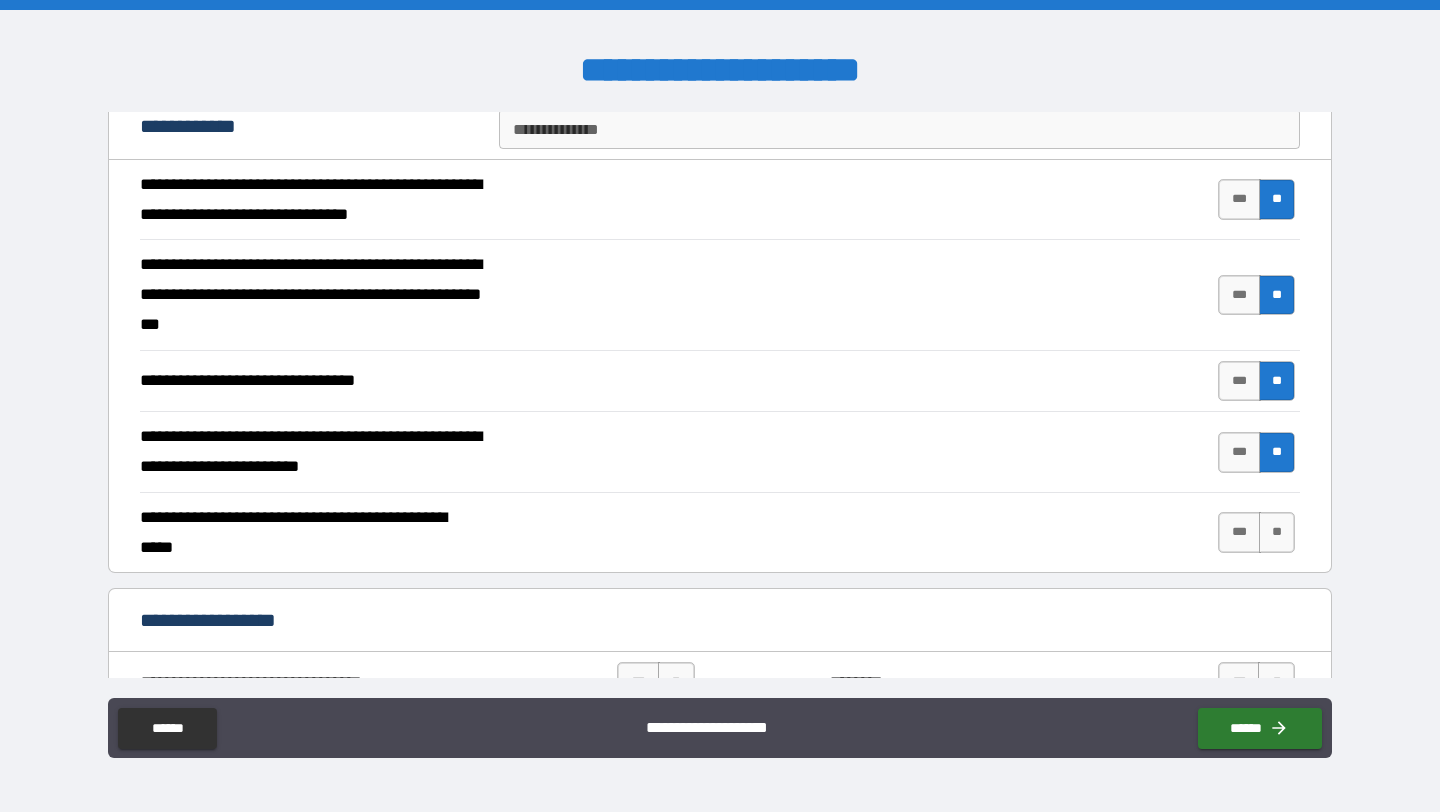 scroll, scrollTop: 564, scrollLeft: 0, axis: vertical 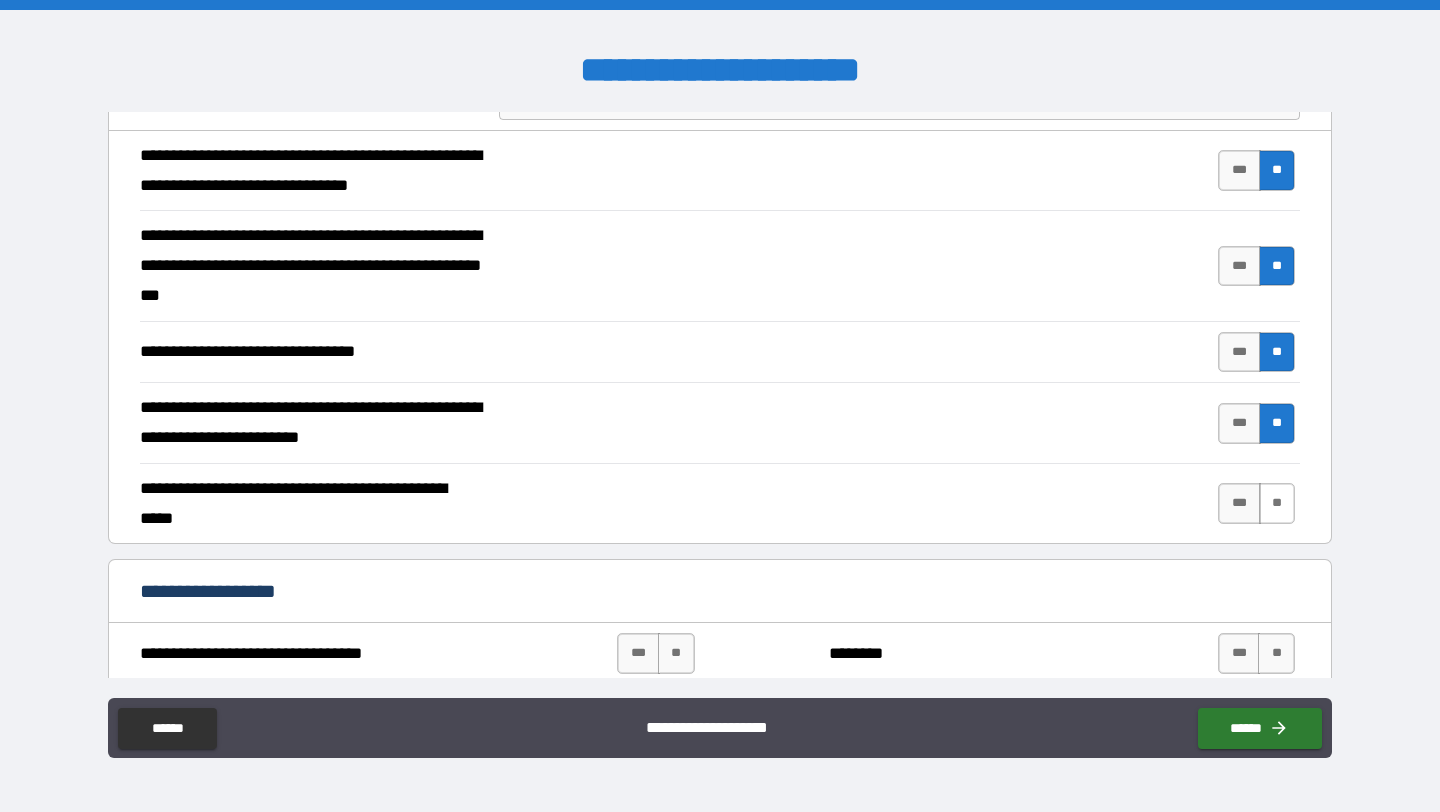 click on "**" at bounding box center (1277, 503) 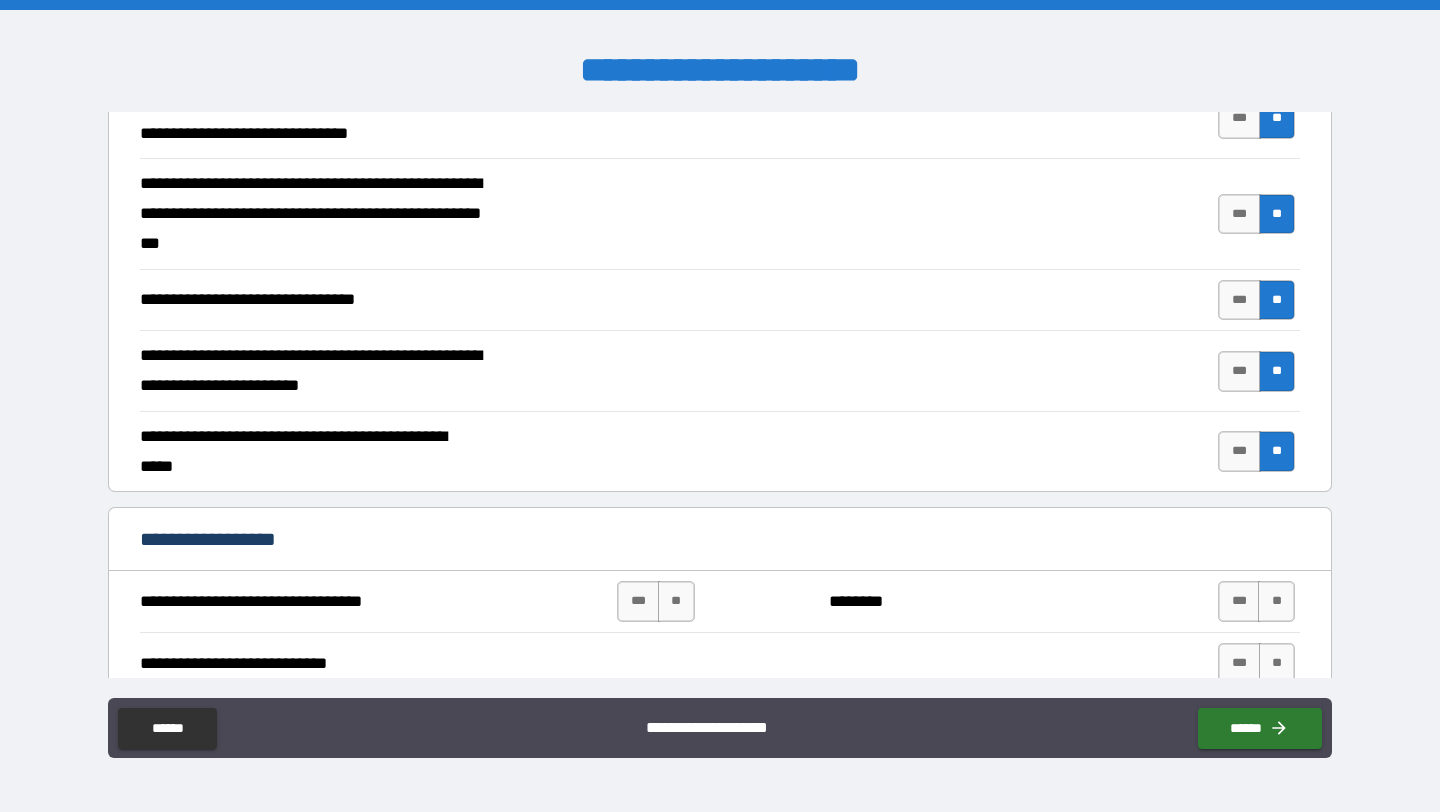 scroll, scrollTop: 776, scrollLeft: 0, axis: vertical 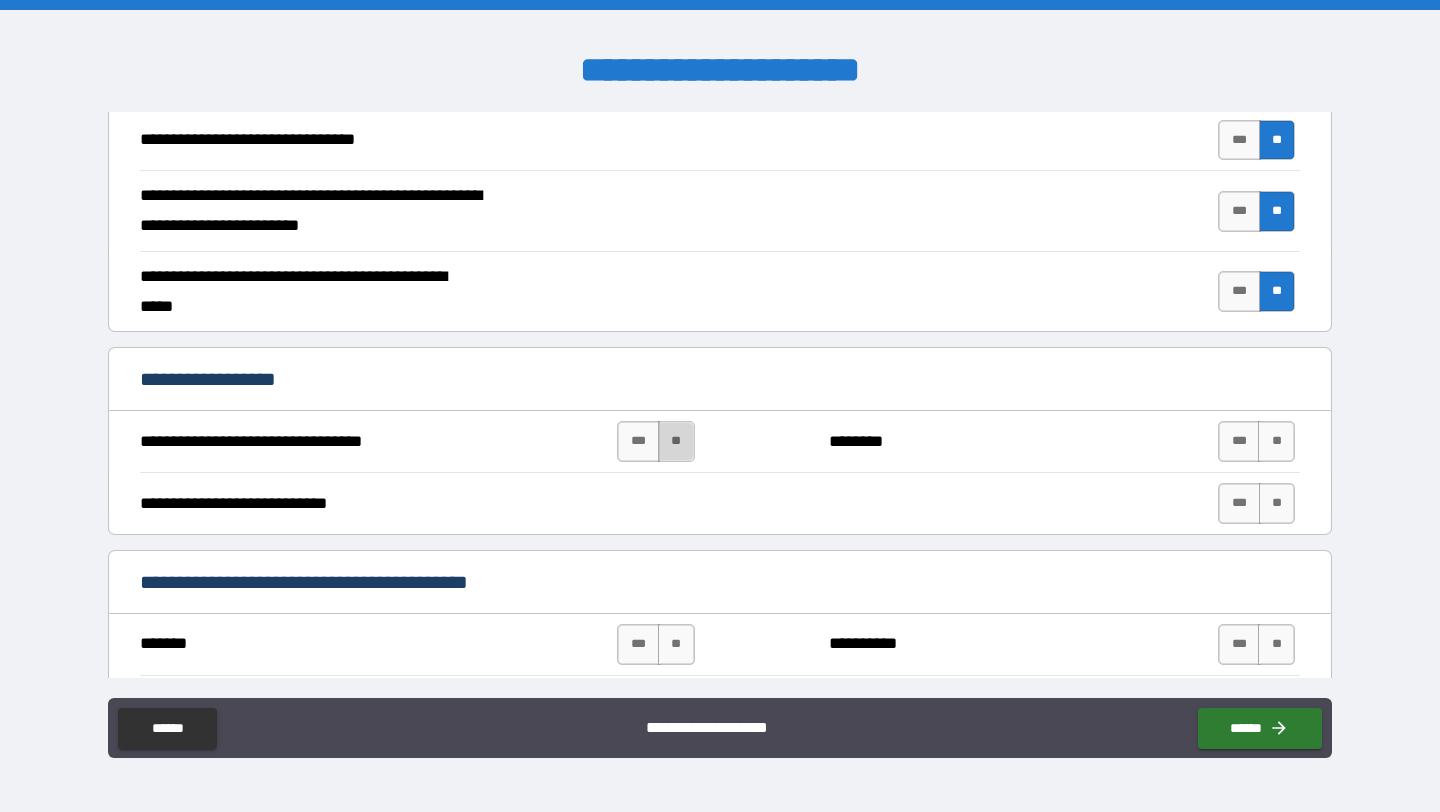 click on "**" at bounding box center (676, 441) 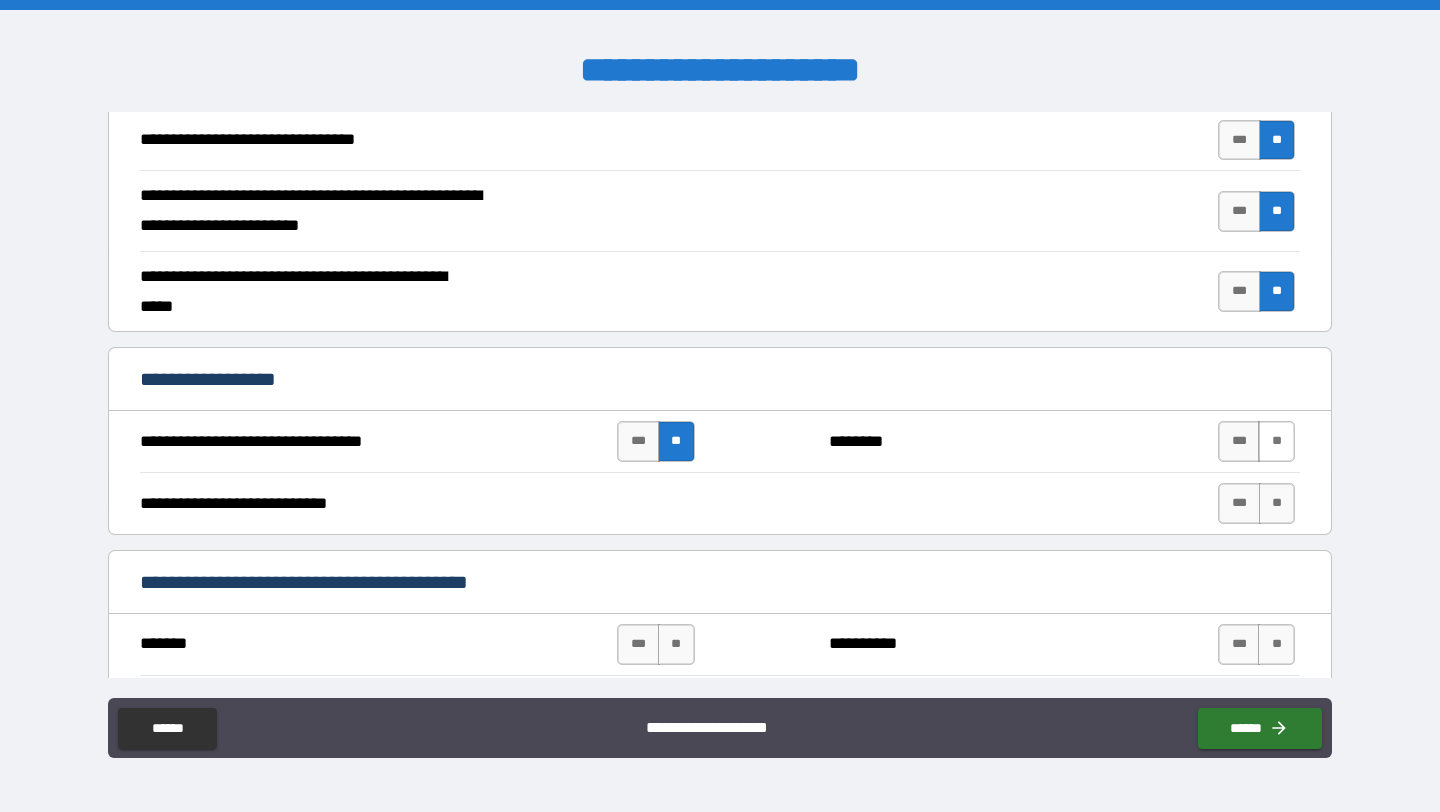 click on "**" at bounding box center [1276, 441] 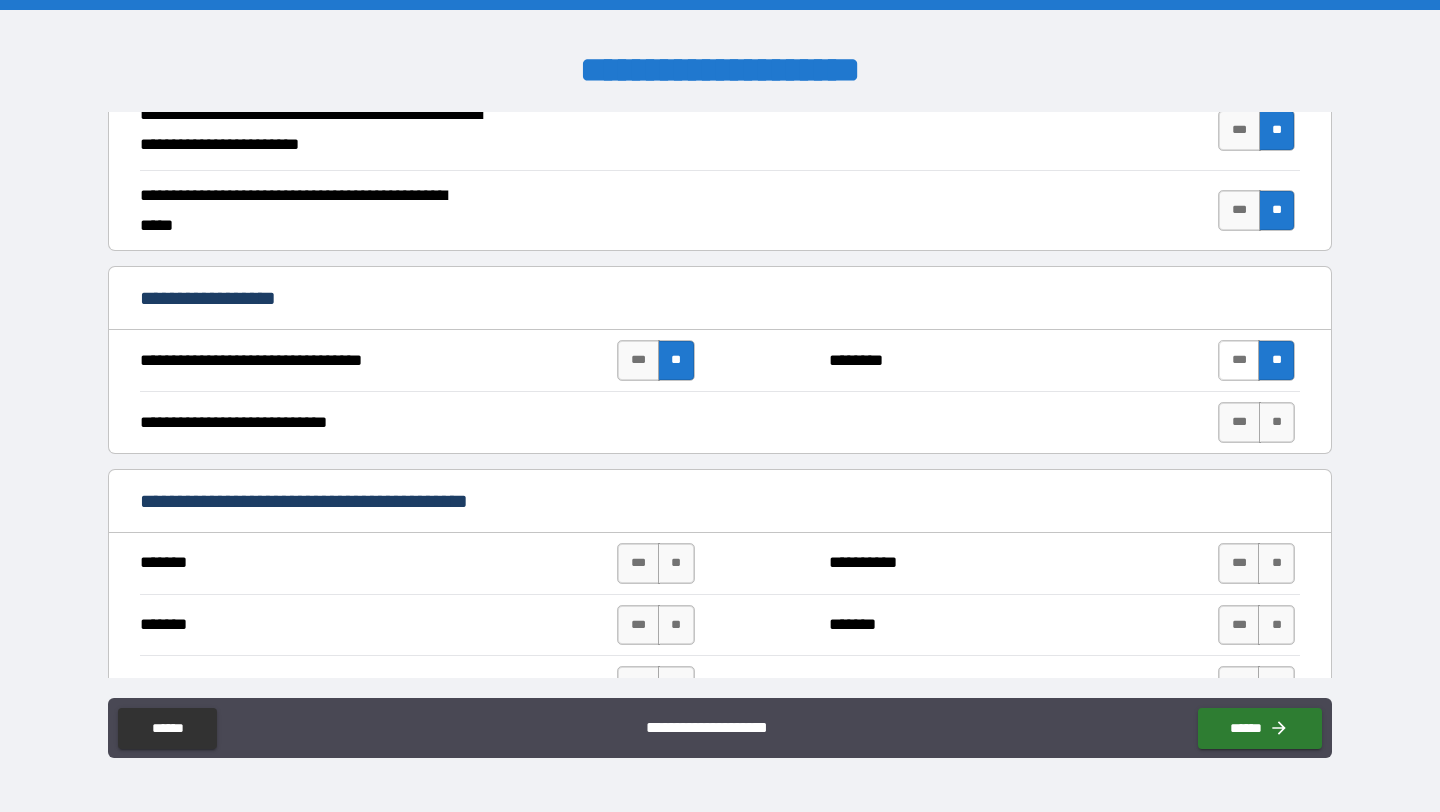 scroll, scrollTop: 864, scrollLeft: 0, axis: vertical 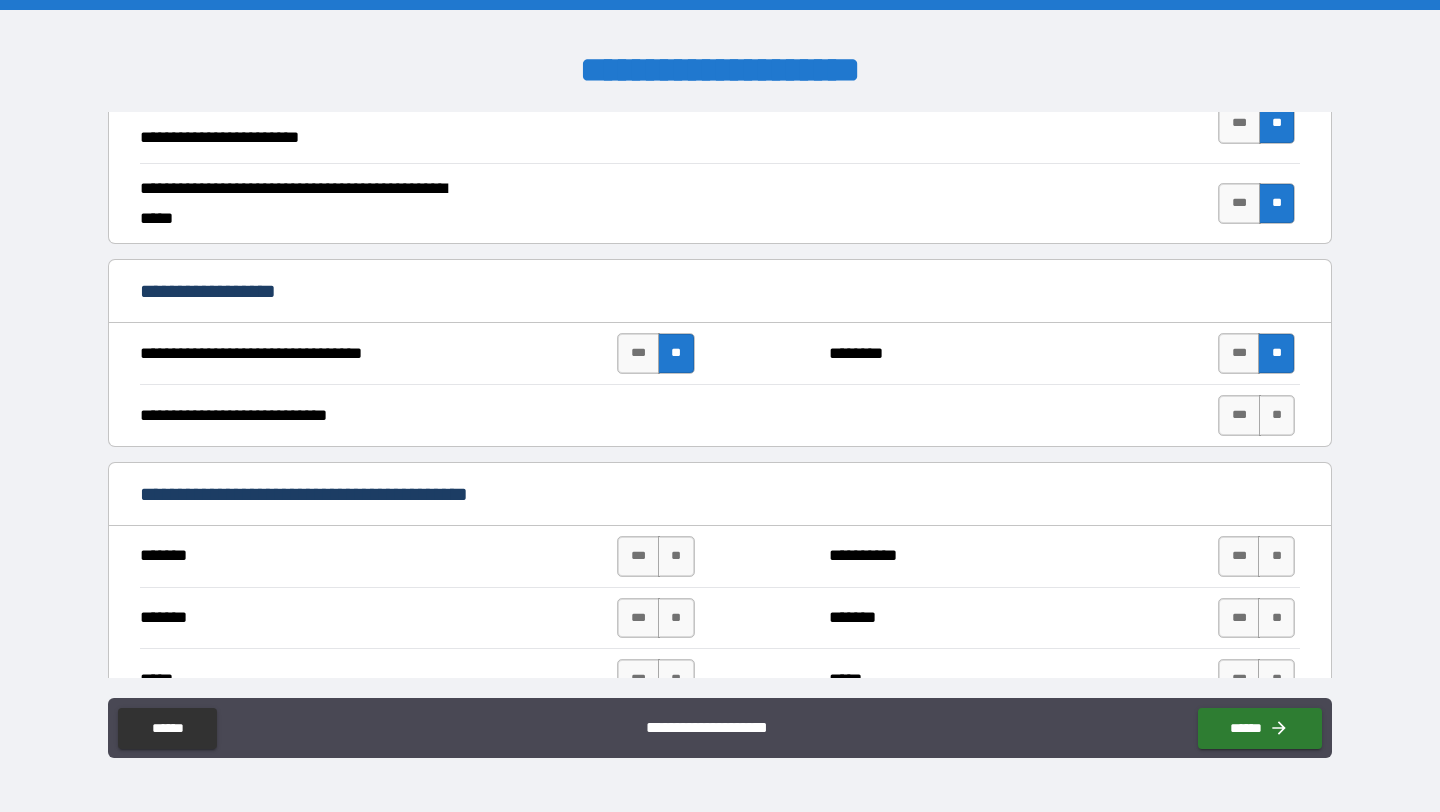 click on "*** **" at bounding box center [1259, 415] 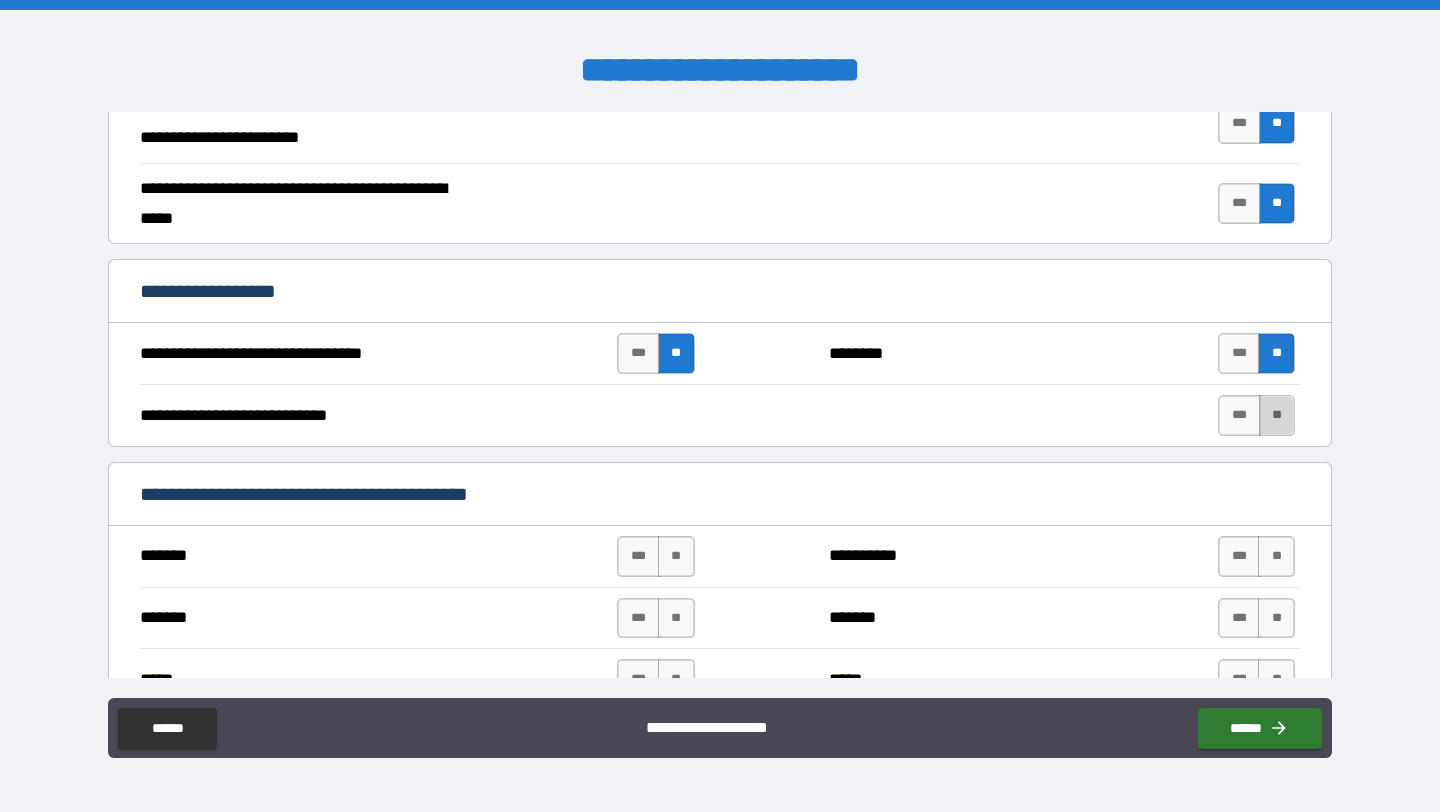 click on "**" at bounding box center [1277, 415] 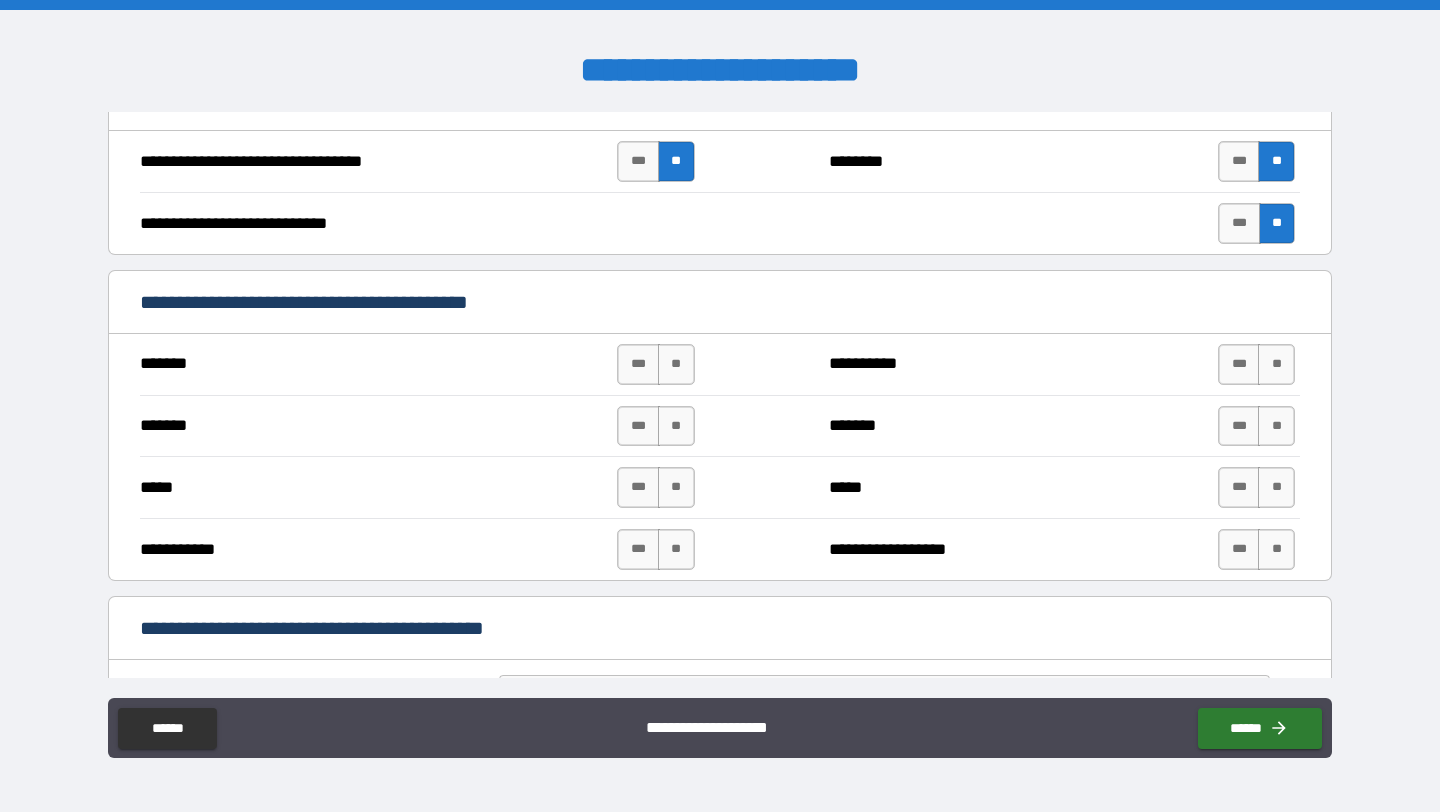 scroll, scrollTop: 1058, scrollLeft: 0, axis: vertical 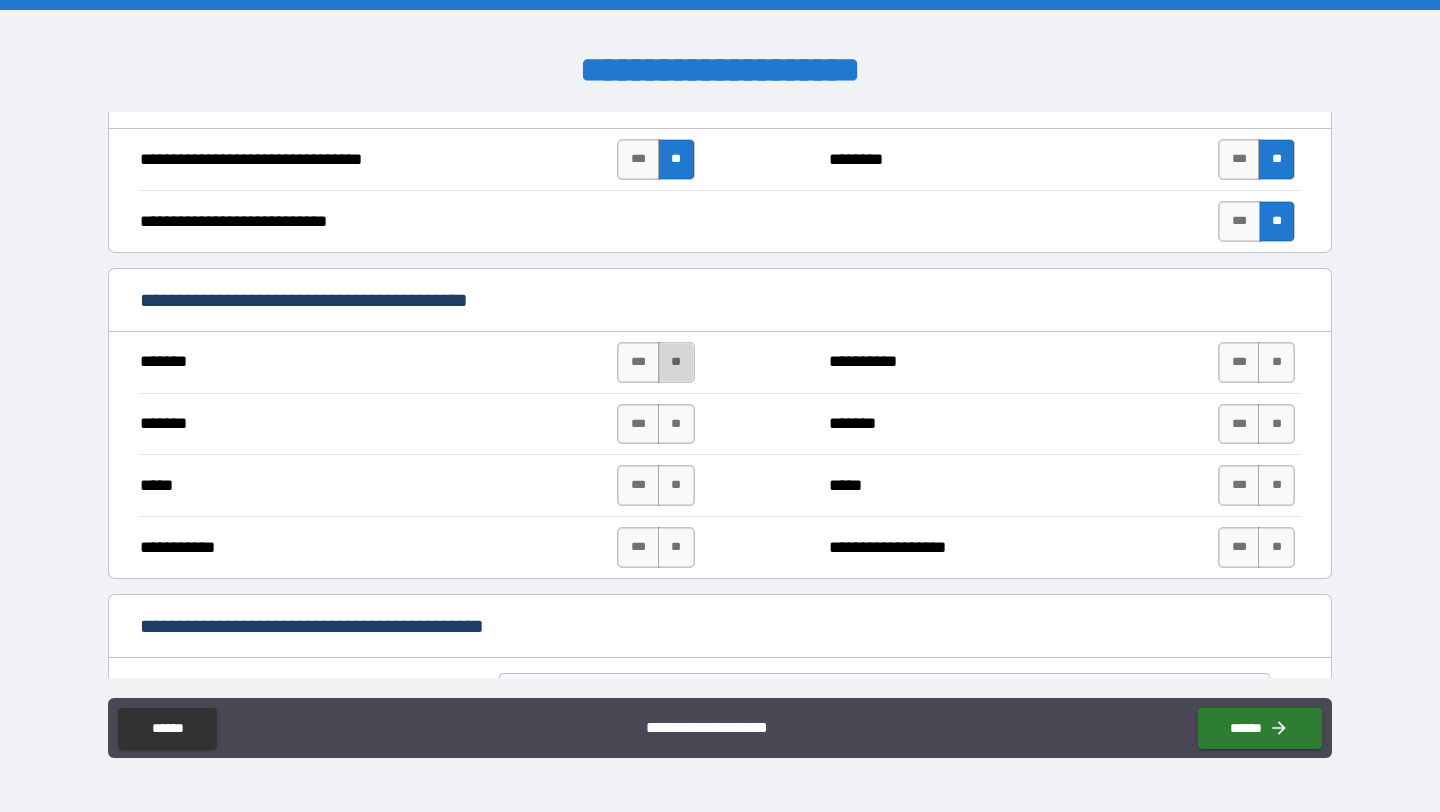 click on "**" at bounding box center (676, 362) 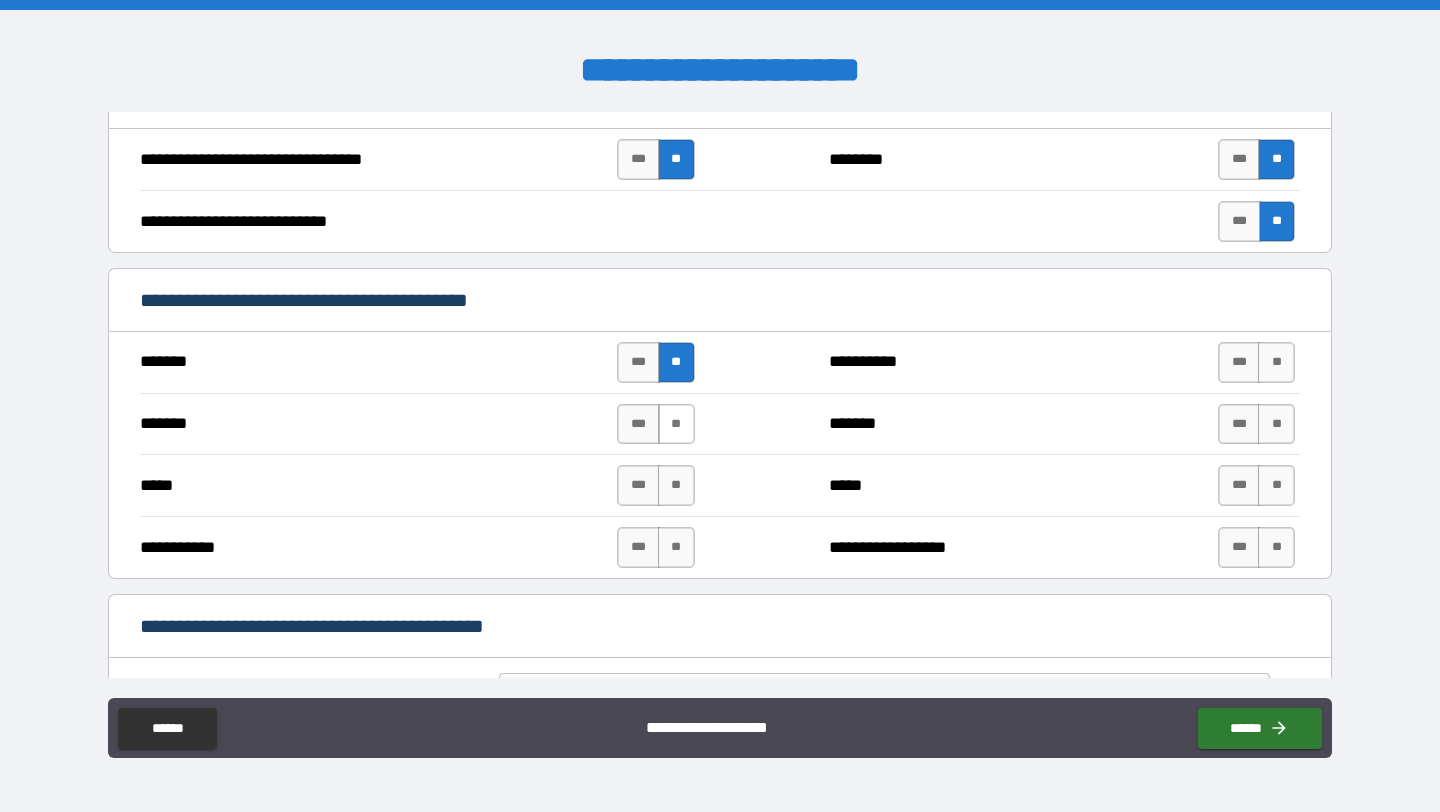 click on "**" at bounding box center [676, 424] 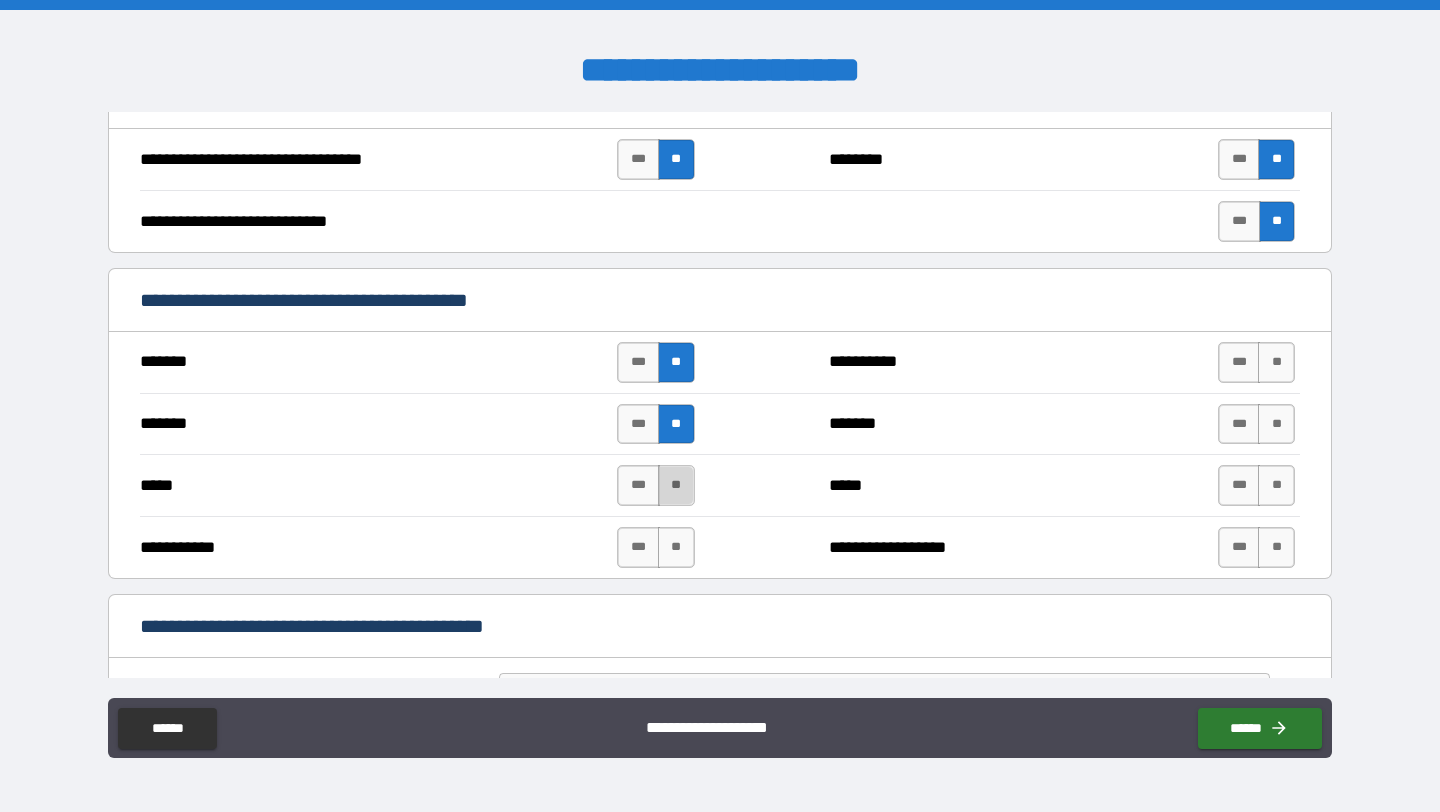 click on "**" at bounding box center (676, 485) 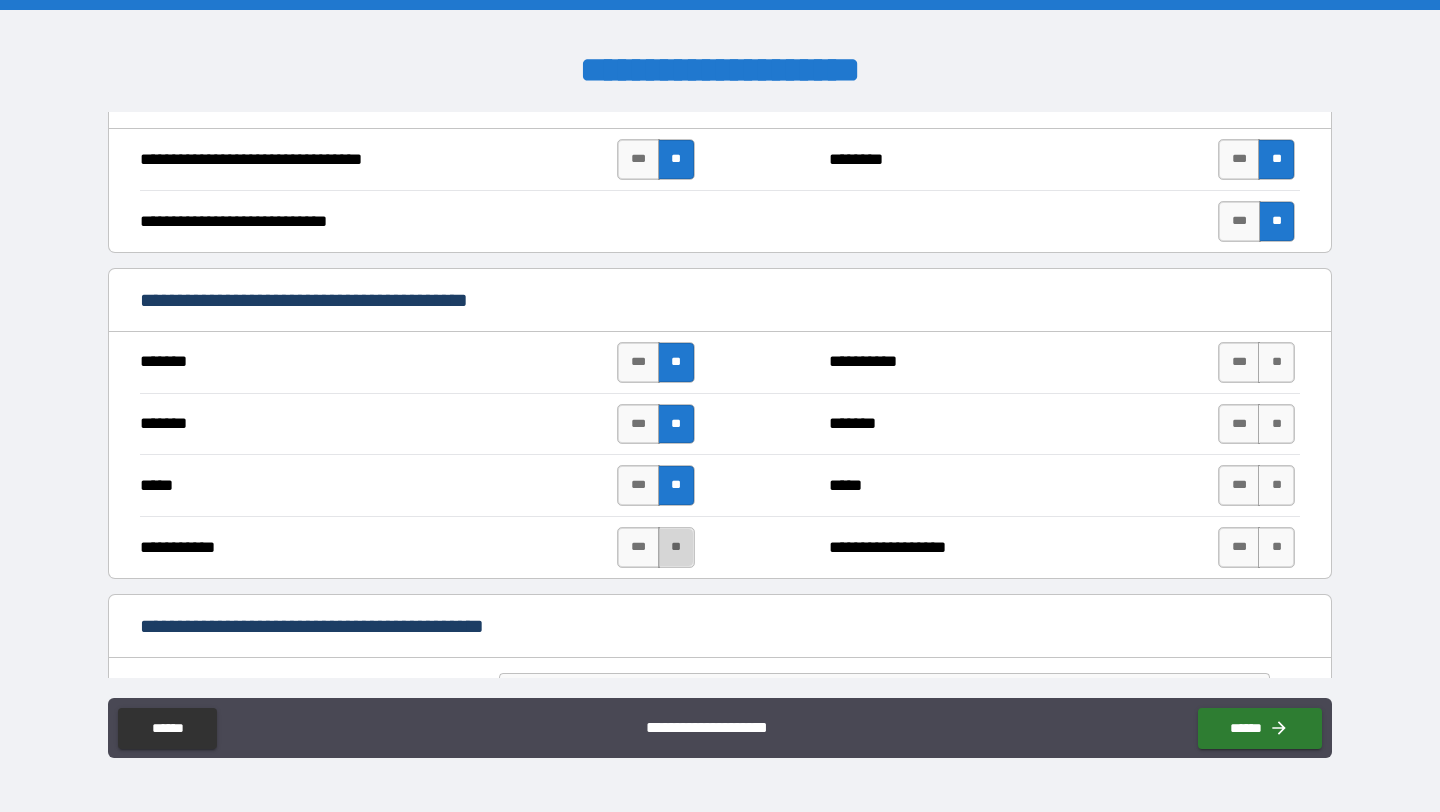 click on "**" at bounding box center [676, 547] 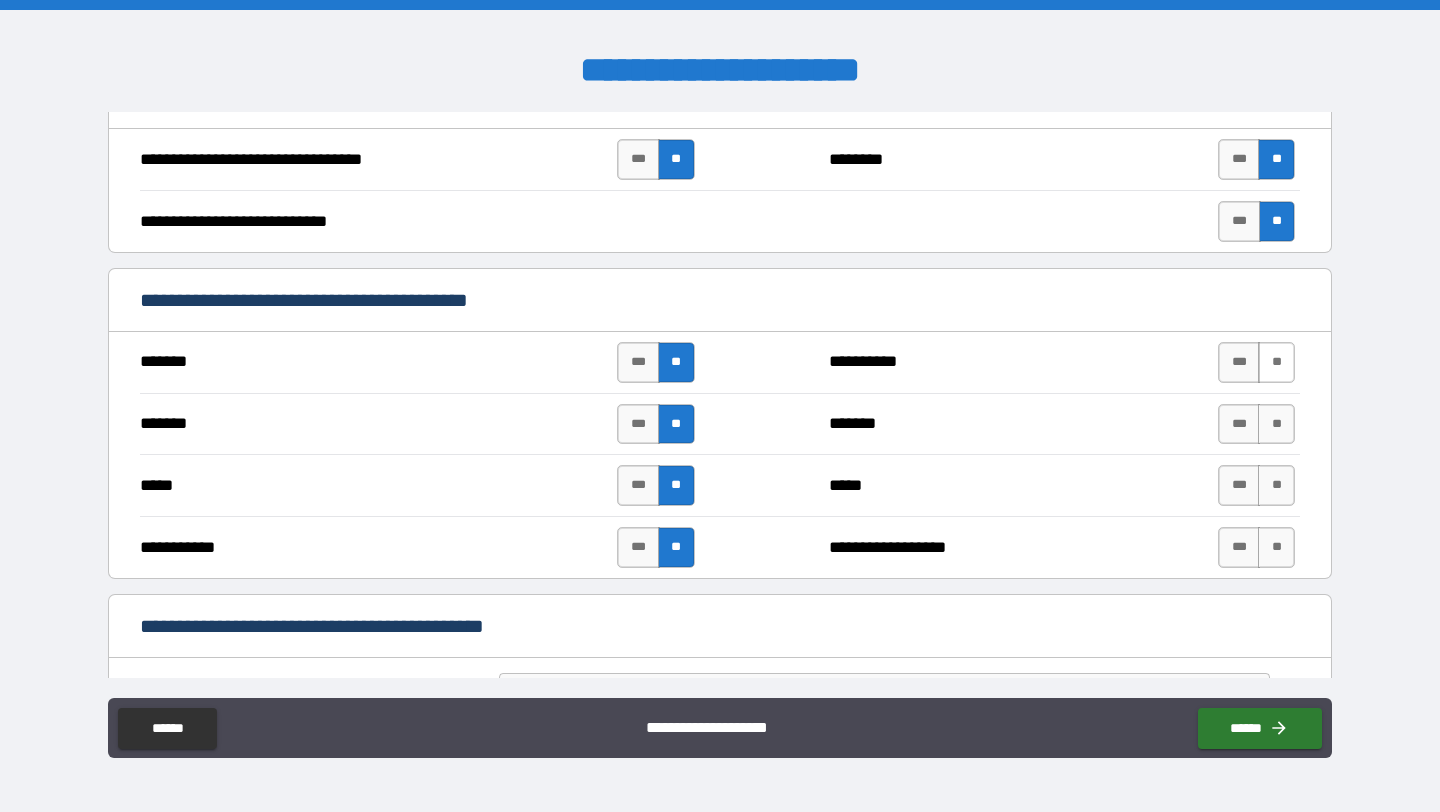 click on "**" at bounding box center (1276, 362) 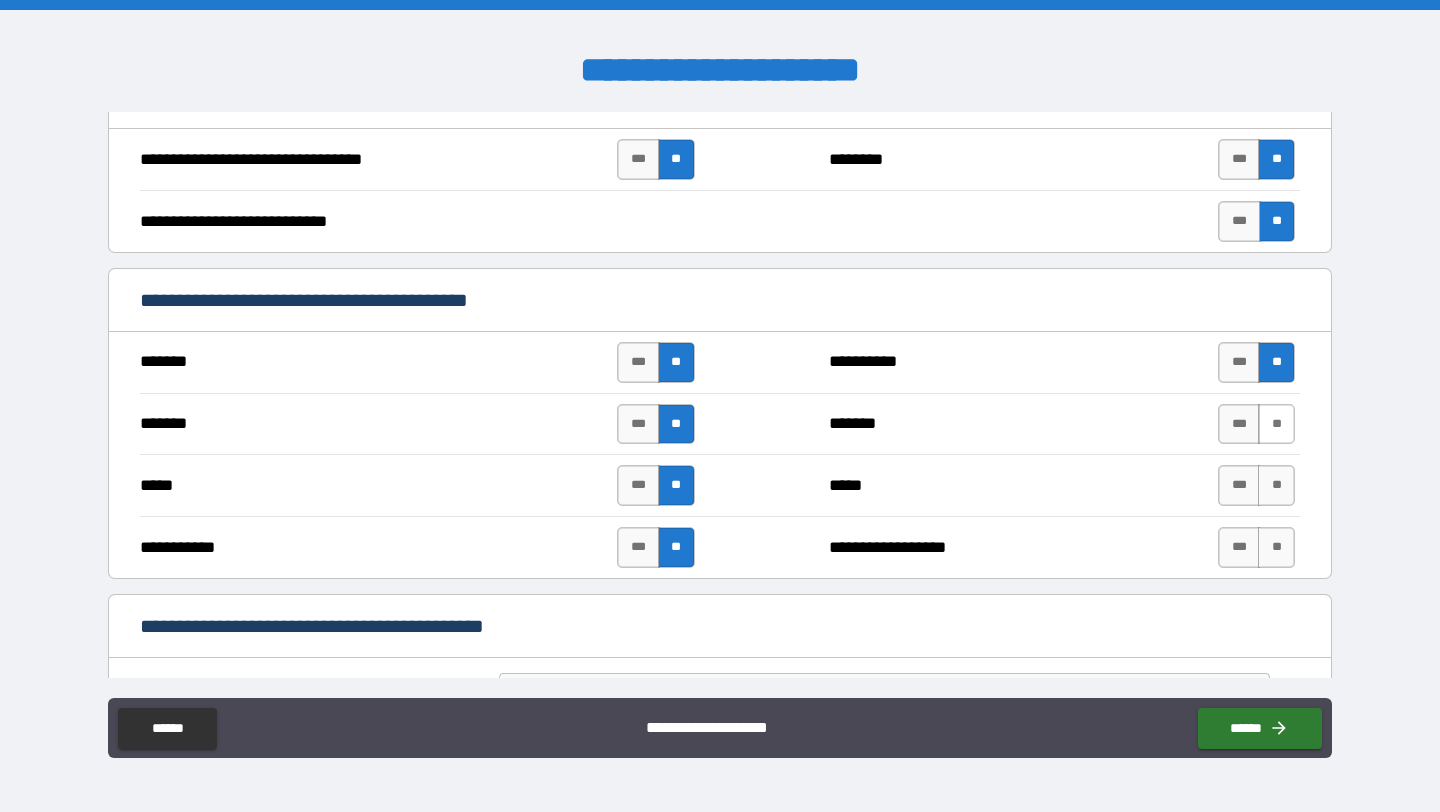 click on "**" at bounding box center [1276, 424] 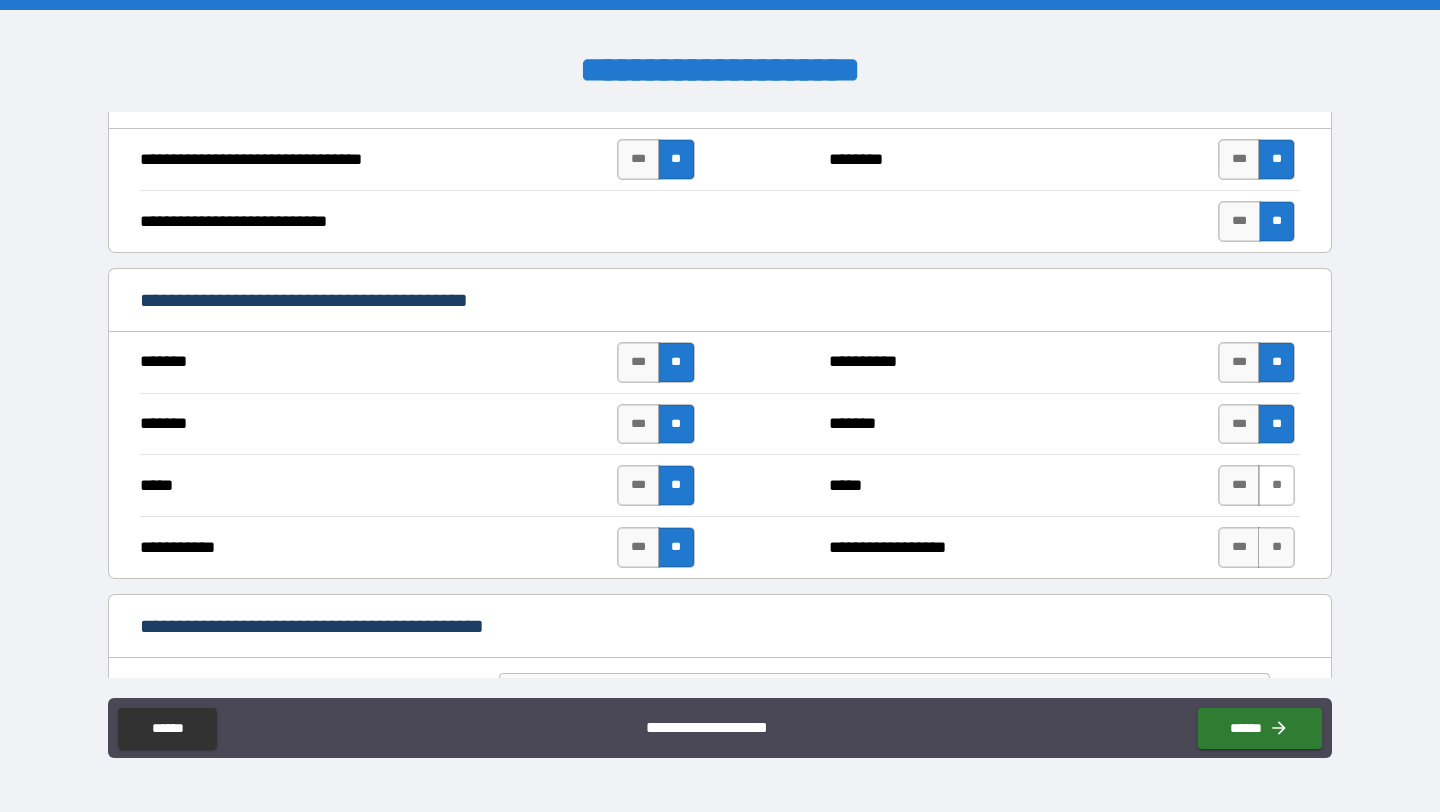 click on "**" at bounding box center (1276, 485) 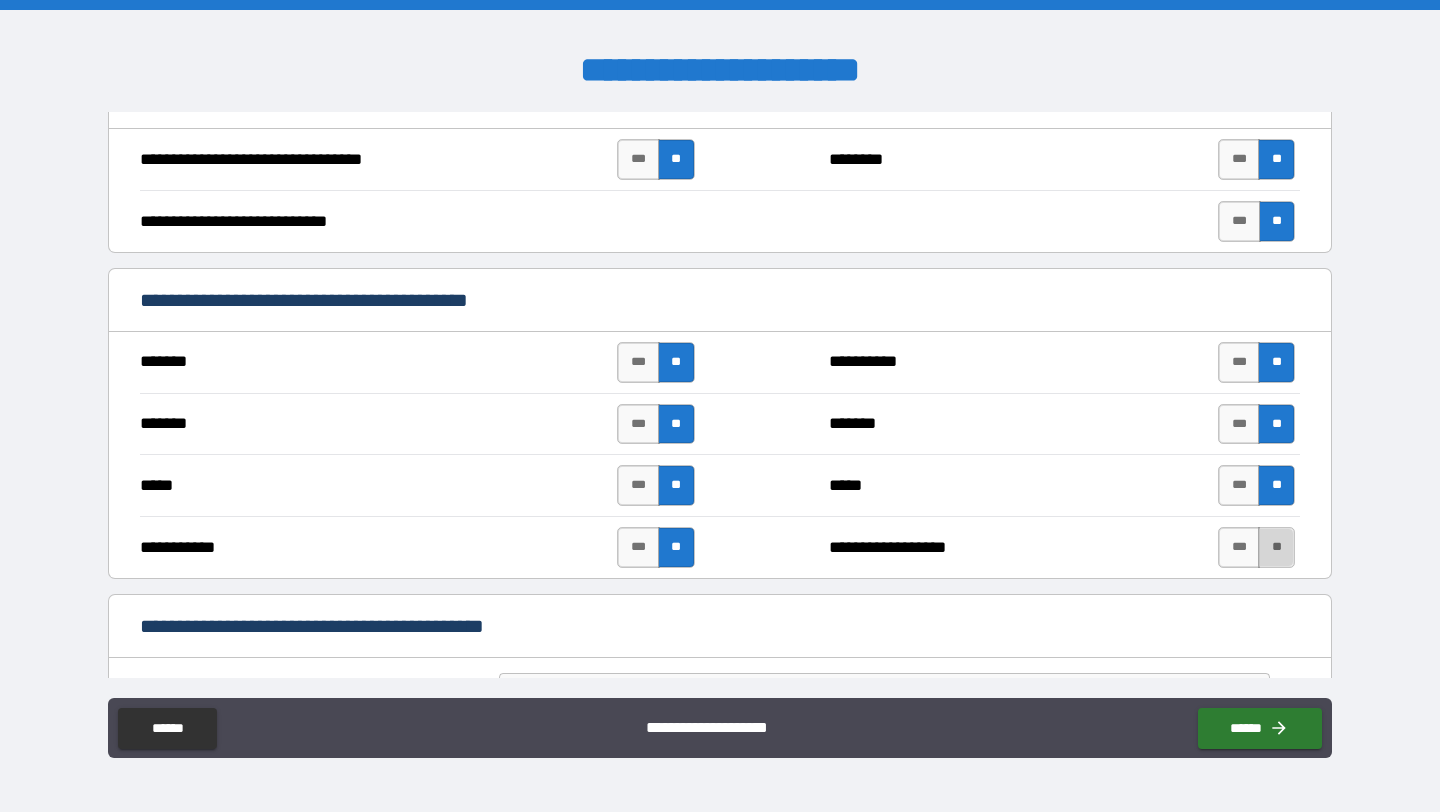 click on "**" at bounding box center (1276, 547) 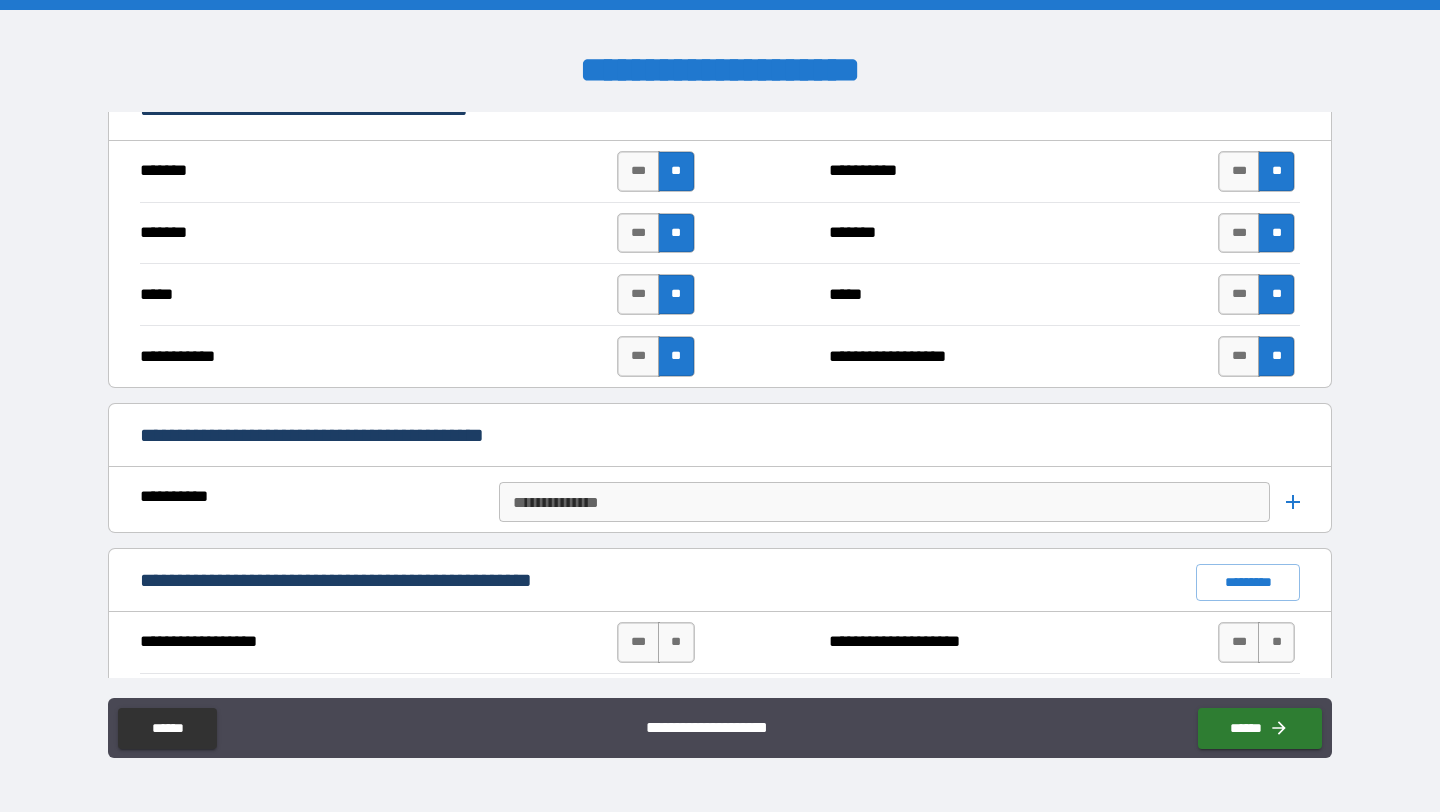 scroll, scrollTop: 1383, scrollLeft: 0, axis: vertical 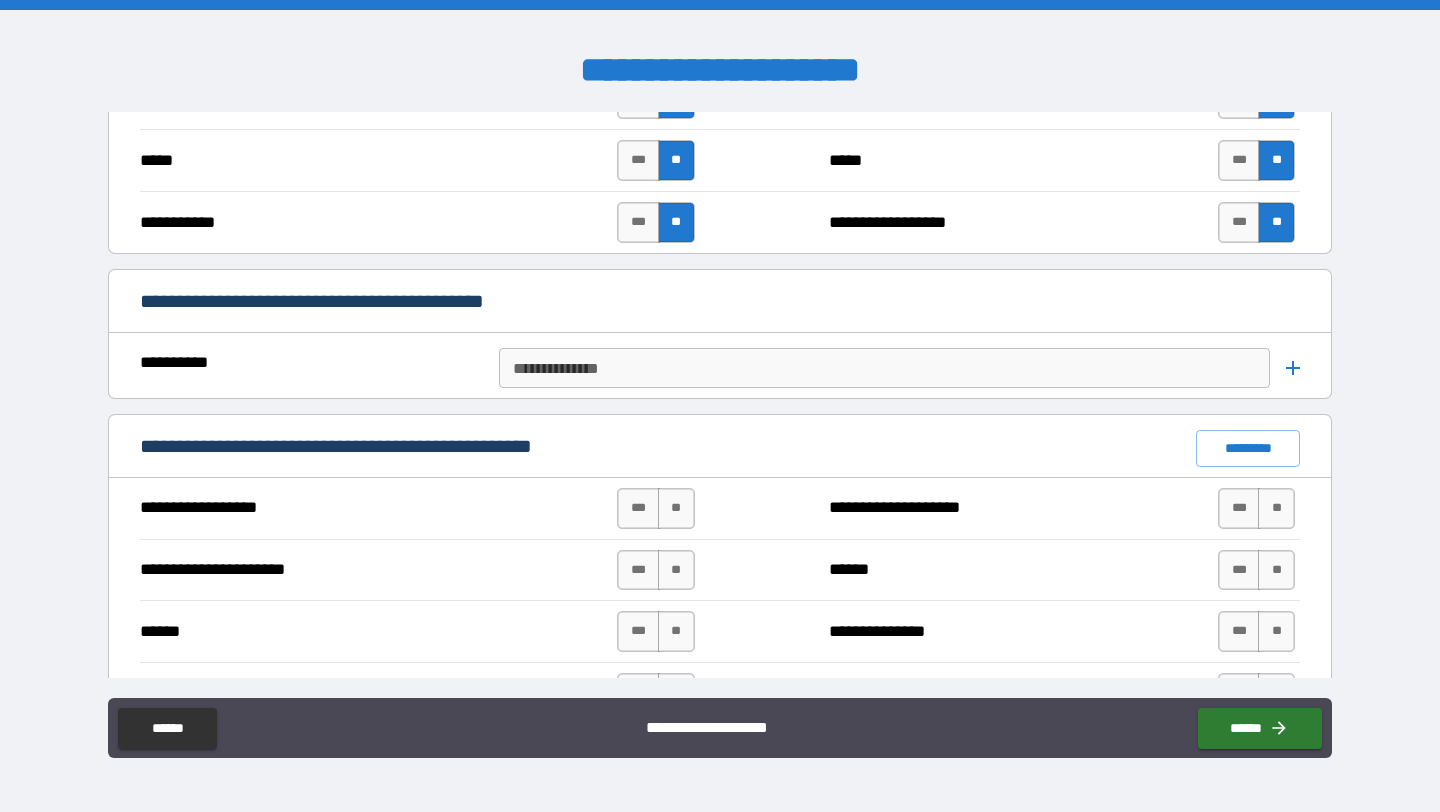 click on "**********" at bounding box center [884, 368] 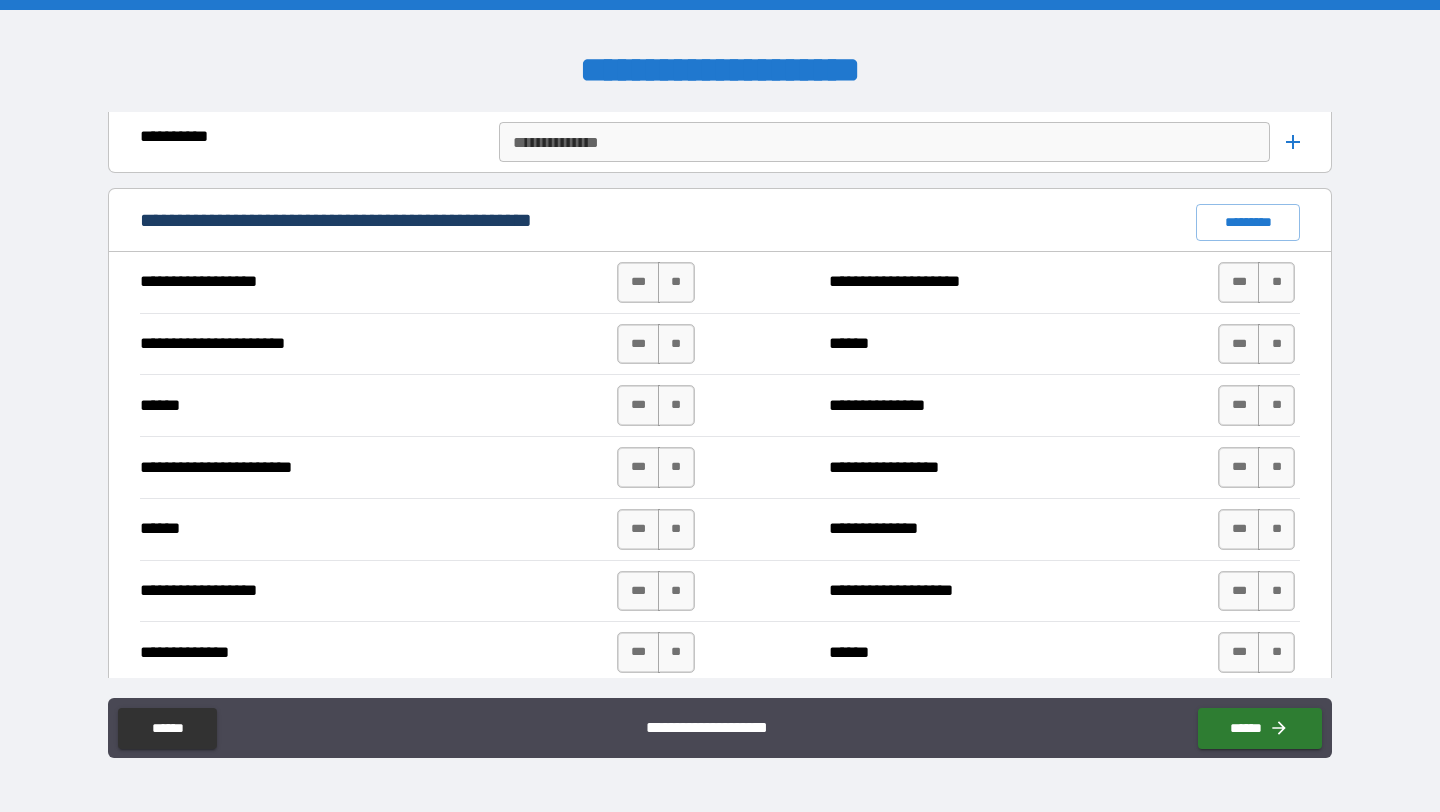 scroll, scrollTop: 1610, scrollLeft: 0, axis: vertical 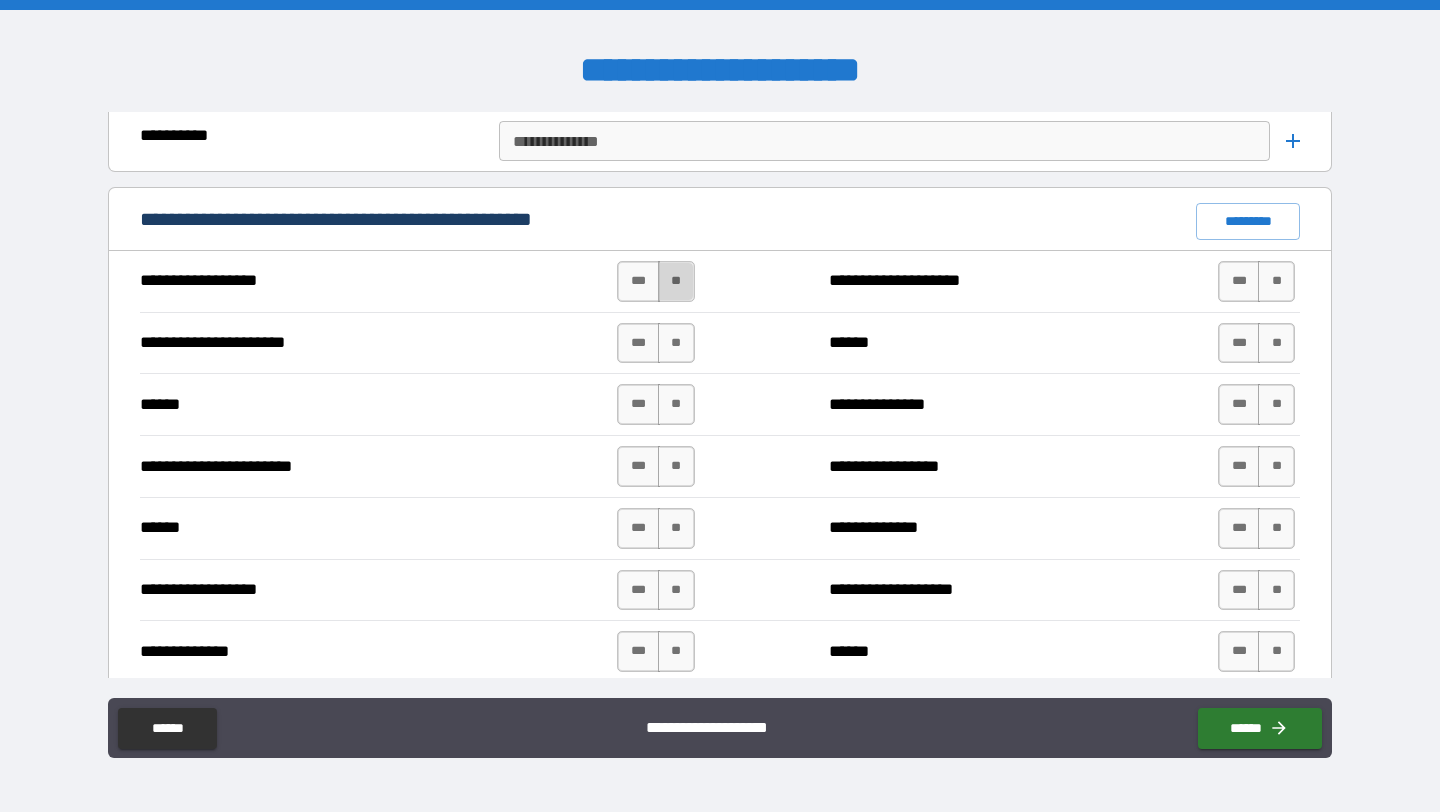 click on "**" at bounding box center (676, 281) 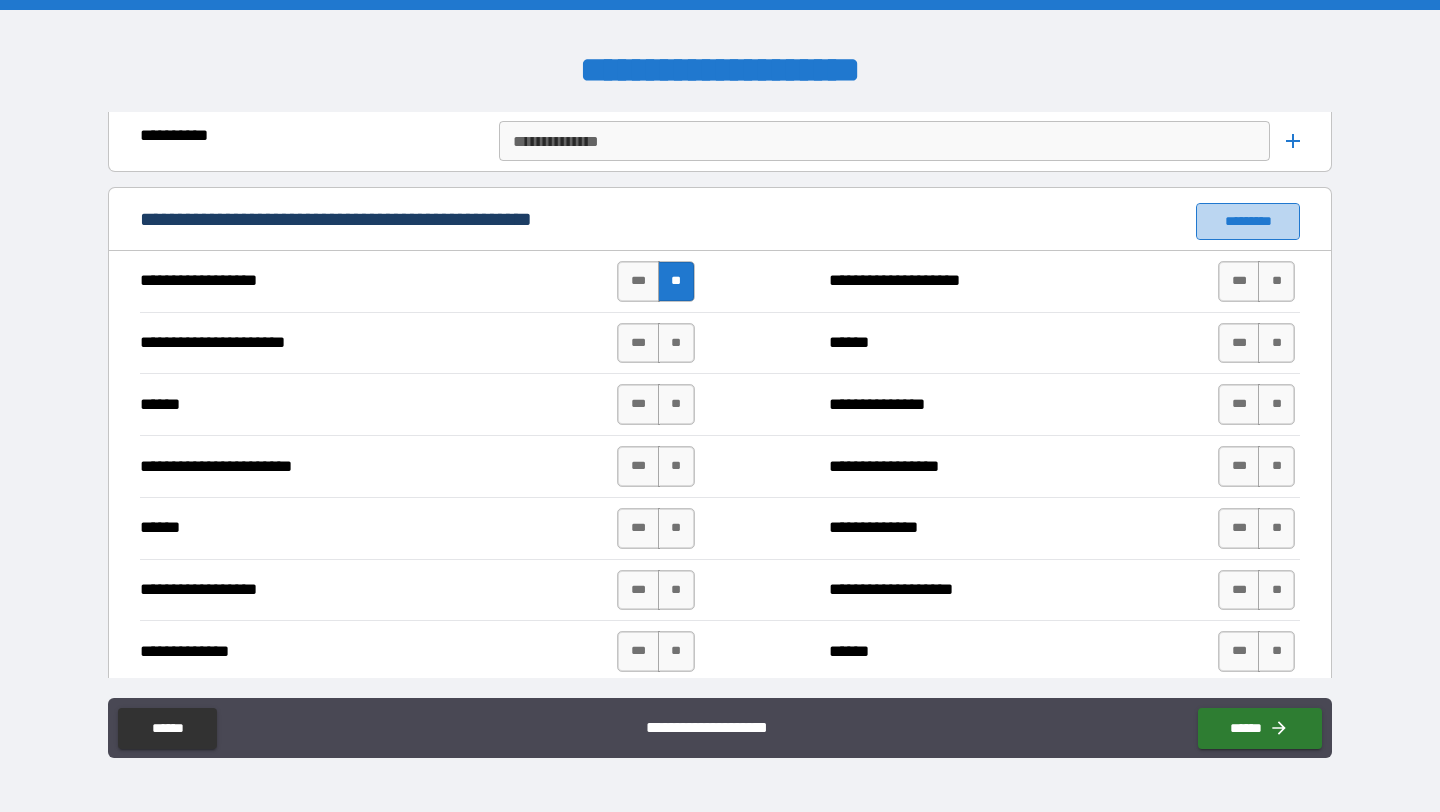 click on "*********" at bounding box center (1248, 221) 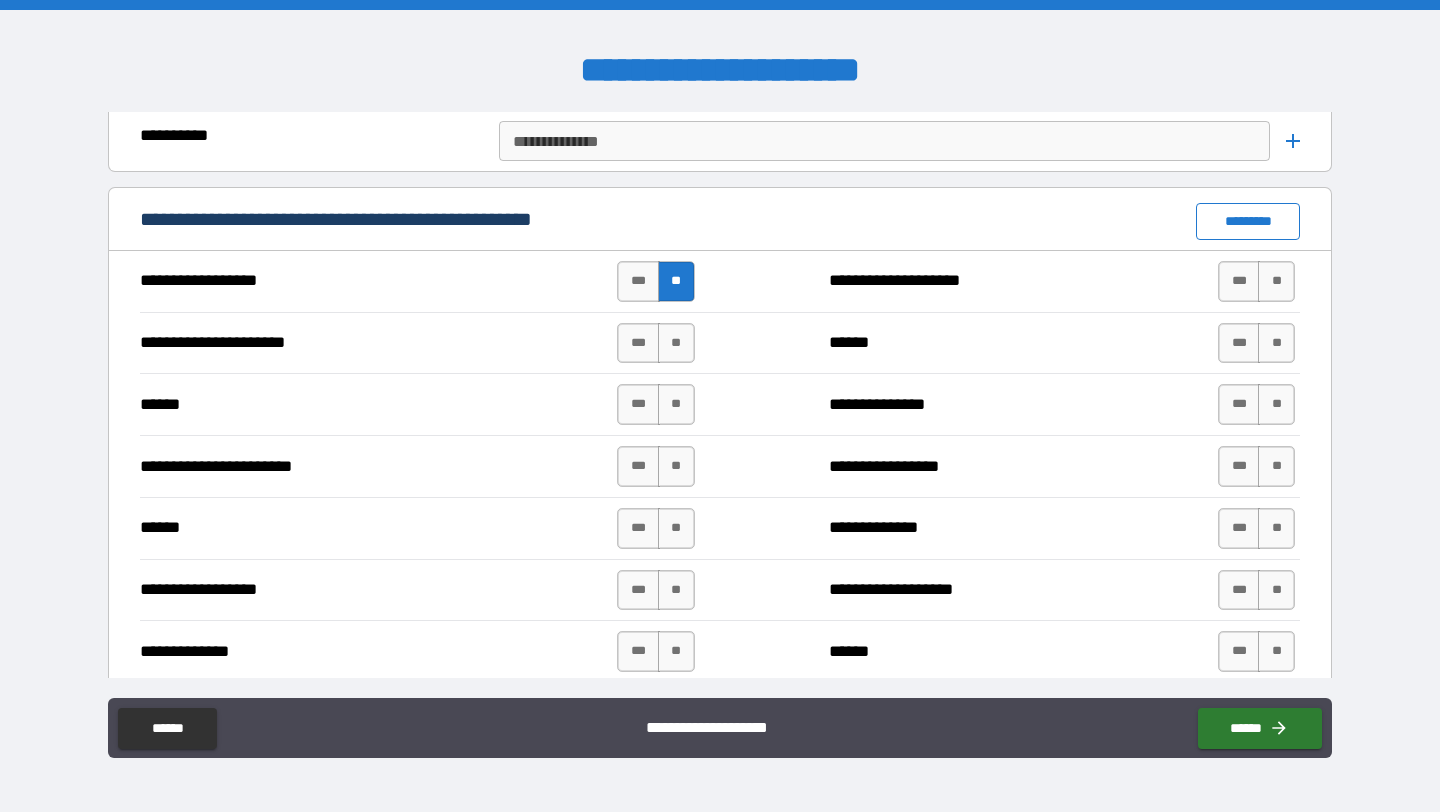 click on "*********" at bounding box center [1248, 221] 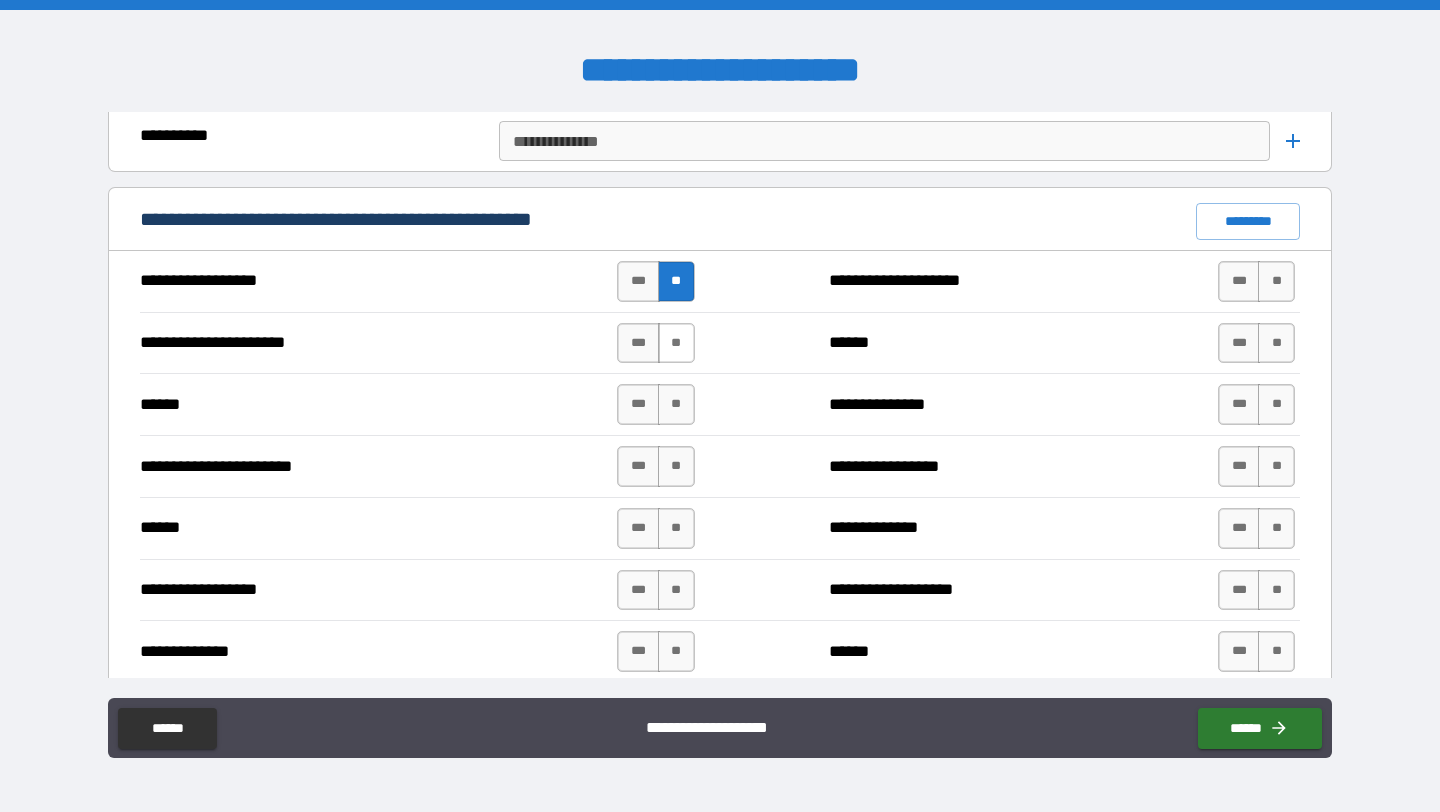 click on "**" at bounding box center [676, 343] 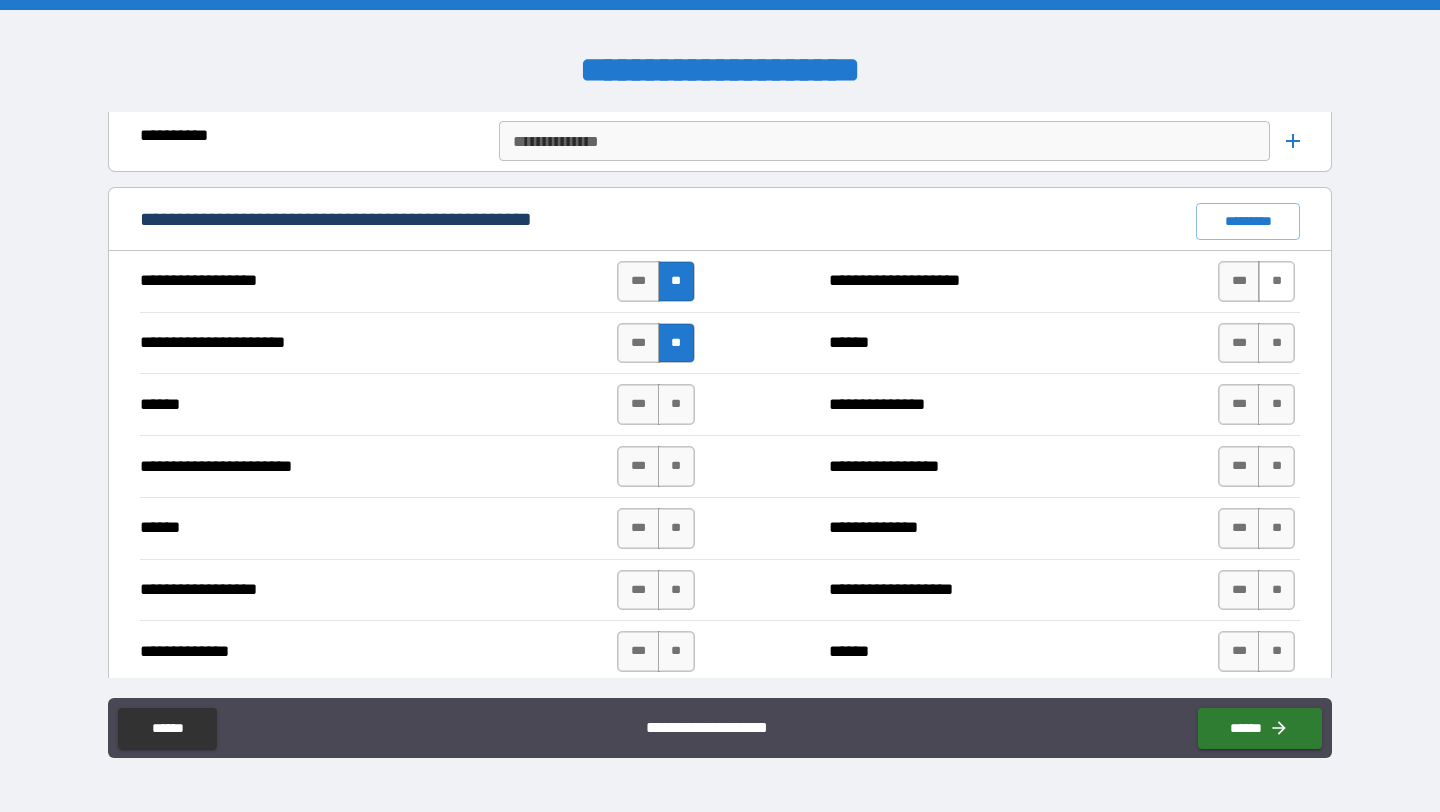 click on "**" at bounding box center [1276, 281] 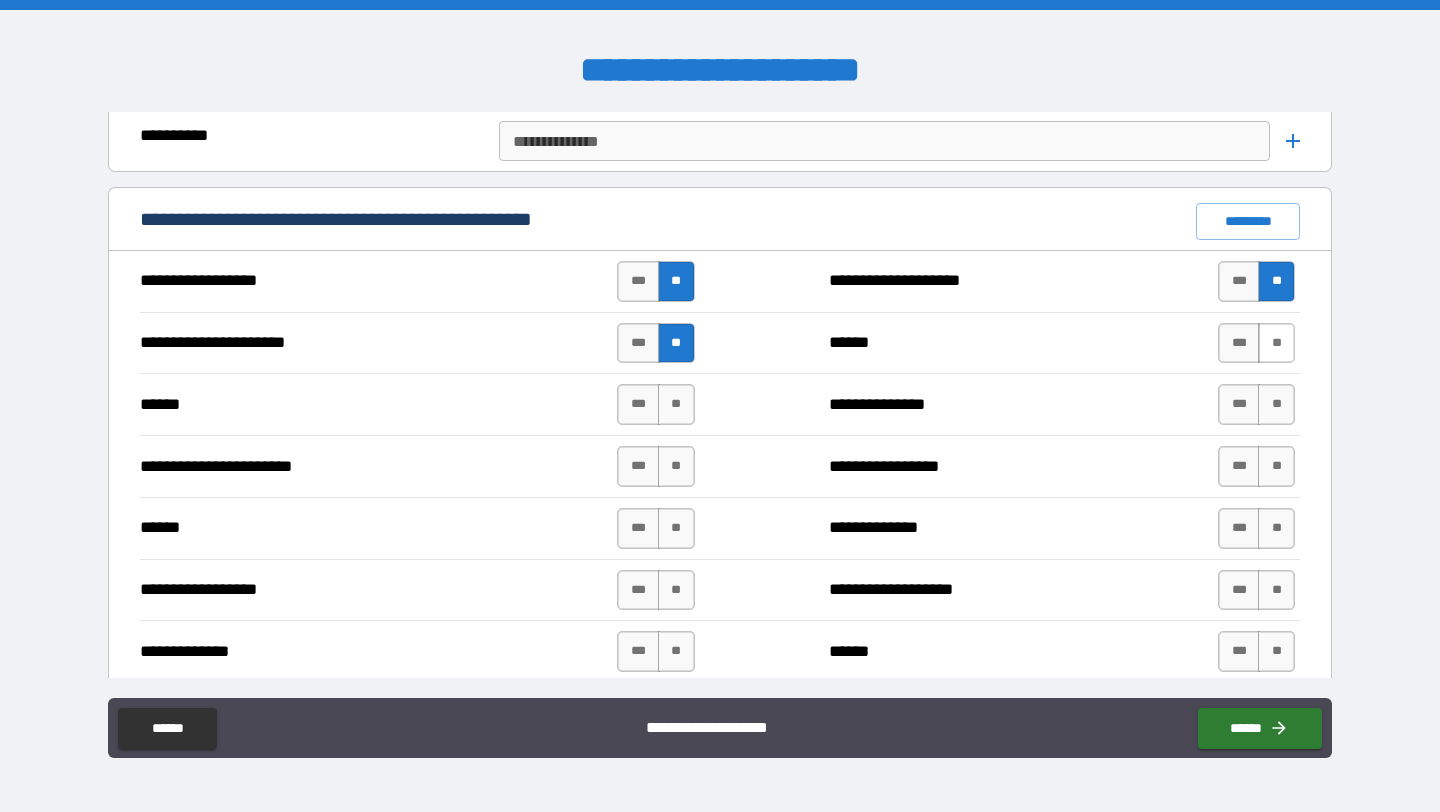 click on "**" at bounding box center [1276, 343] 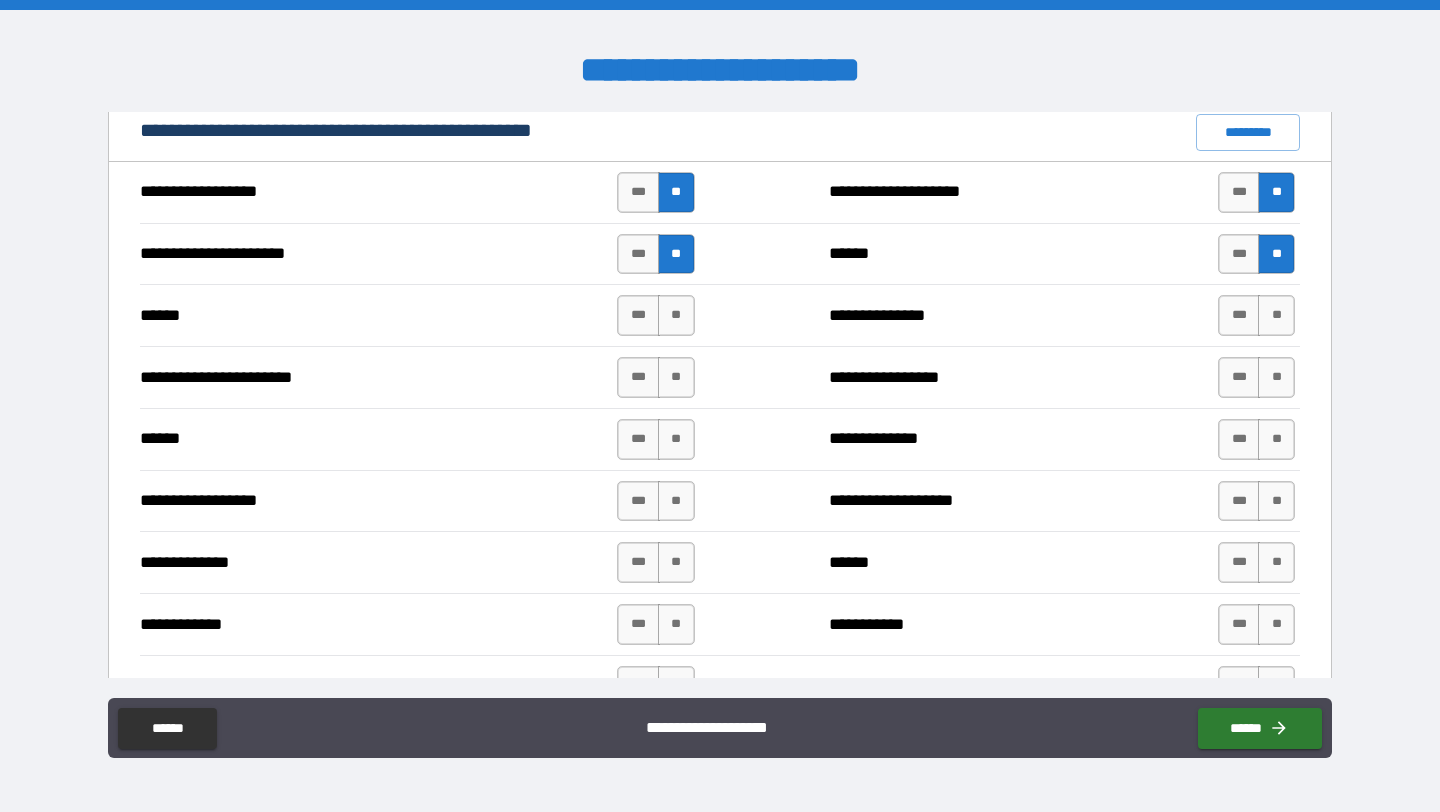 scroll, scrollTop: 1715, scrollLeft: 0, axis: vertical 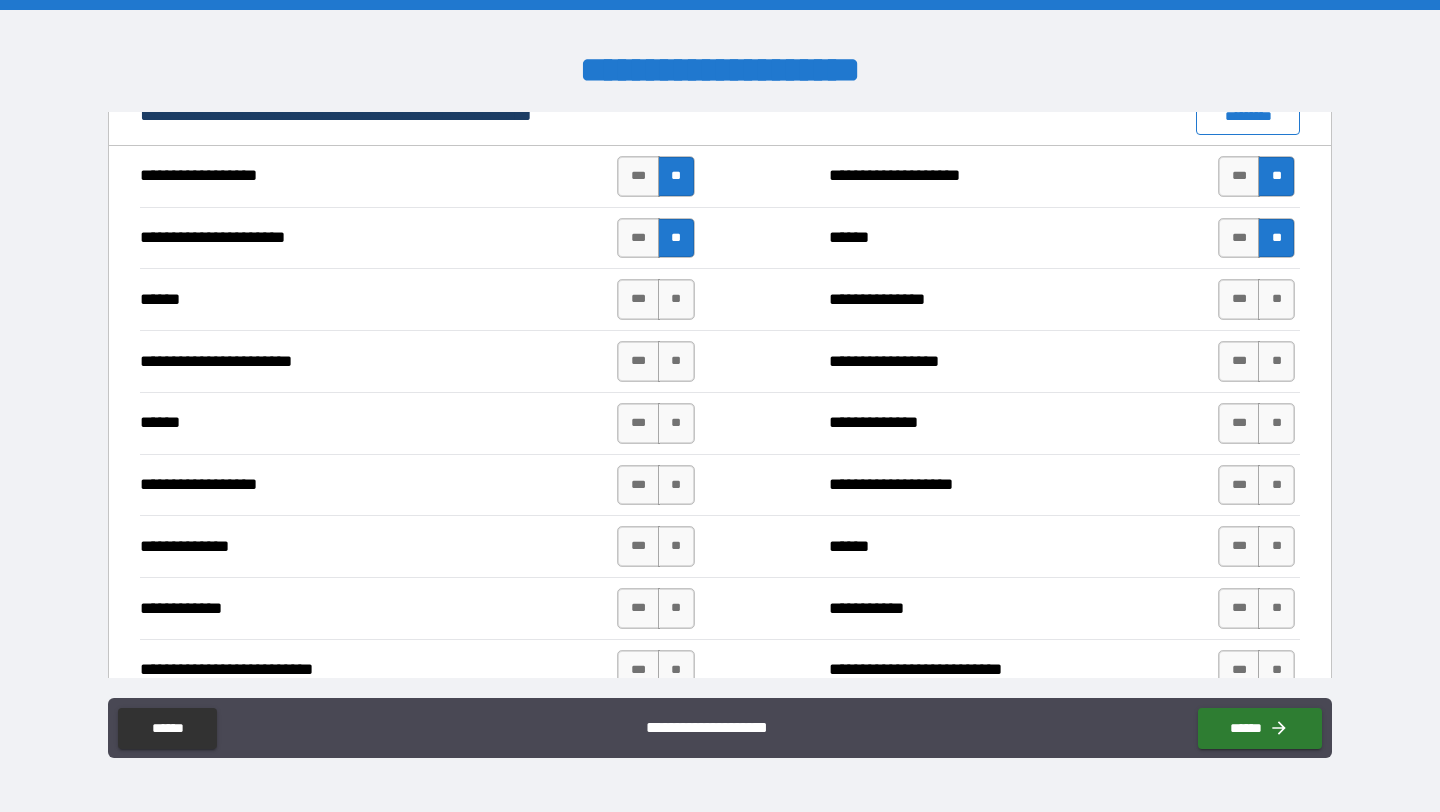 click on "*********" at bounding box center [1248, 116] 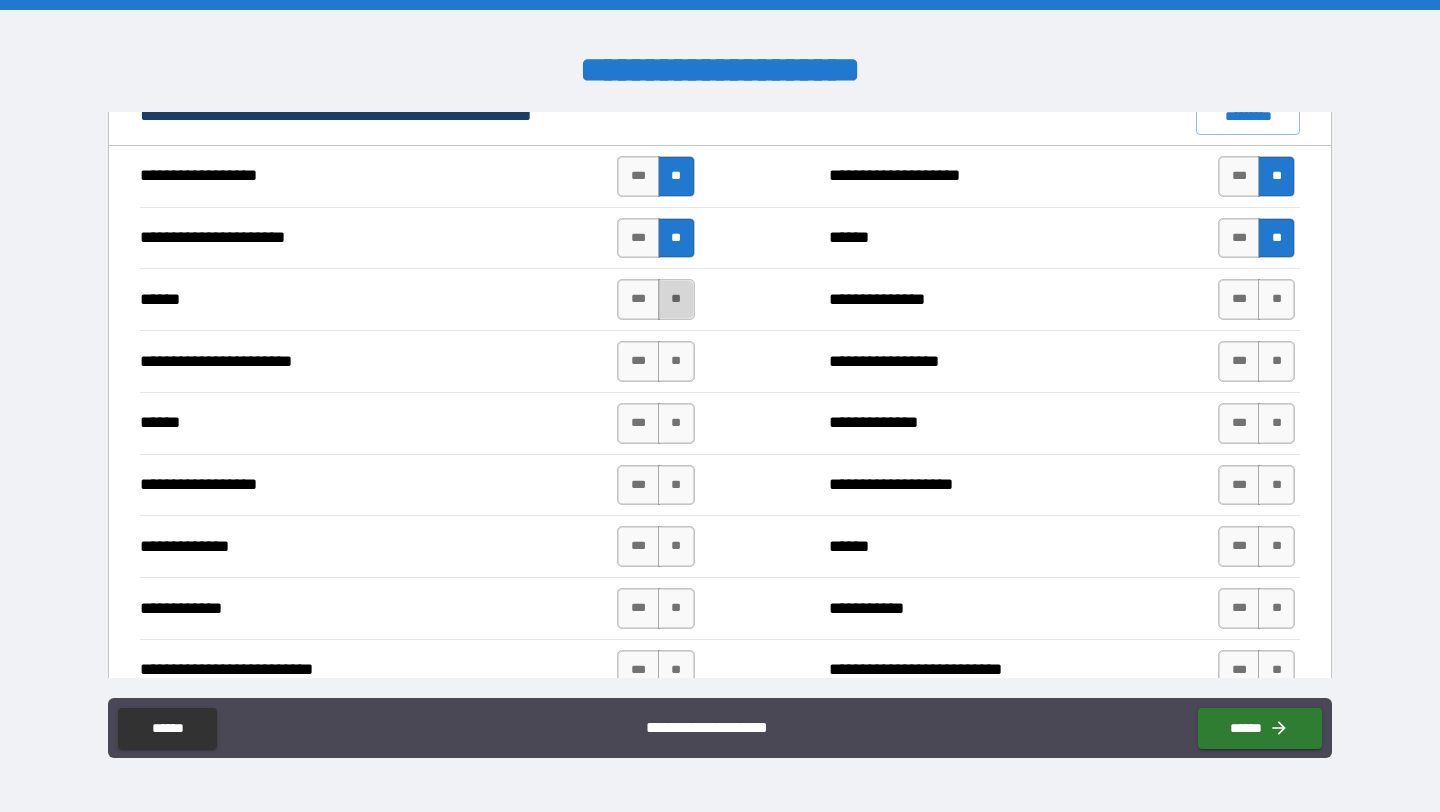 click on "**" at bounding box center [676, 299] 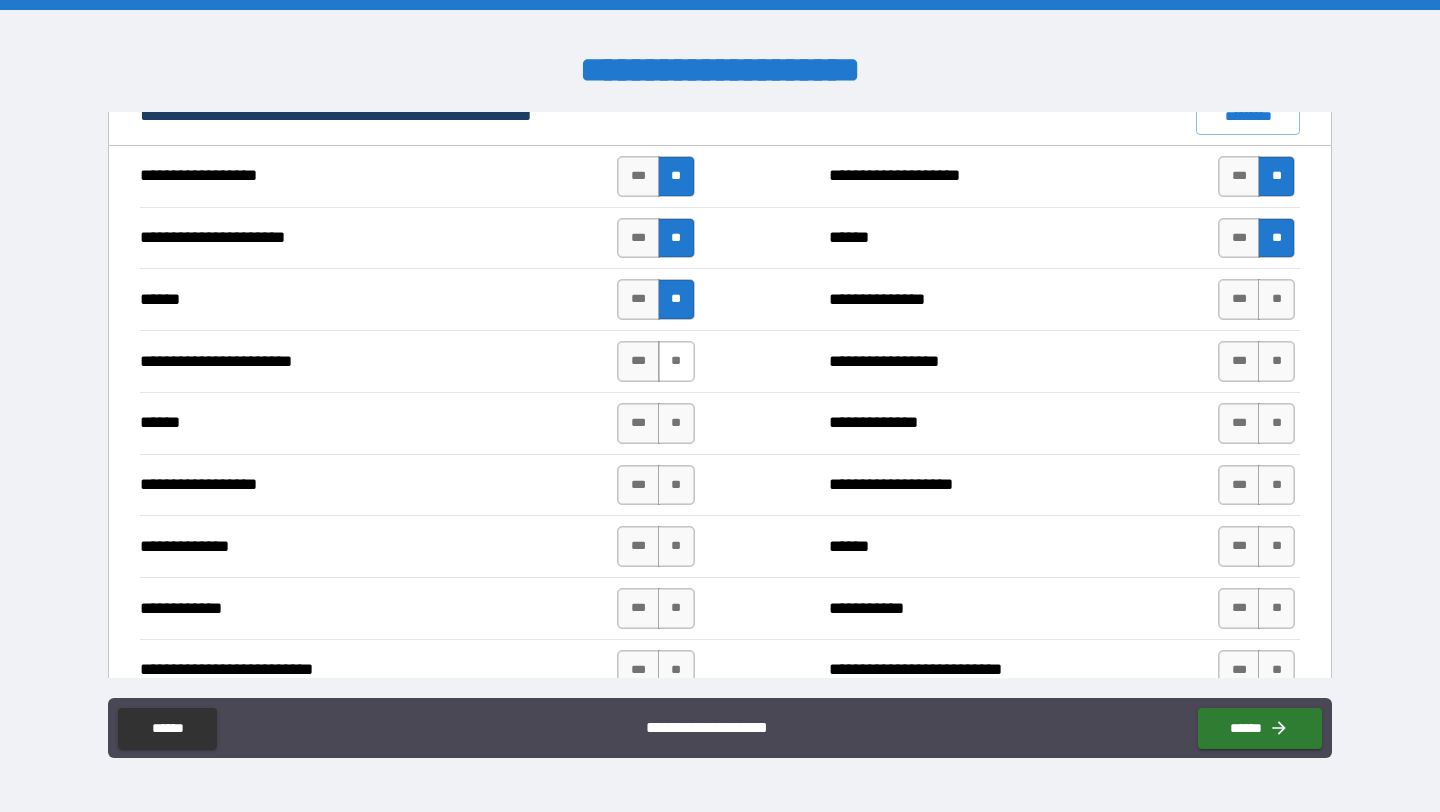 click on "**" at bounding box center (676, 361) 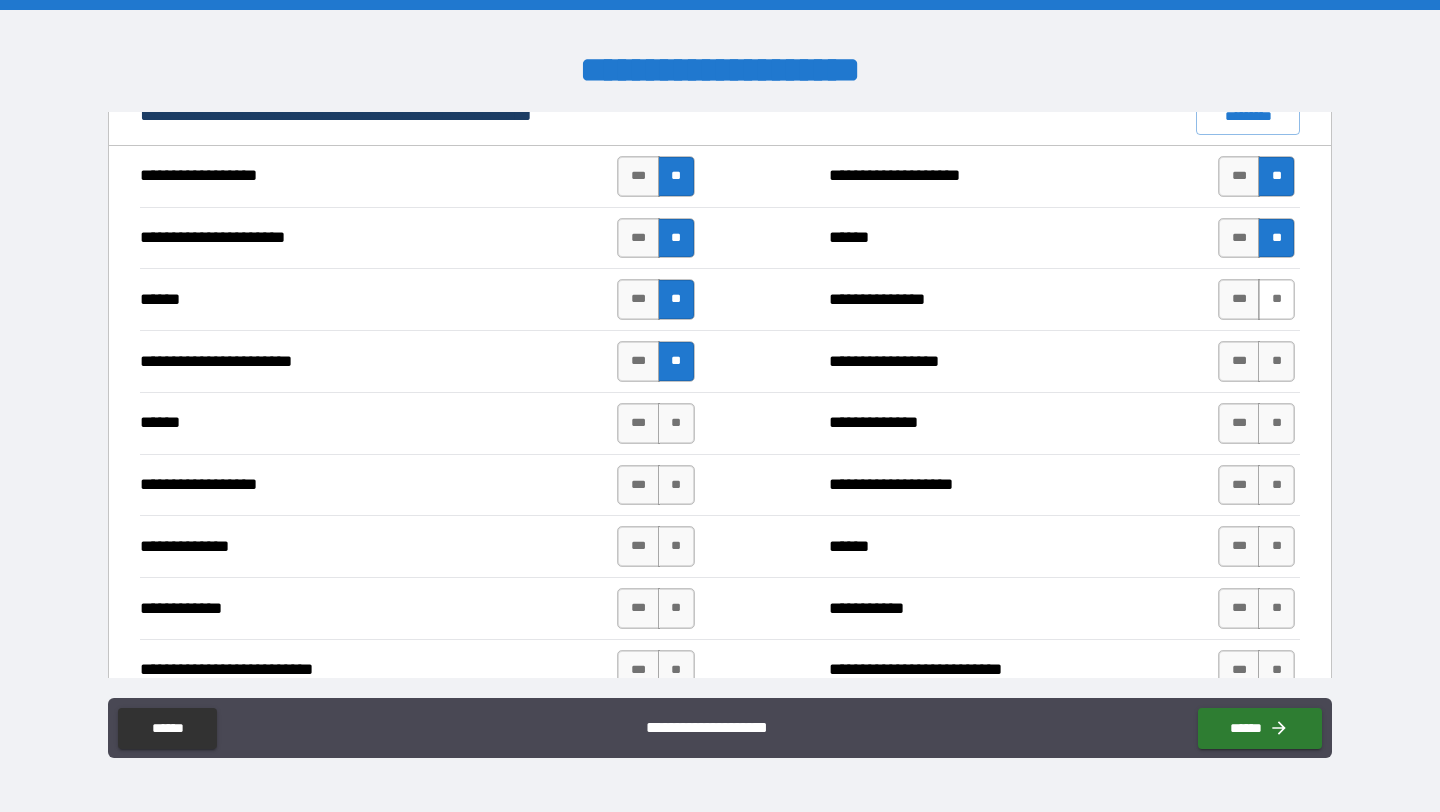 click on "**" at bounding box center (1276, 299) 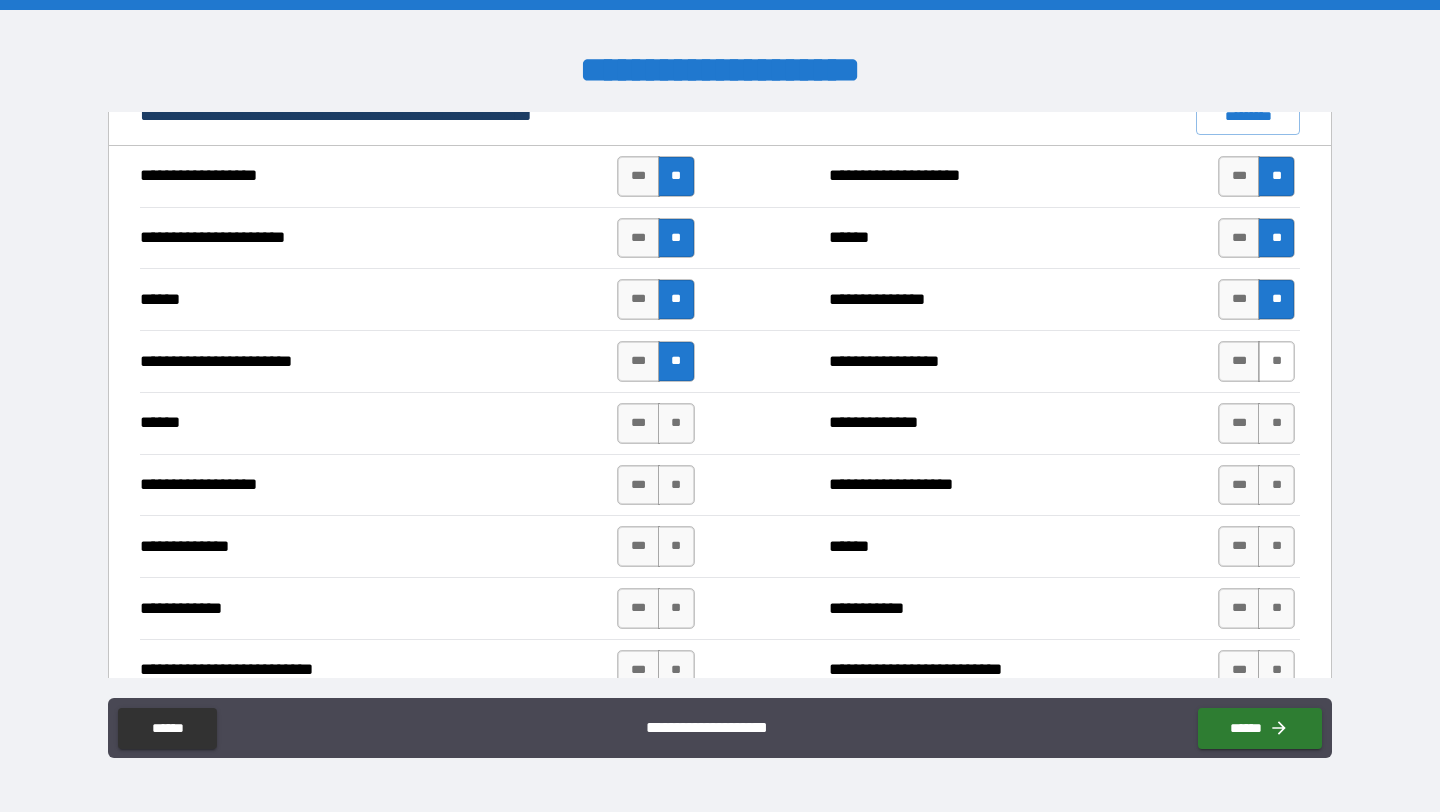 click on "**" at bounding box center [1276, 361] 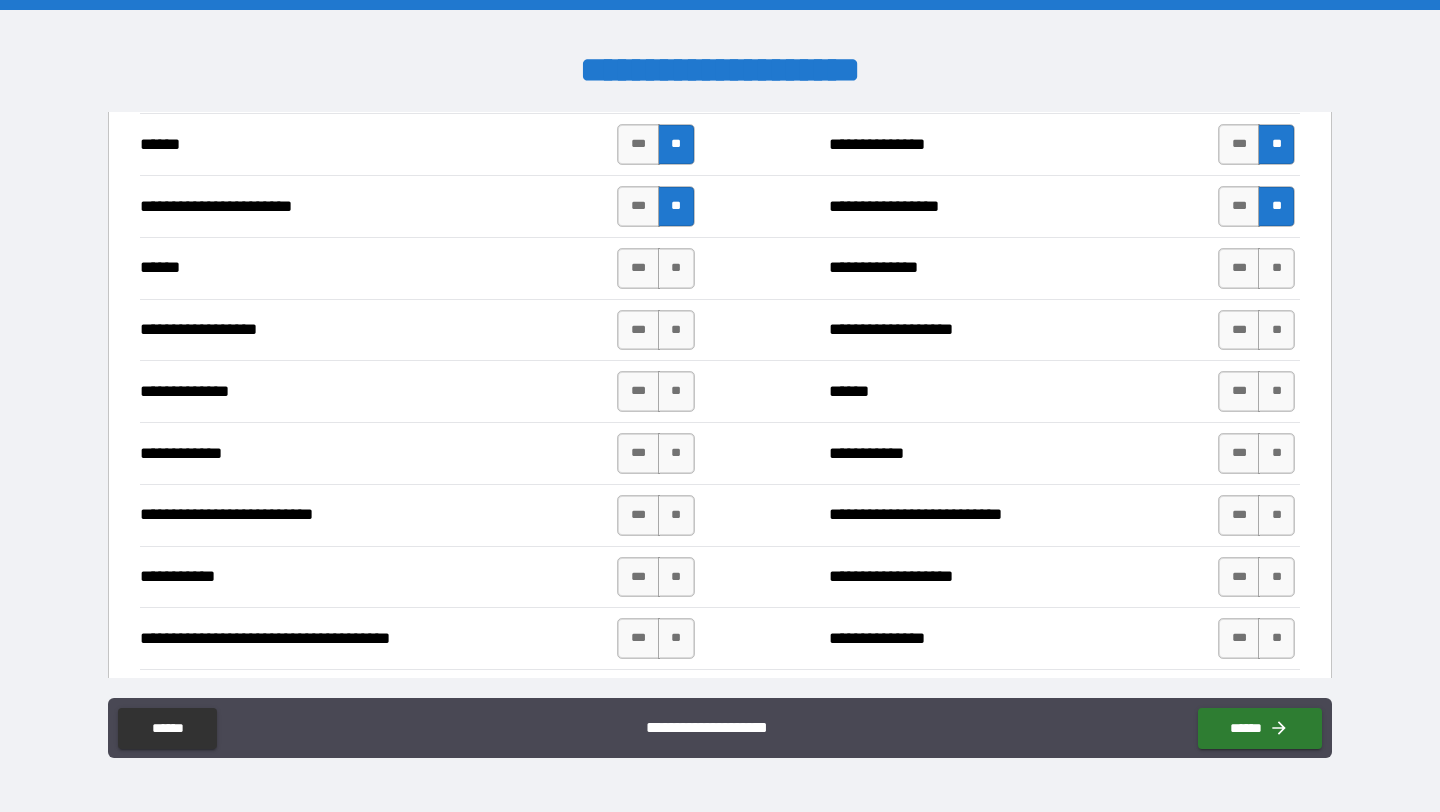 scroll, scrollTop: 1880, scrollLeft: 0, axis: vertical 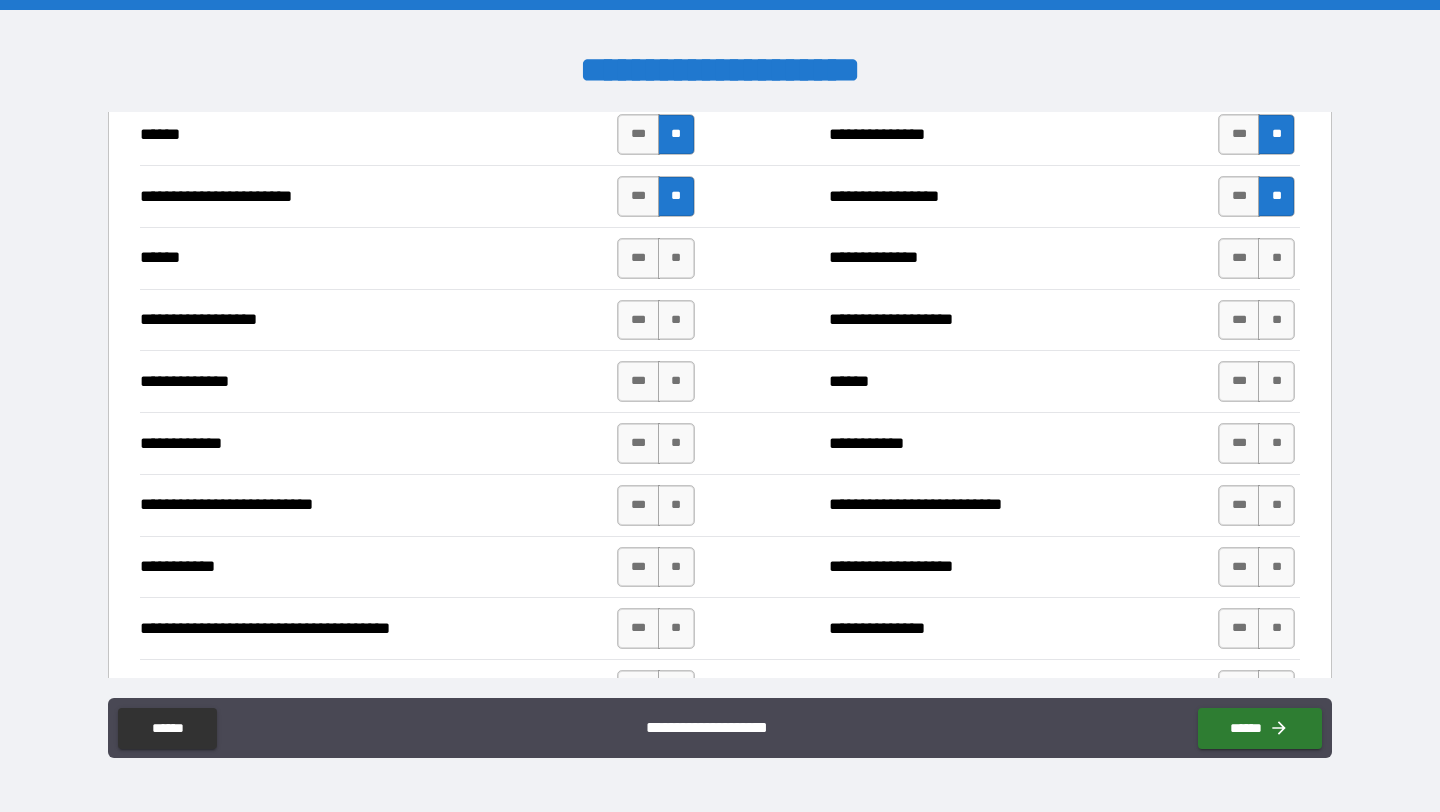 click on "**" at bounding box center (676, 258) 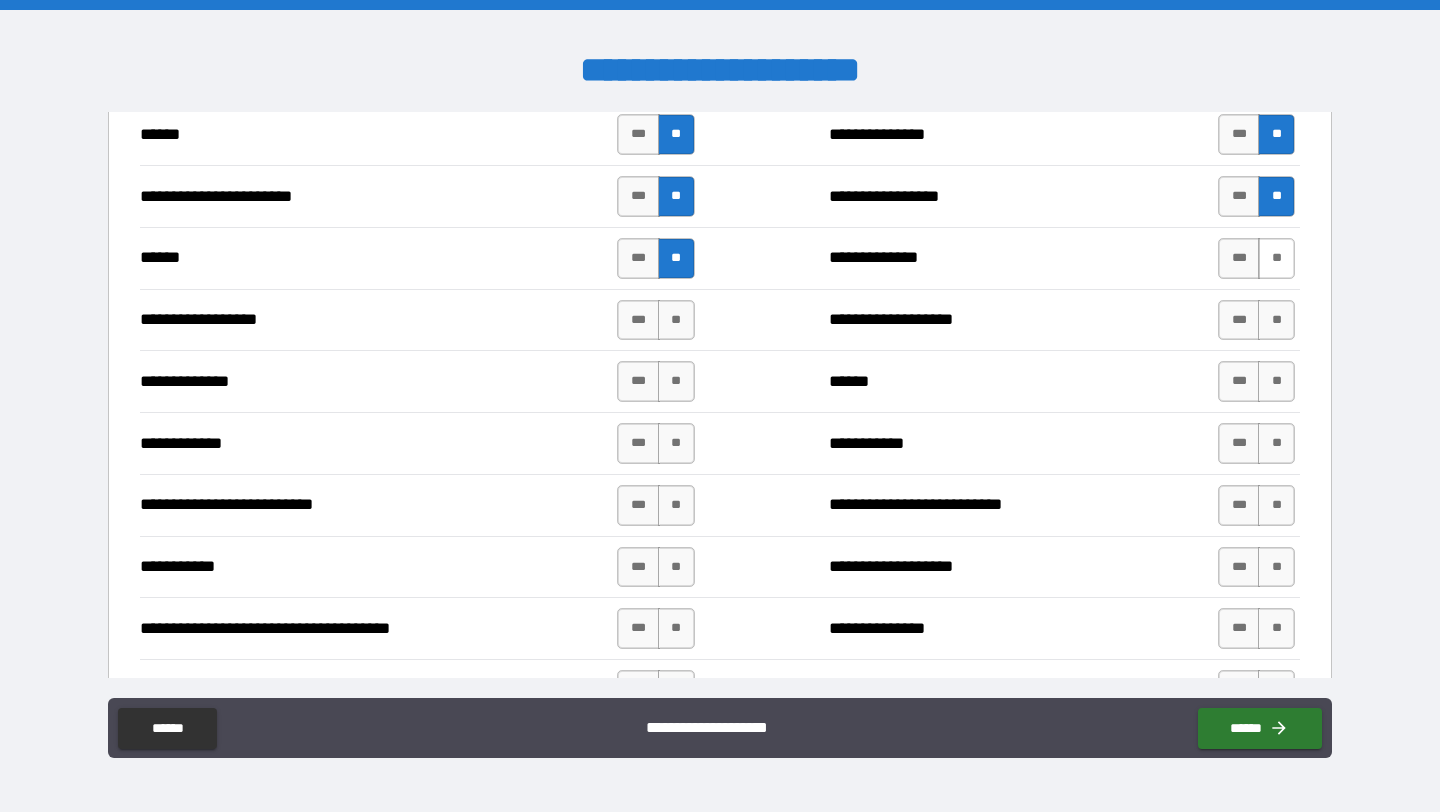 click on "**" at bounding box center (1276, 258) 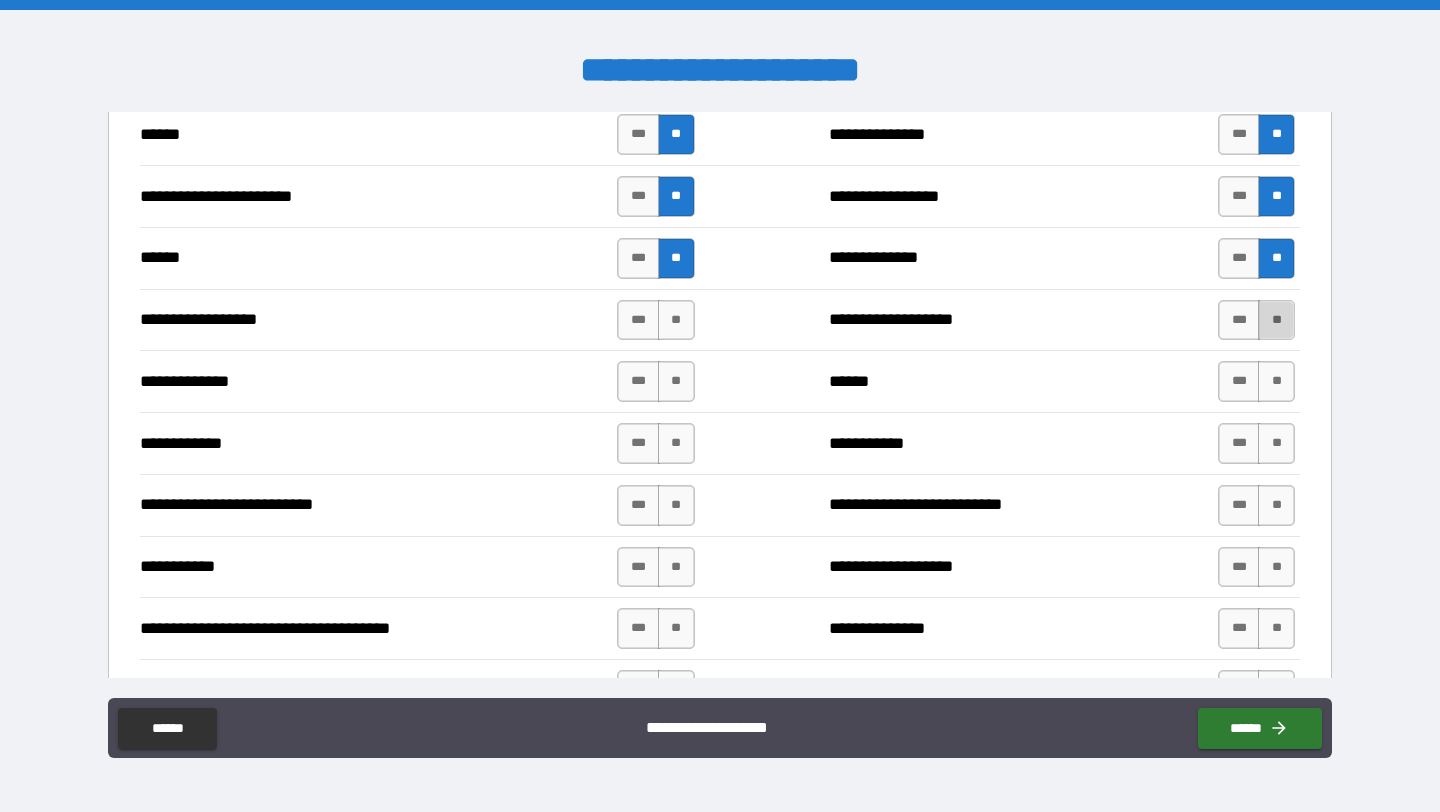 click on "**" at bounding box center [1276, 320] 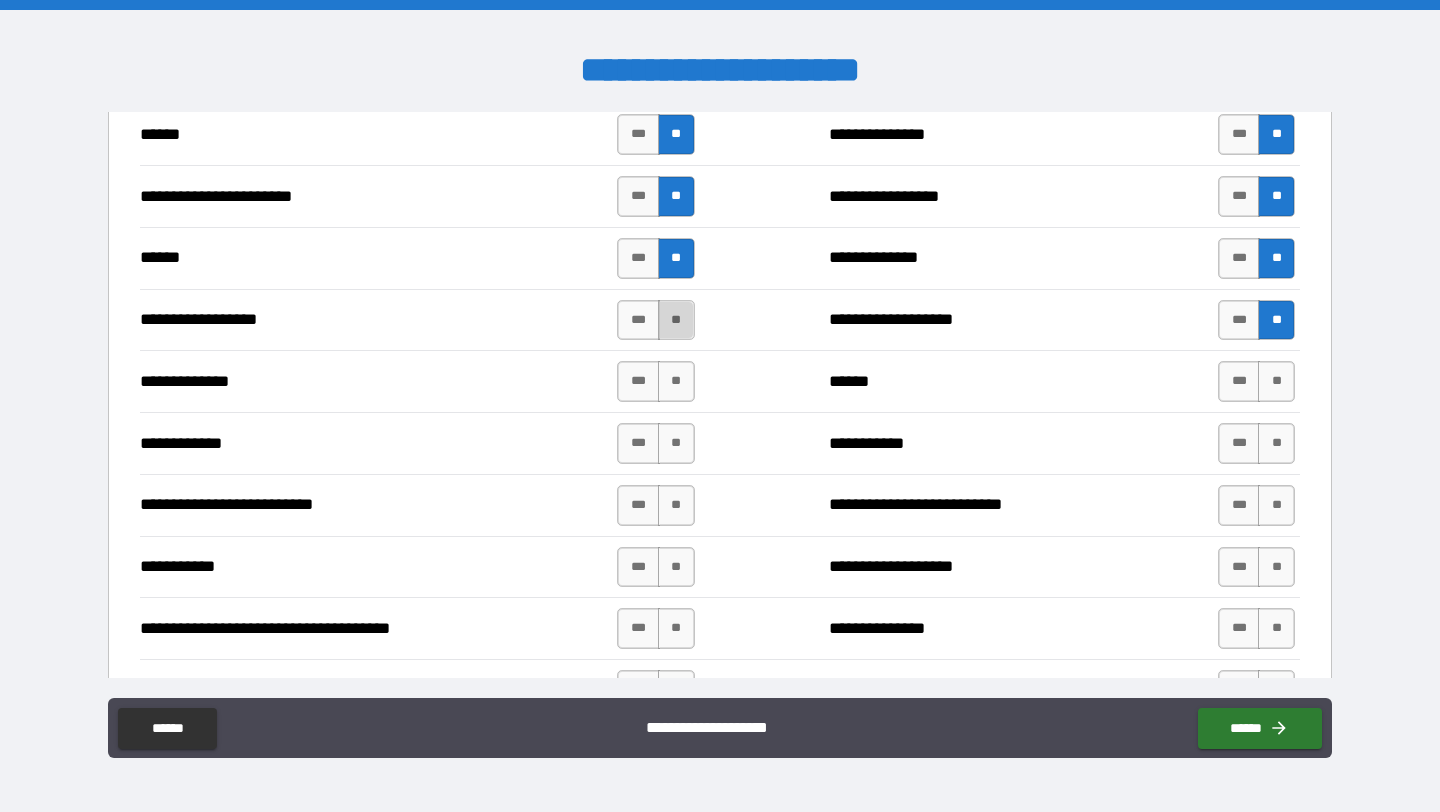 click on "**" at bounding box center [676, 320] 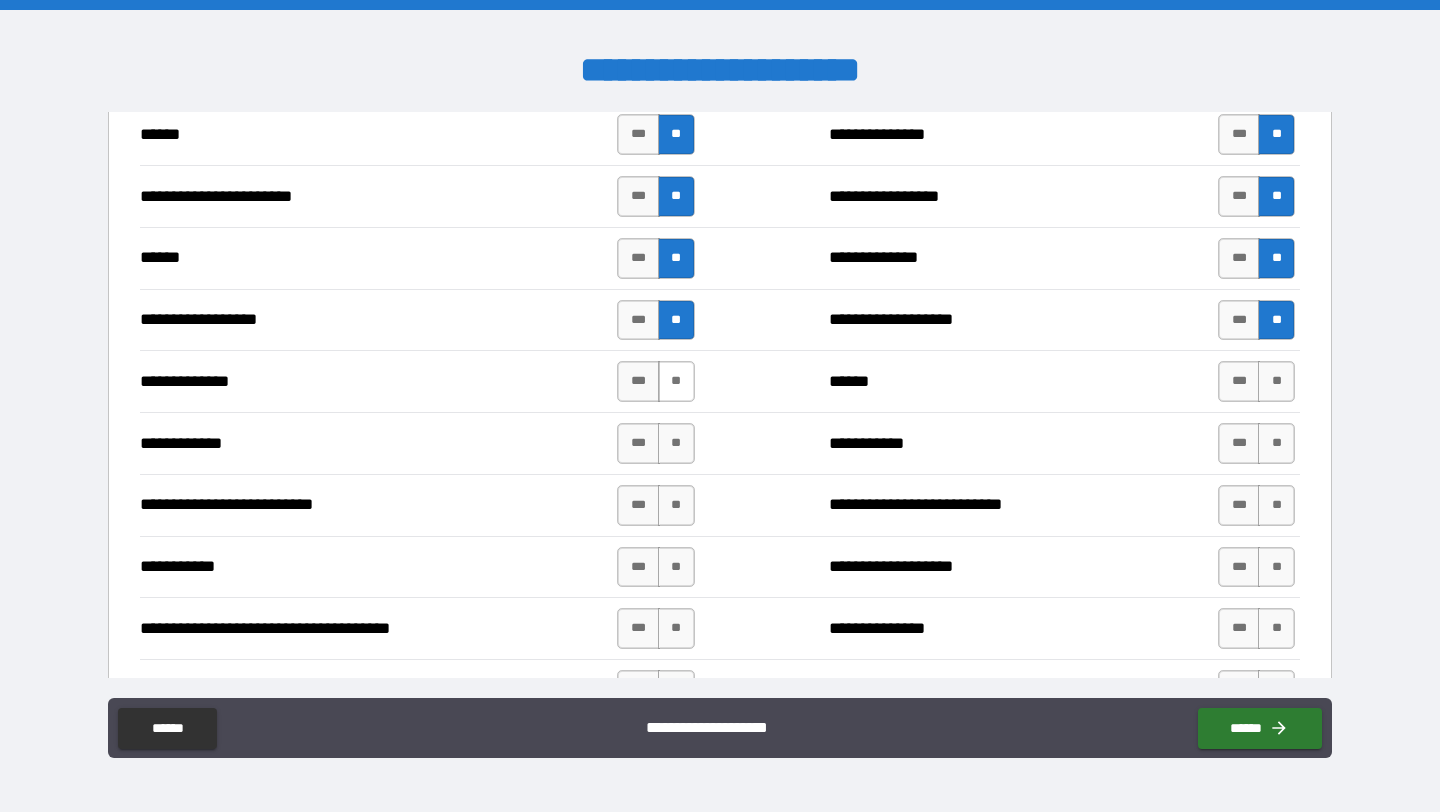 click on "**" at bounding box center [676, 381] 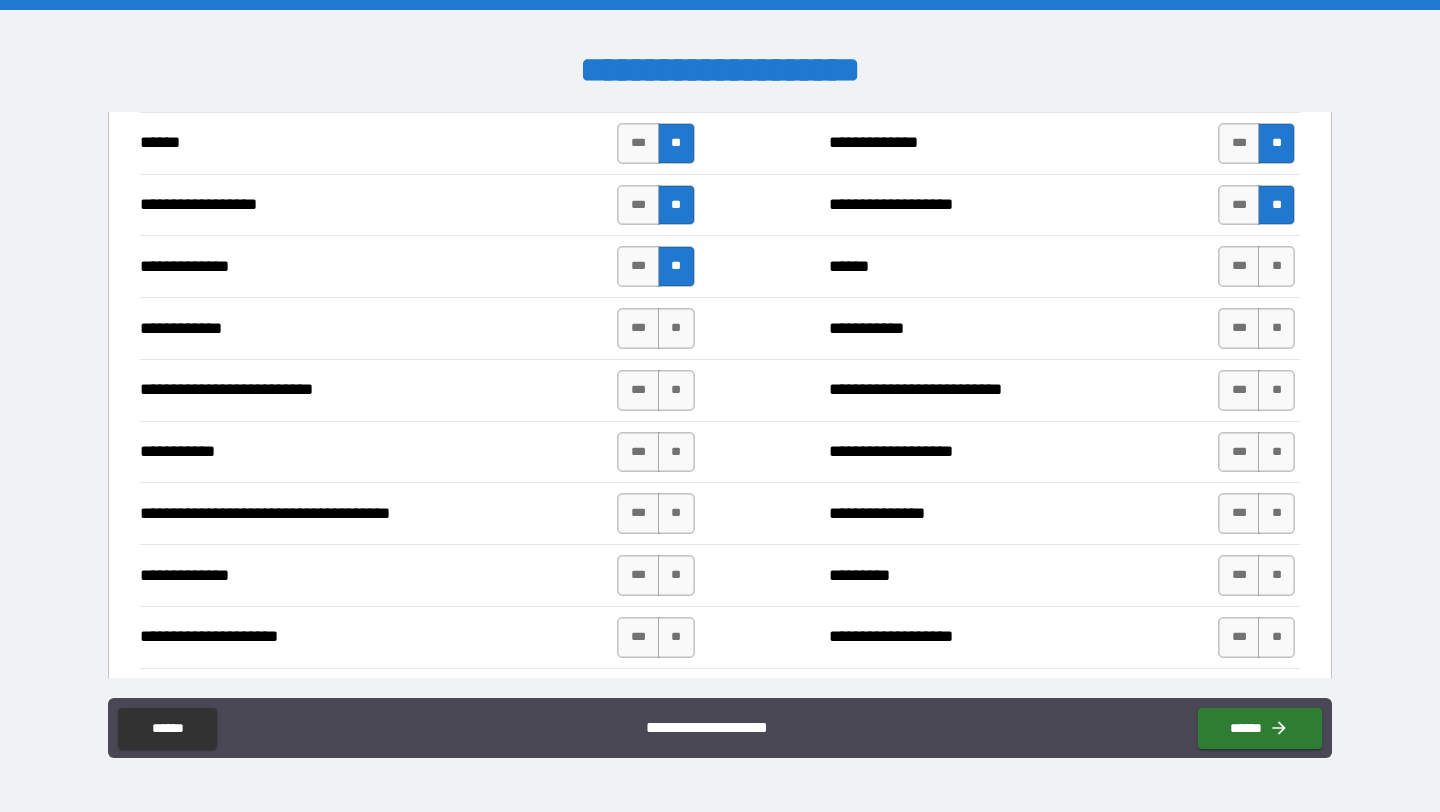 scroll, scrollTop: 2001, scrollLeft: 0, axis: vertical 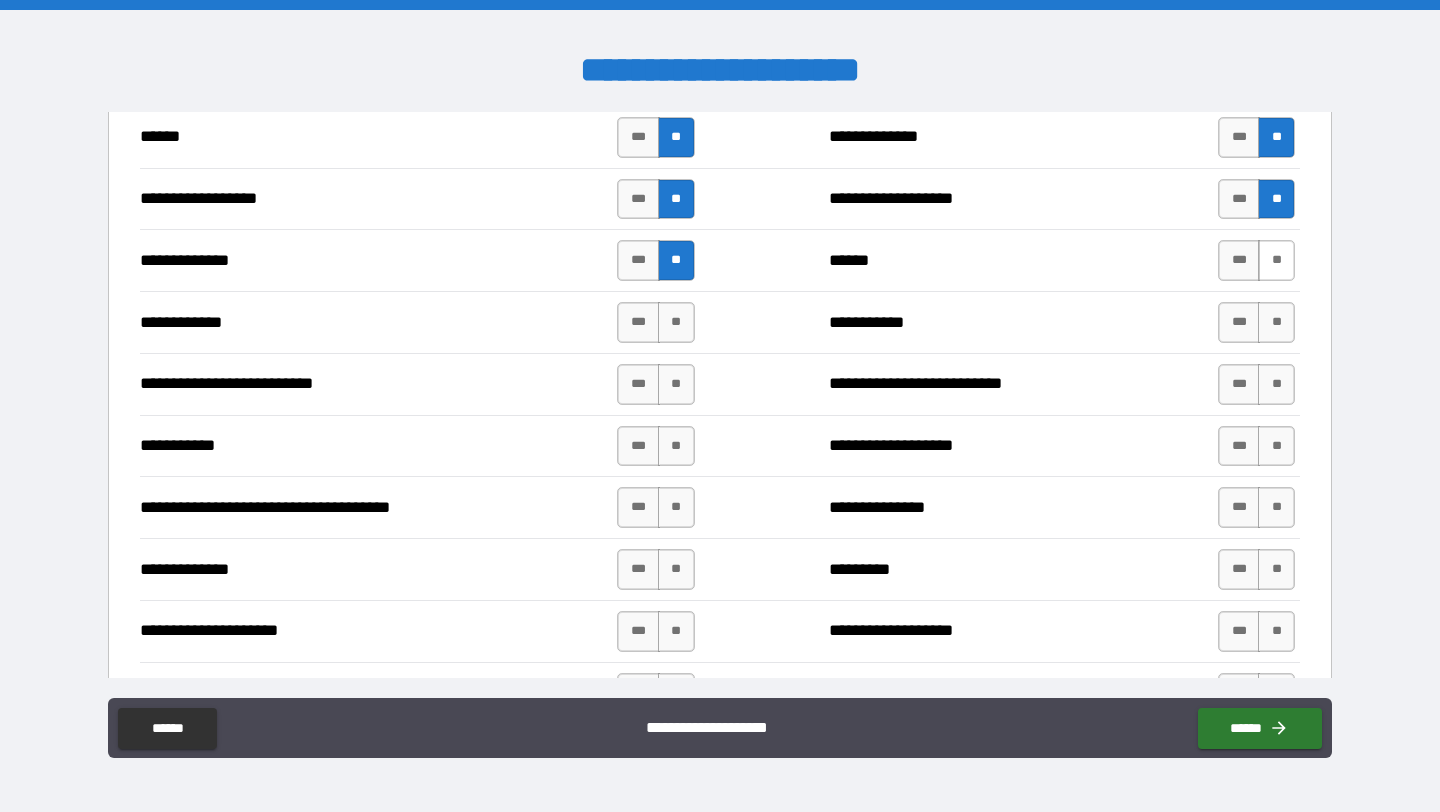 click on "**" at bounding box center [1276, 260] 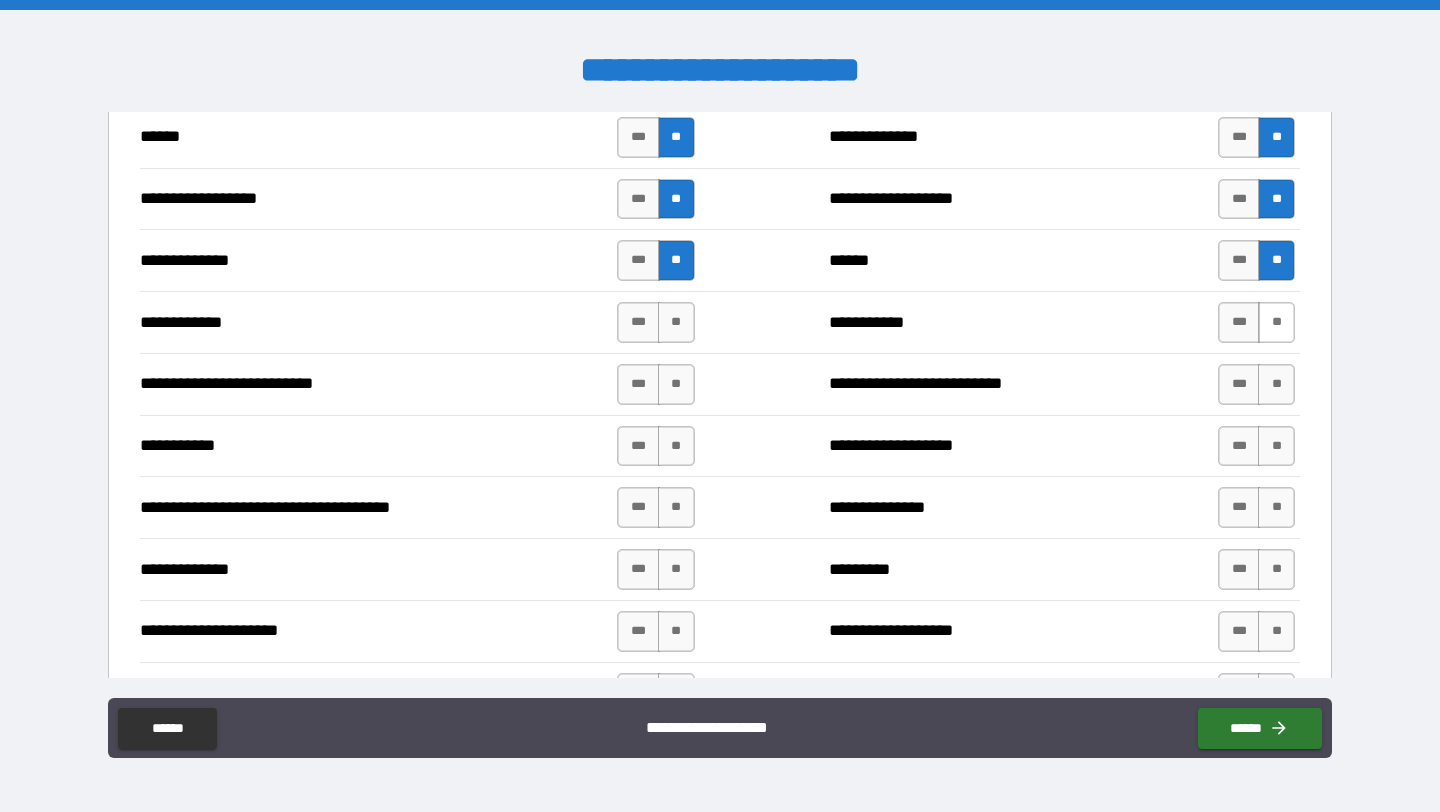 click on "**" at bounding box center [1276, 322] 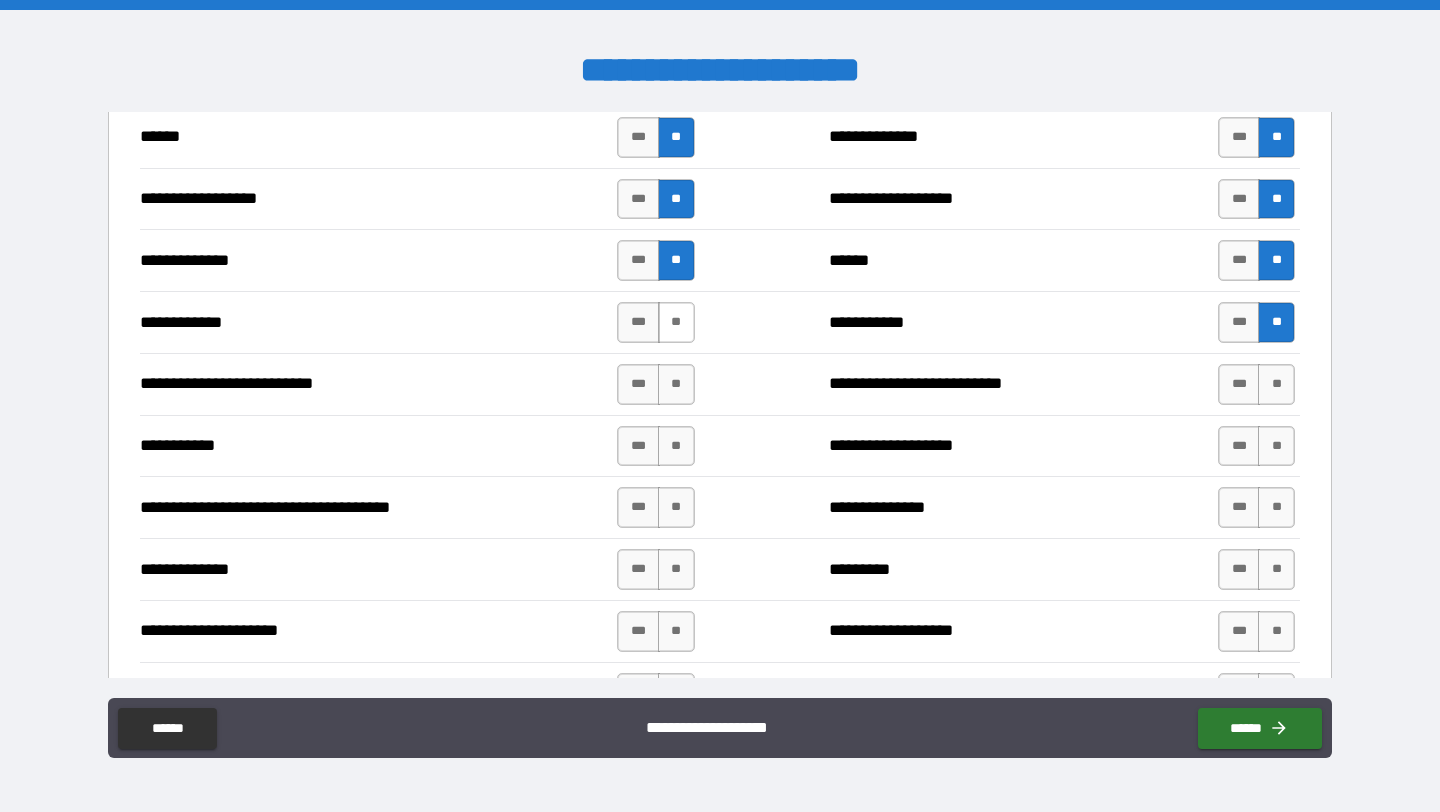 click on "**" at bounding box center [676, 322] 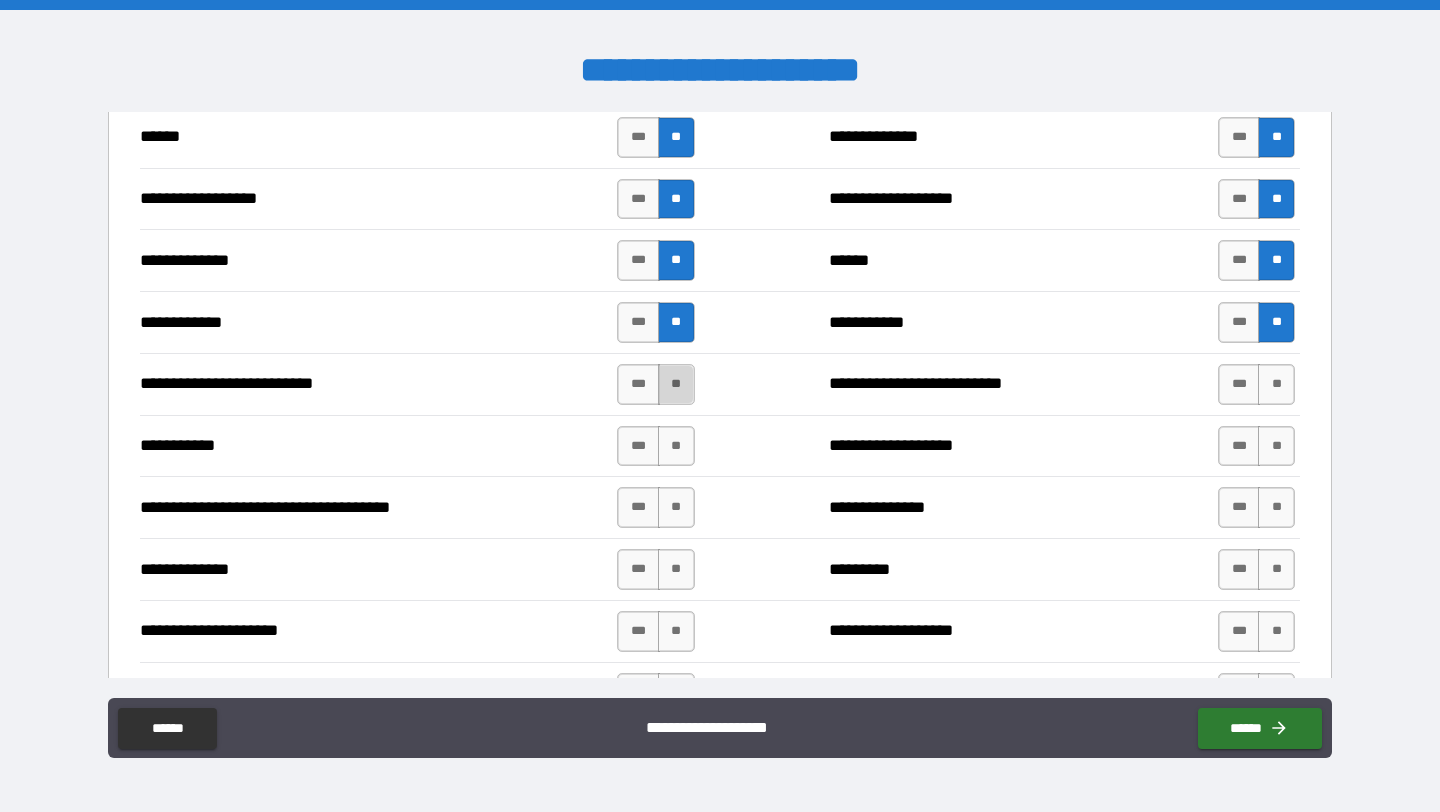 click on "**" at bounding box center (676, 384) 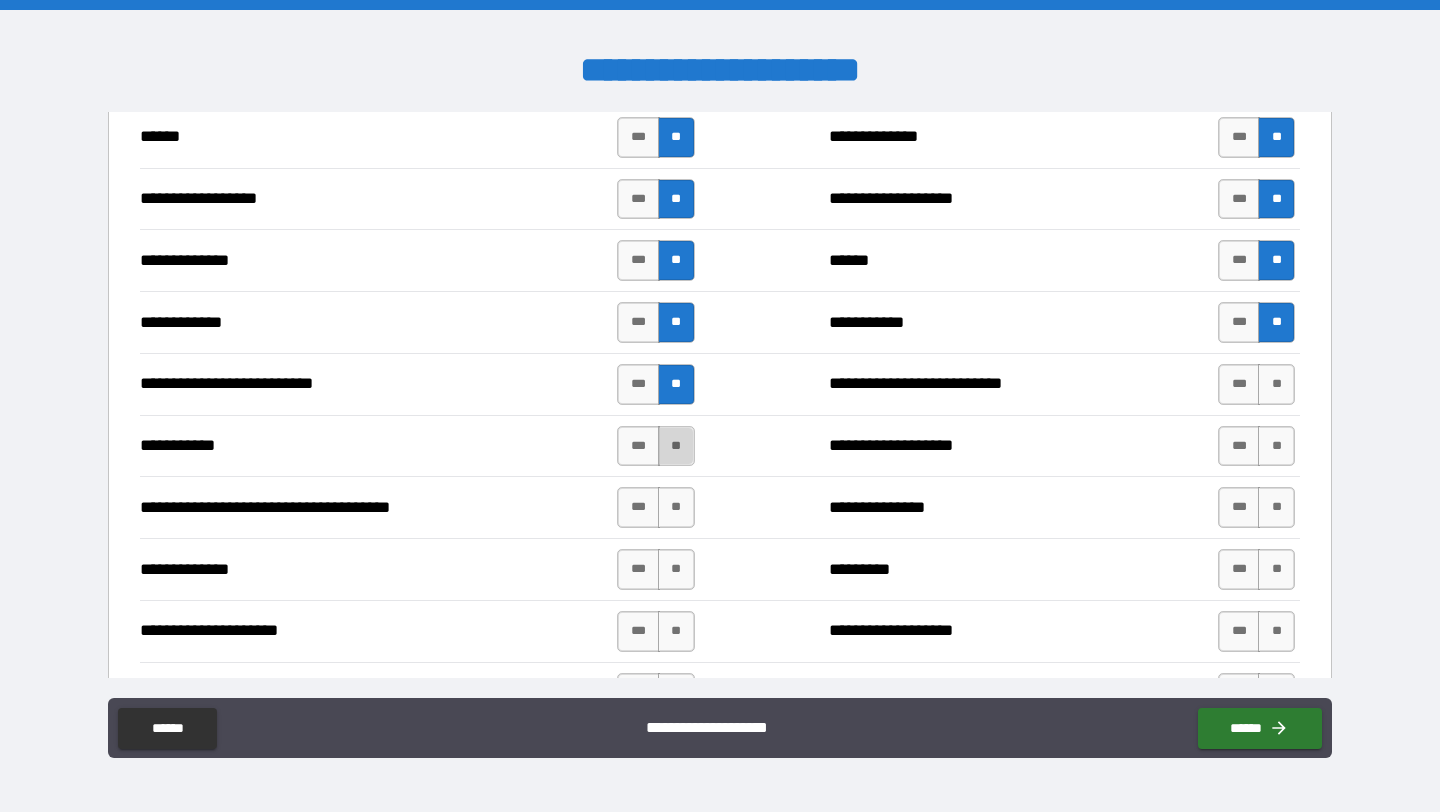 click on "**" at bounding box center [676, 446] 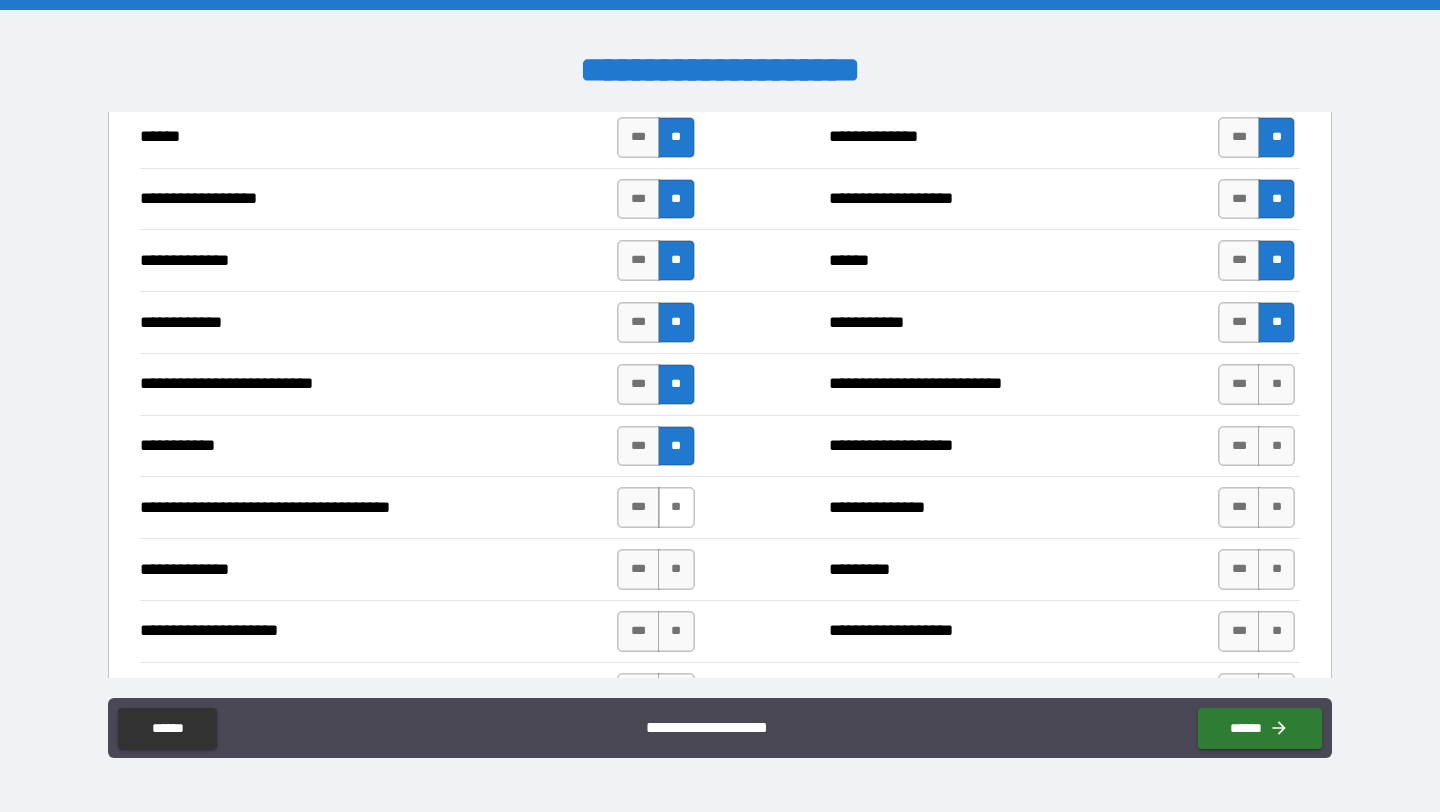 click on "**" at bounding box center [676, 507] 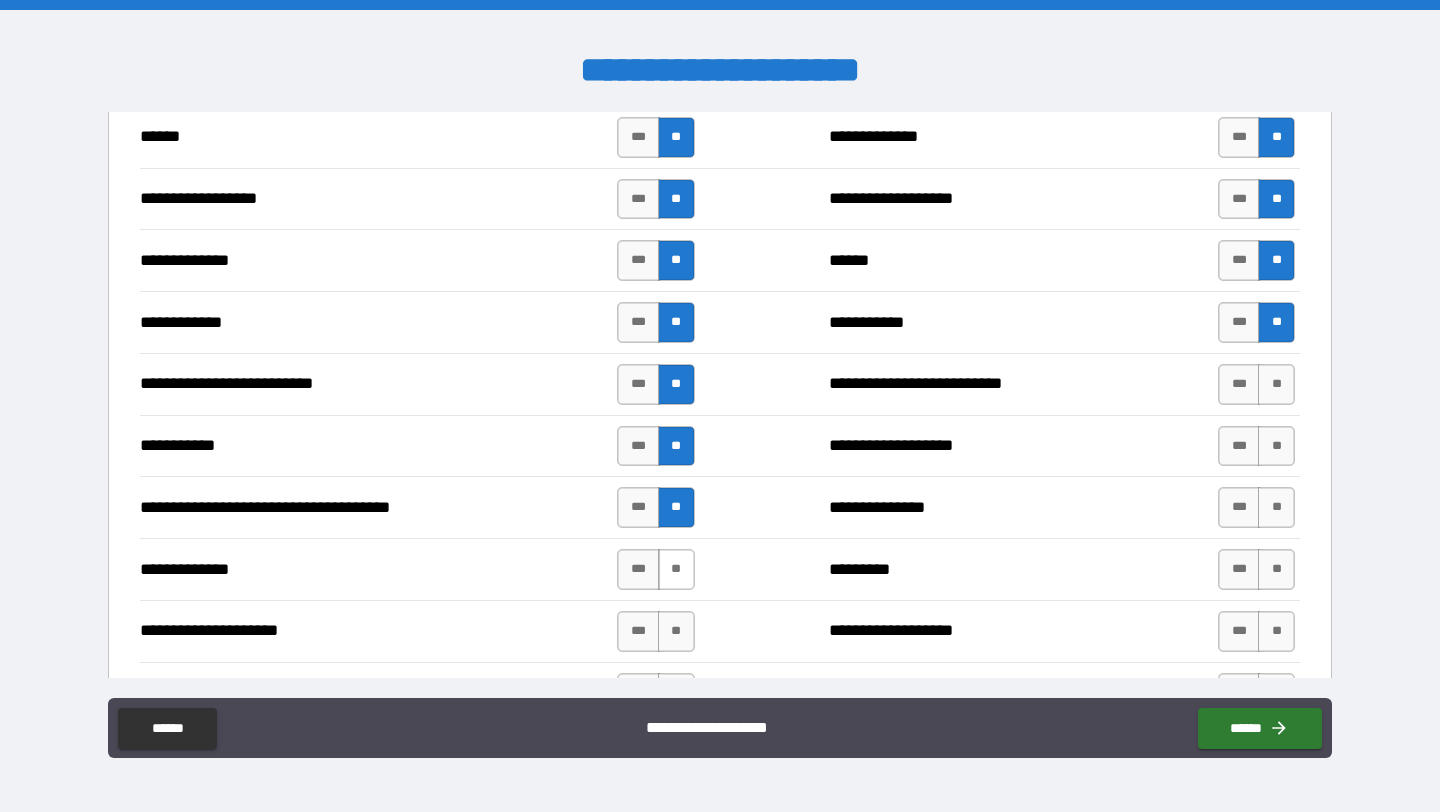 click on "**" at bounding box center (676, 569) 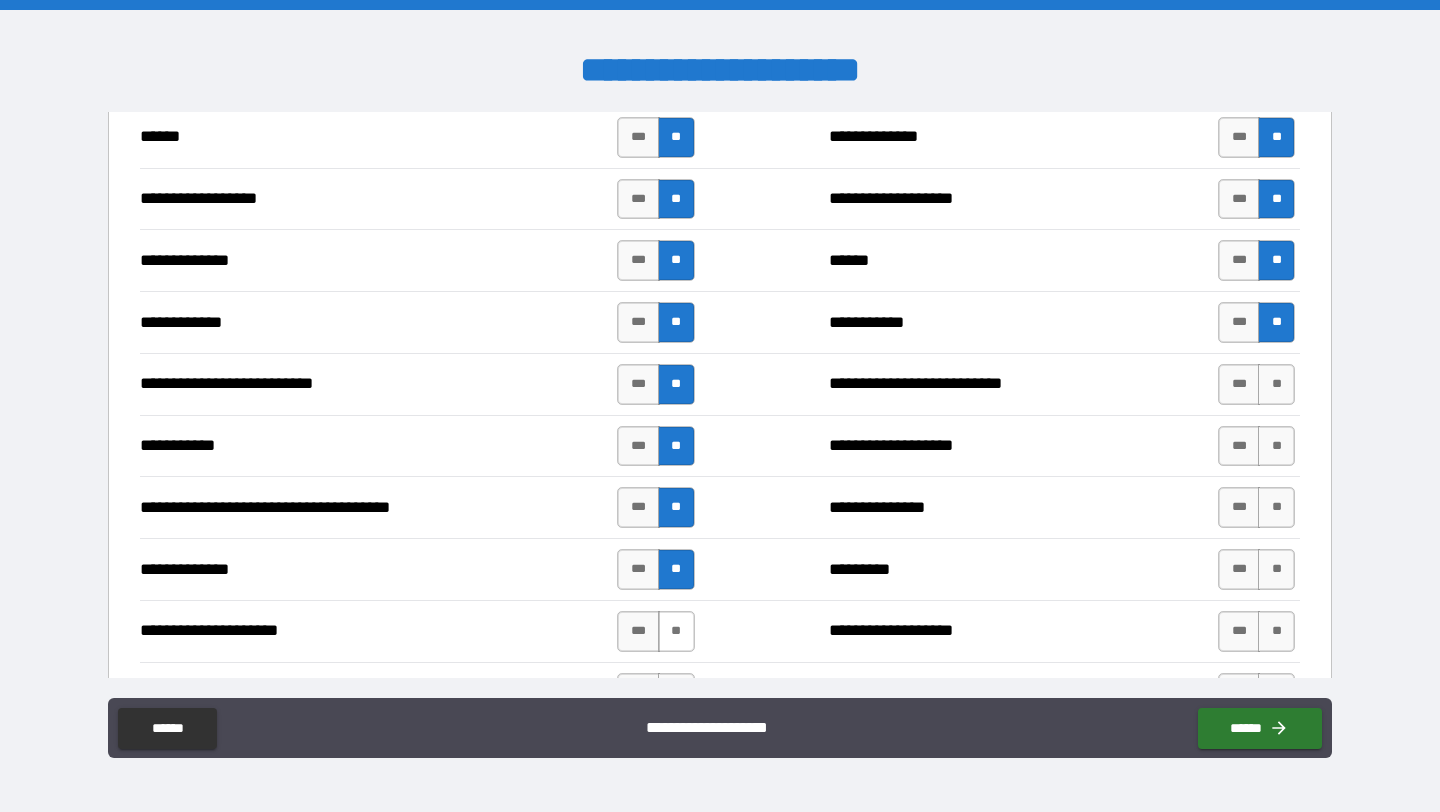 click on "**" at bounding box center [676, 631] 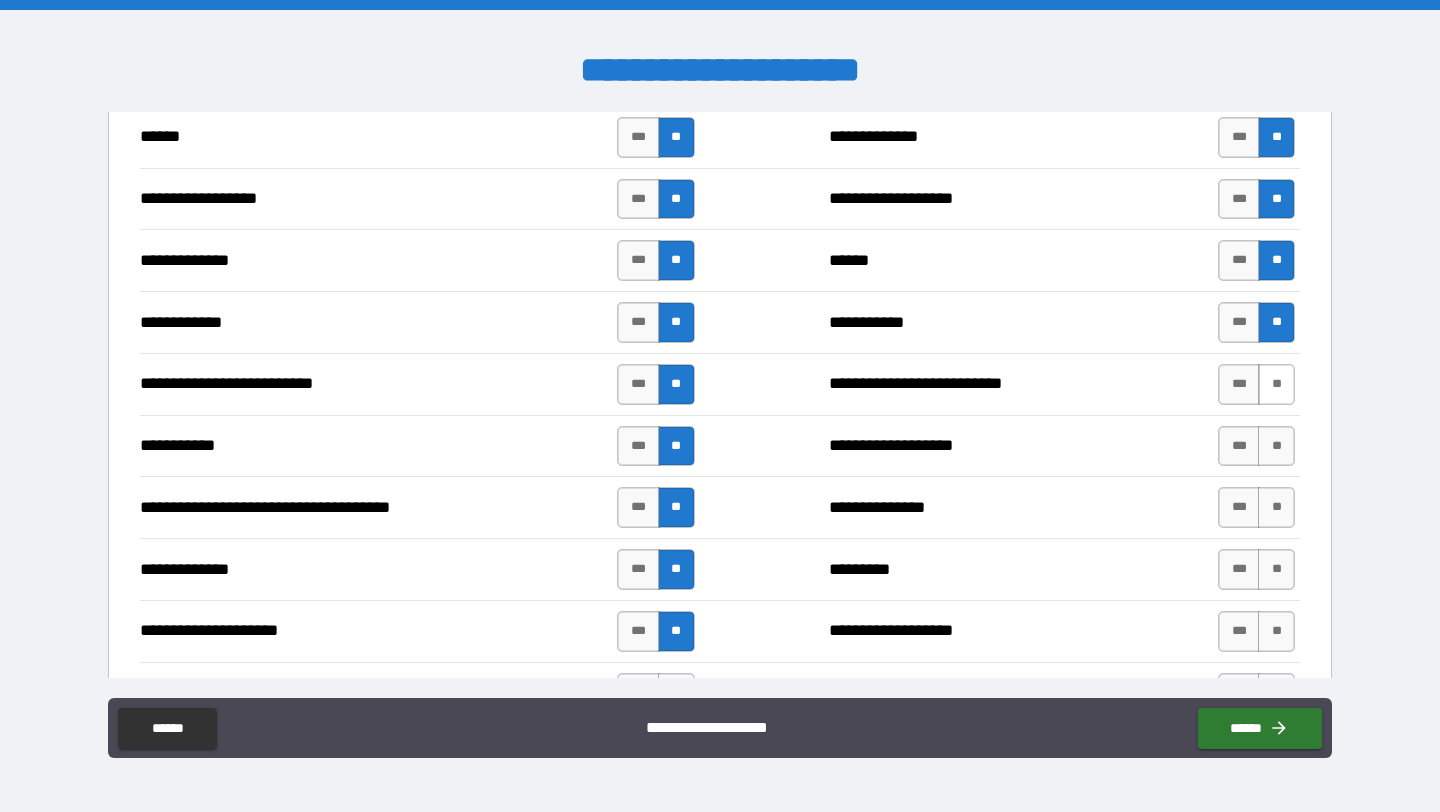 click on "**" at bounding box center [1276, 384] 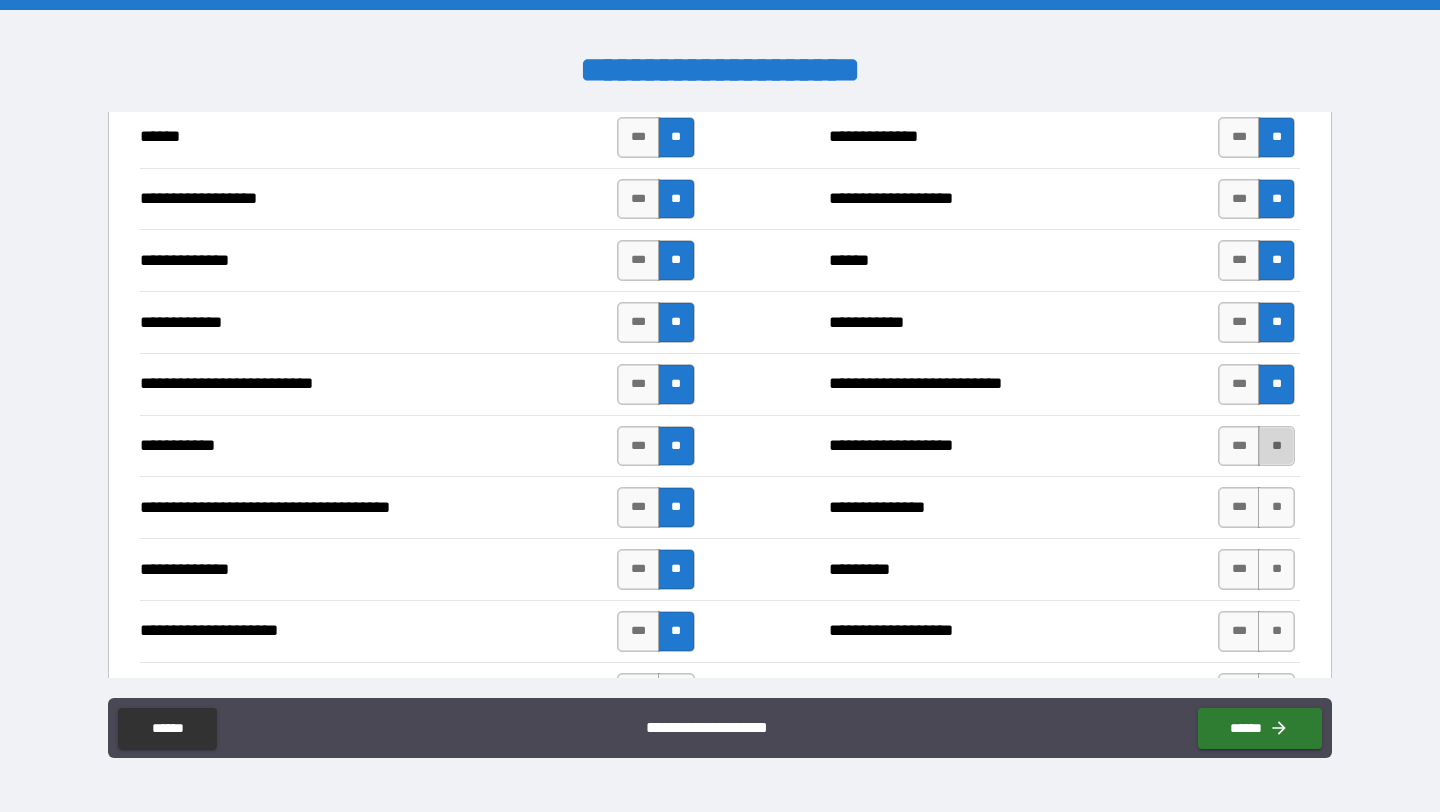 click on "**" at bounding box center (1276, 446) 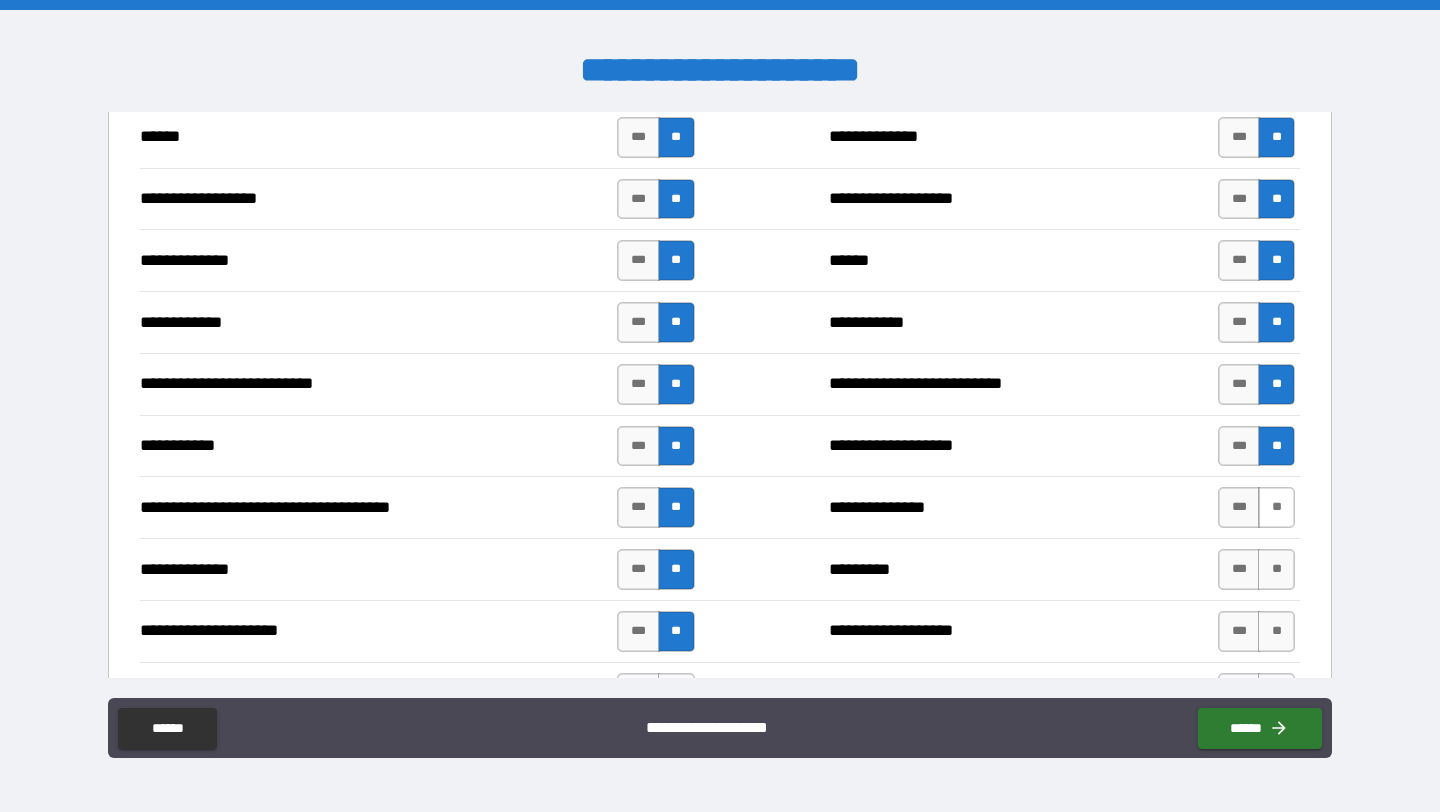 click on "**" at bounding box center (1276, 507) 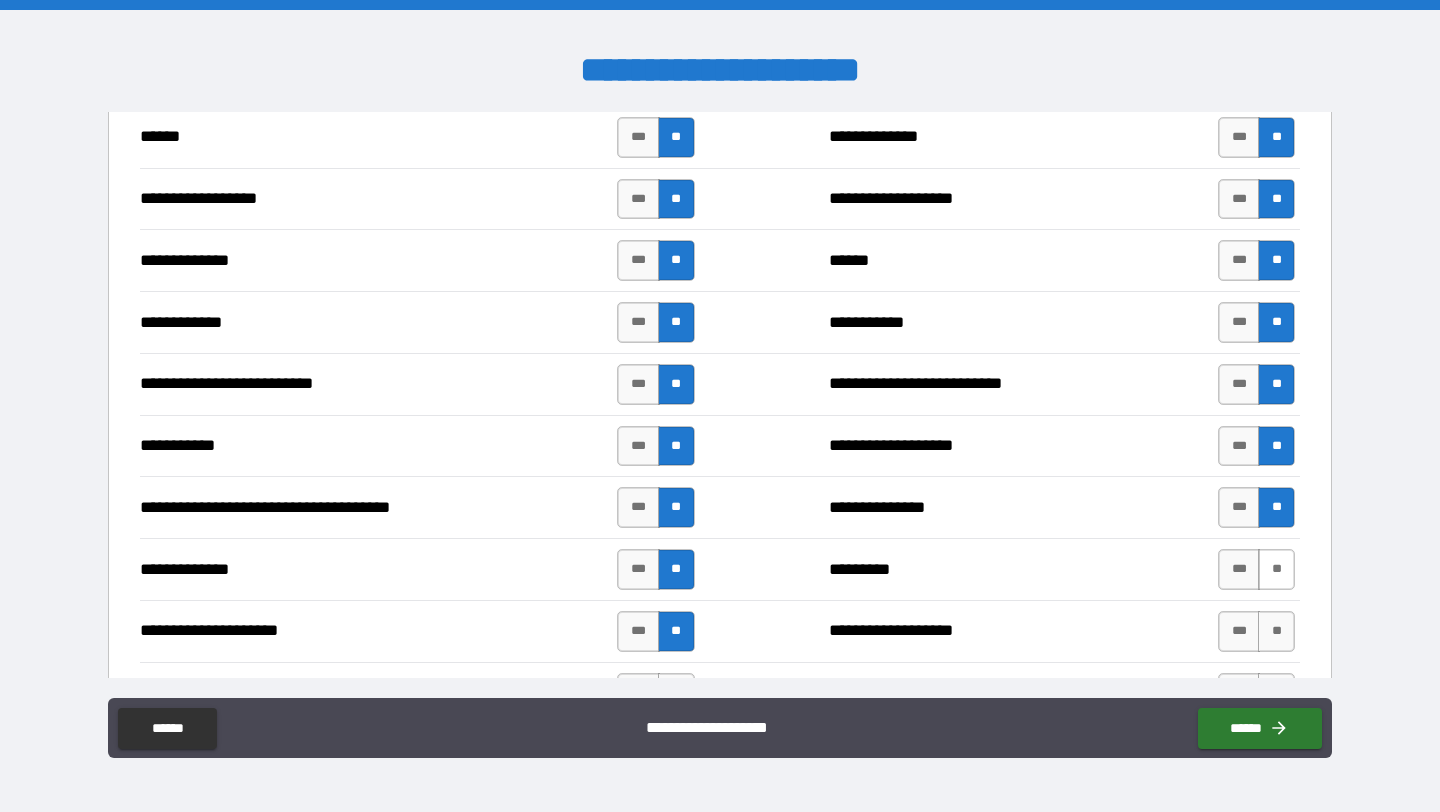click on "**" at bounding box center (1276, 569) 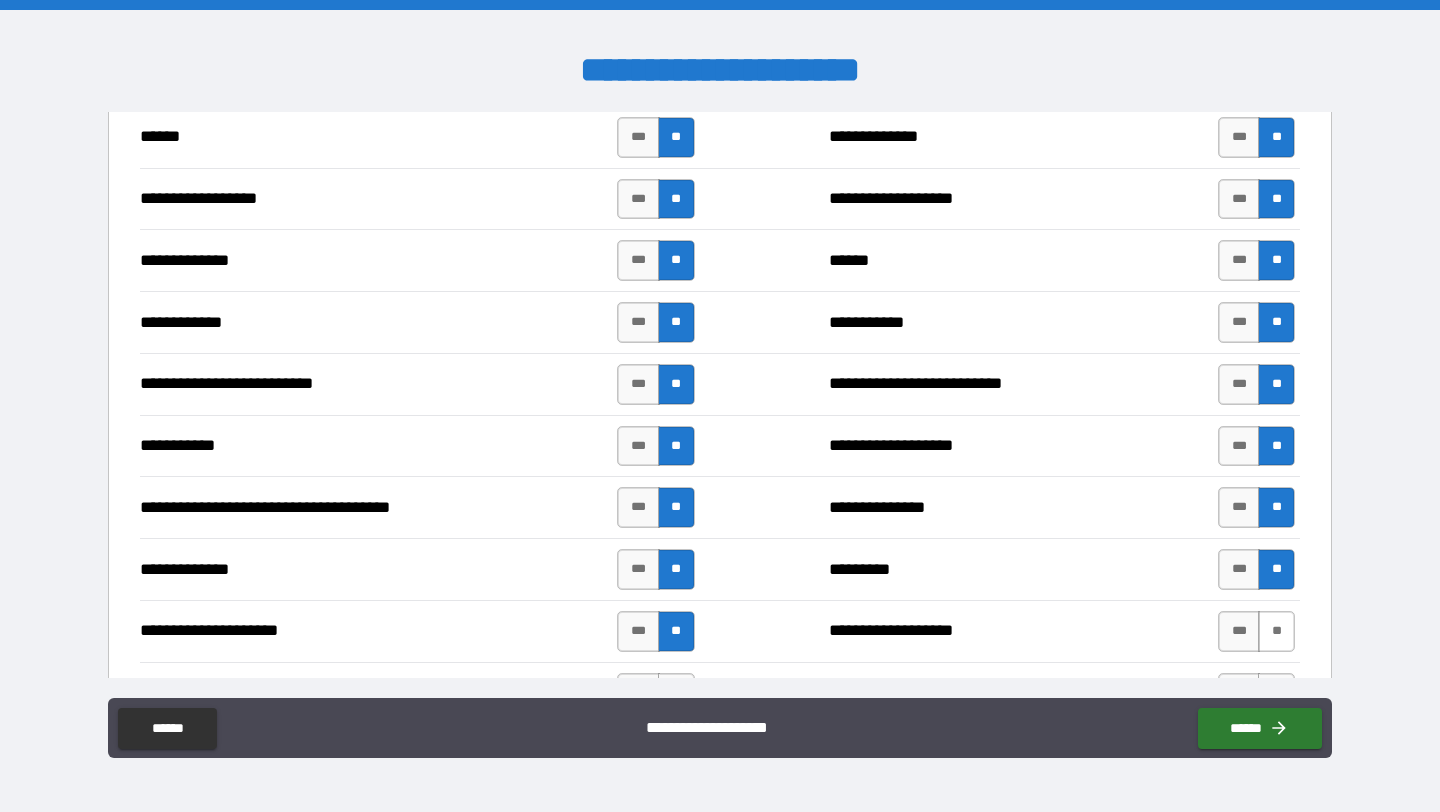 click on "**" at bounding box center [1276, 631] 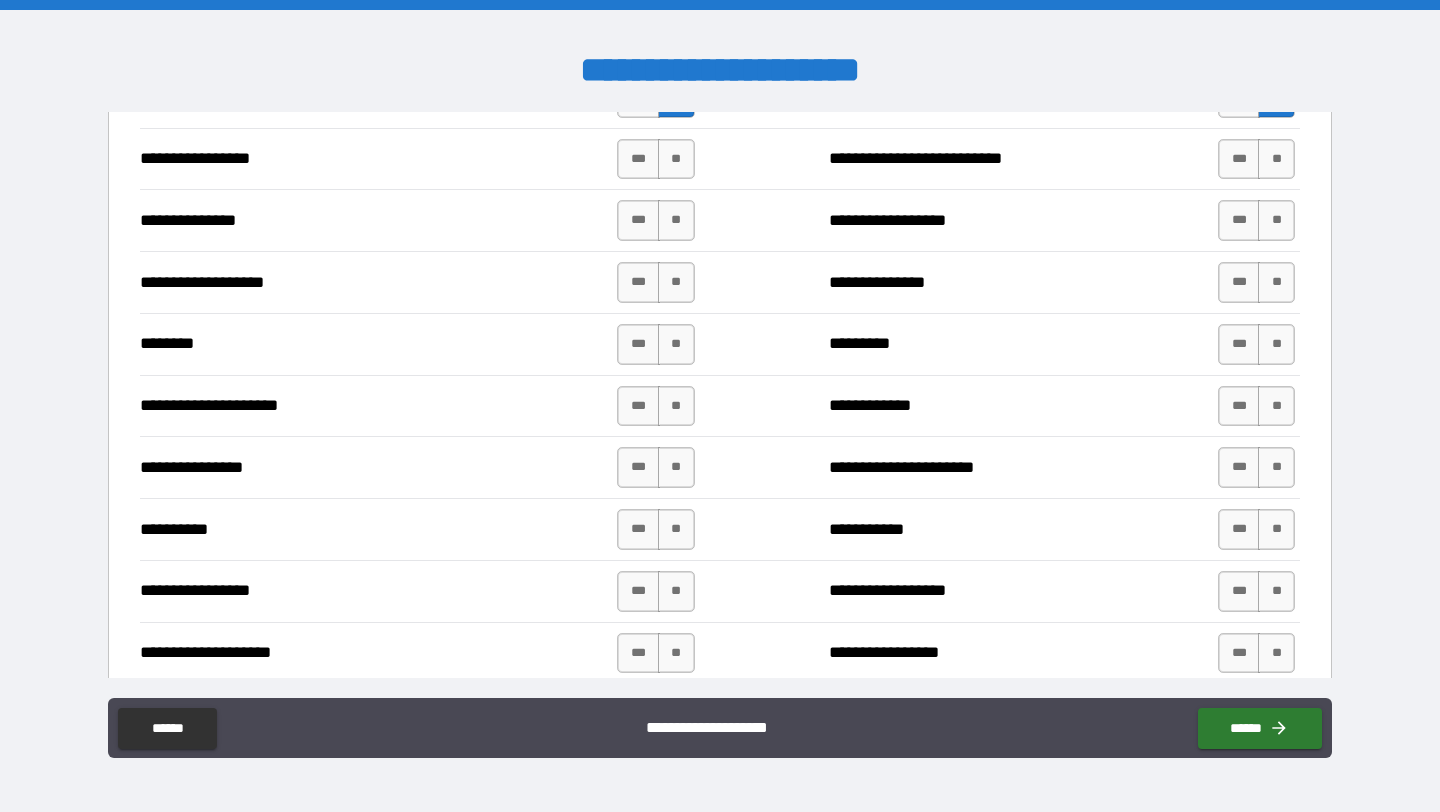 scroll, scrollTop: 2527, scrollLeft: 0, axis: vertical 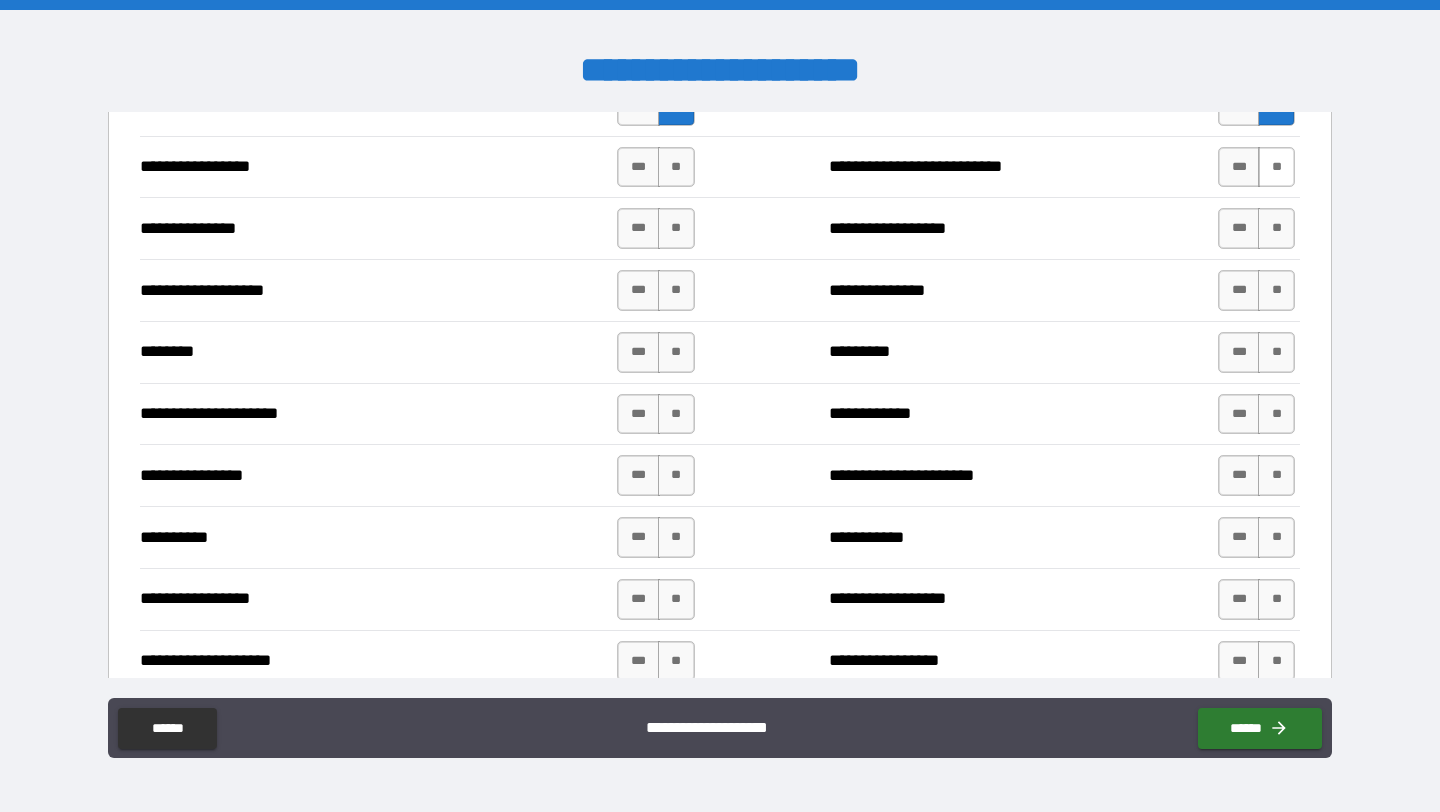 click on "**" at bounding box center [1276, 167] 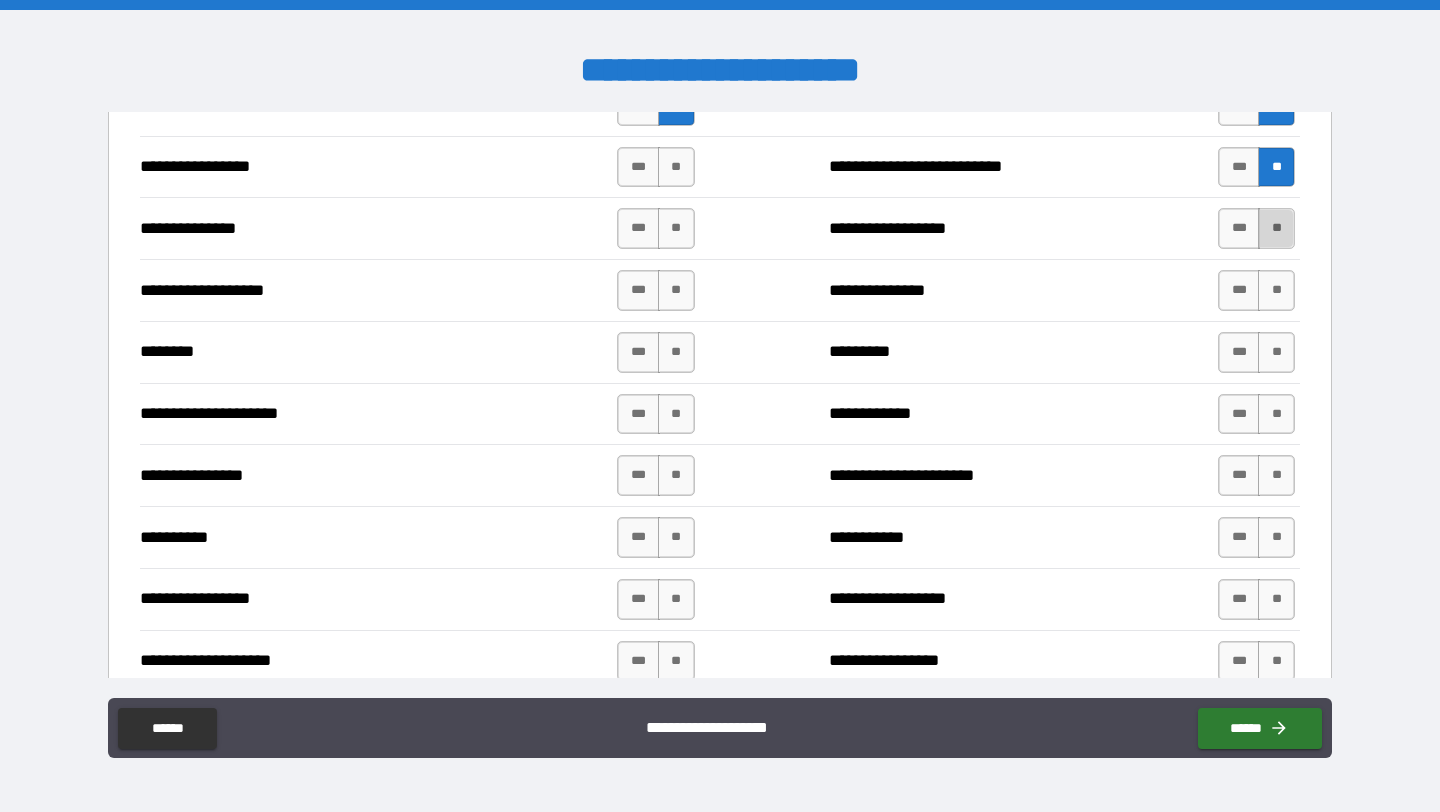 click on "**" at bounding box center [1276, 228] 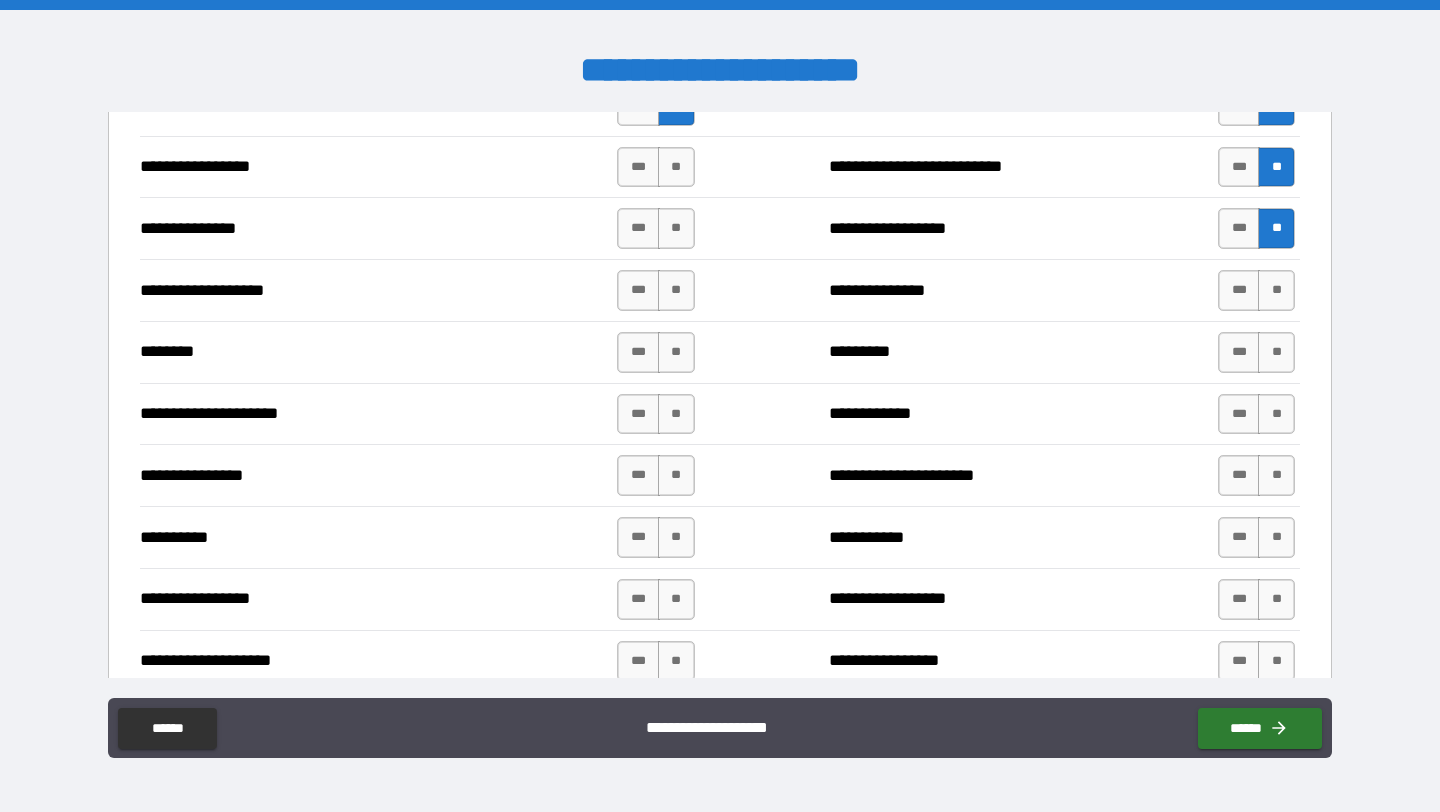 click on "**********" at bounding box center [720, 290] 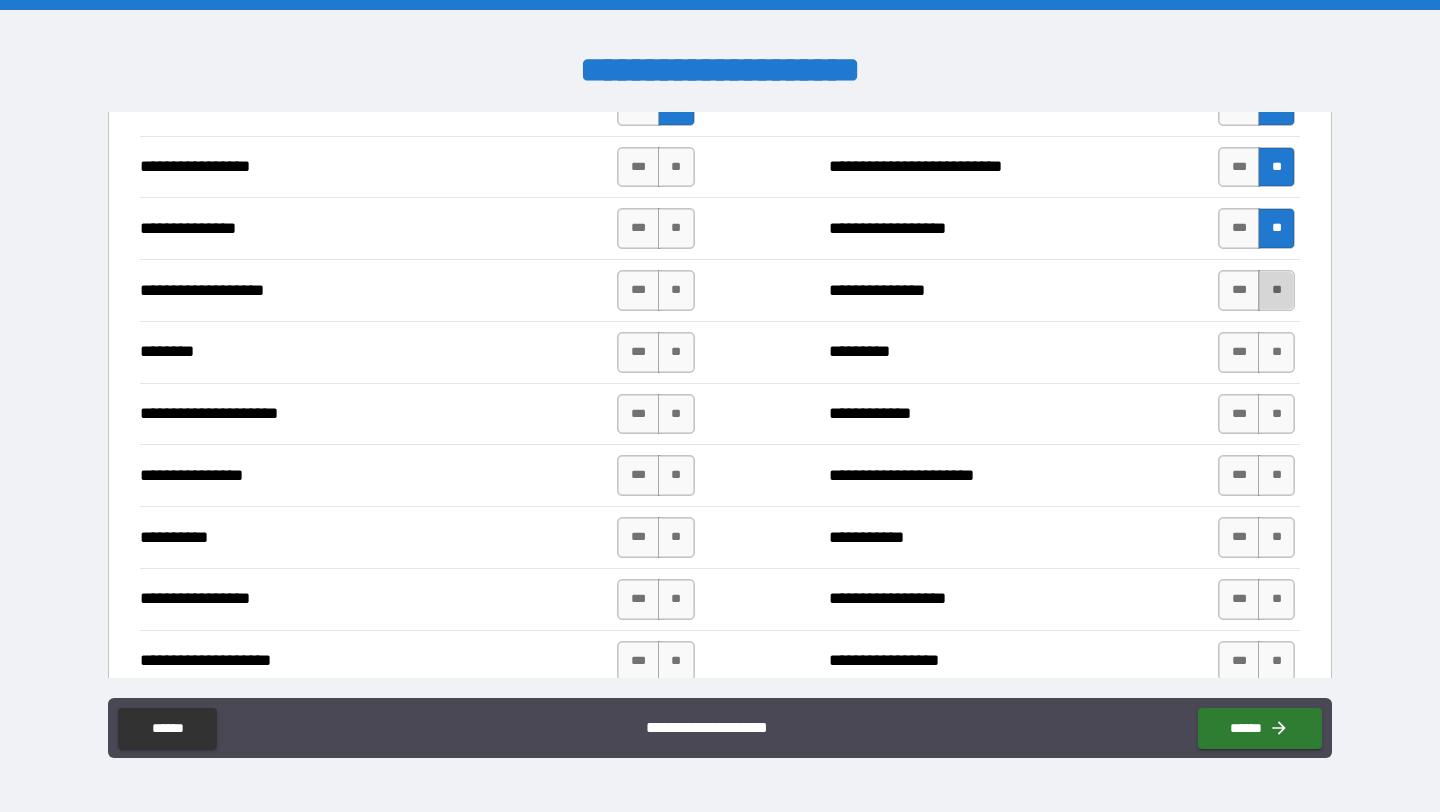click on "**" at bounding box center (1276, 290) 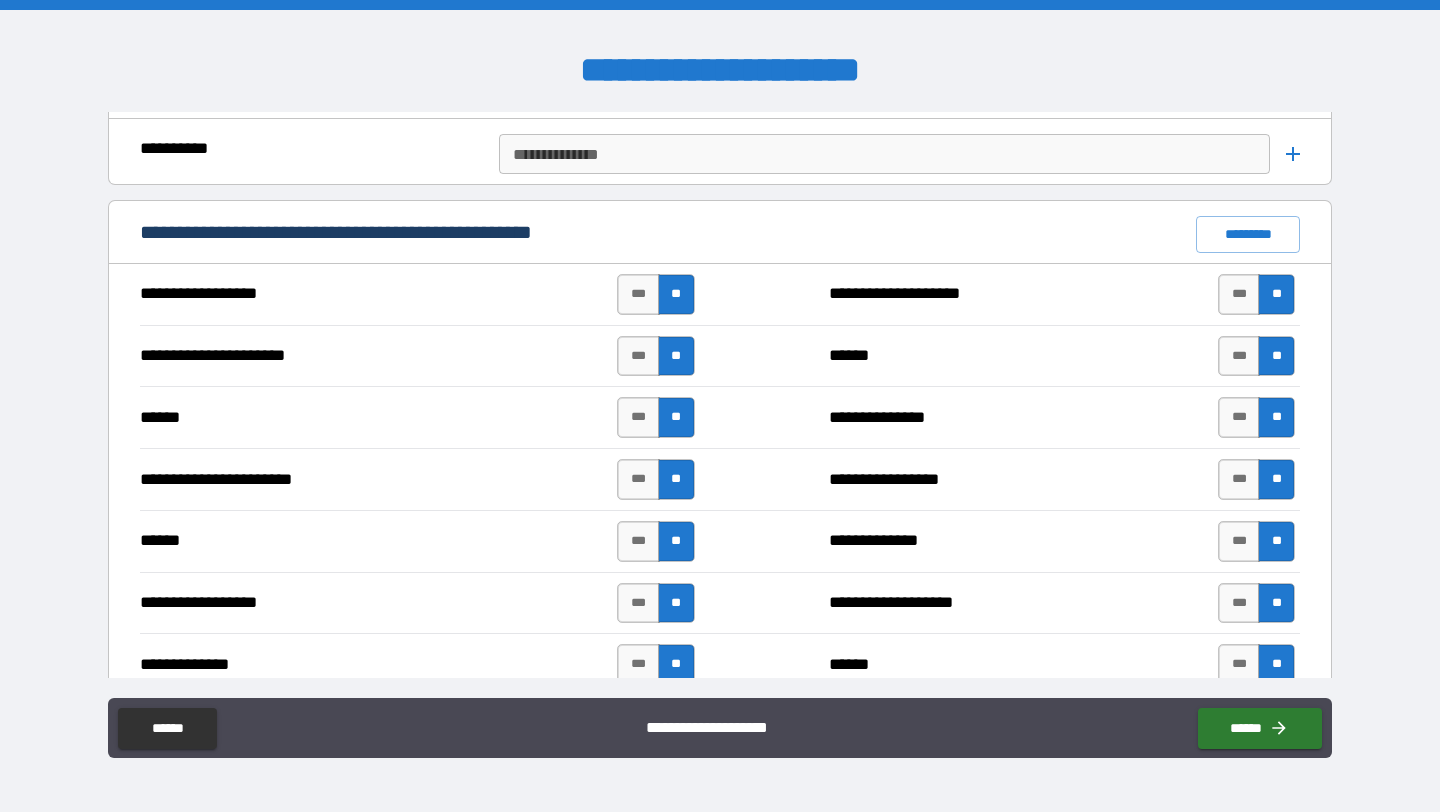 scroll, scrollTop: 1435, scrollLeft: 0, axis: vertical 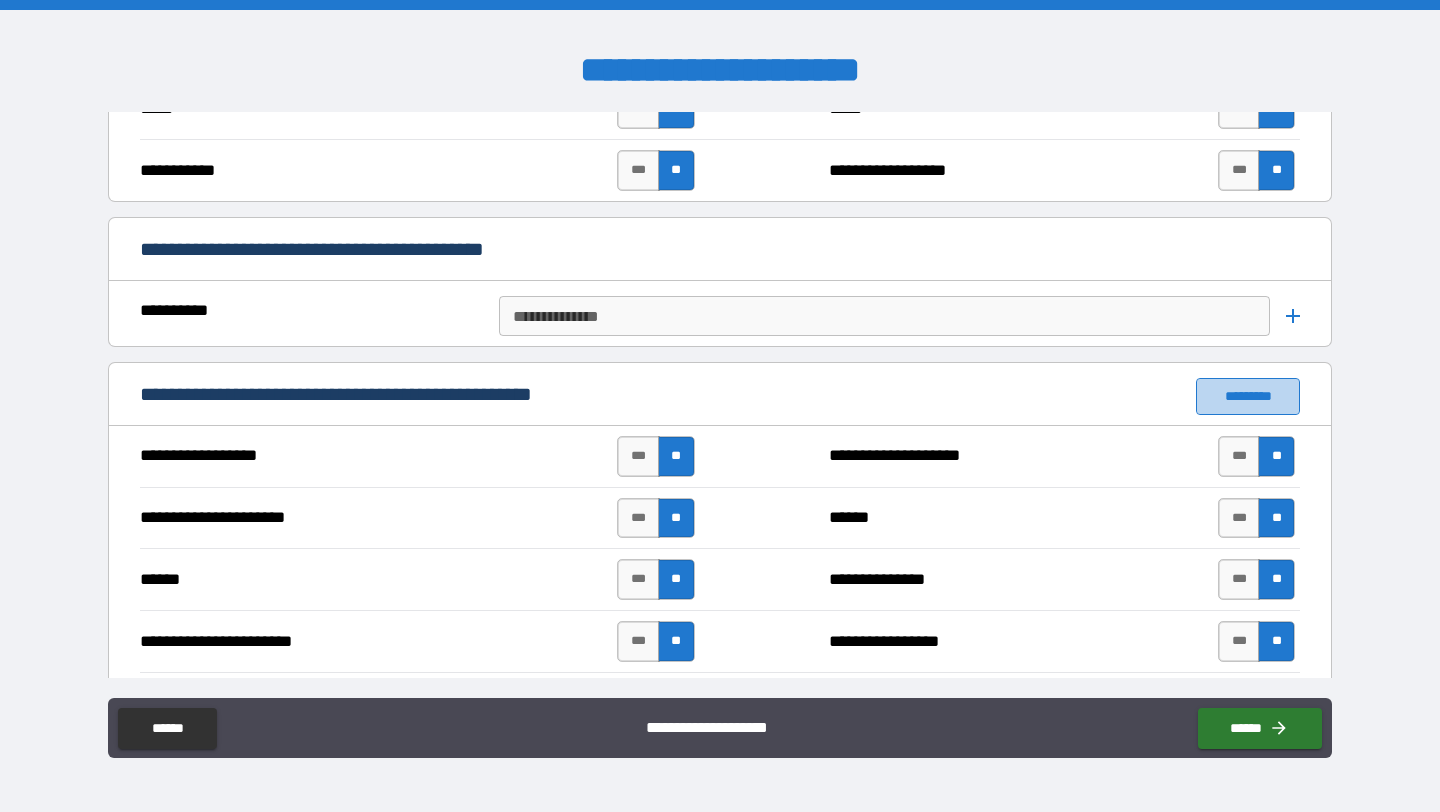 click on "*********" at bounding box center [1248, 396] 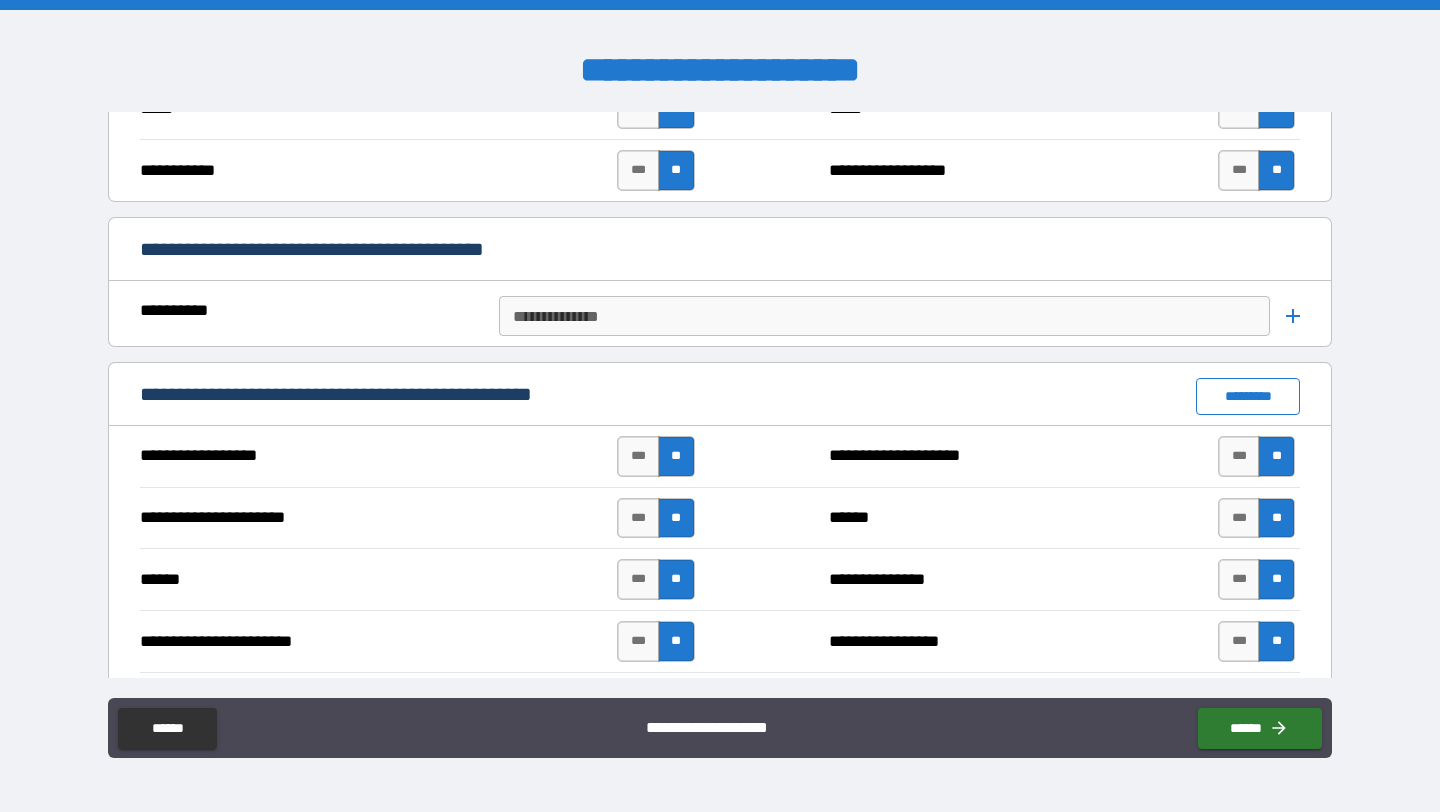 click on "*********" at bounding box center (1248, 396) 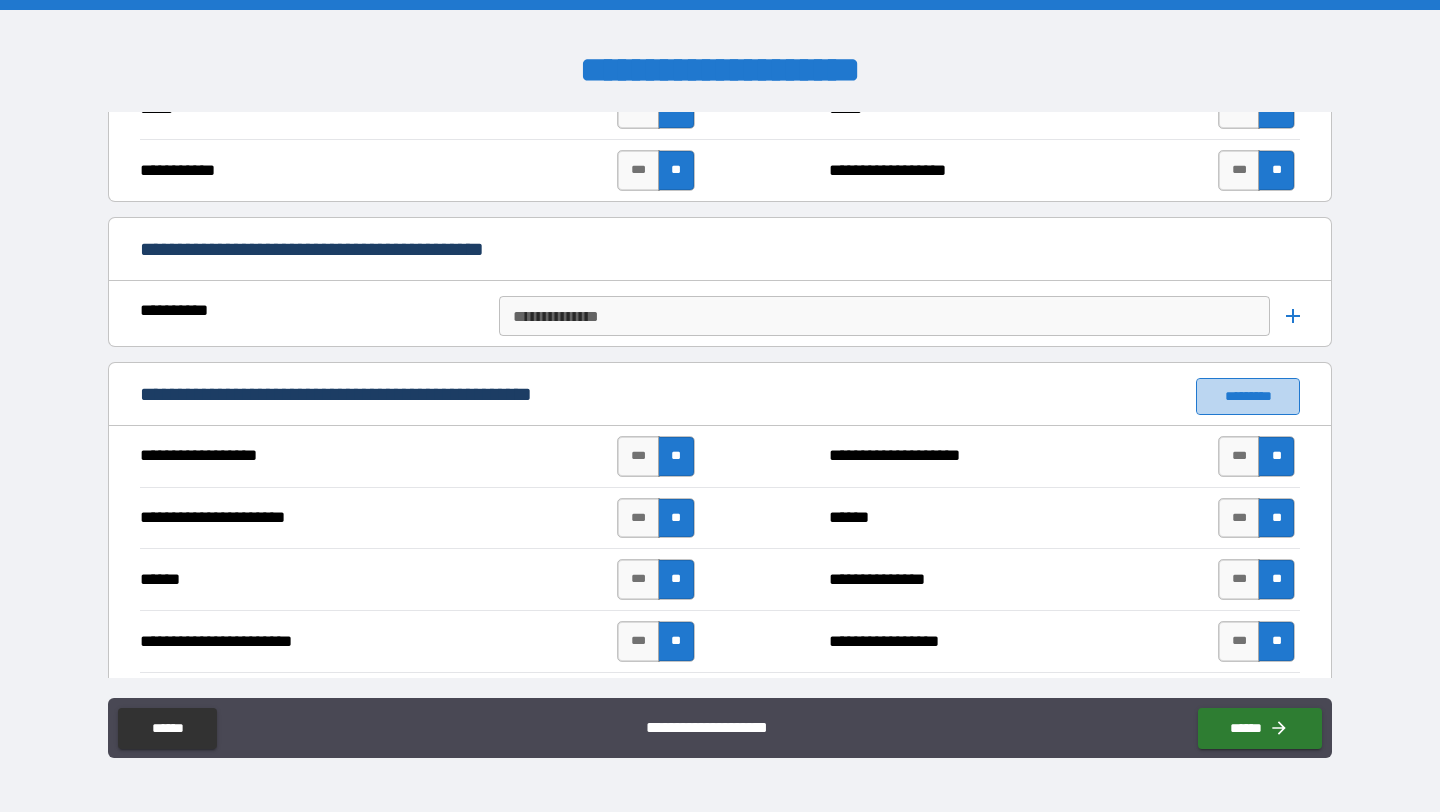 click on "*********" at bounding box center (1248, 396) 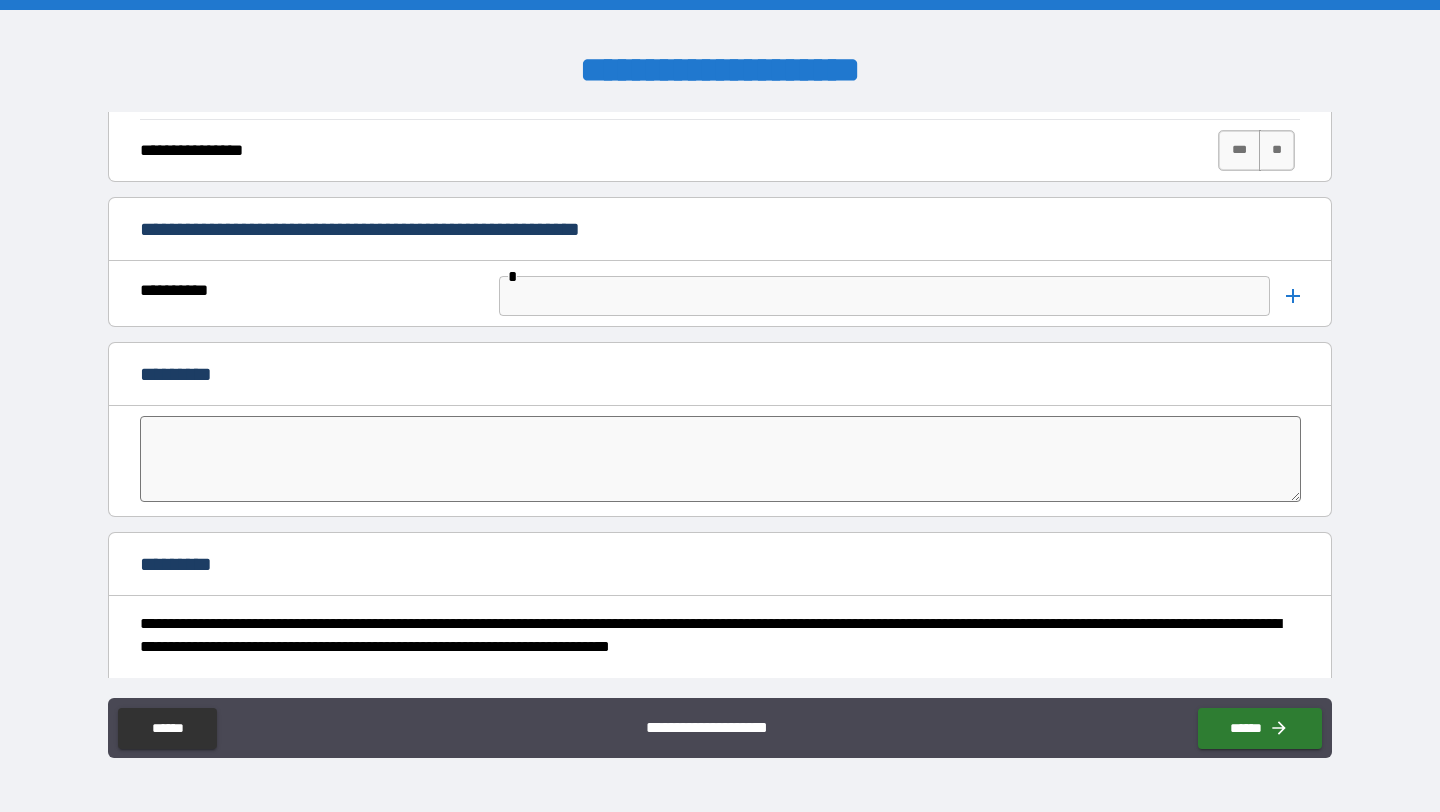 scroll, scrollTop: 4261, scrollLeft: 0, axis: vertical 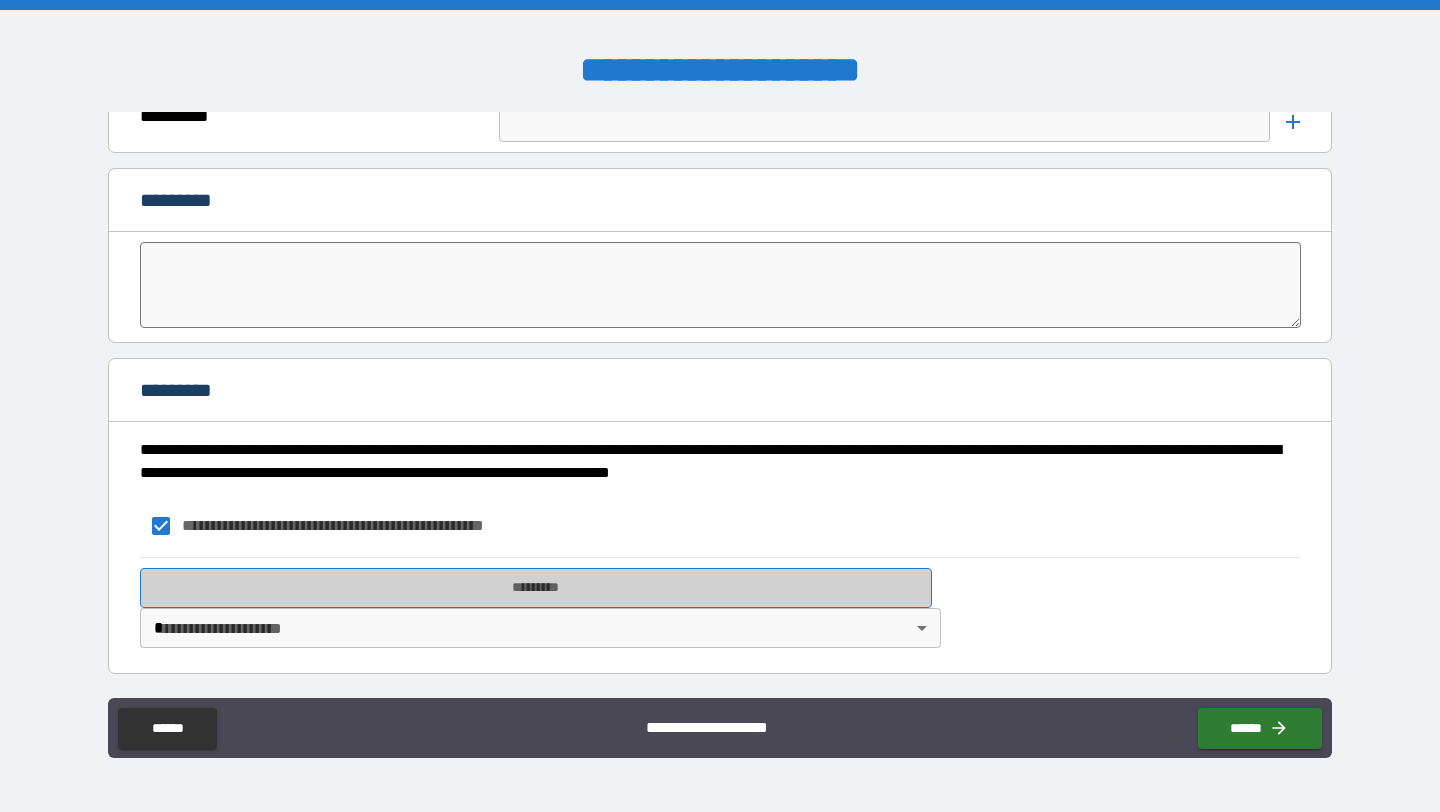 click on "*********" at bounding box center [536, 588] 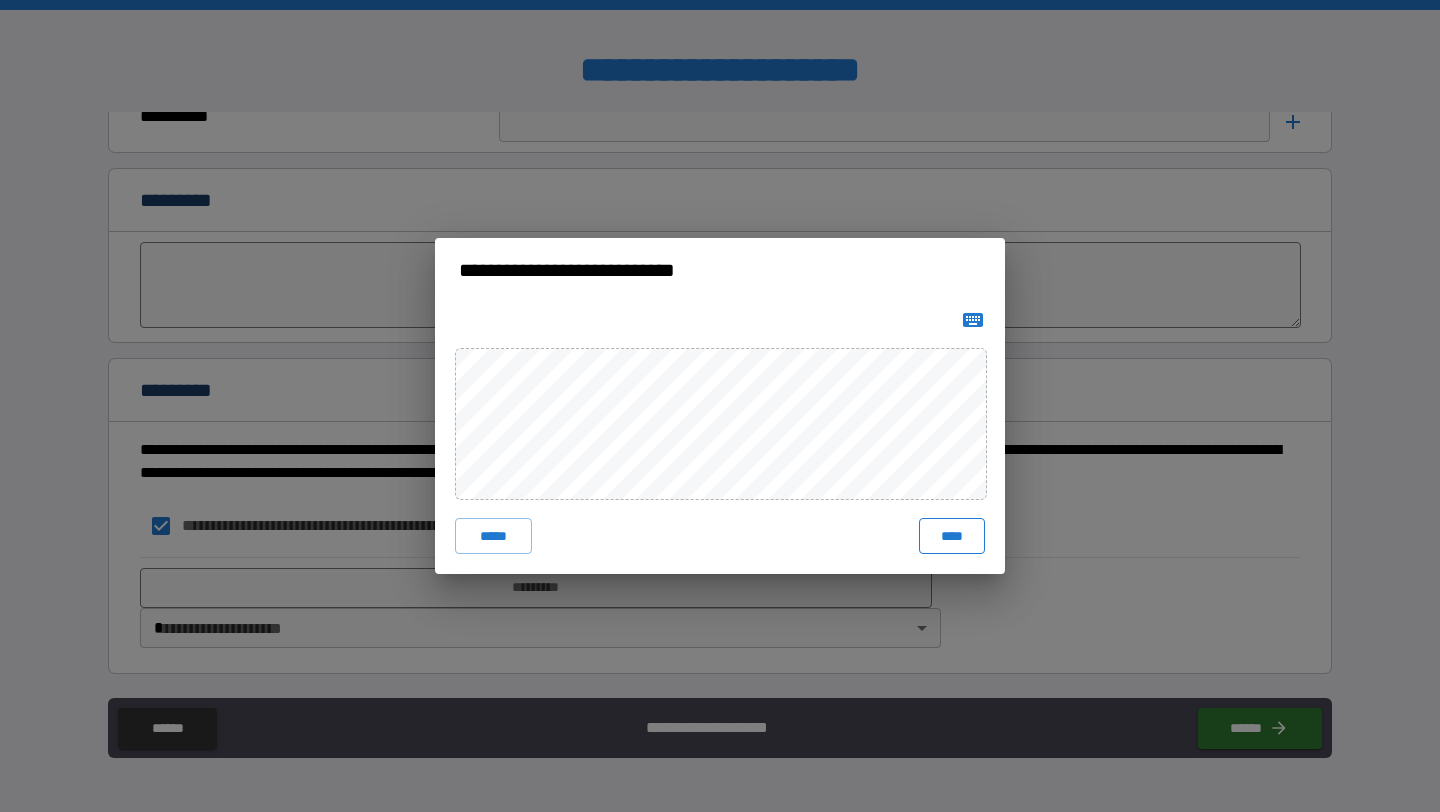 click on "****" at bounding box center [952, 536] 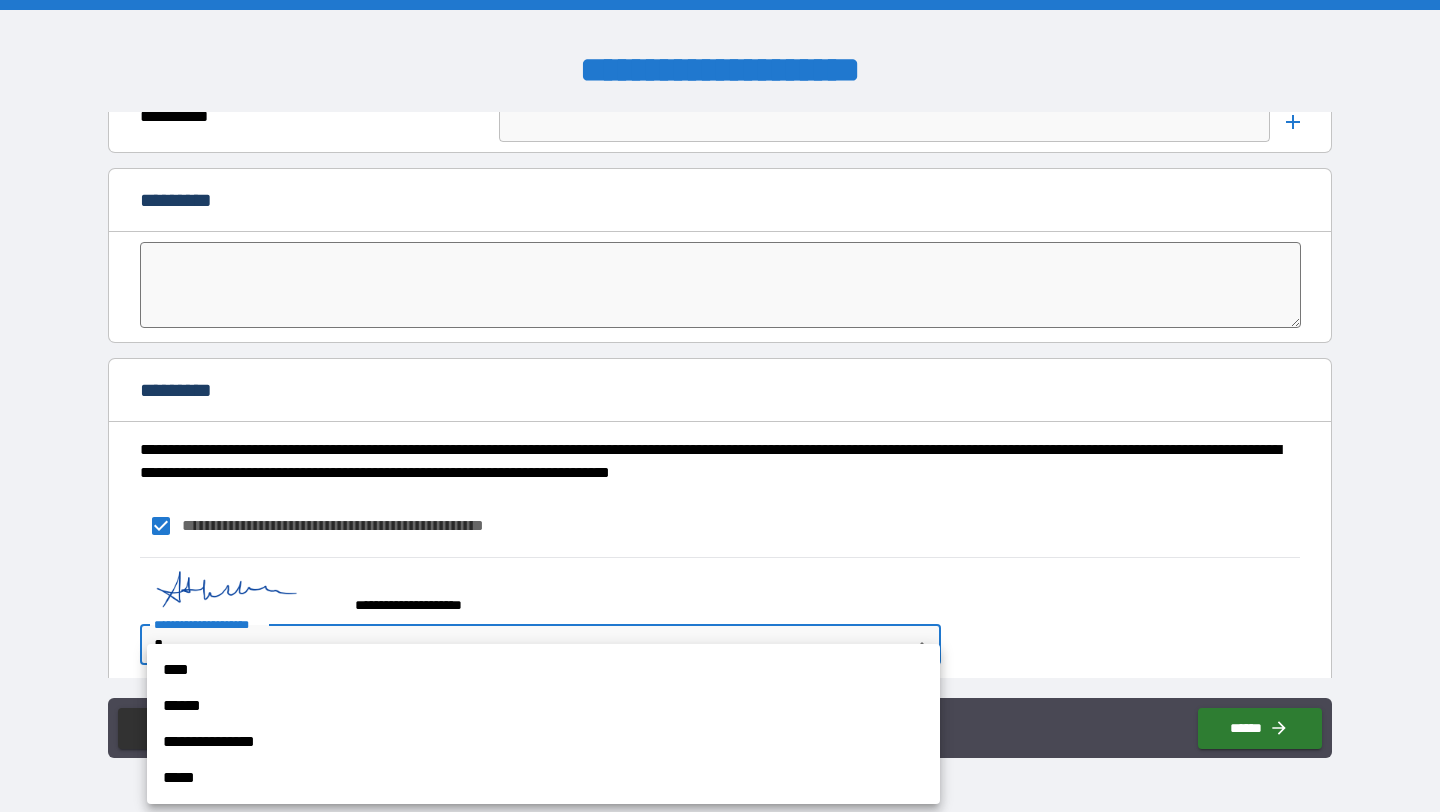 click on "**********" at bounding box center [720, 406] 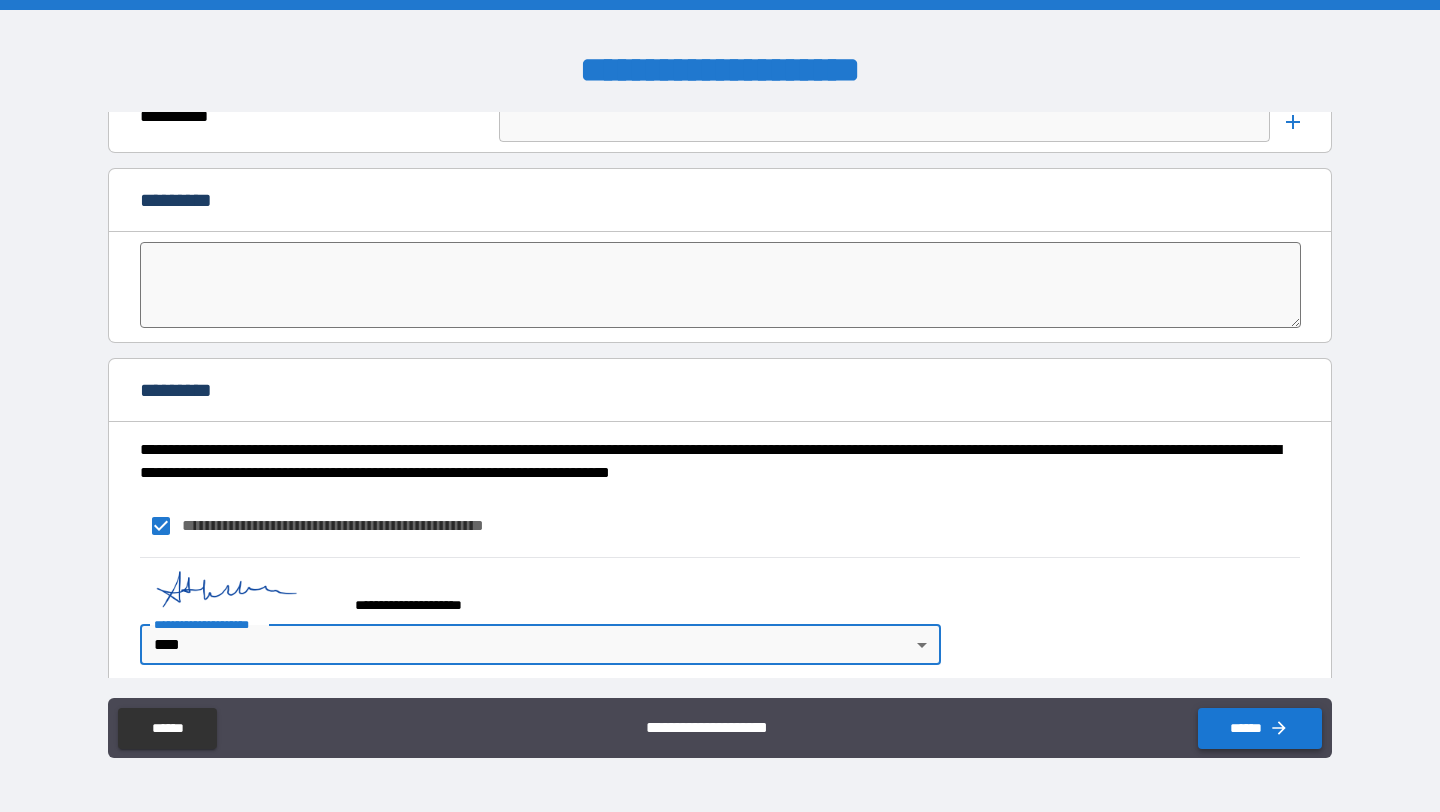 click on "******" at bounding box center [1260, 728] 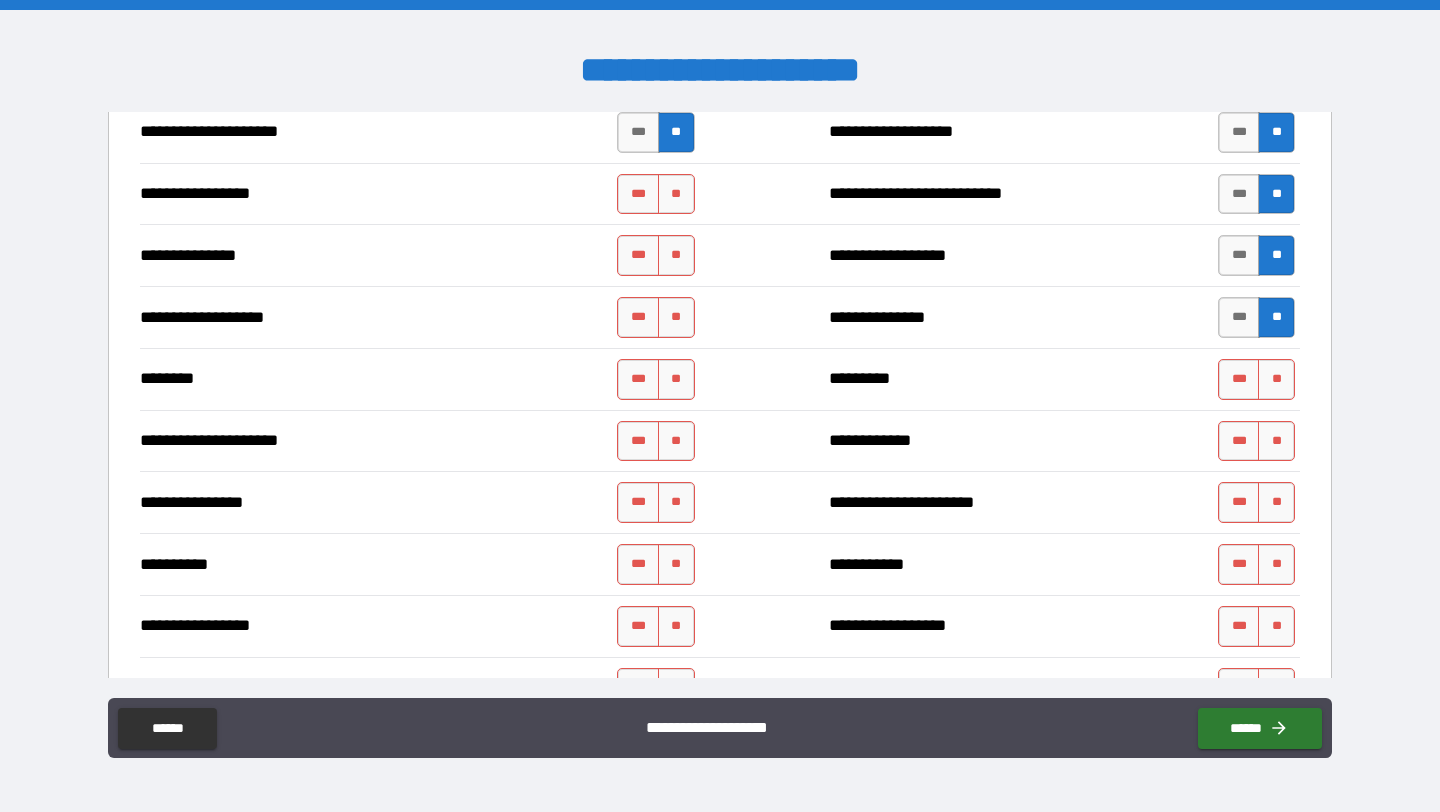scroll, scrollTop: 2502, scrollLeft: 0, axis: vertical 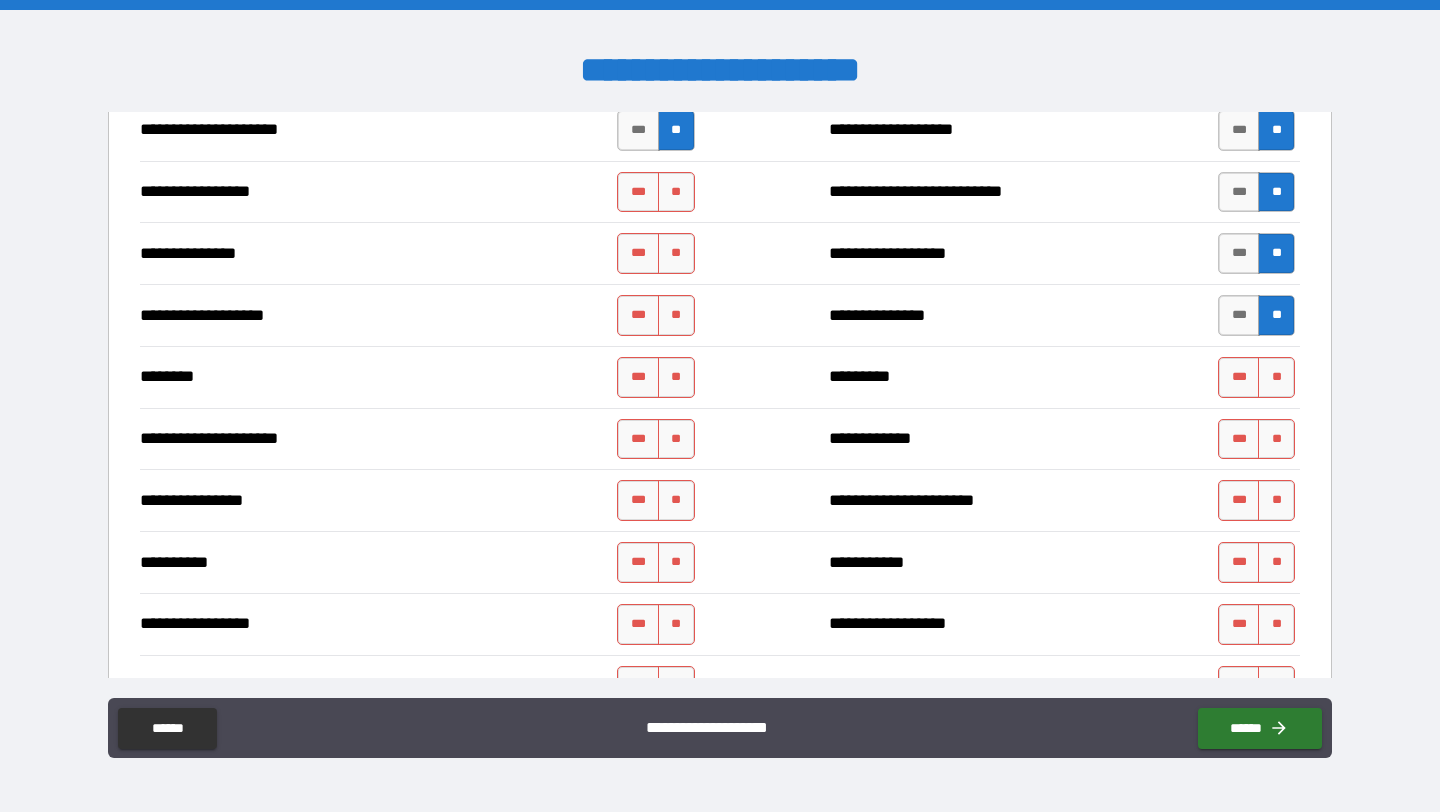 click on "**" at bounding box center [676, 192] 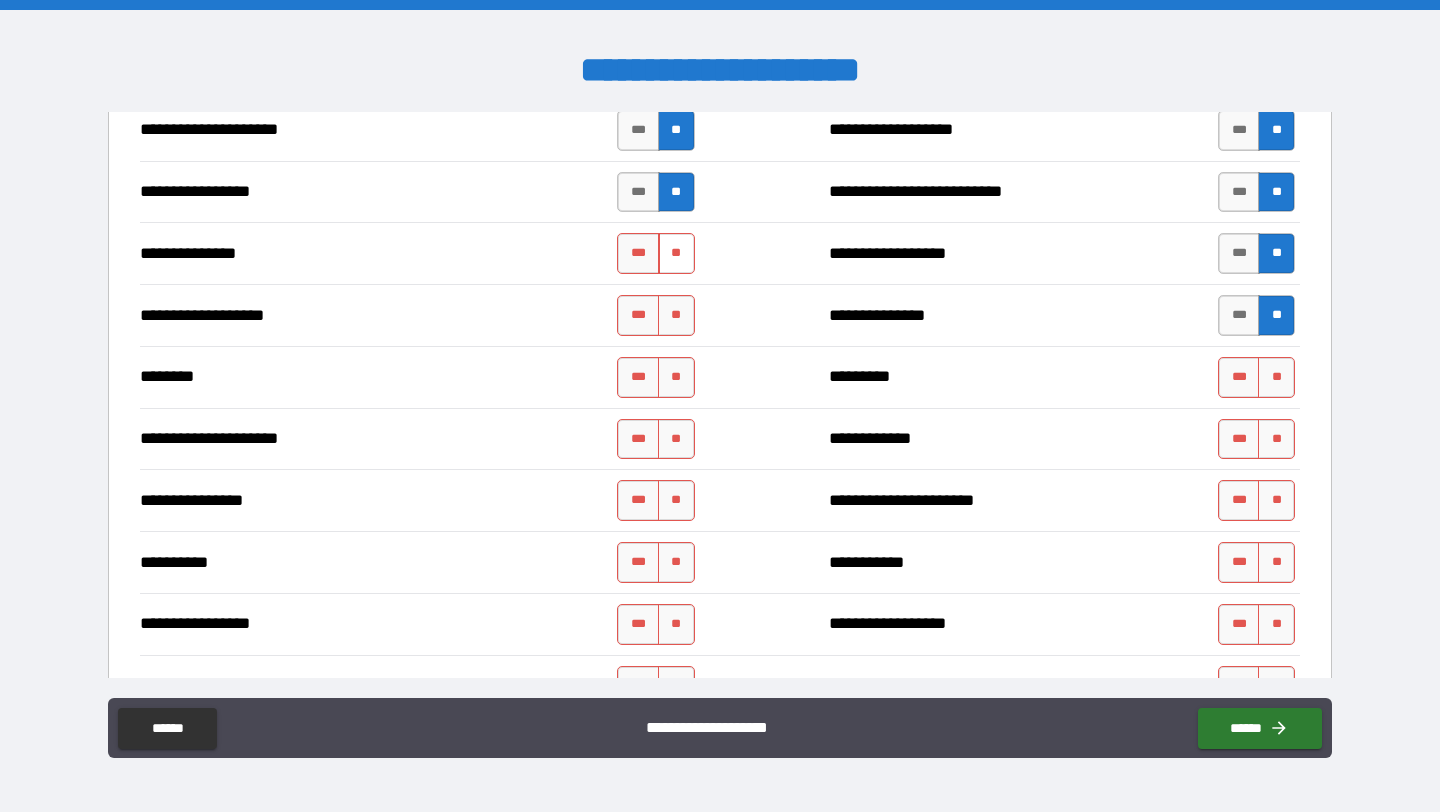 click on "**" at bounding box center (676, 253) 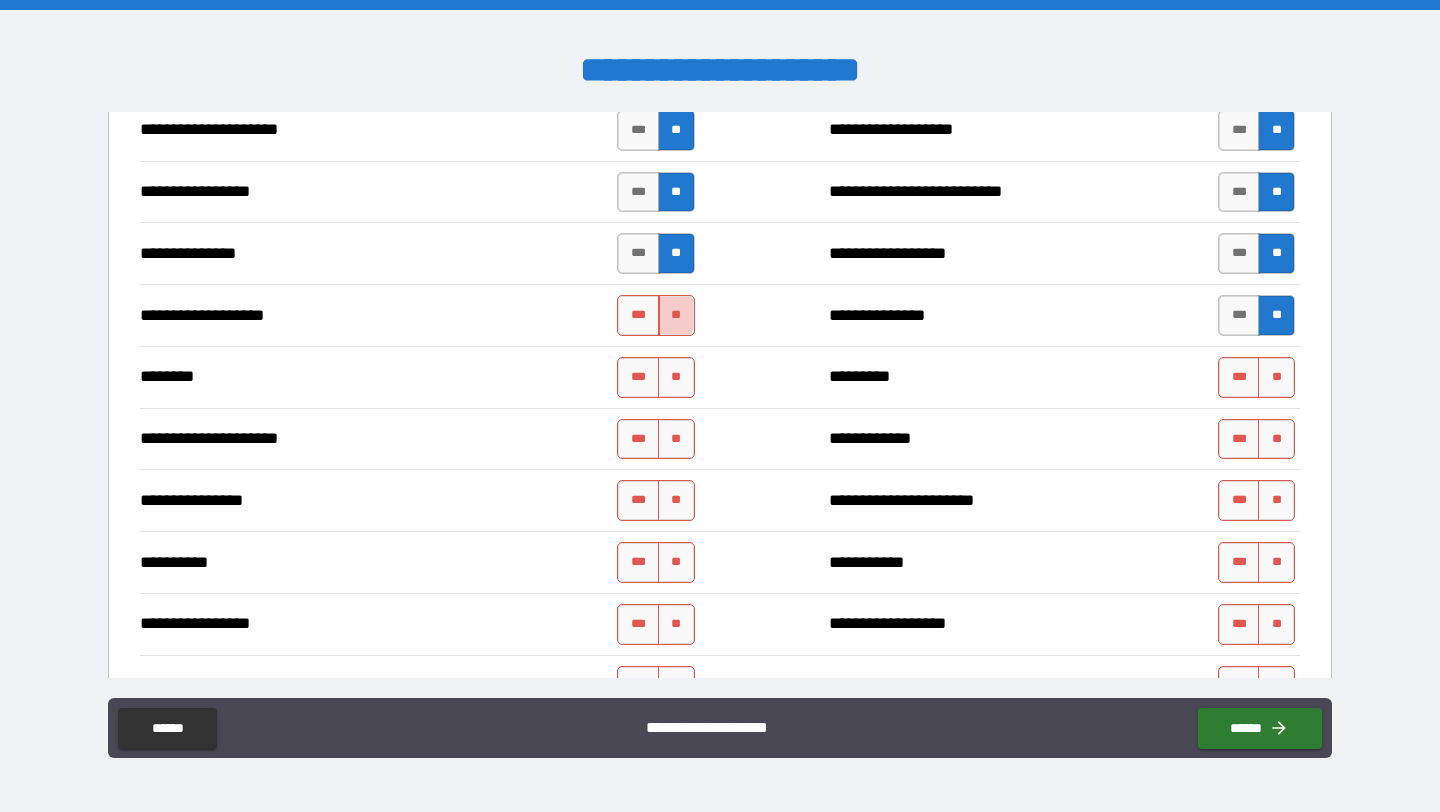 click on "**" at bounding box center (676, 315) 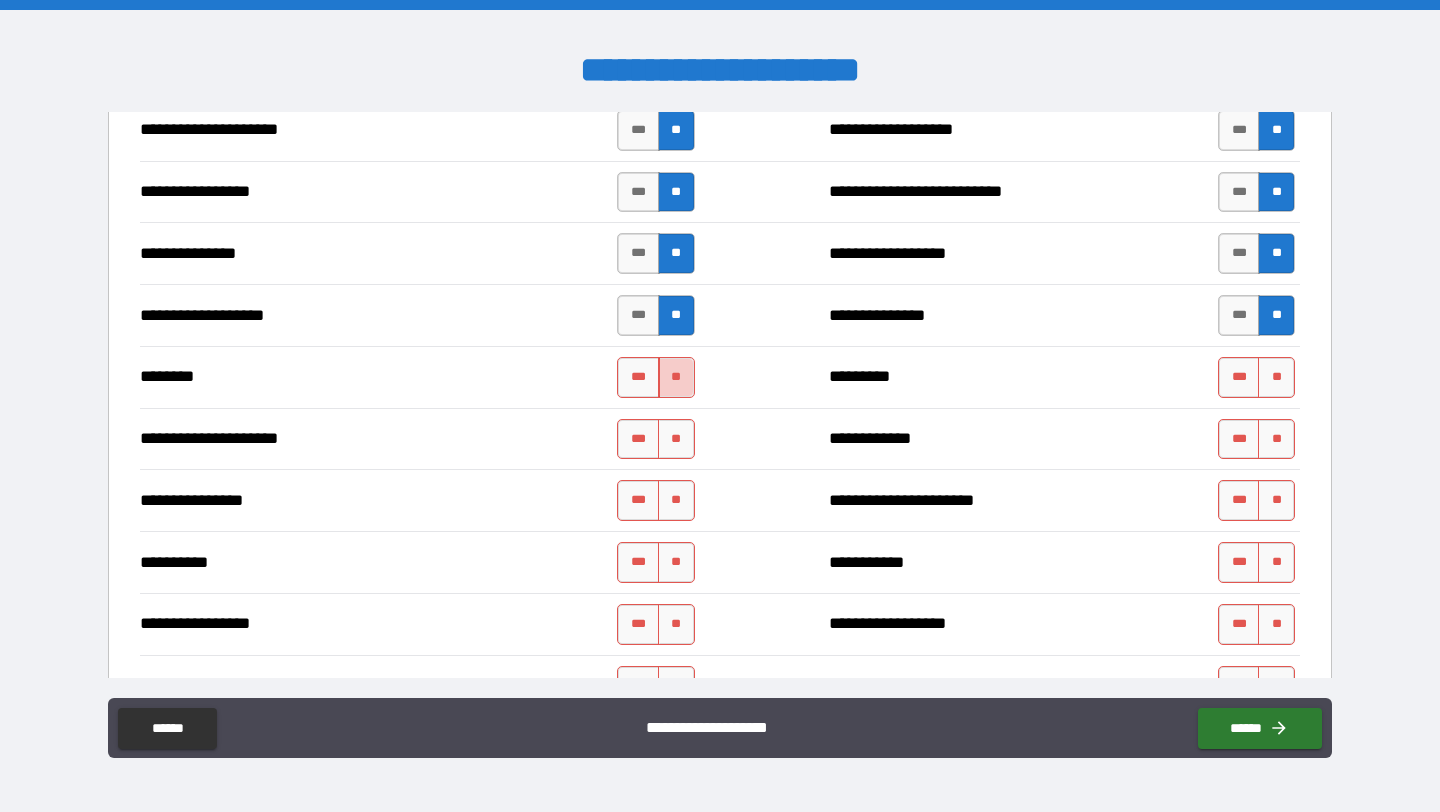 click on "**" at bounding box center (676, 377) 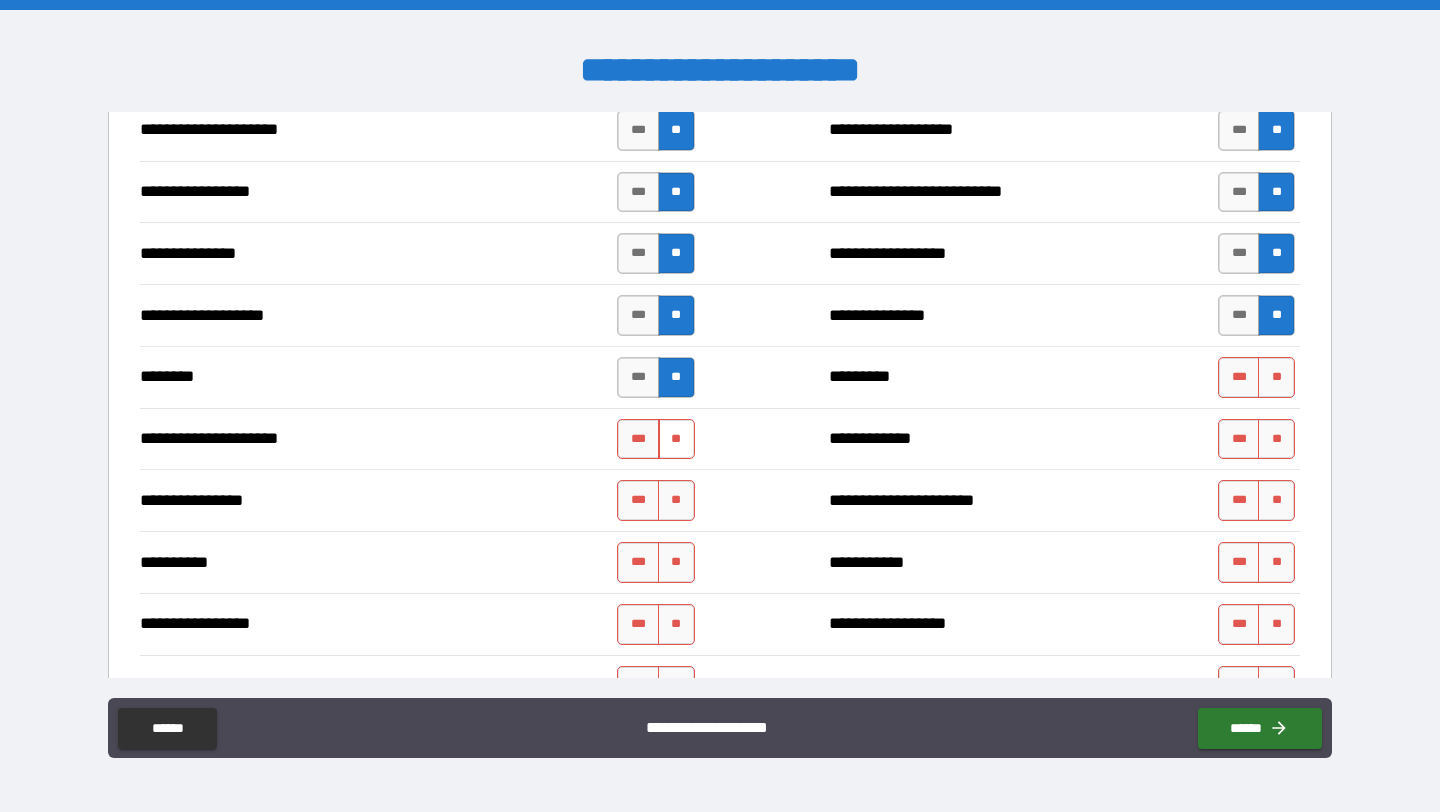 click on "**" at bounding box center (676, 439) 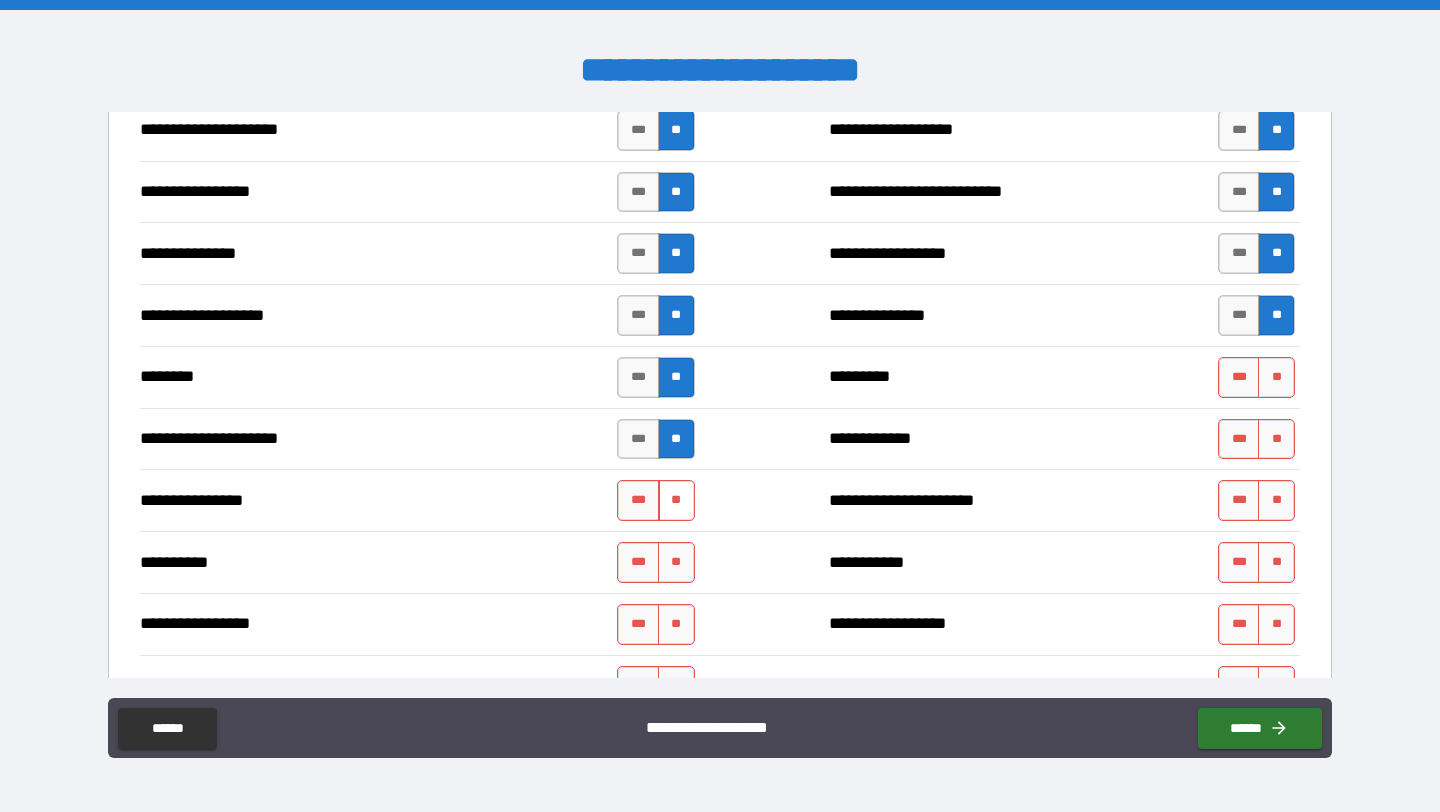 click on "**" at bounding box center (676, 500) 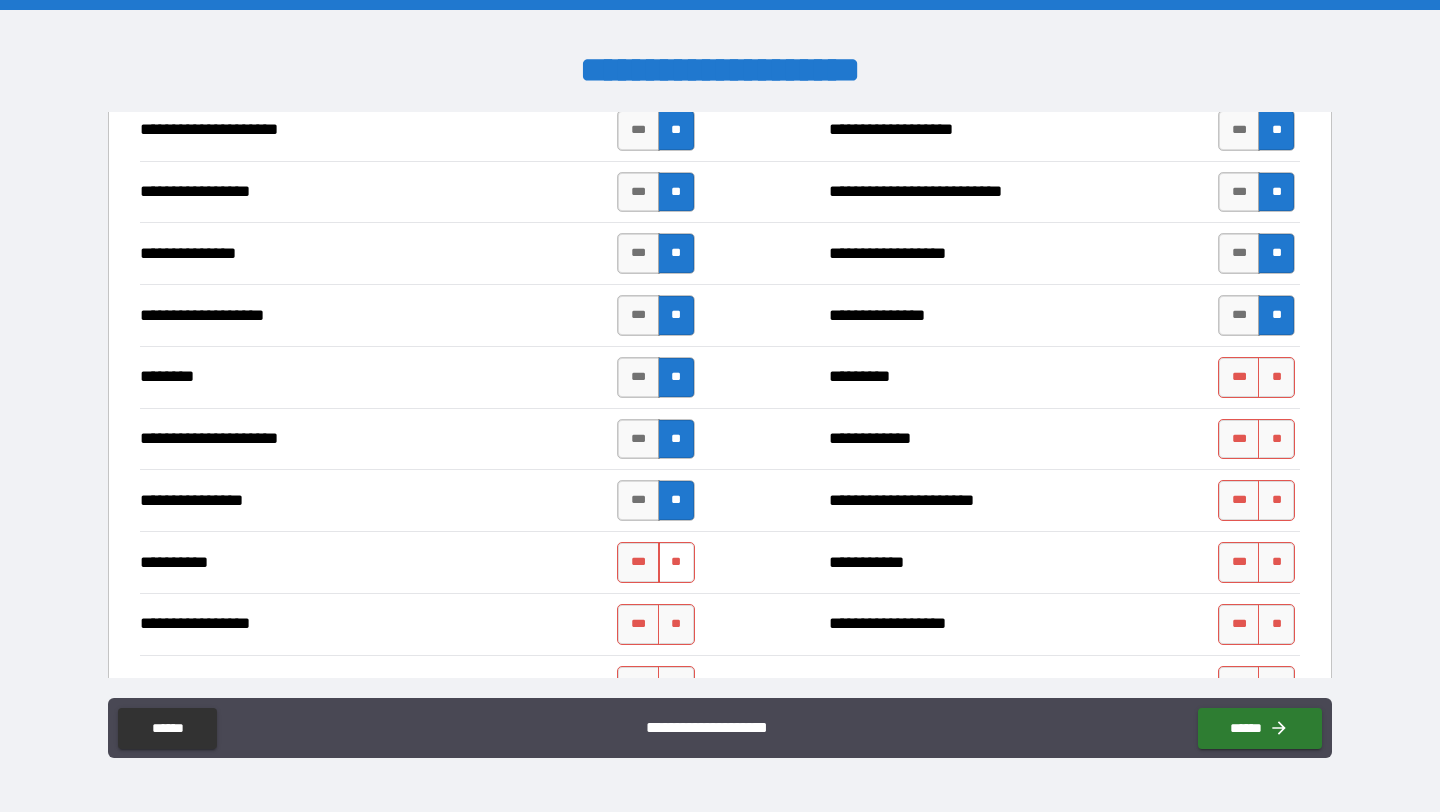 click on "**" at bounding box center (676, 562) 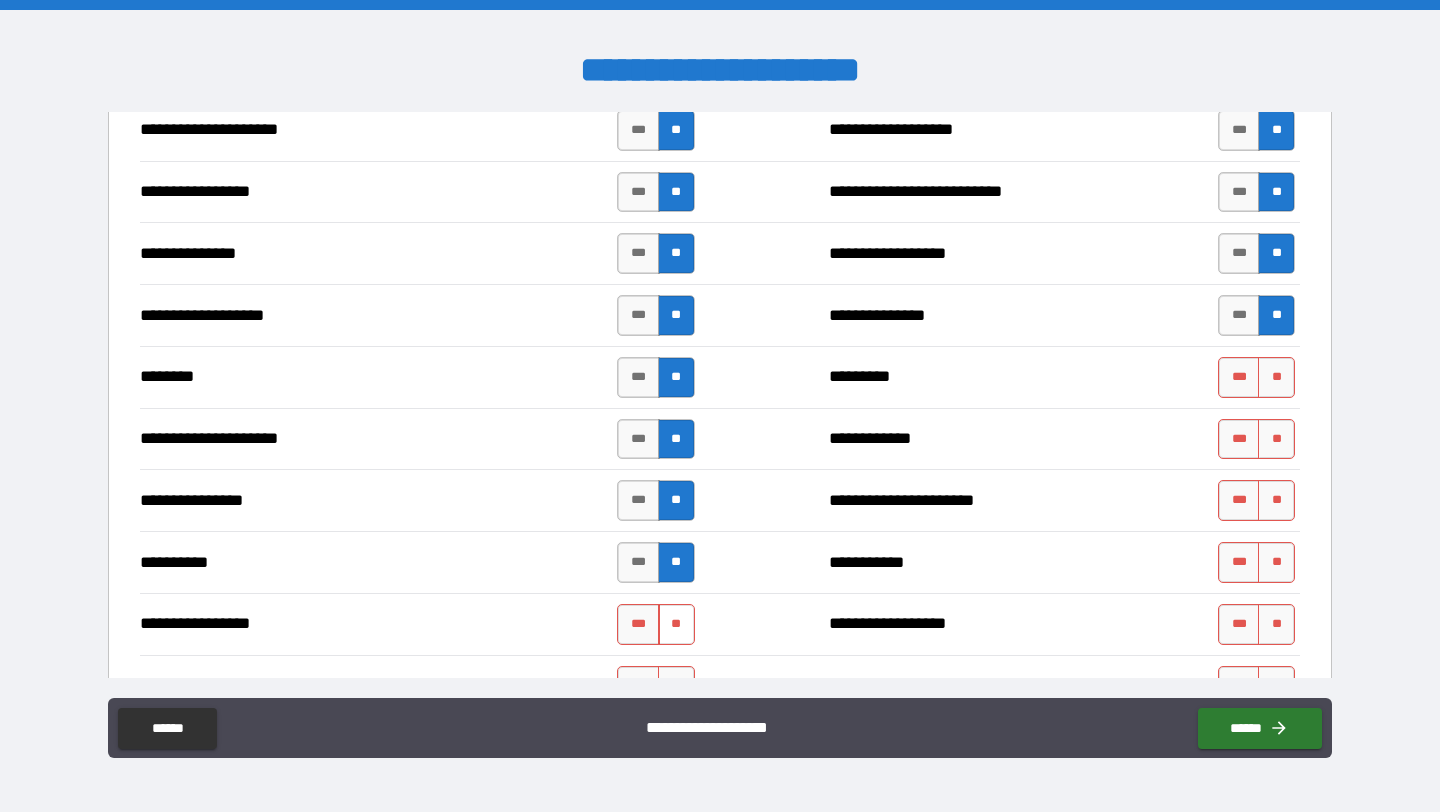 click on "**" at bounding box center (676, 624) 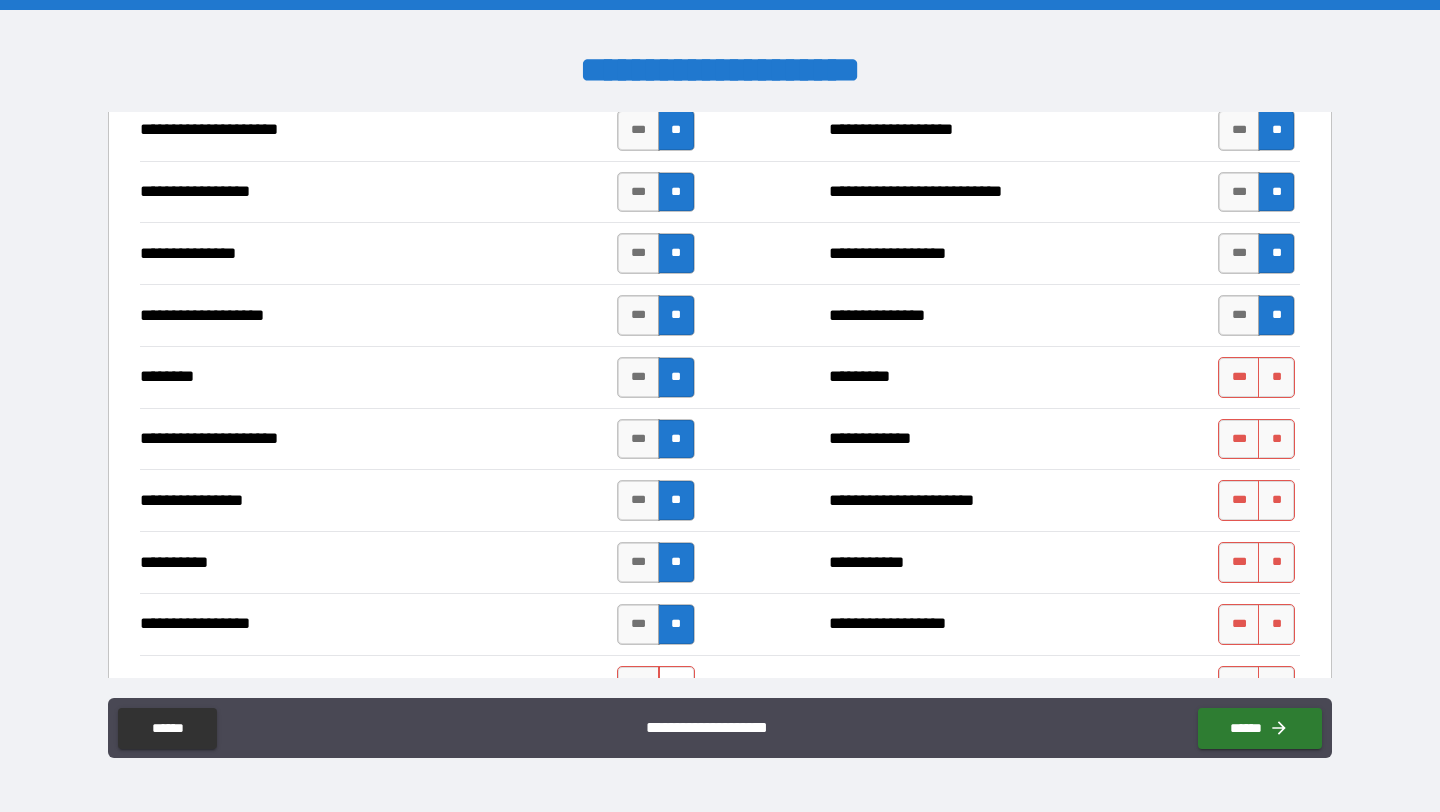 click on "**" at bounding box center [676, 686] 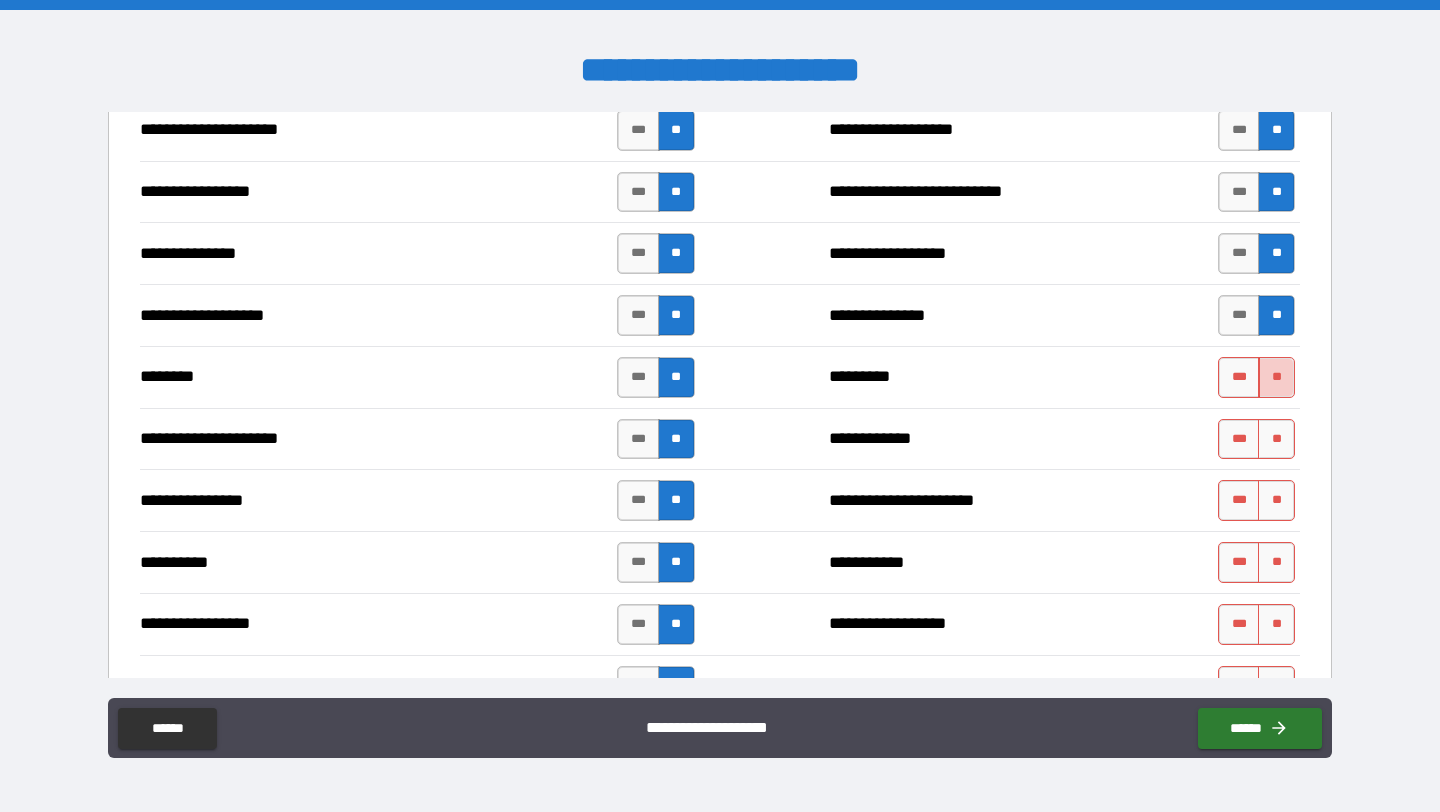 click on "**" at bounding box center (1276, 377) 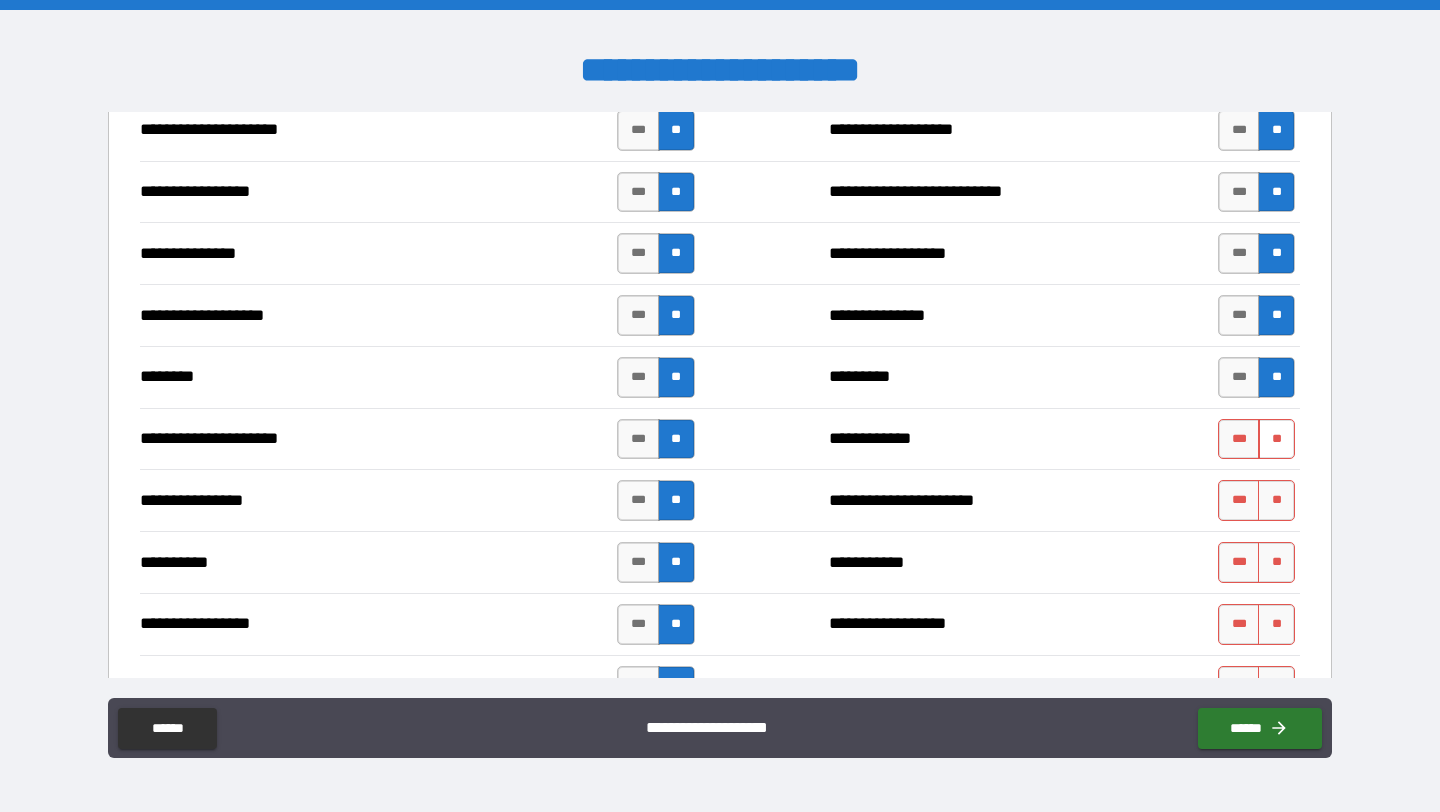 click on "**" at bounding box center (1276, 439) 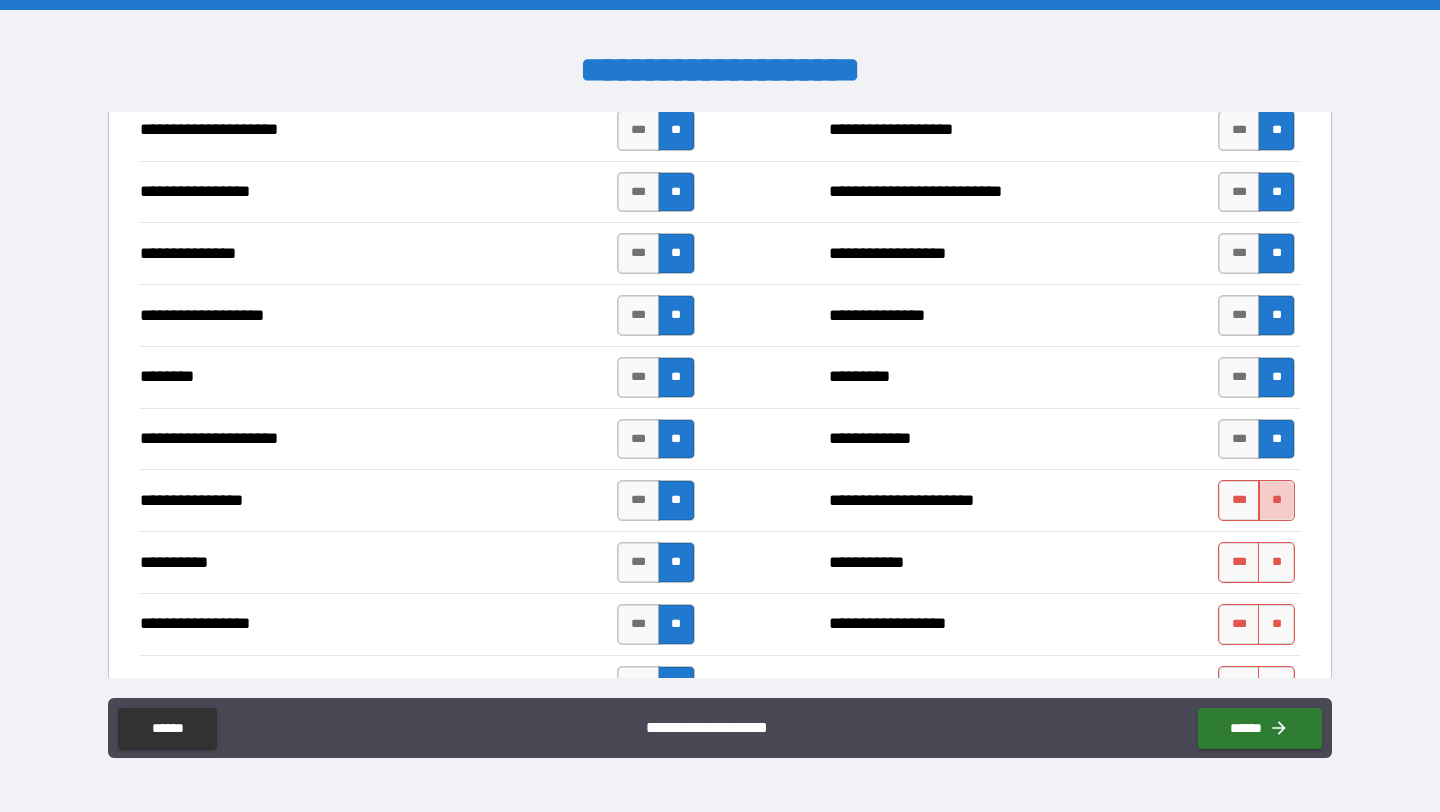click on "**" at bounding box center (1276, 500) 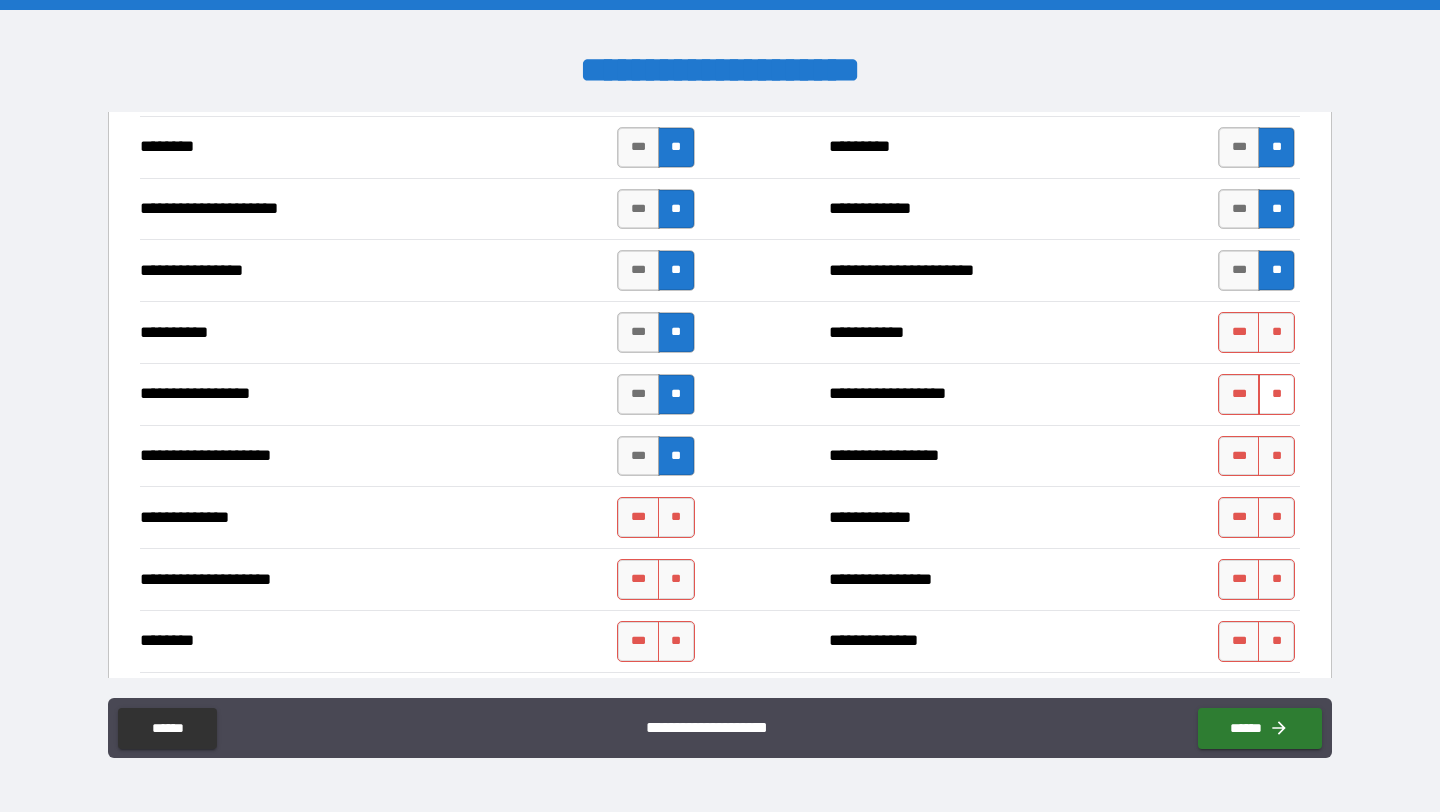 scroll, scrollTop: 2745, scrollLeft: 0, axis: vertical 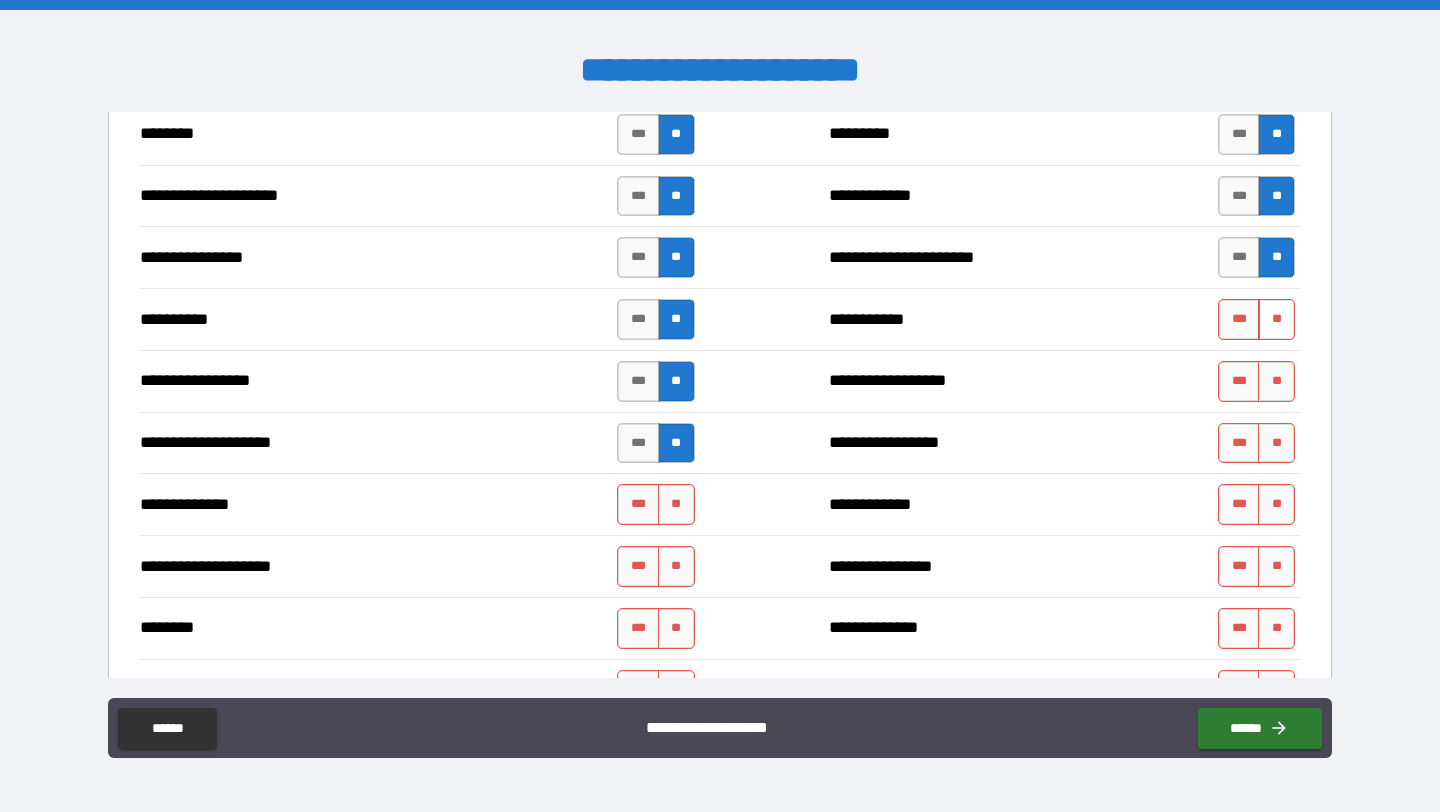 click on "**" at bounding box center [1276, 319] 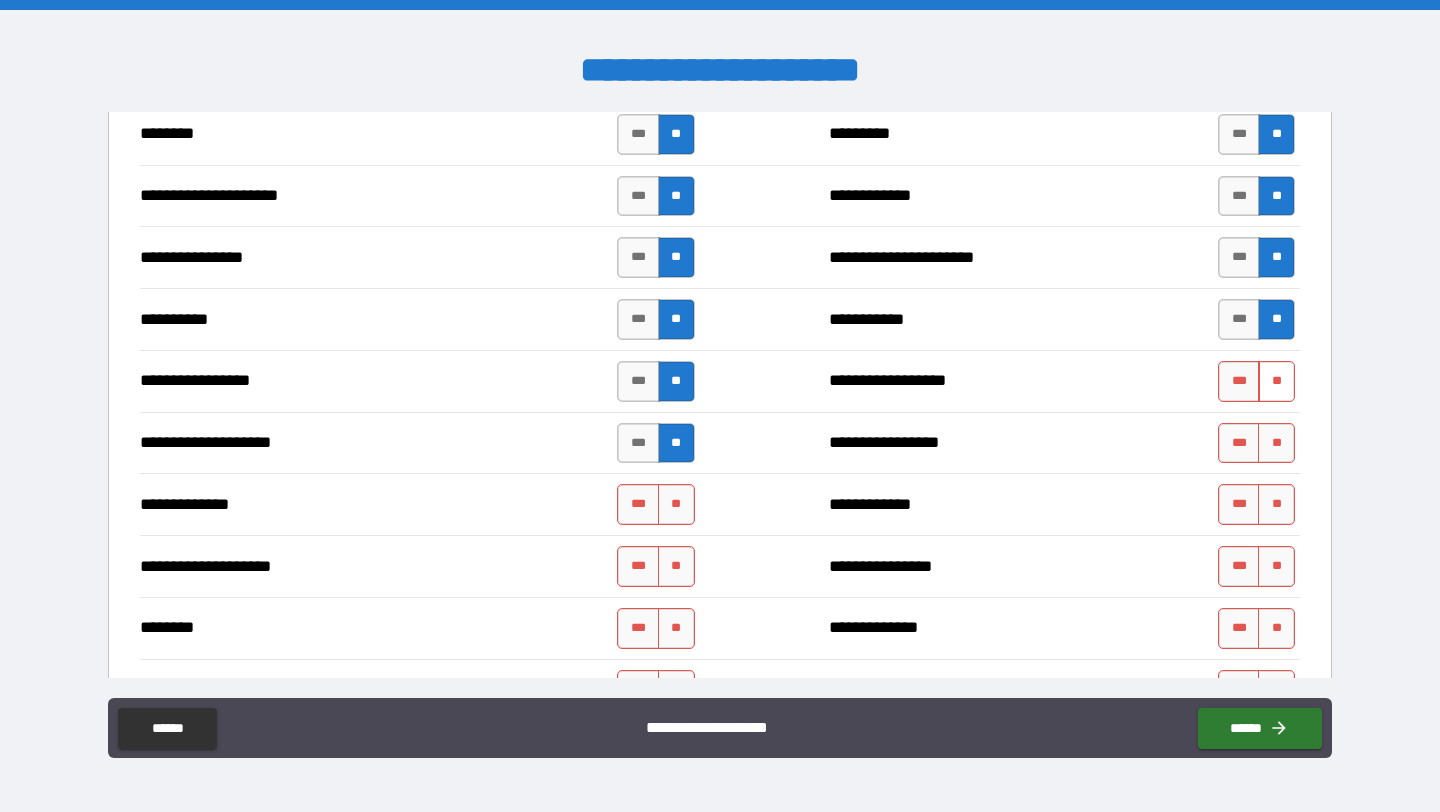 click on "**" at bounding box center [1276, 381] 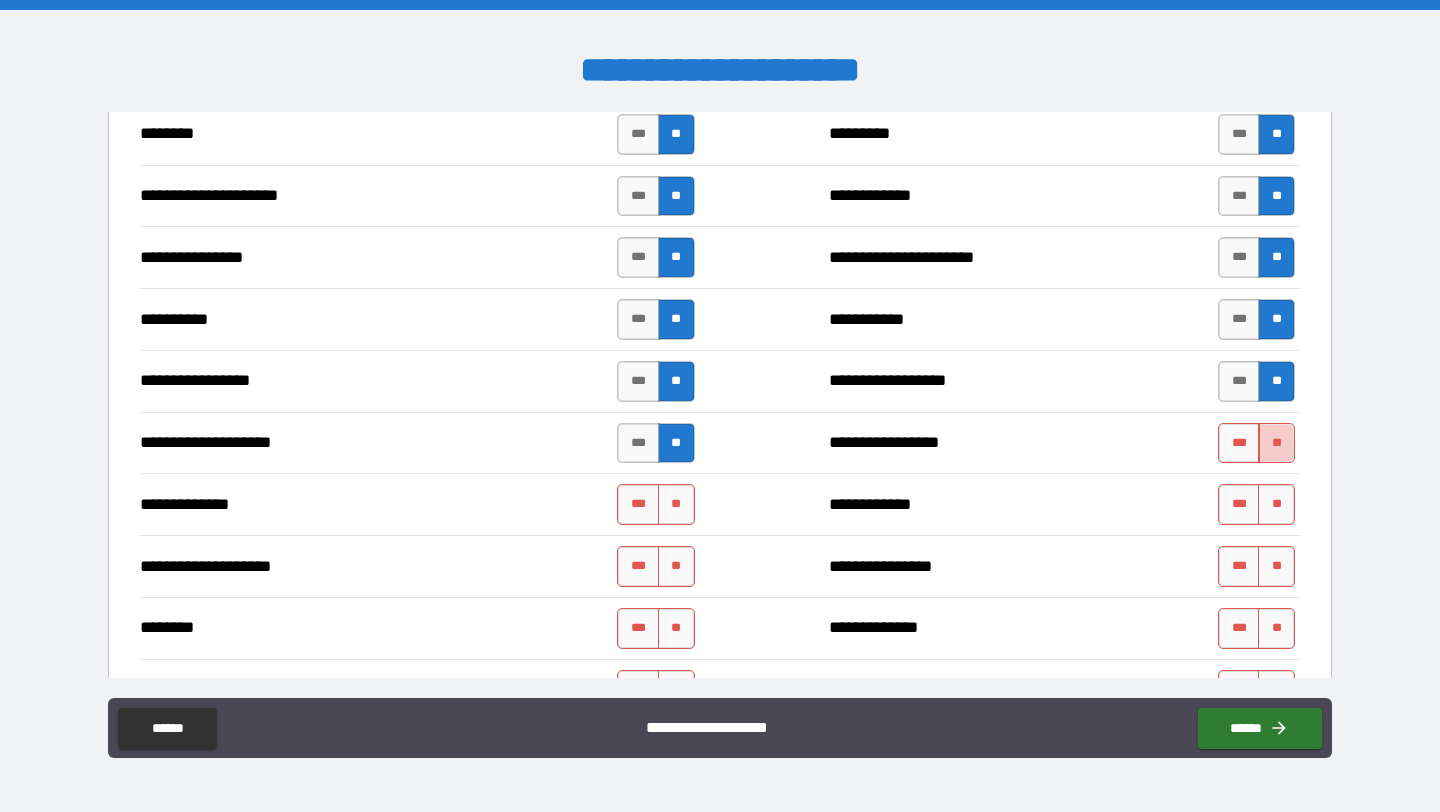 click on "**" at bounding box center (1276, 443) 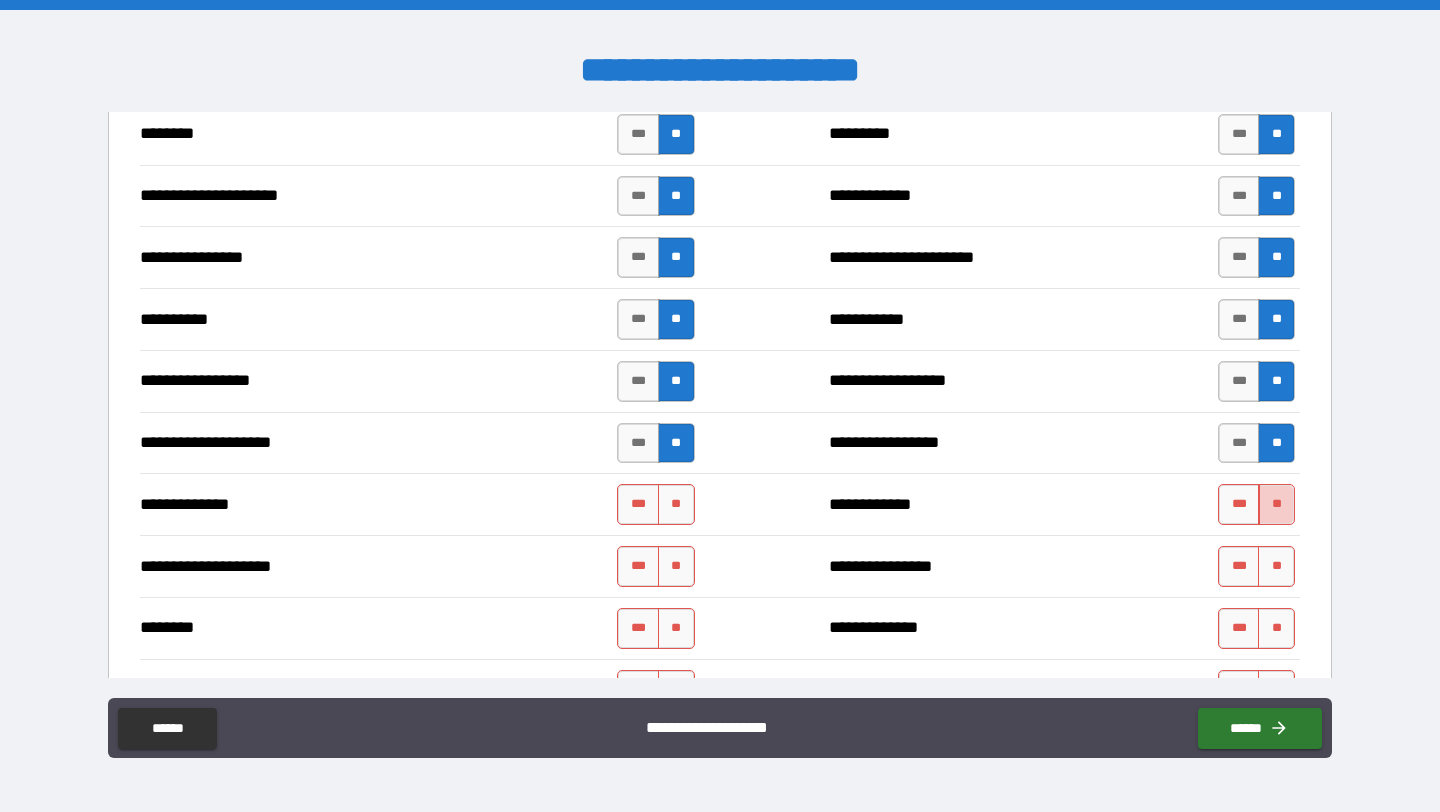 click on "**" at bounding box center [1276, 504] 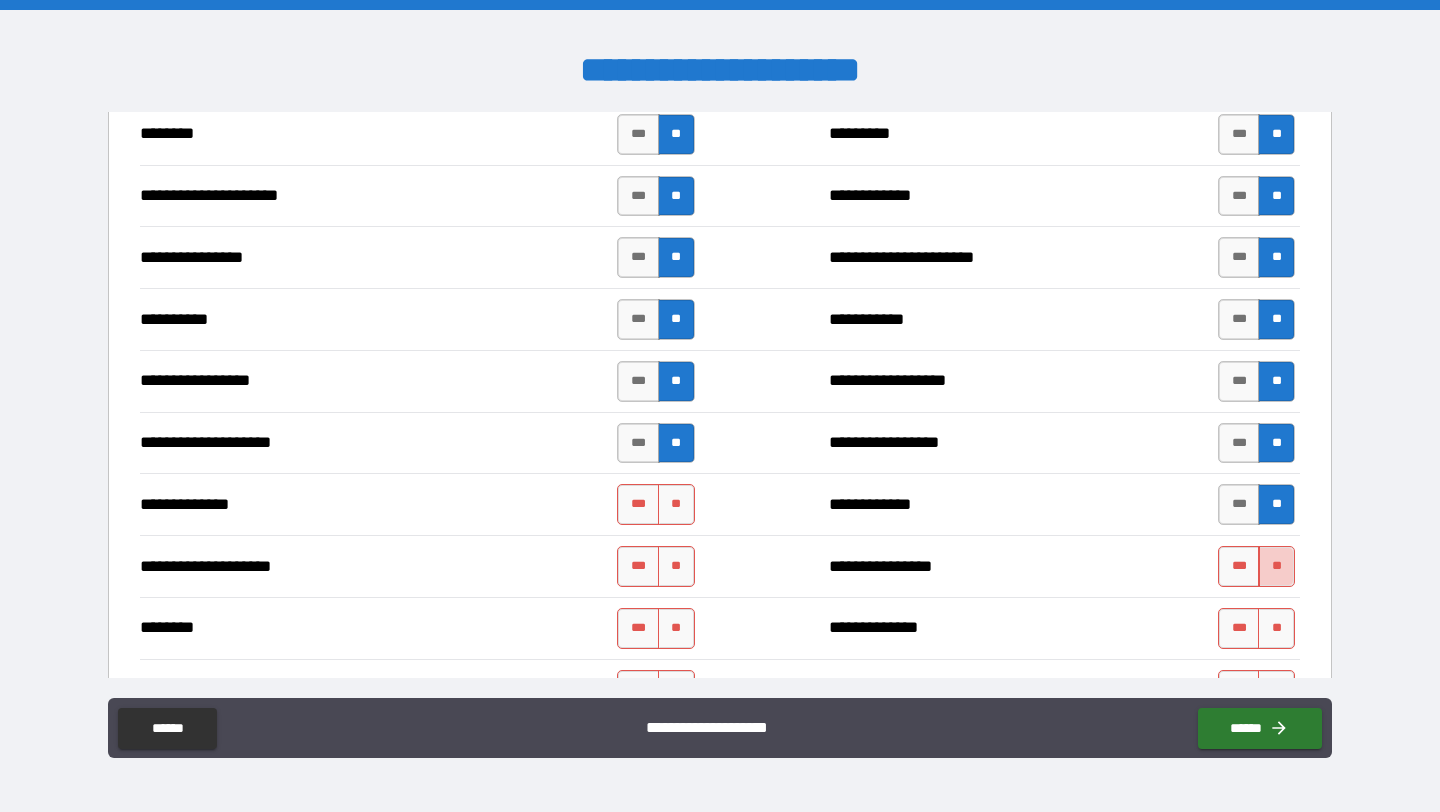 click on "**" at bounding box center [1276, 566] 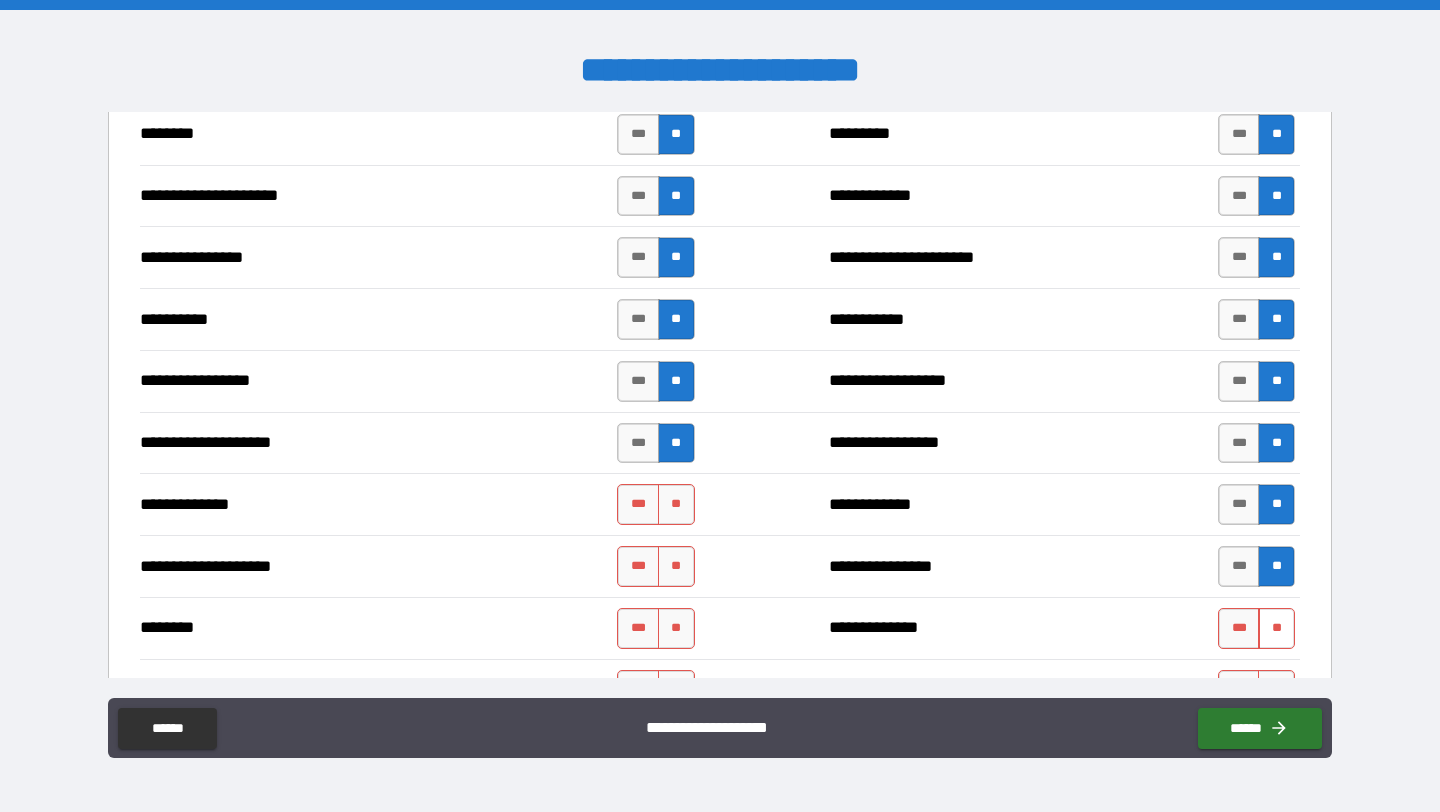 click on "**" at bounding box center (1276, 628) 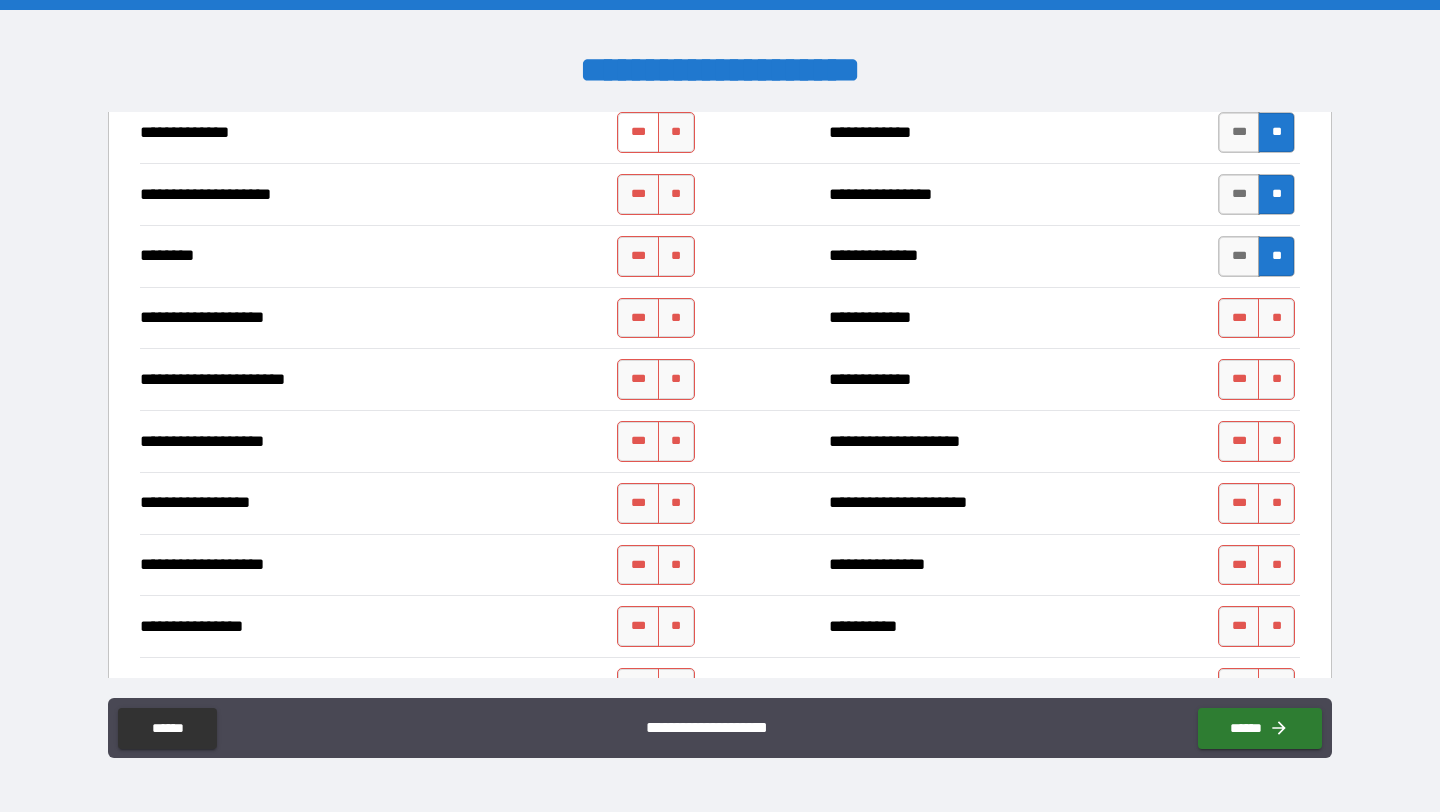 scroll, scrollTop: 3041, scrollLeft: 0, axis: vertical 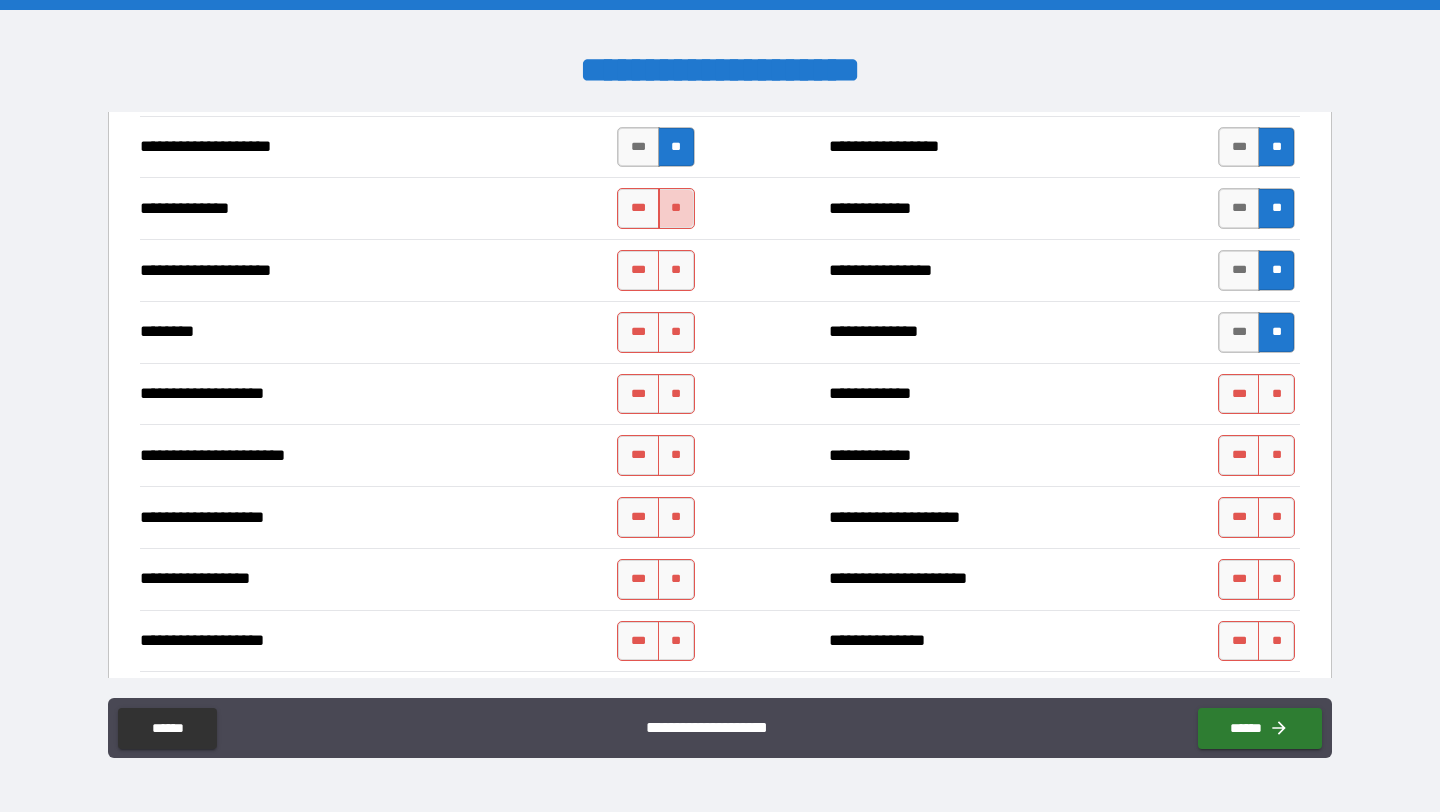 click on "**" at bounding box center (676, 208) 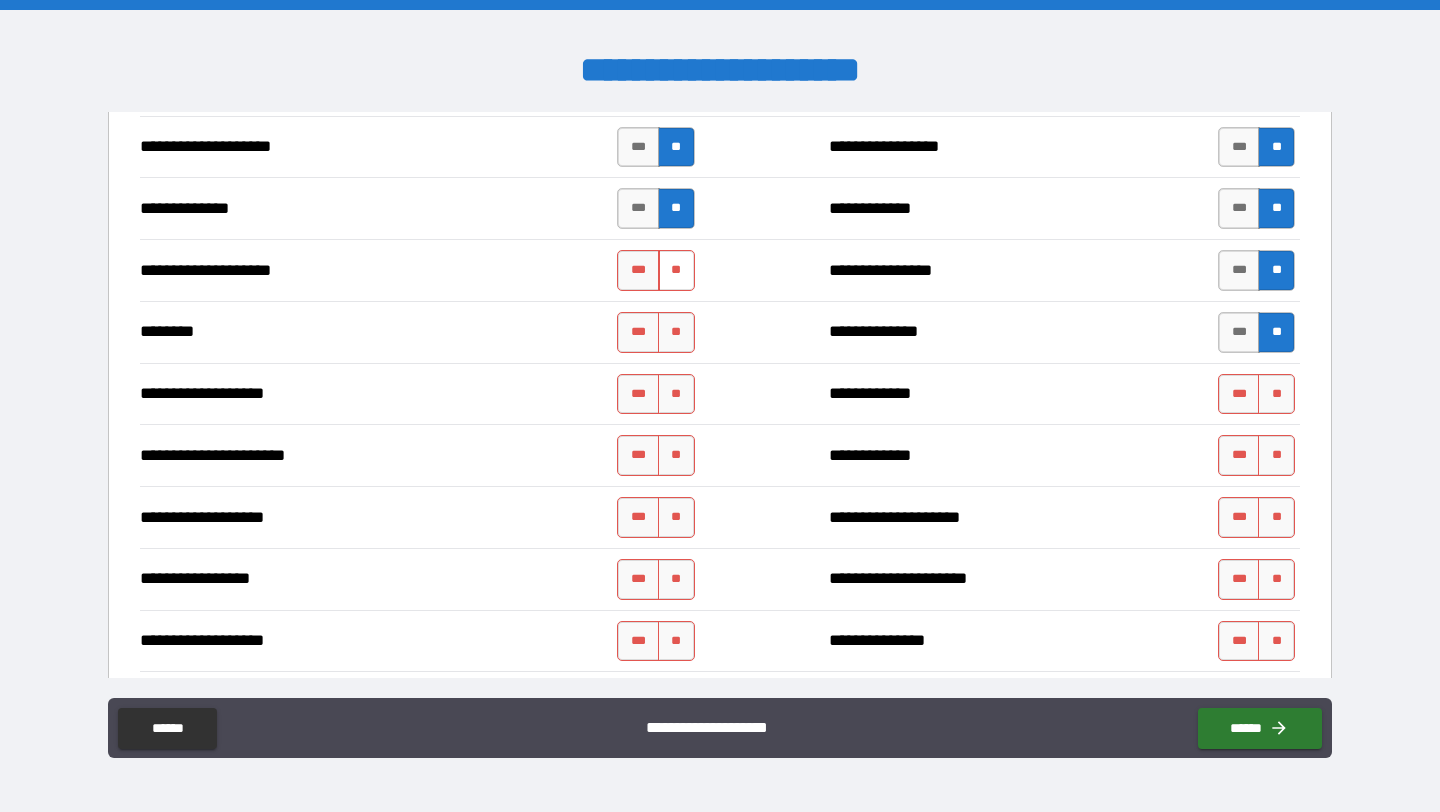 click on "**" at bounding box center (676, 270) 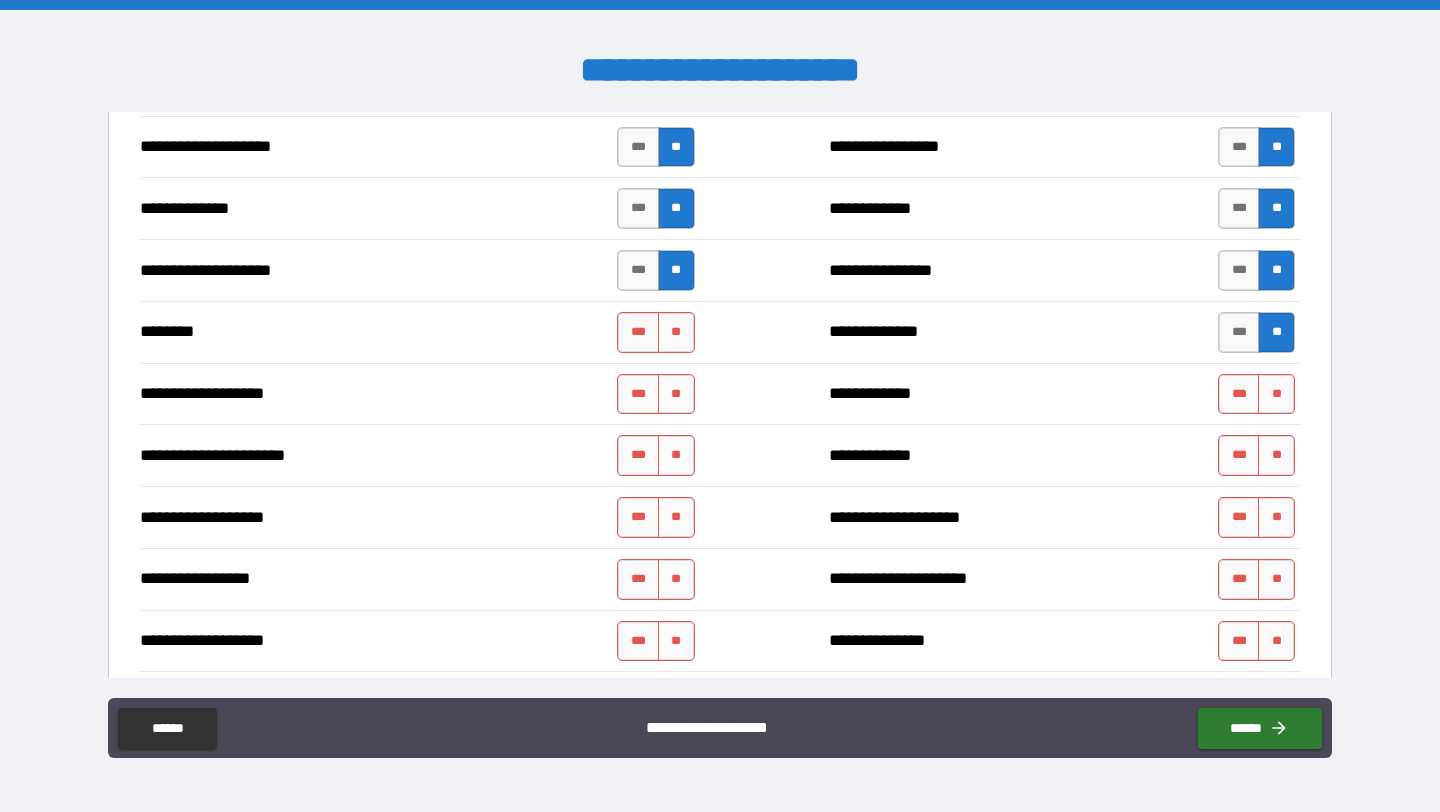 click on "**********" at bounding box center (720, 332) 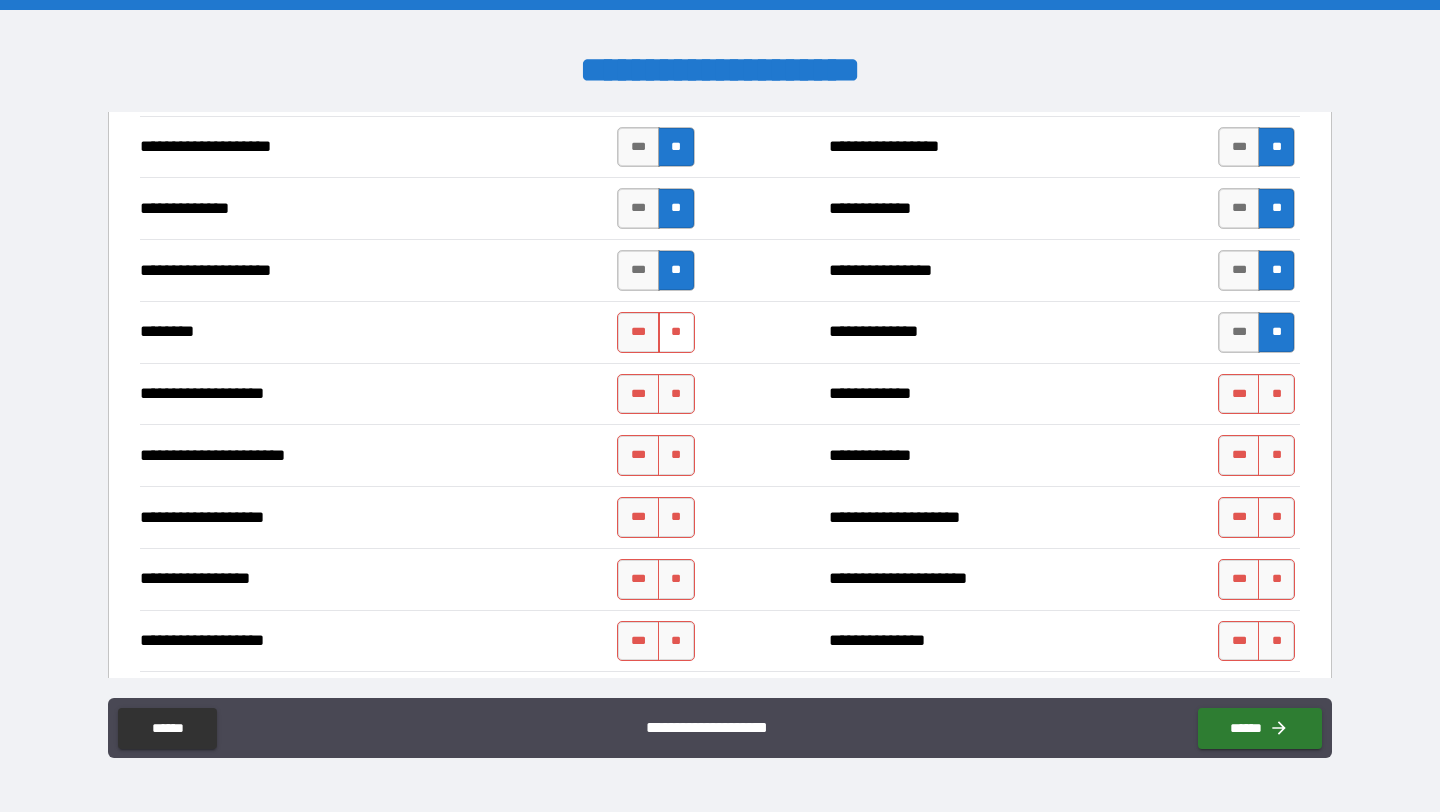 click on "**" at bounding box center (676, 332) 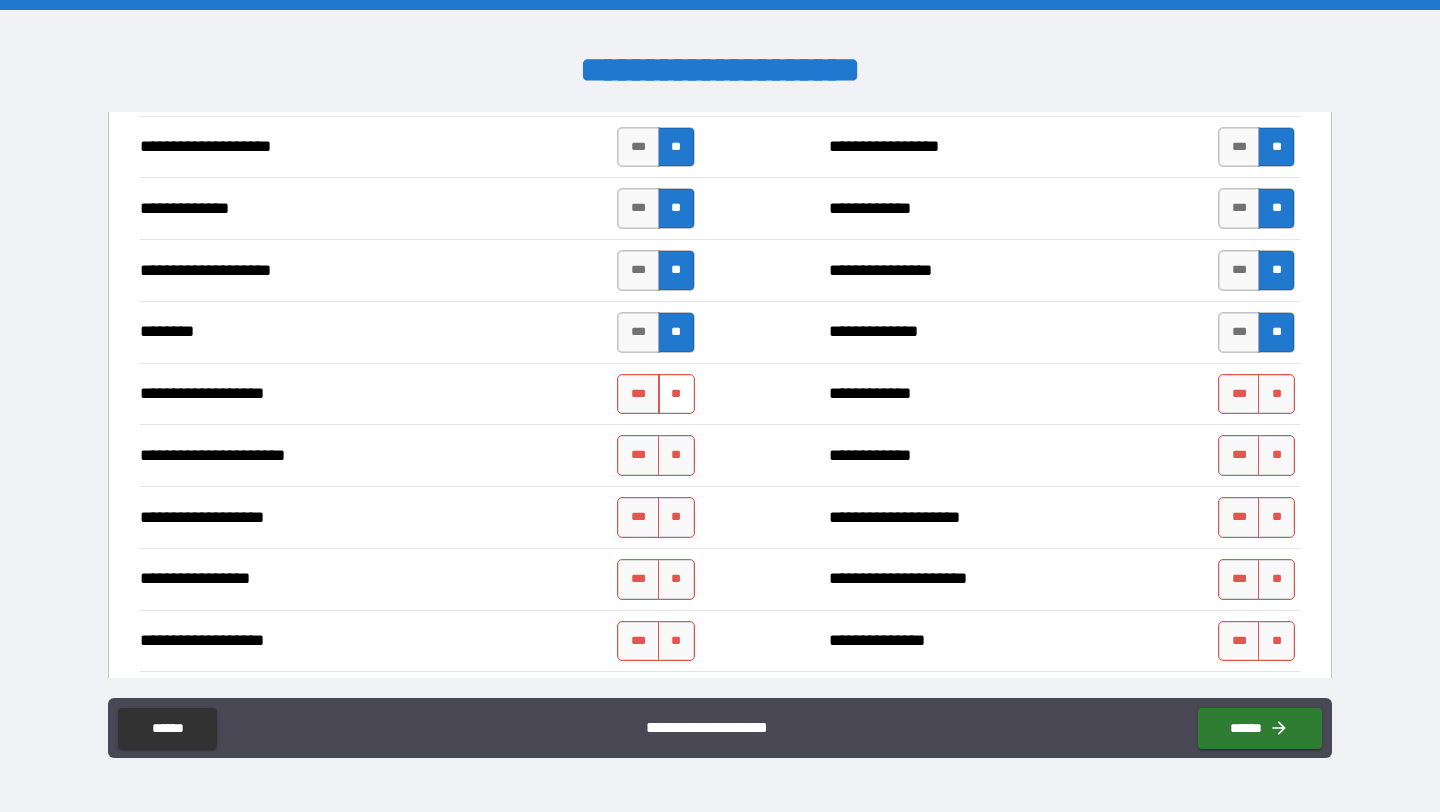 click on "**" at bounding box center (676, 394) 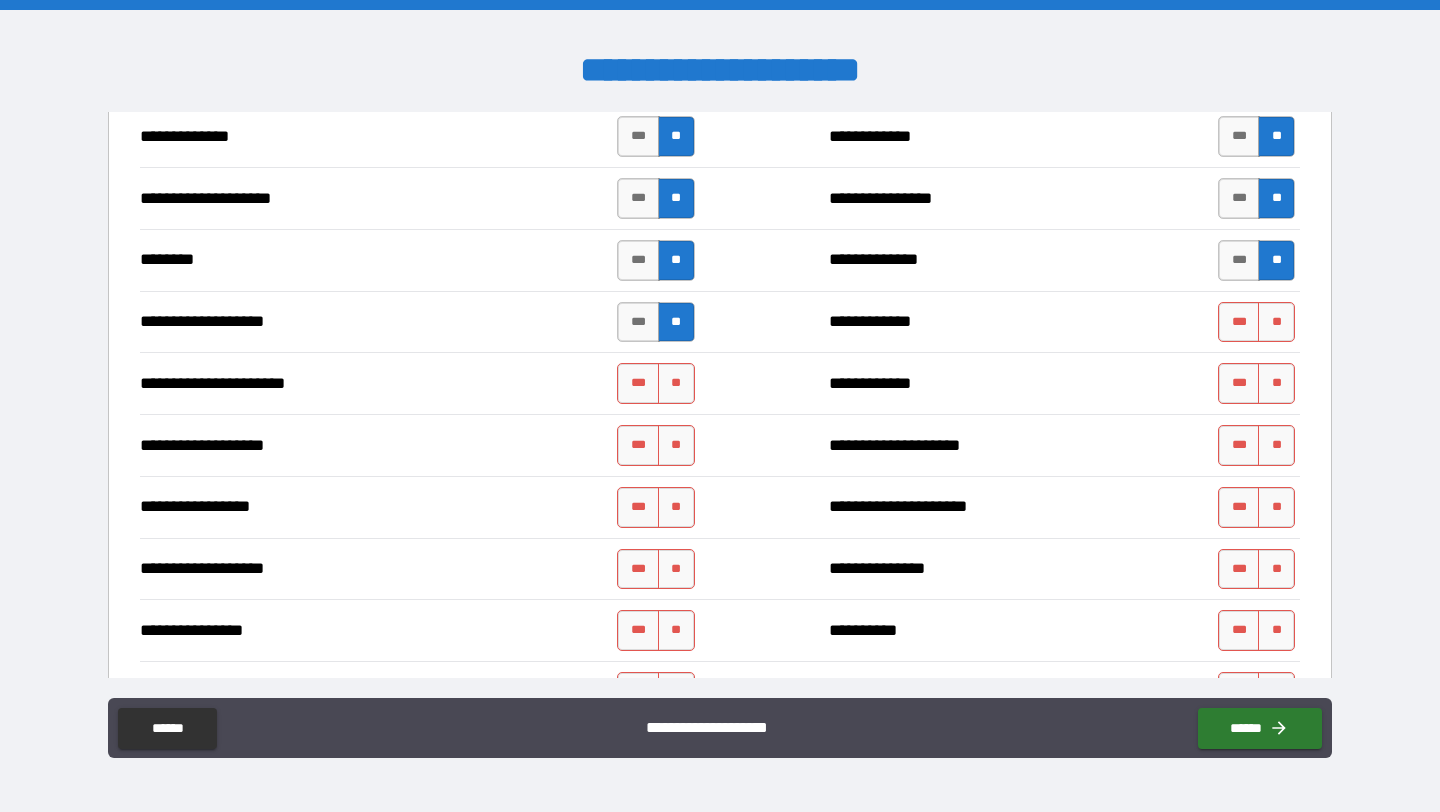scroll, scrollTop: 3120, scrollLeft: 0, axis: vertical 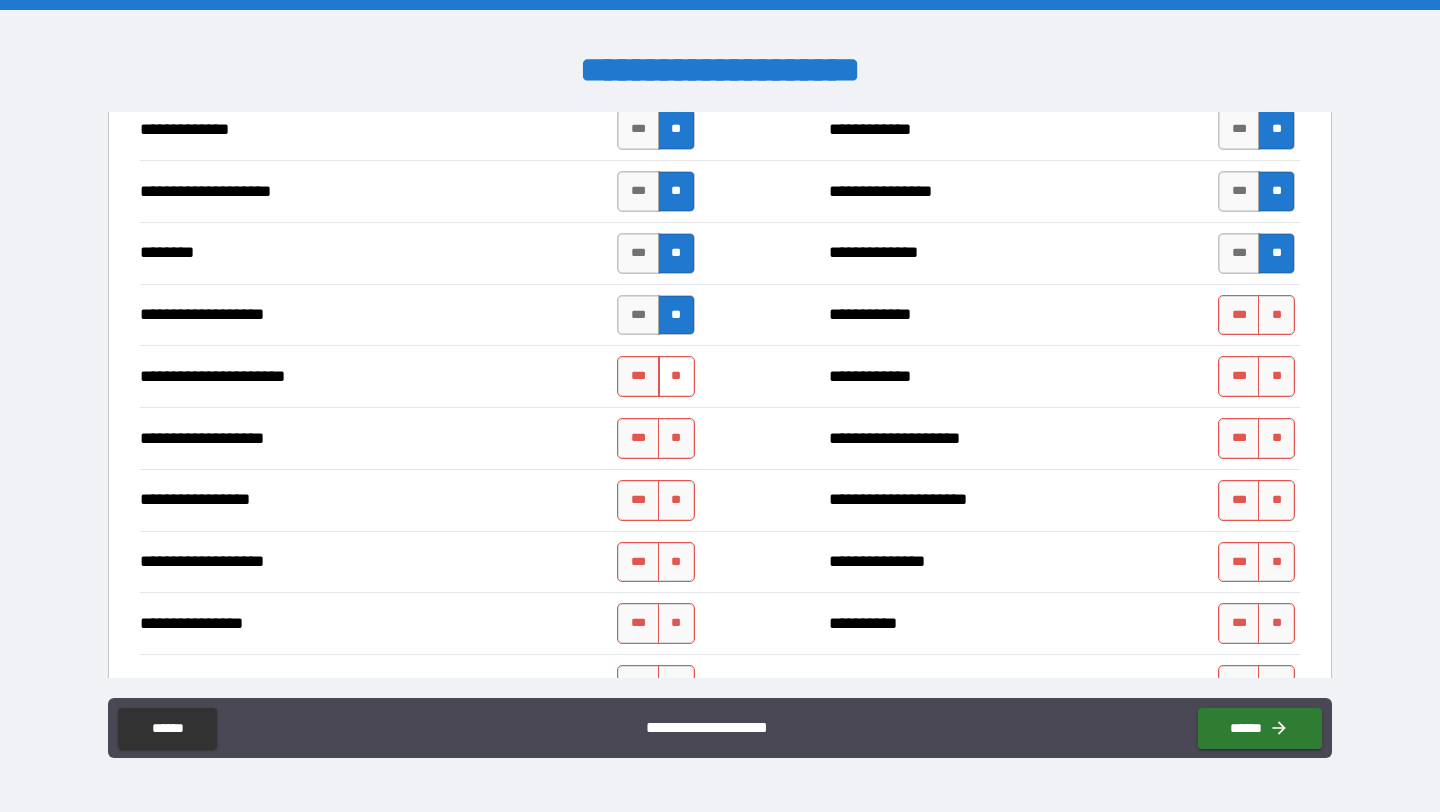 click on "**" at bounding box center (676, 376) 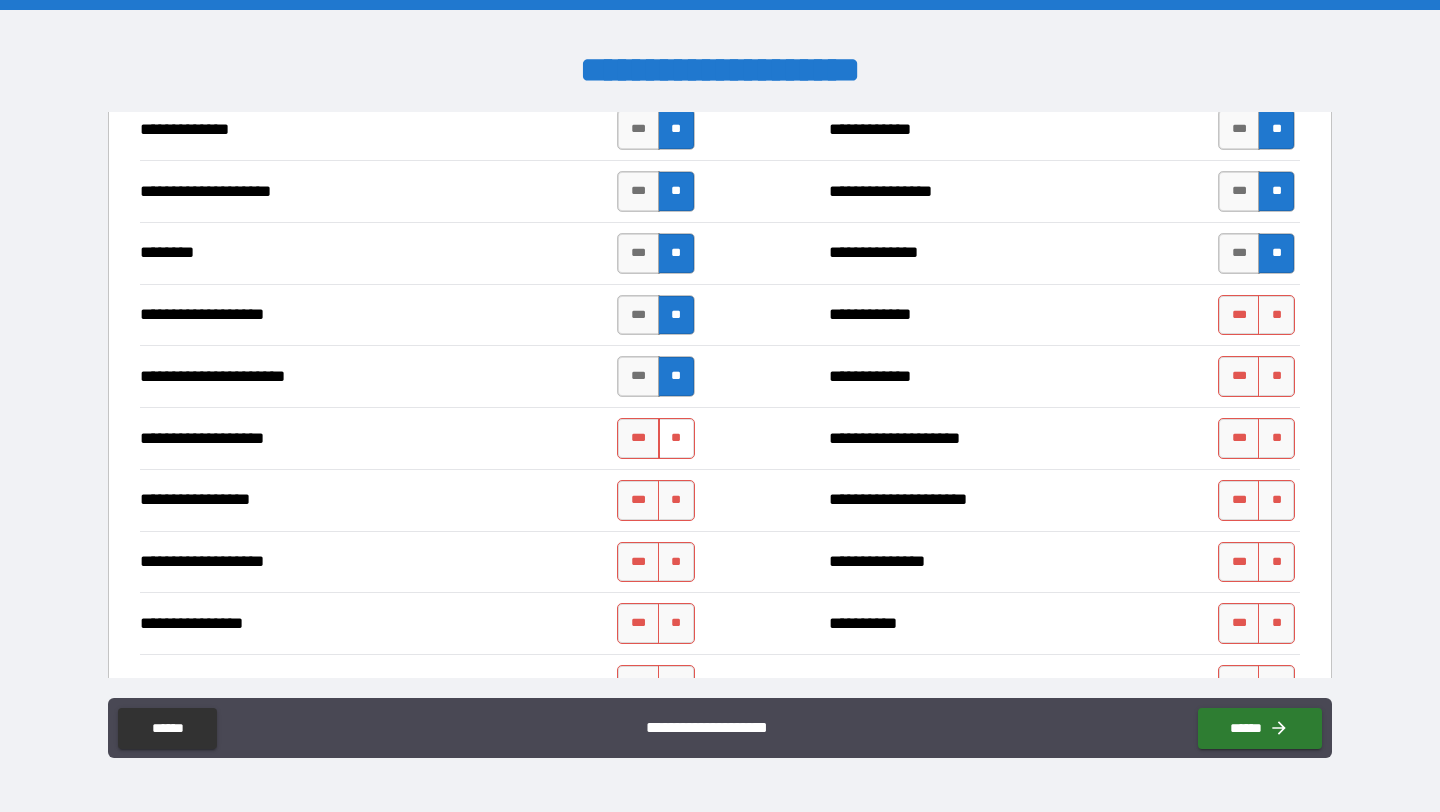 click on "**" at bounding box center [676, 438] 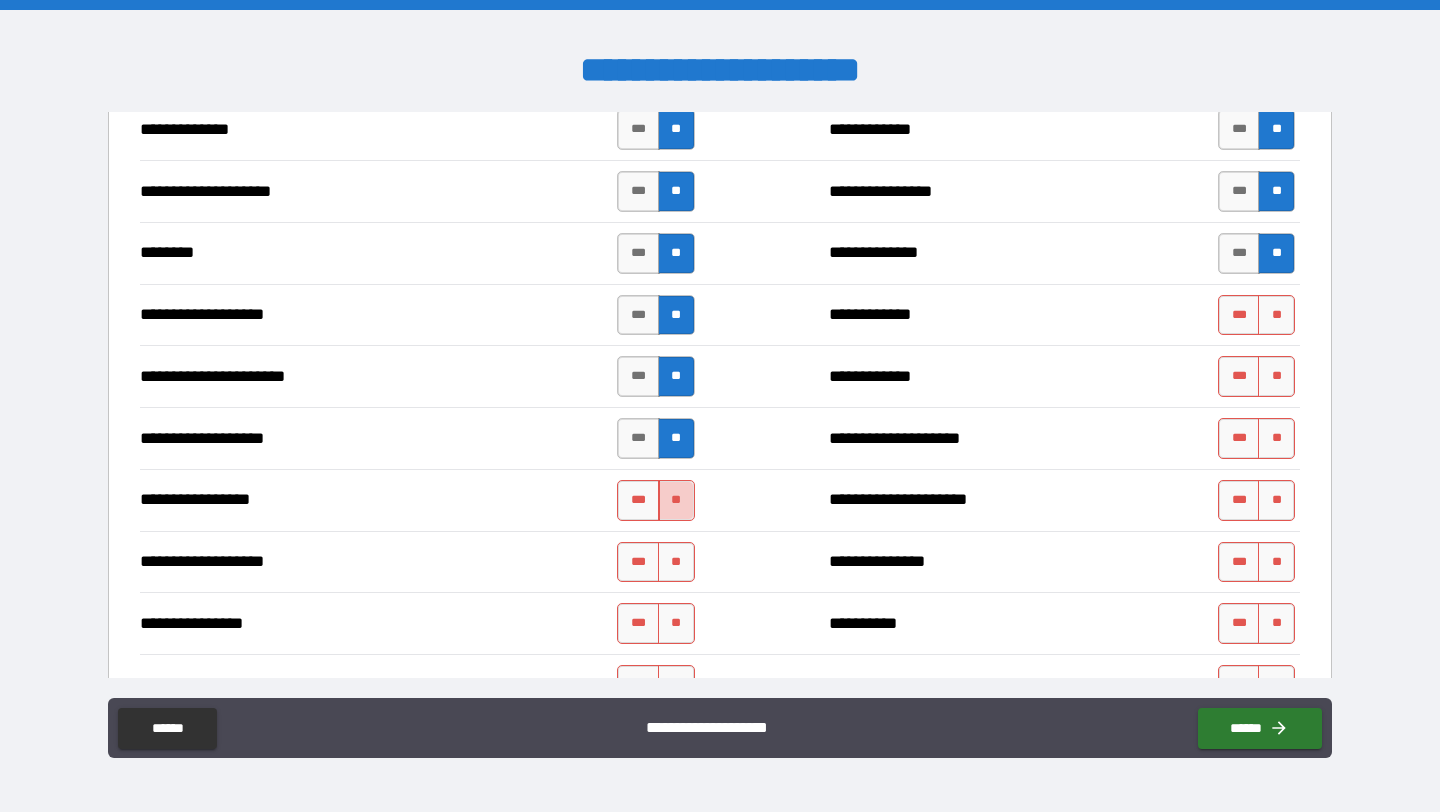 click on "**" at bounding box center [676, 500] 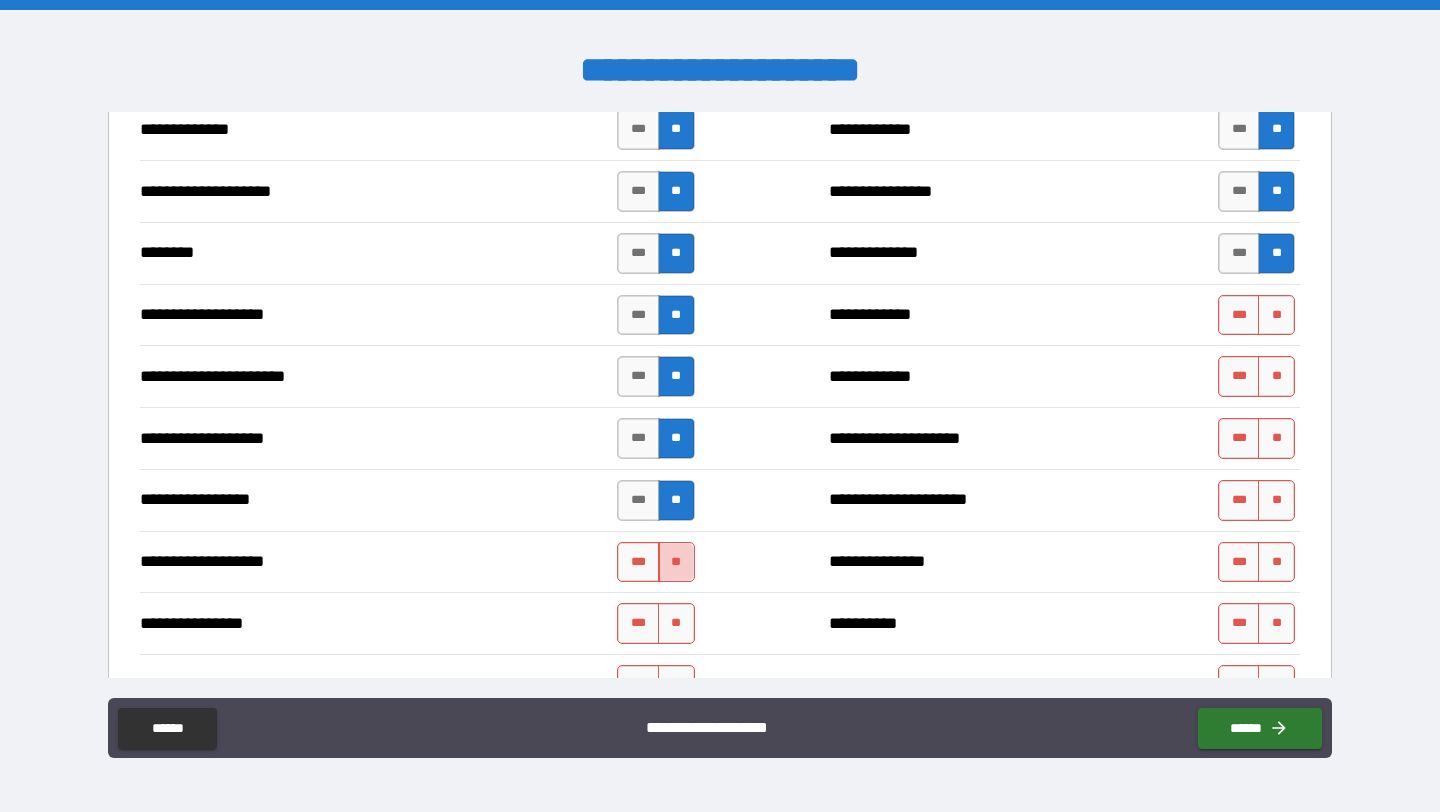 click on "**" at bounding box center [676, 562] 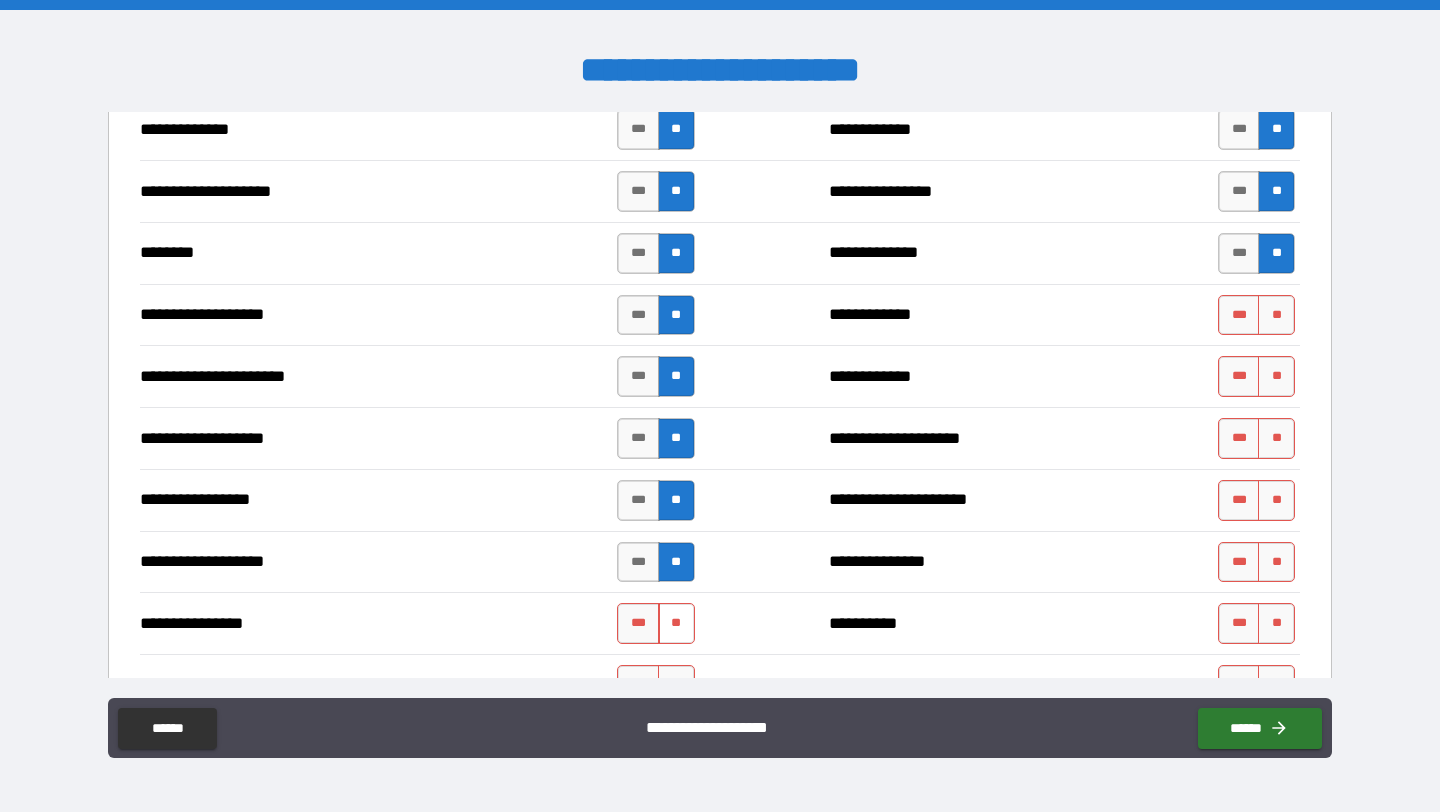 click on "**" at bounding box center [676, 623] 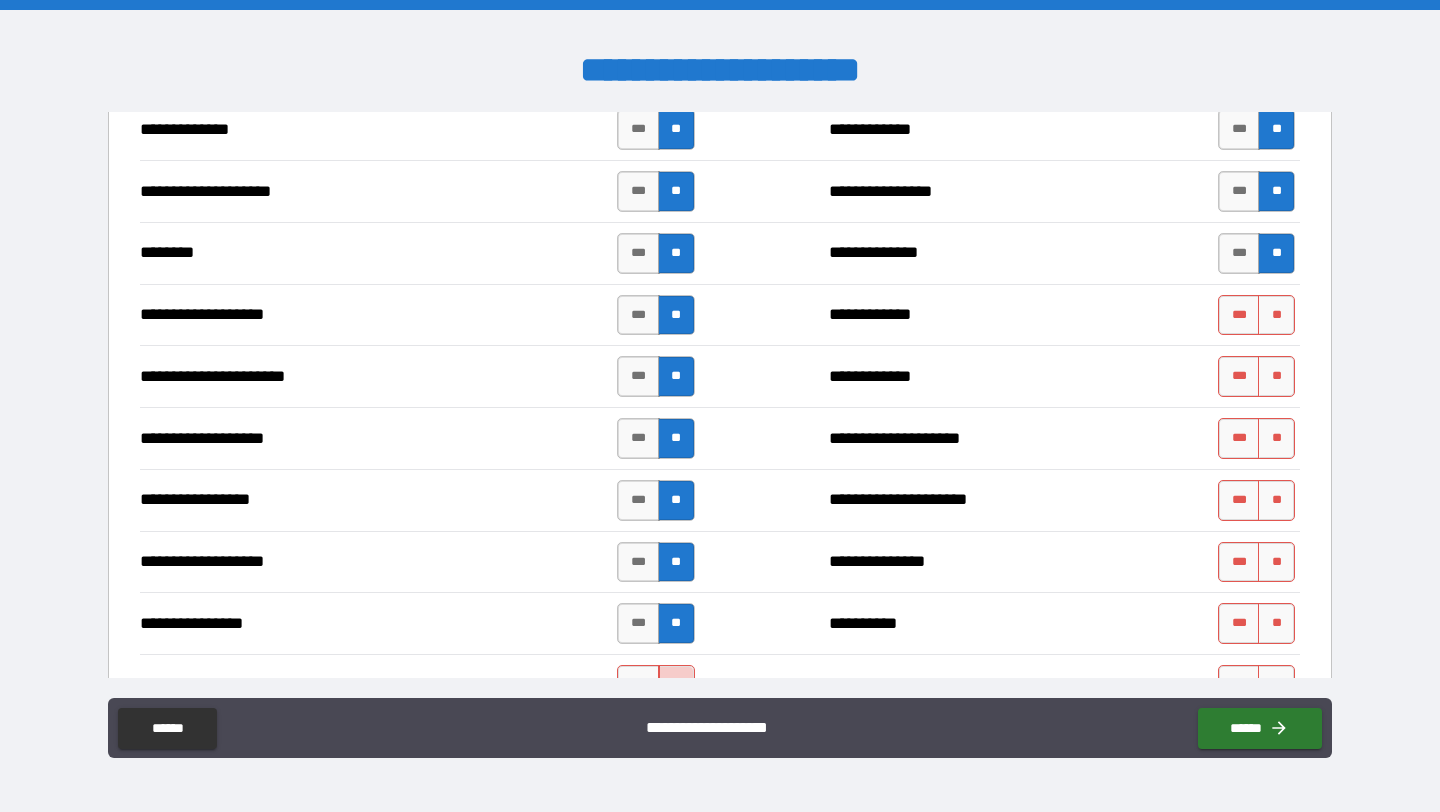 click on "**" at bounding box center [676, 685] 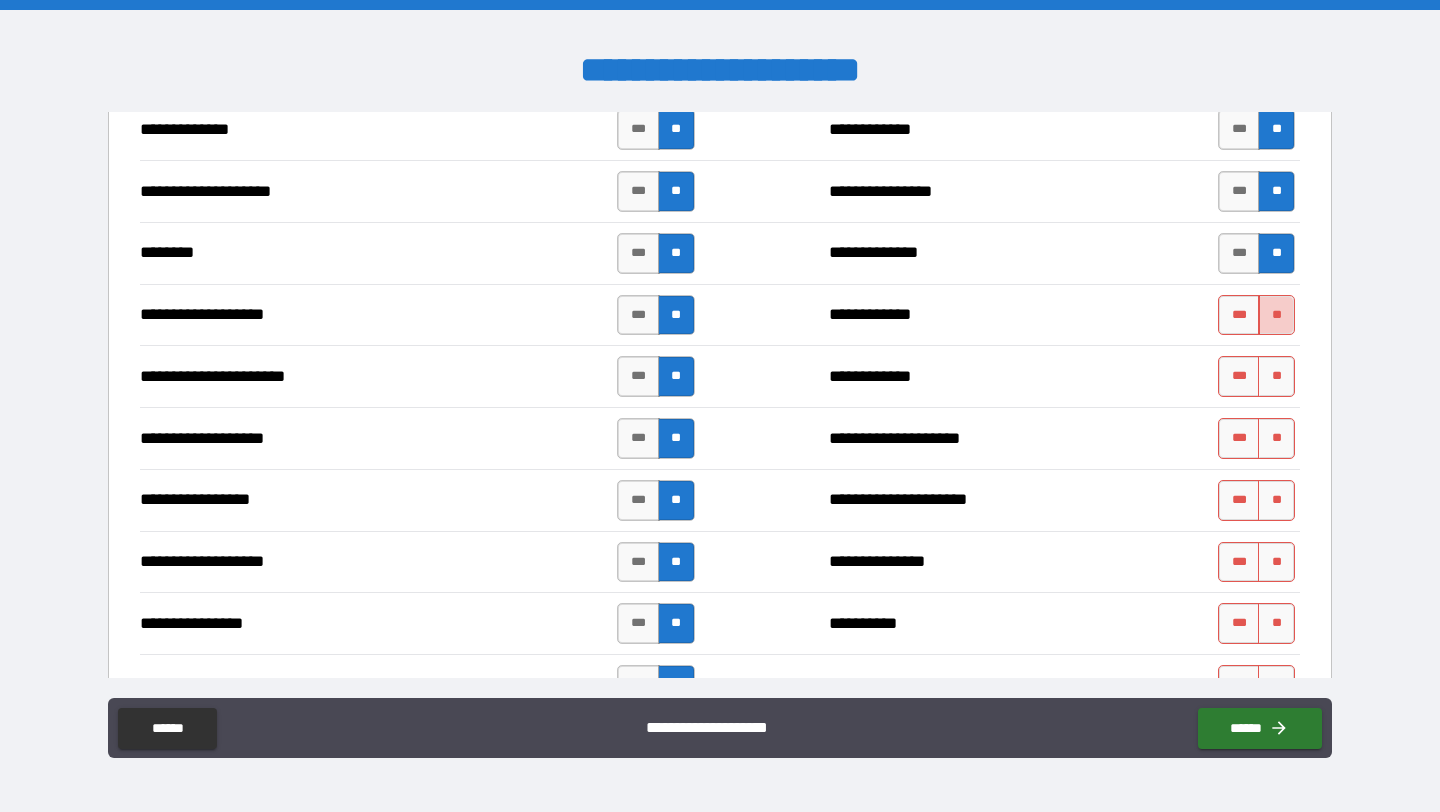 click on "**" at bounding box center (1276, 315) 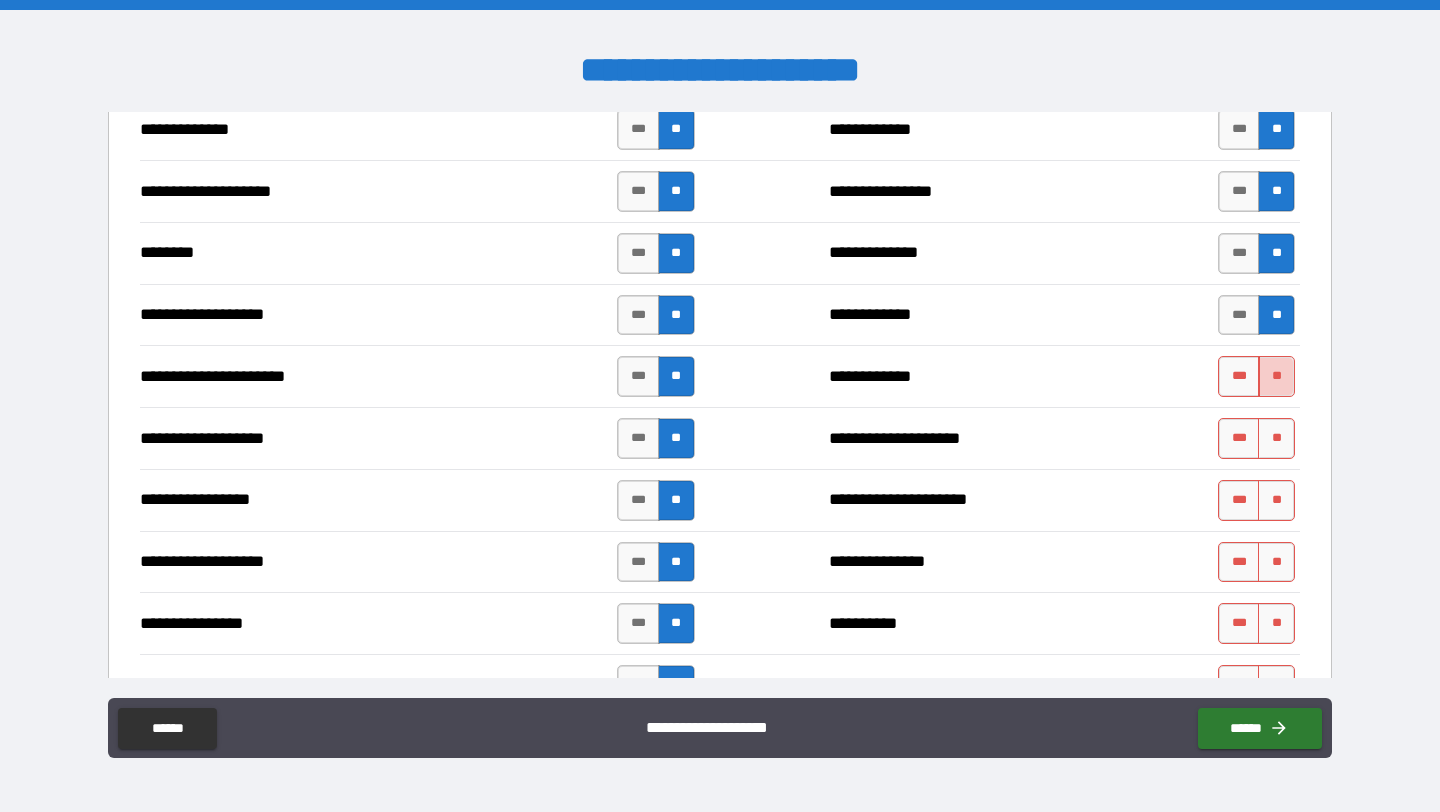 click on "**" at bounding box center (1276, 376) 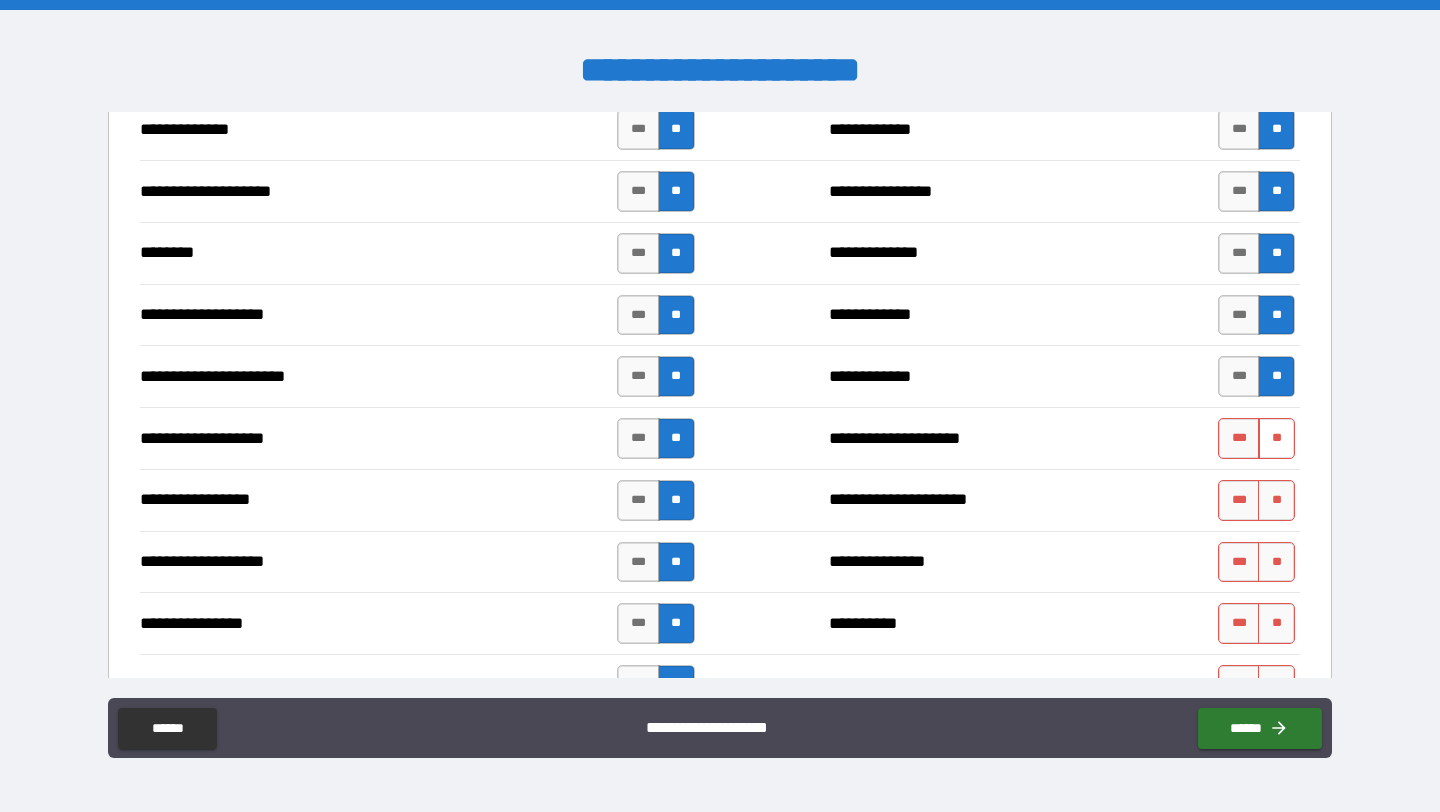 click on "**" at bounding box center [1276, 438] 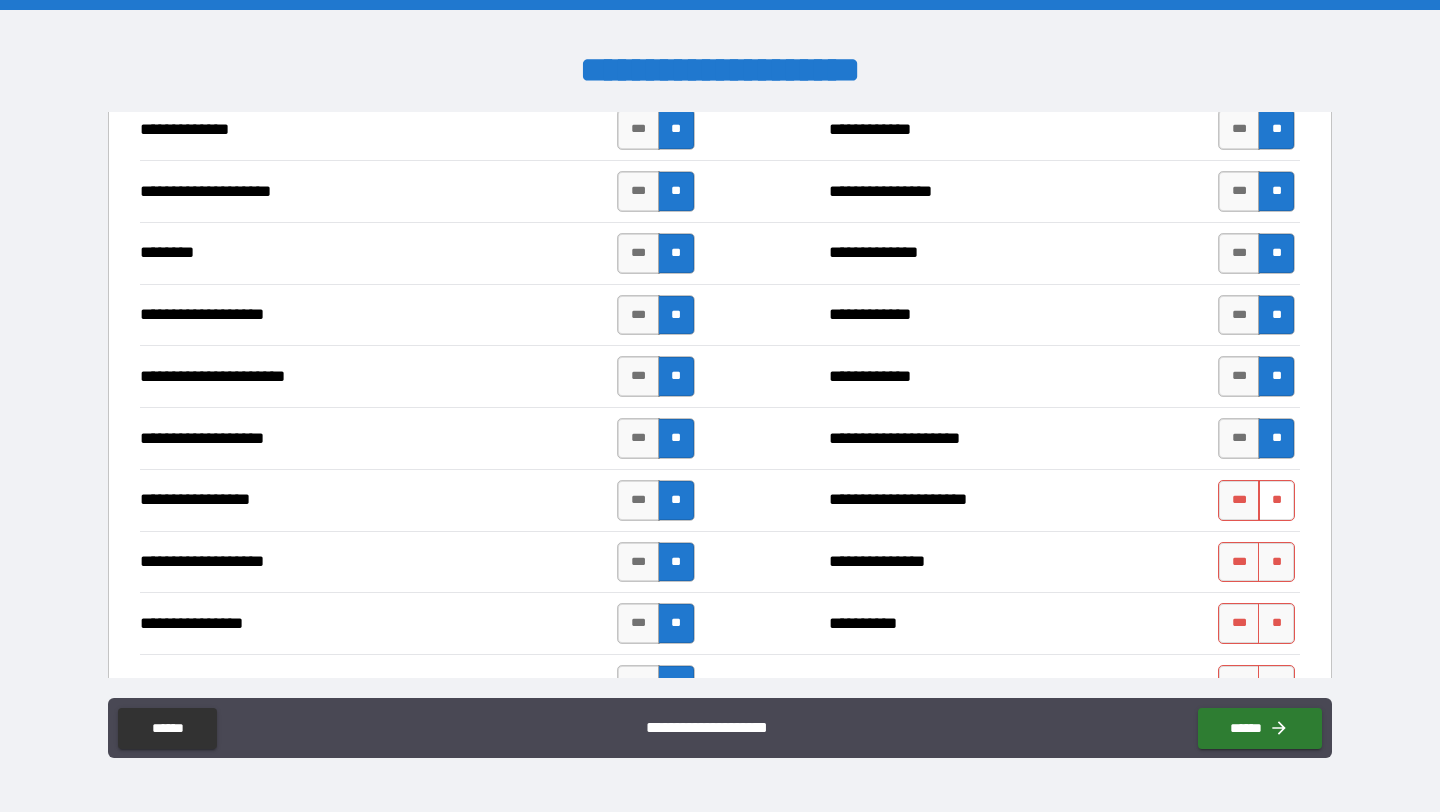 click on "**" at bounding box center [1276, 500] 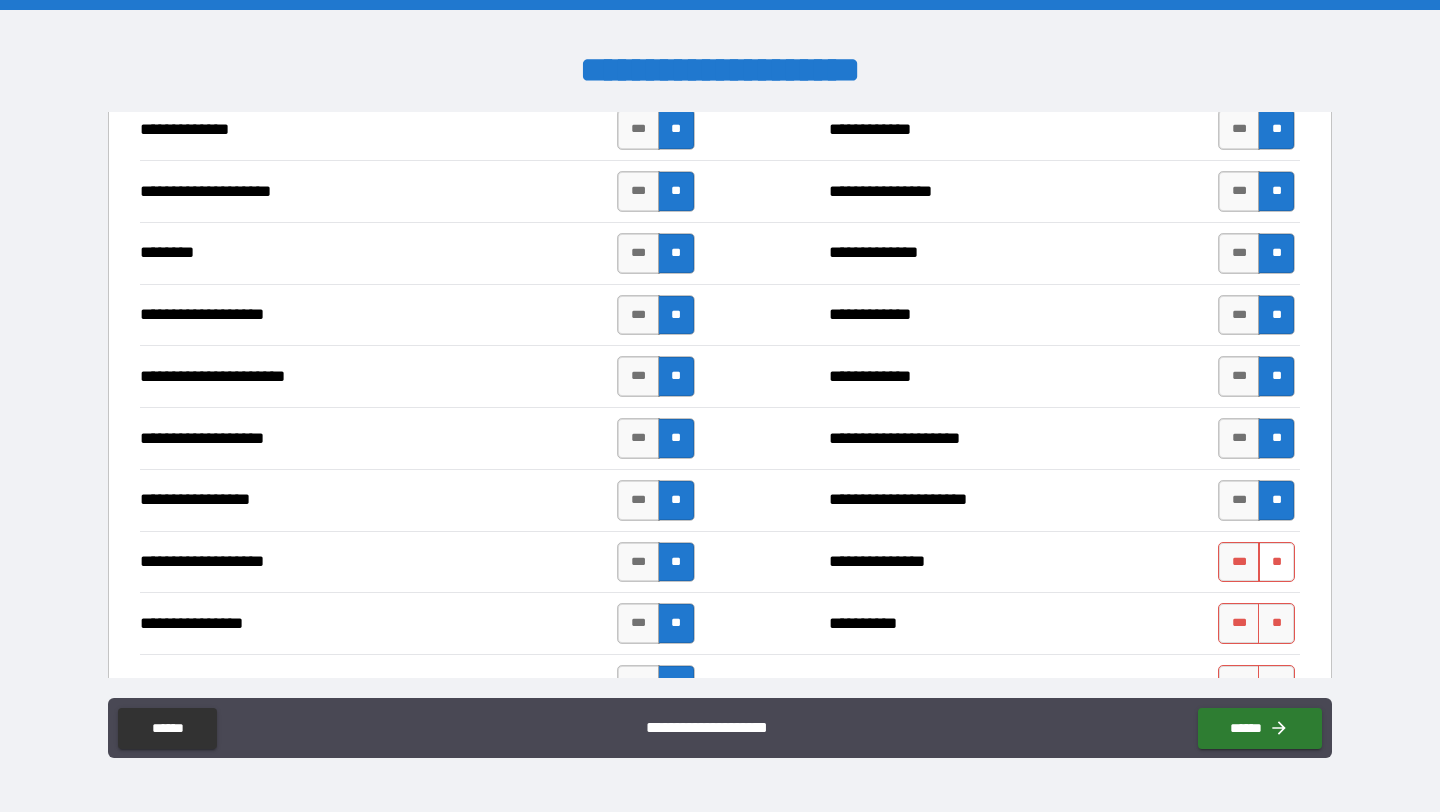 click on "**" at bounding box center (1276, 562) 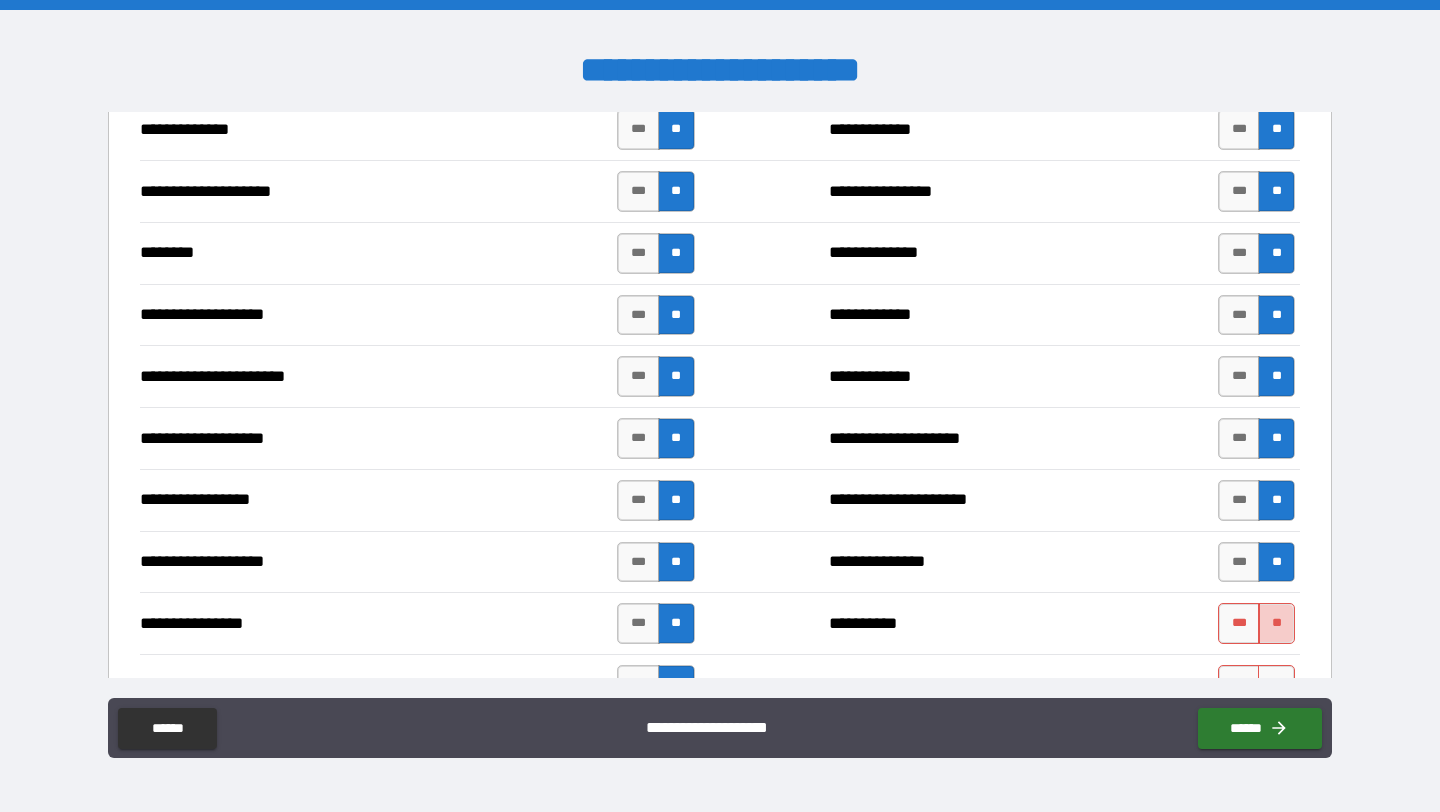 click on "**" at bounding box center [1276, 623] 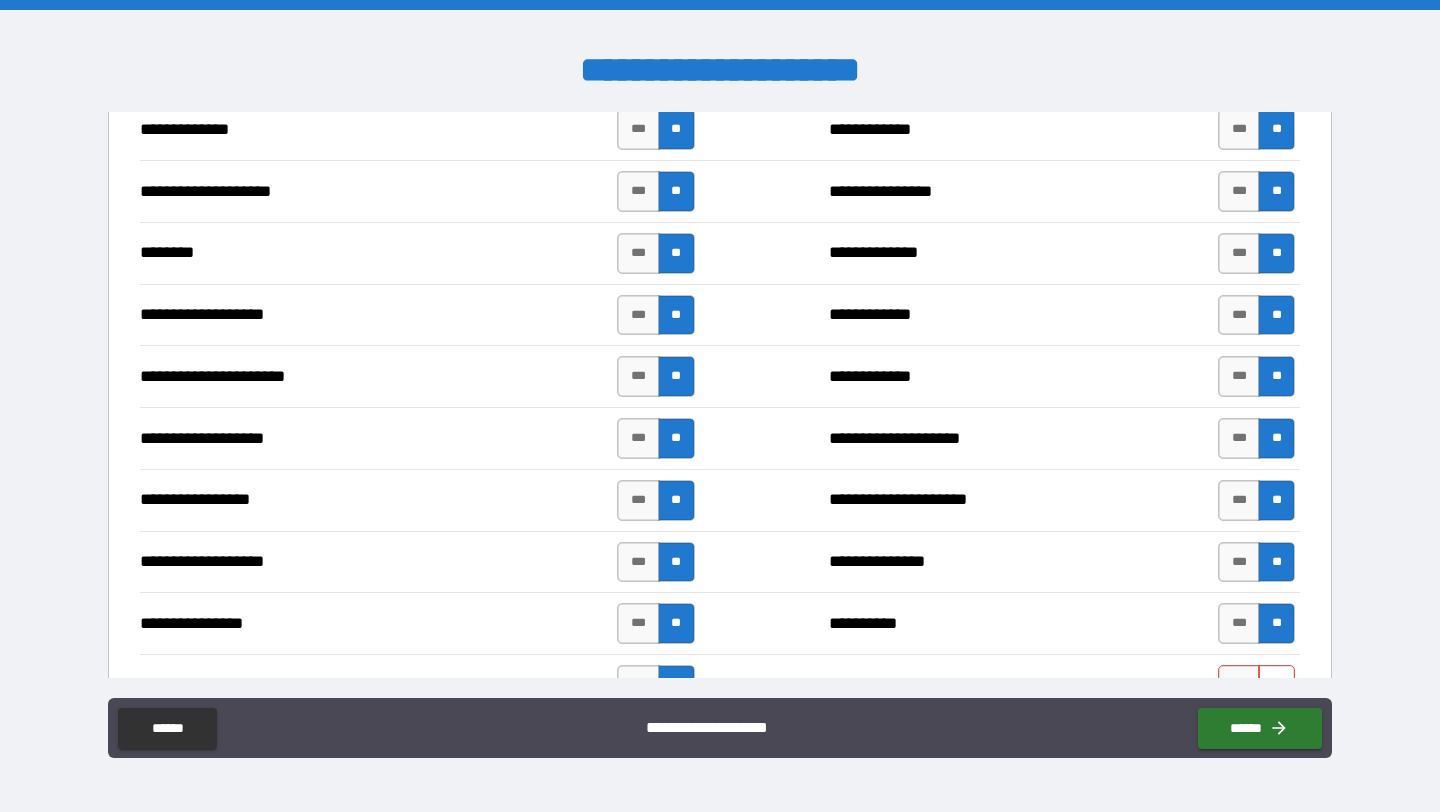click on "**" at bounding box center (1276, 685) 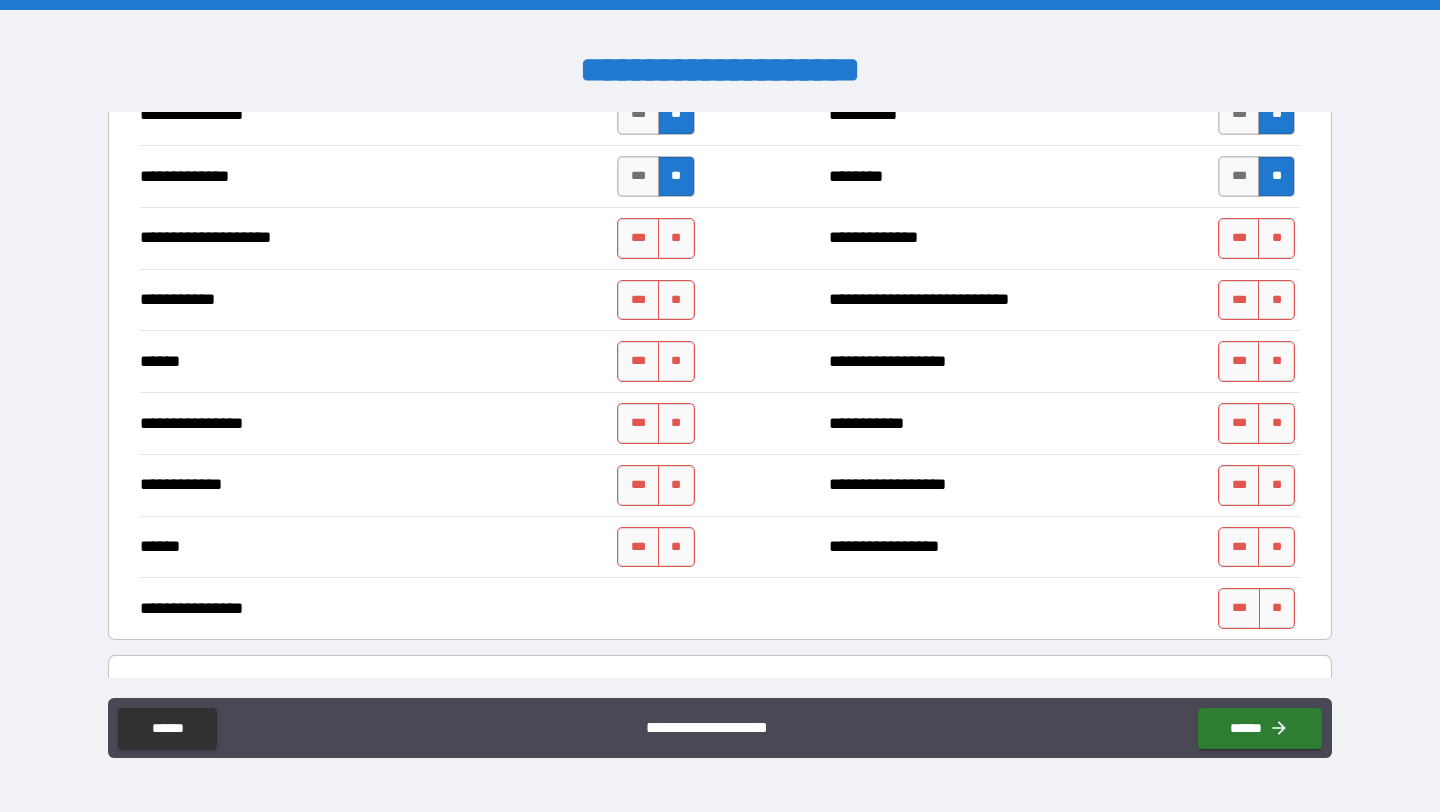 scroll, scrollTop: 3672, scrollLeft: 0, axis: vertical 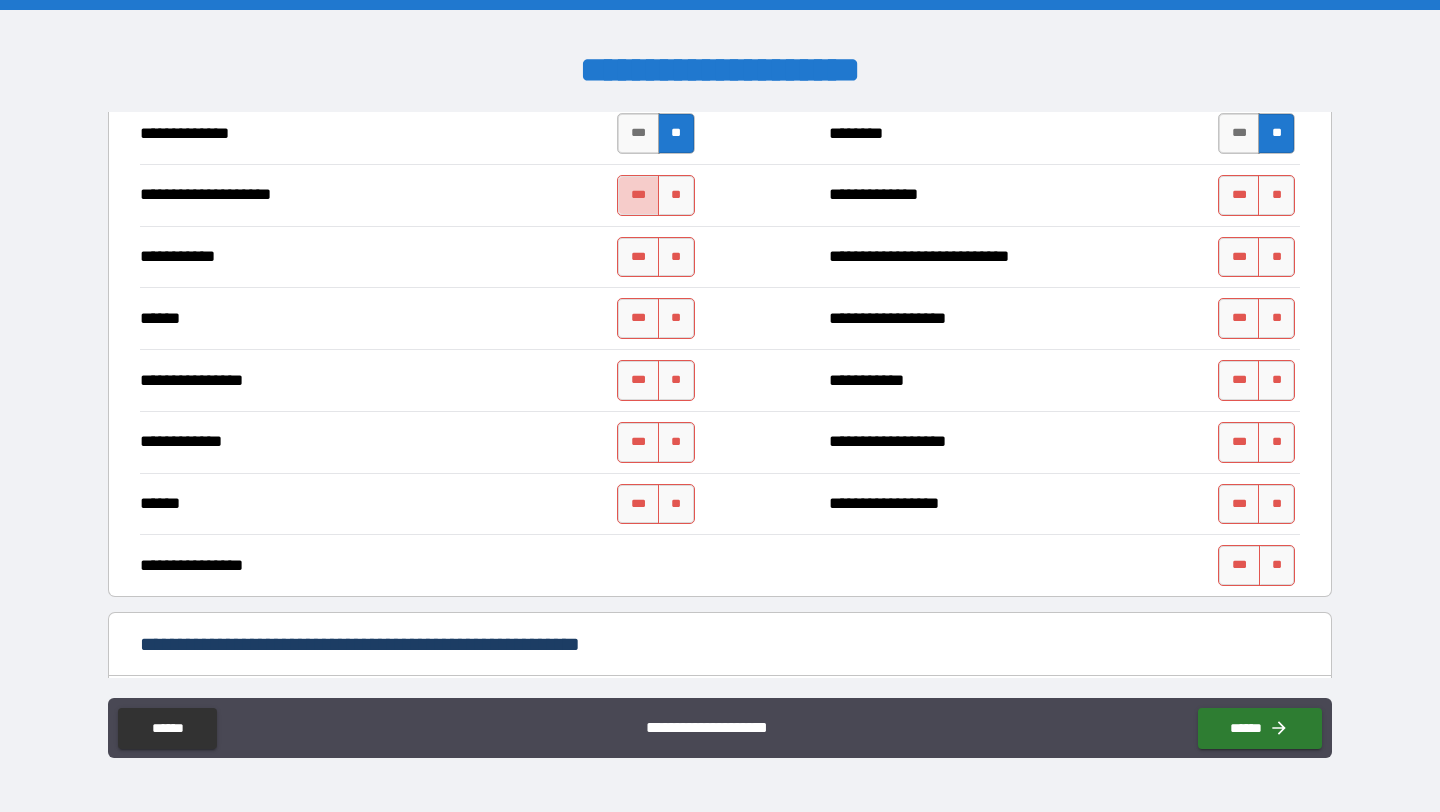 click on "***" at bounding box center [638, 195] 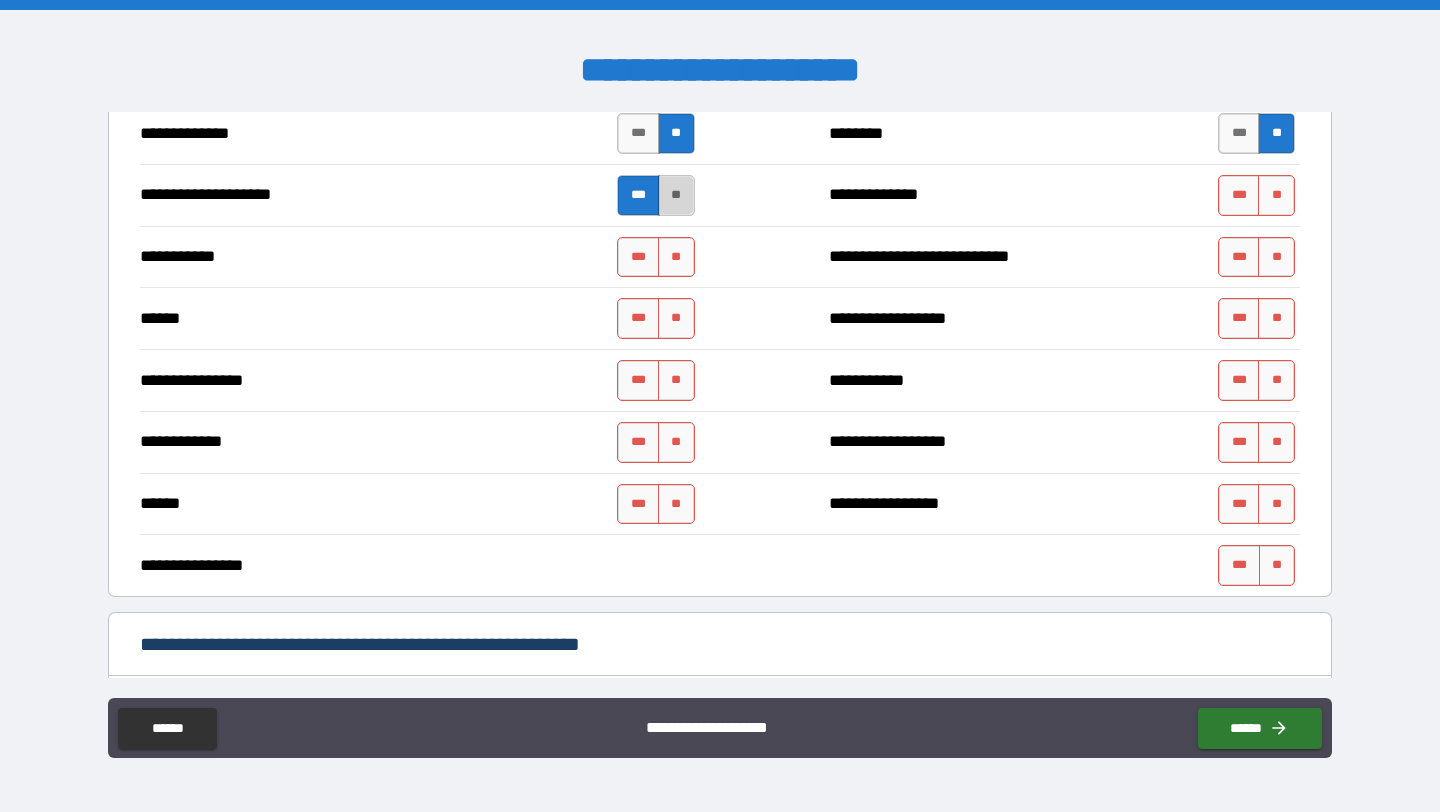 click on "**" at bounding box center (676, 195) 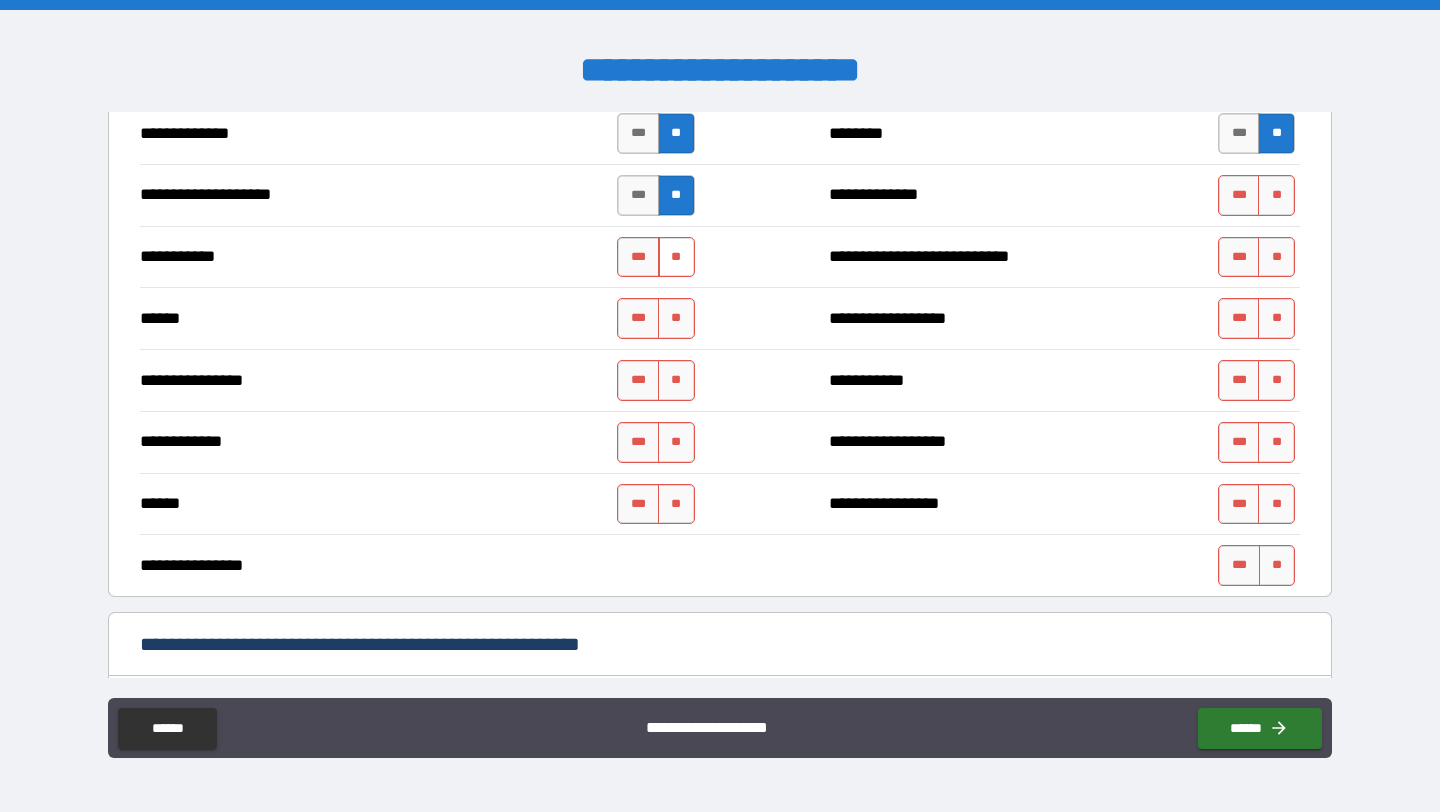 click on "**" at bounding box center (676, 257) 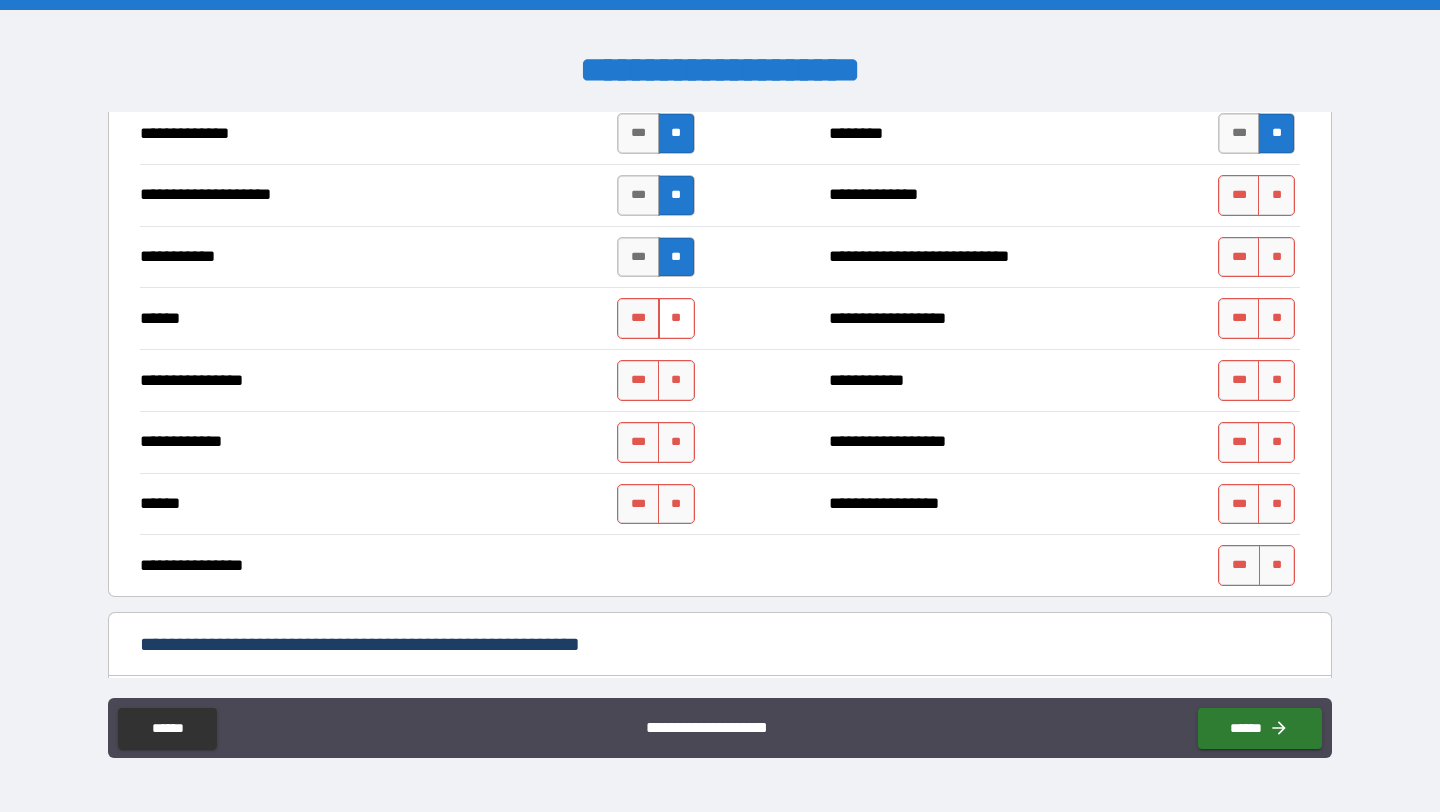 click on "**" at bounding box center [676, 318] 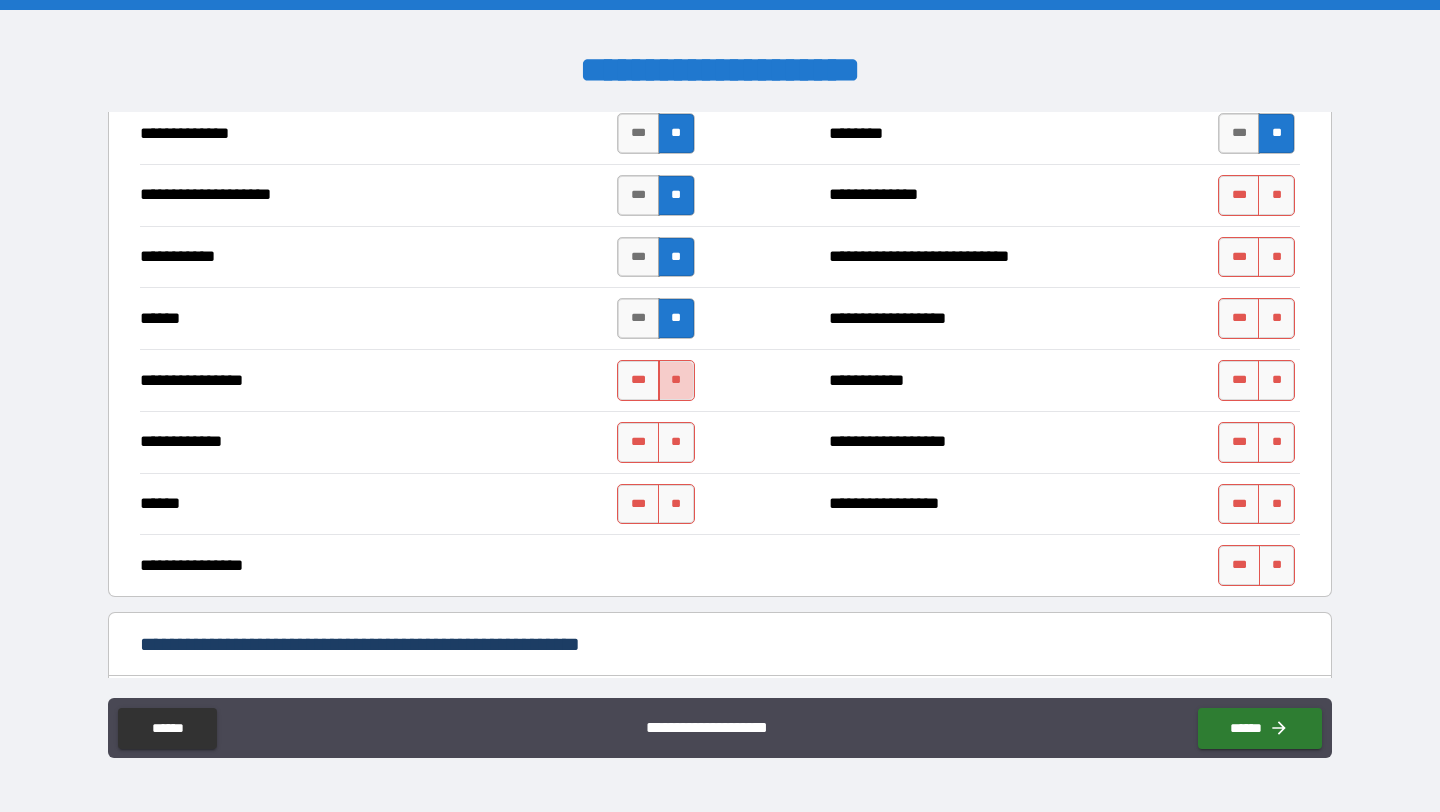 click on "**" at bounding box center (676, 380) 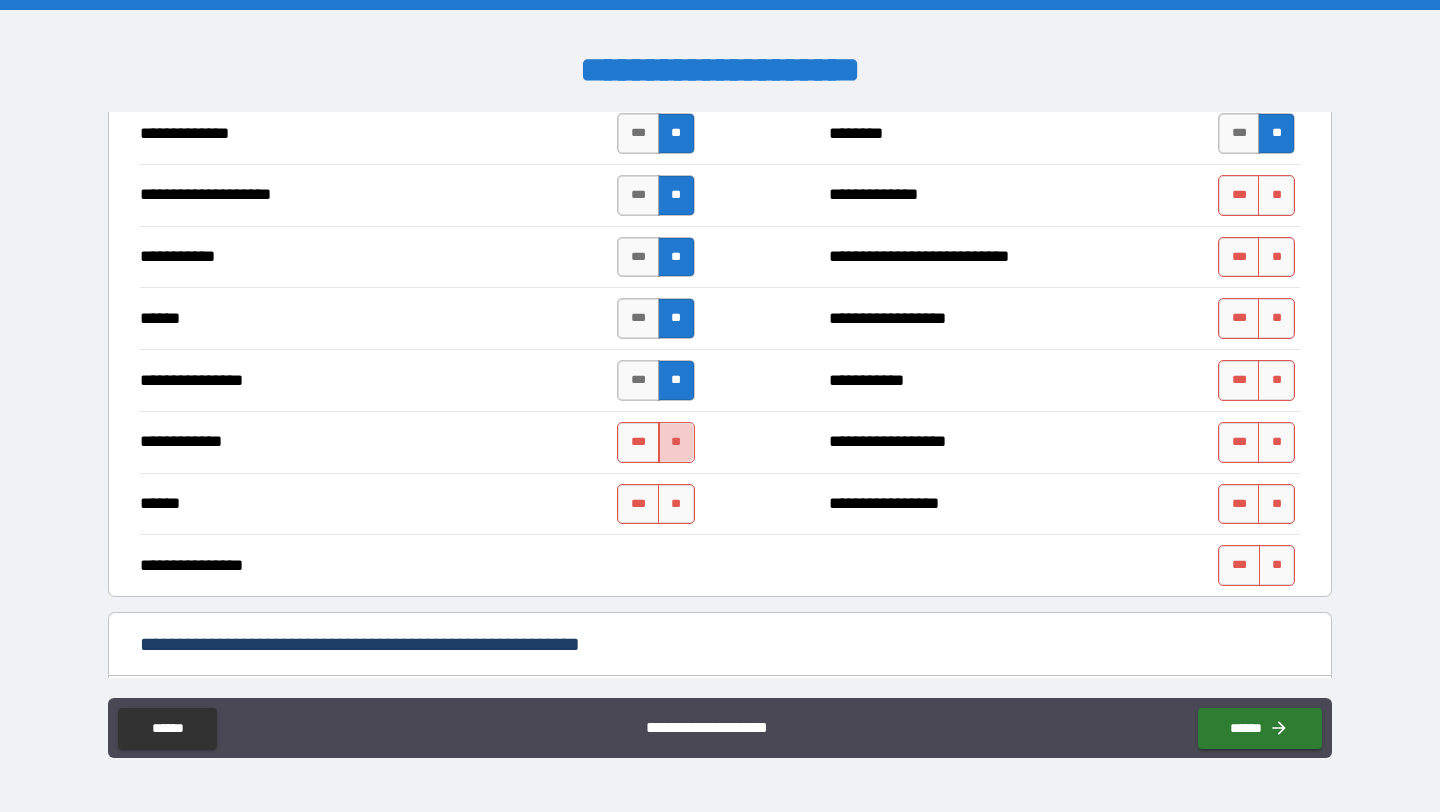 click on "**" at bounding box center (676, 442) 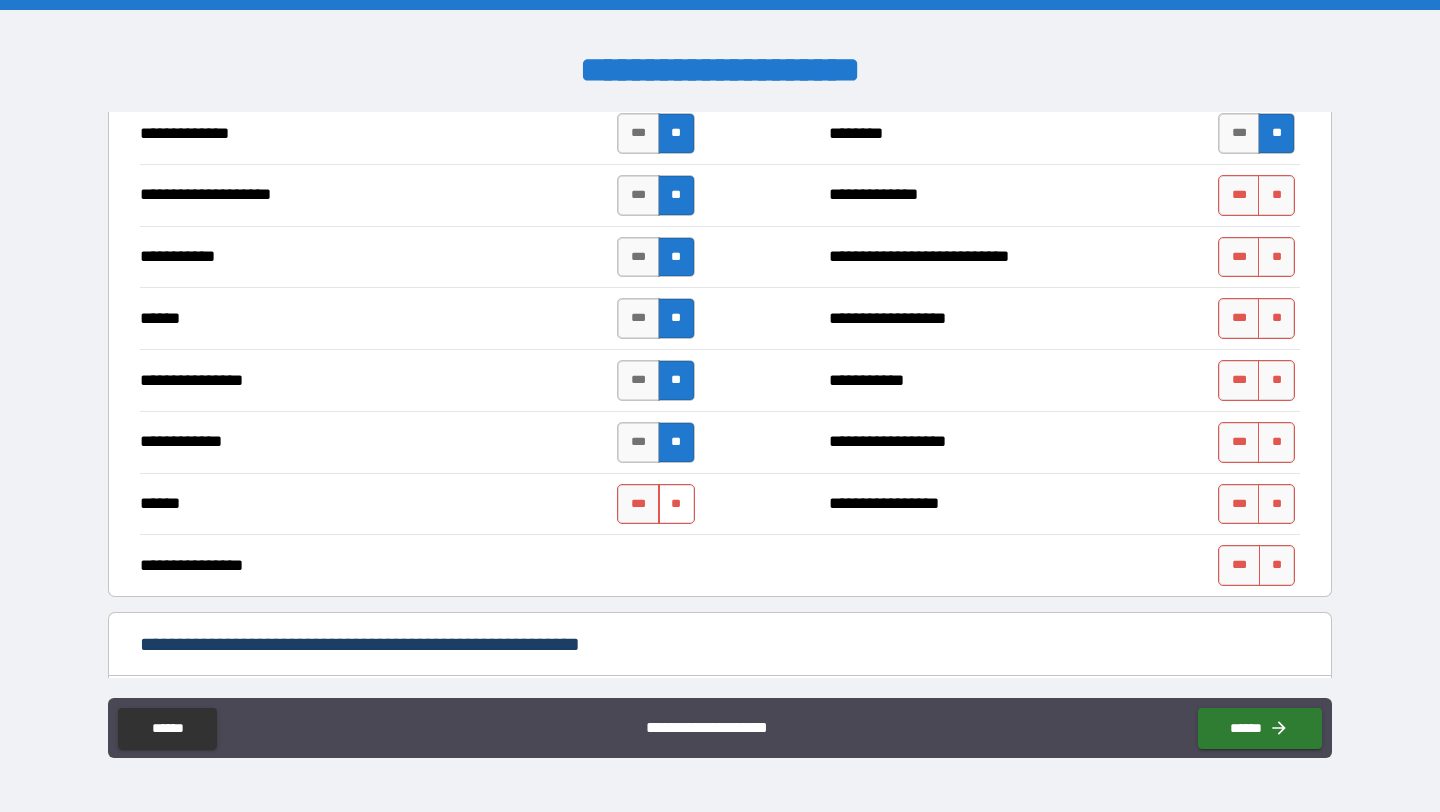 click on "**" at bounding box center (676, 504) 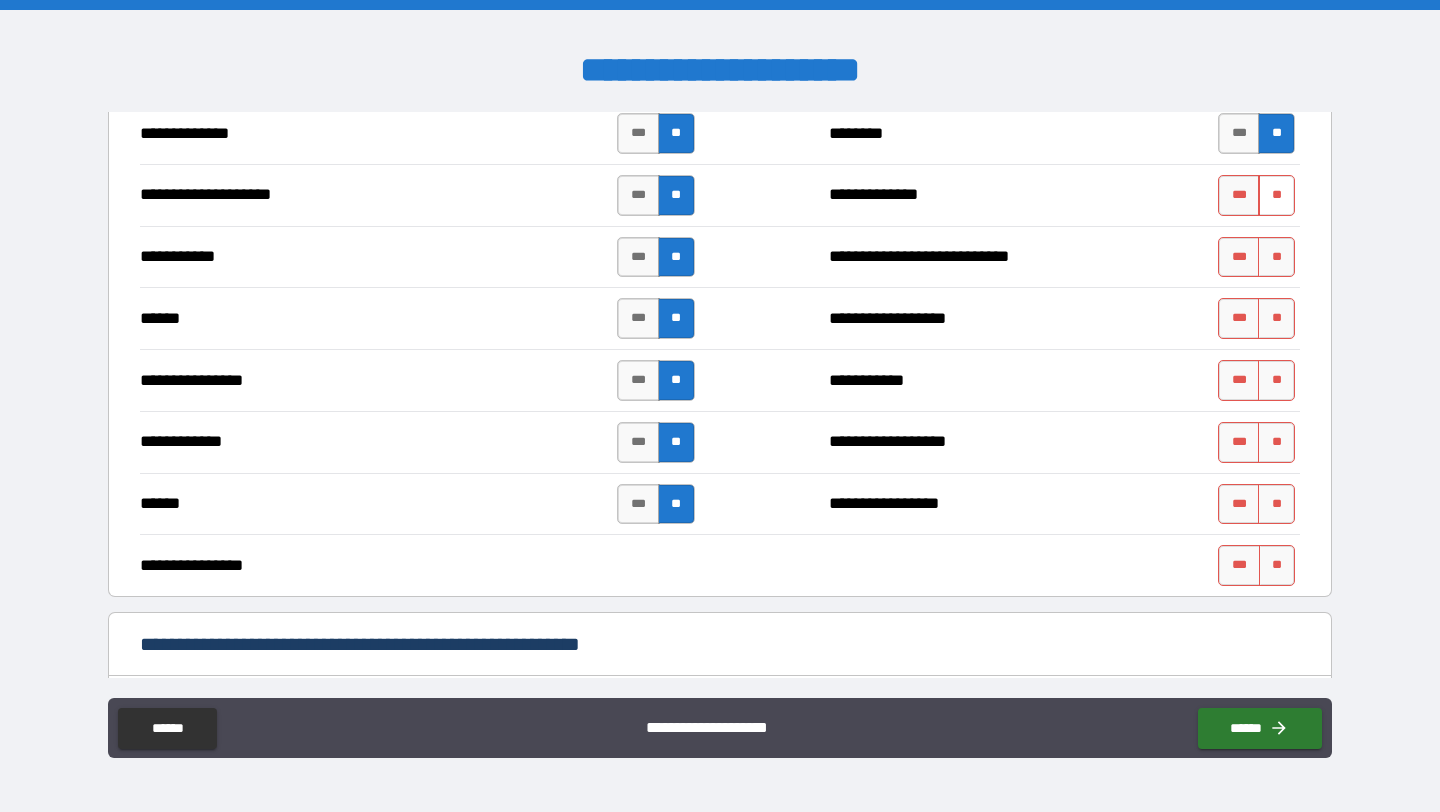click on "**" at bounding box center [1276, 195] 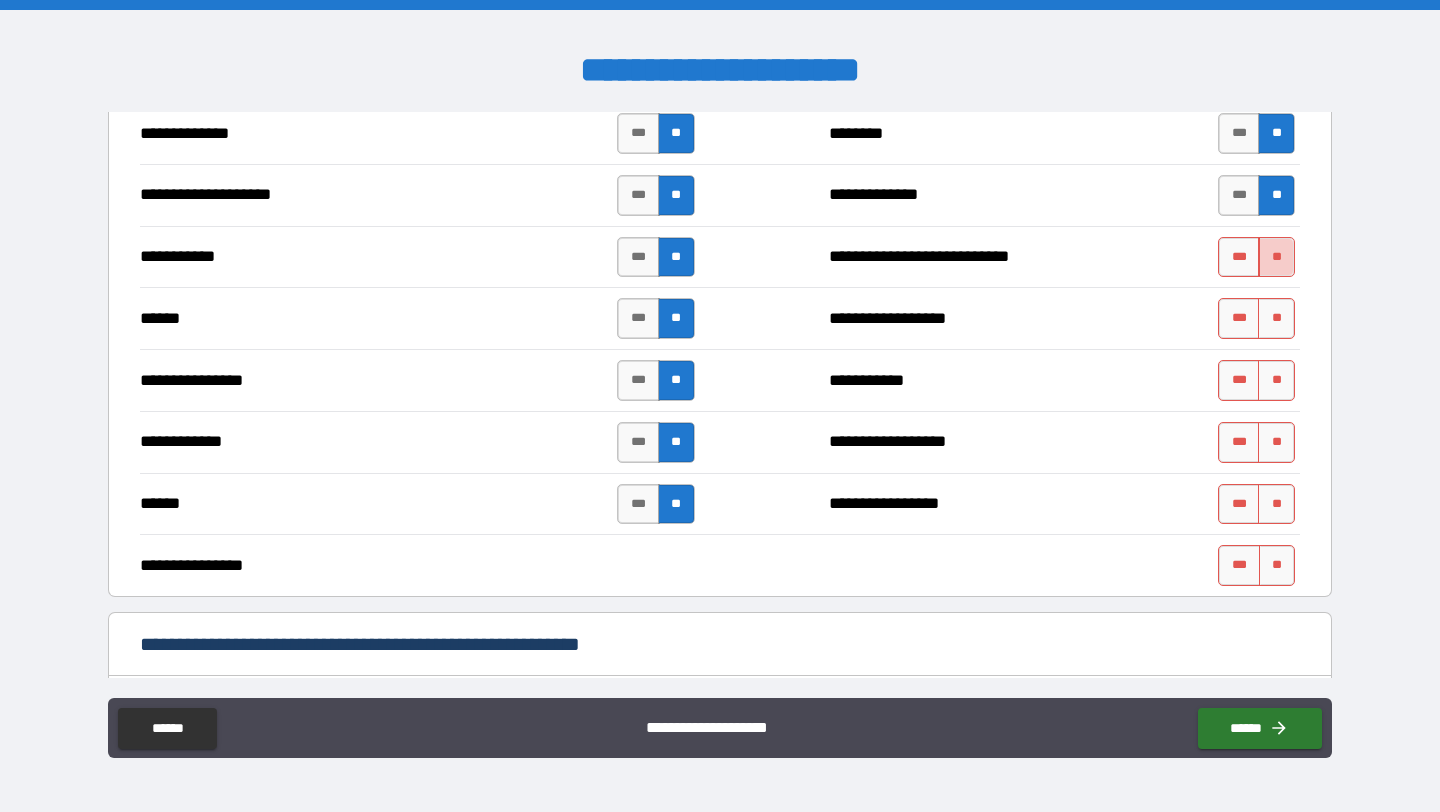 click on "**" at bounding box center (1276, 257) 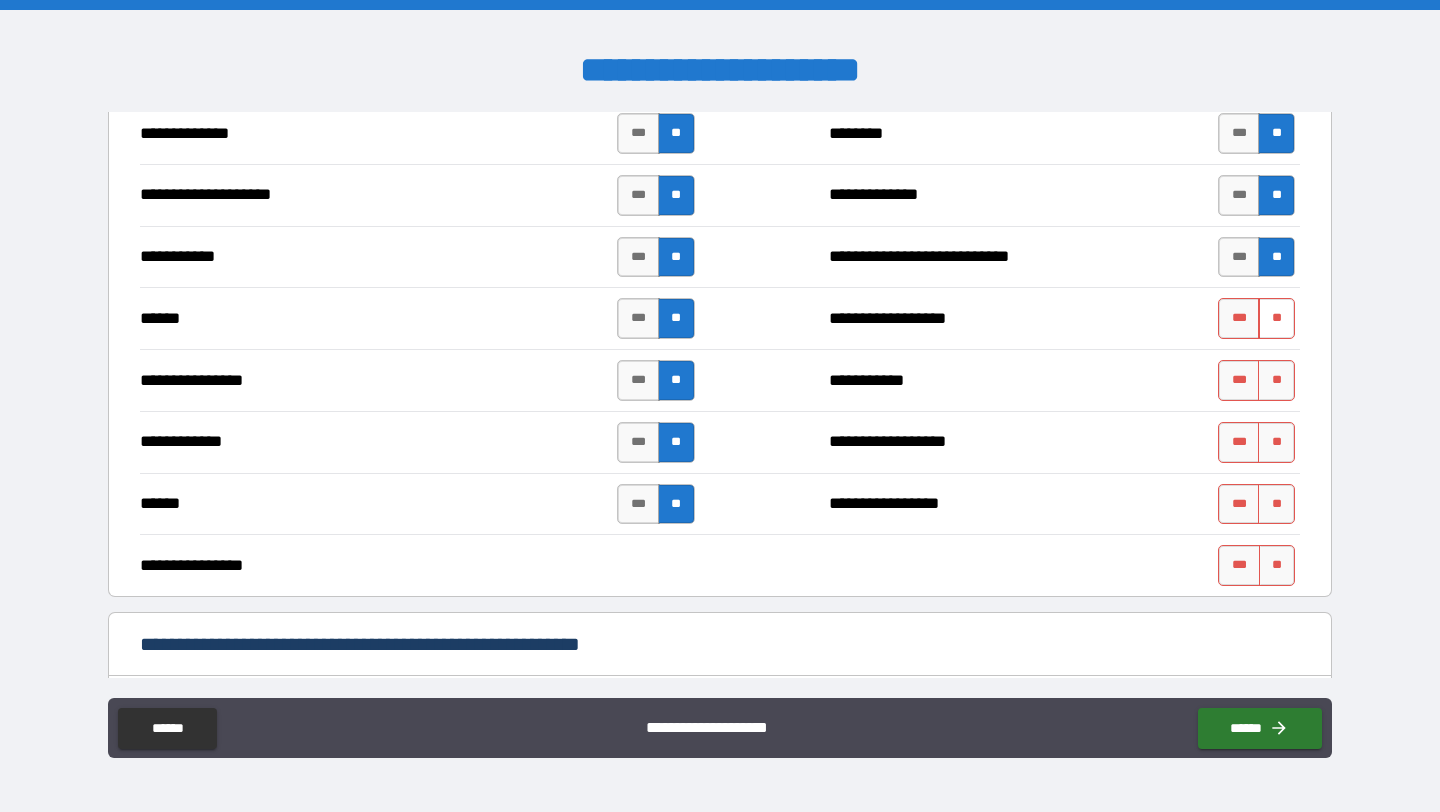 click on "**" at bounding box center (1276, 318) 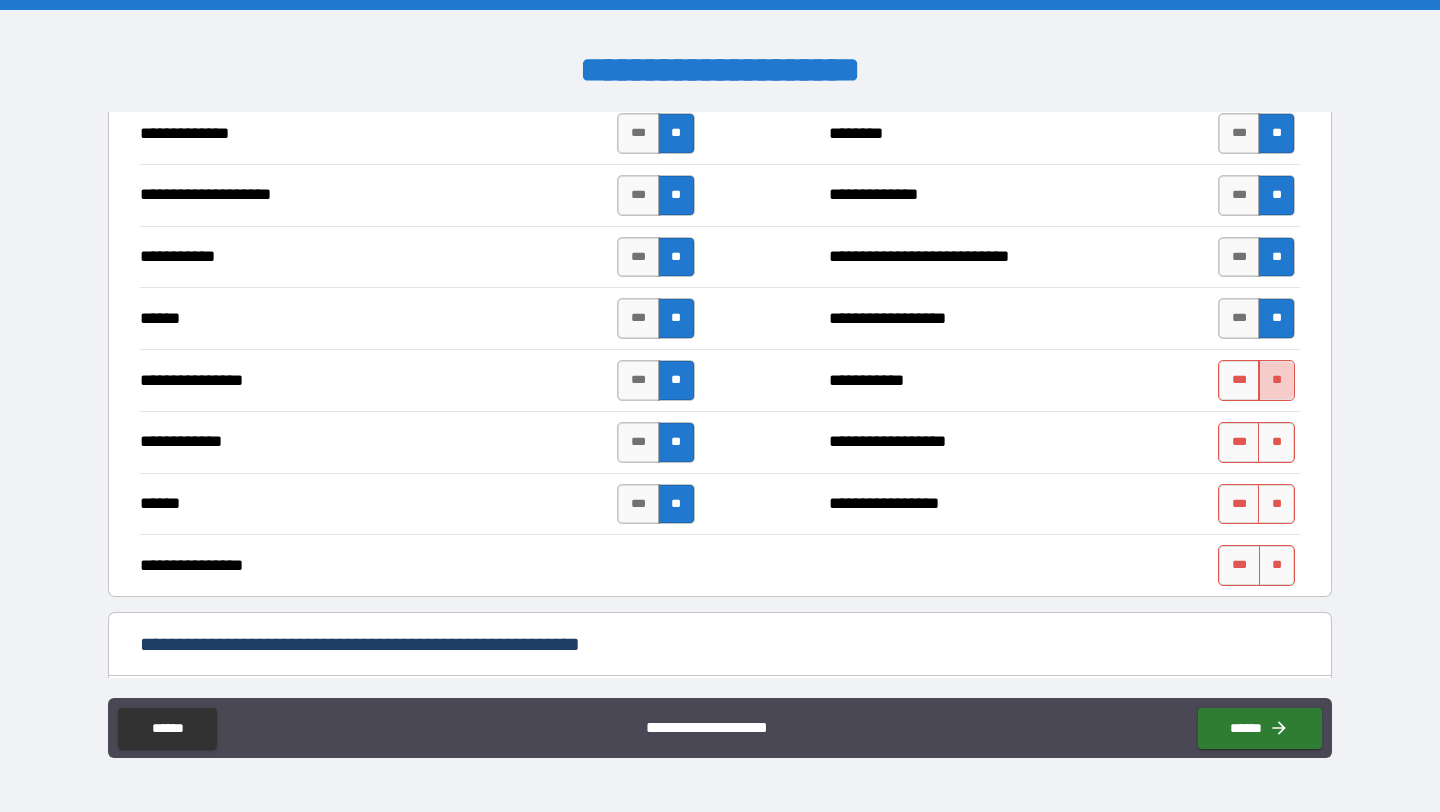 click on "**" at bounding box center (1276, 380) 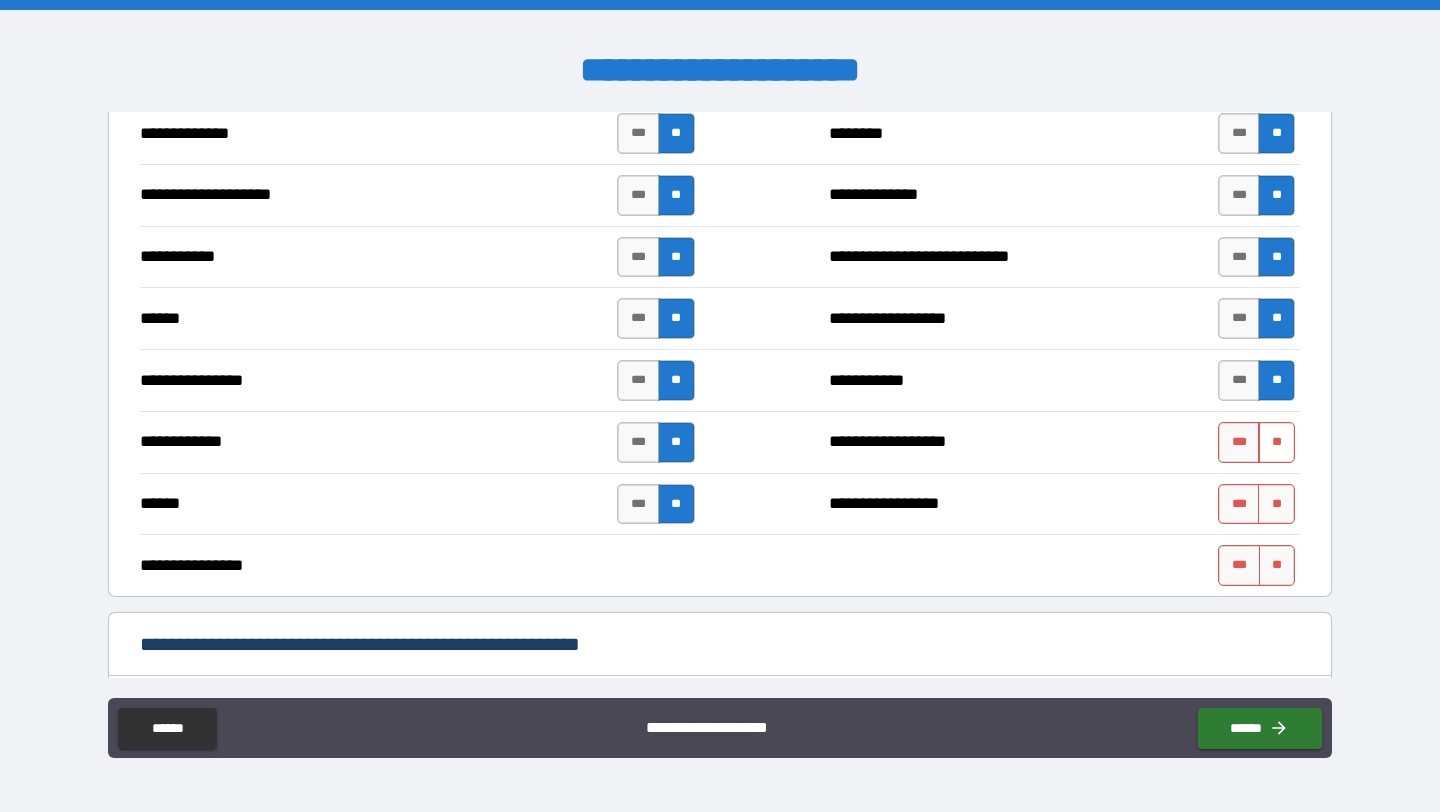 click on "**" at bounding box center (1276, 442) 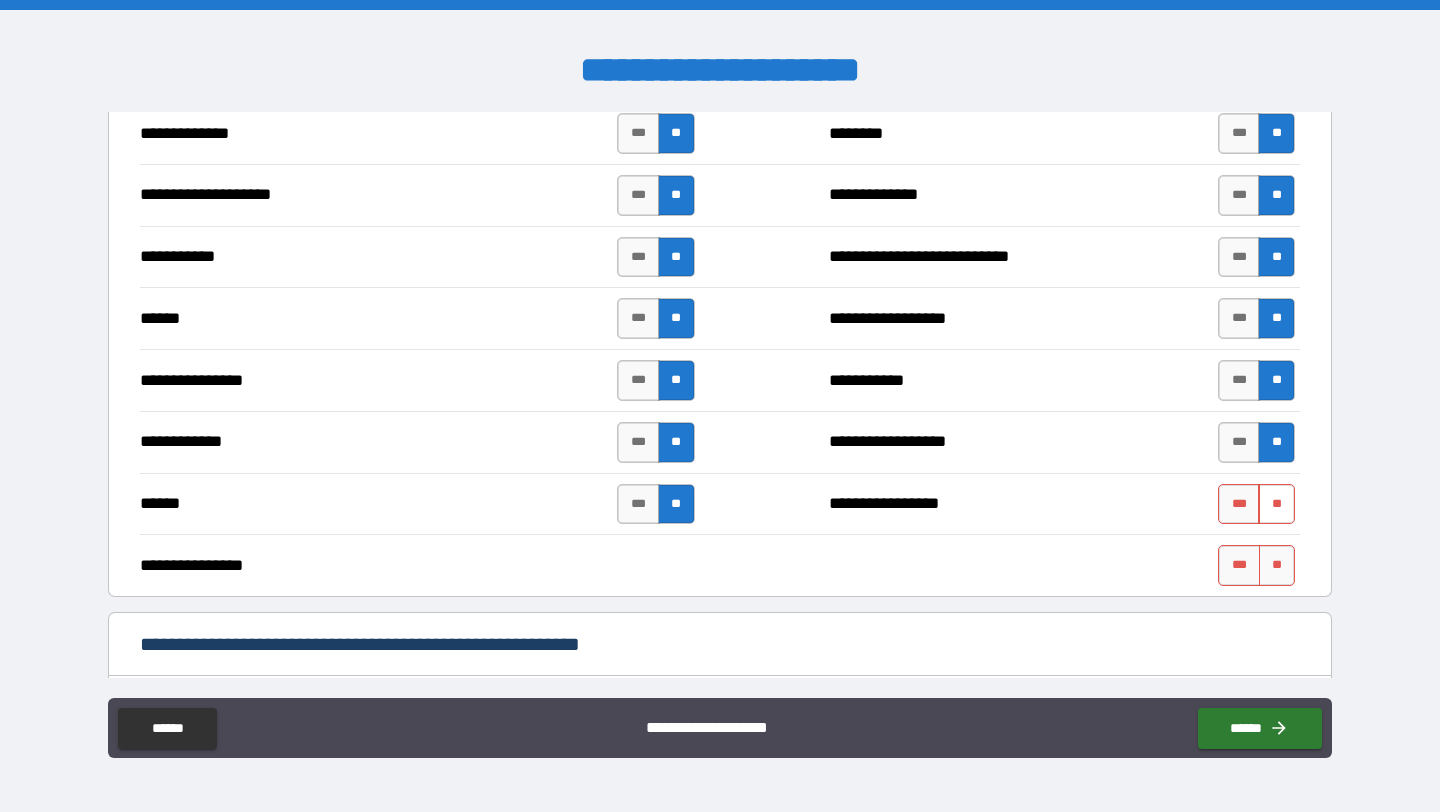 click on "**" at bounding box center [1276, 504] 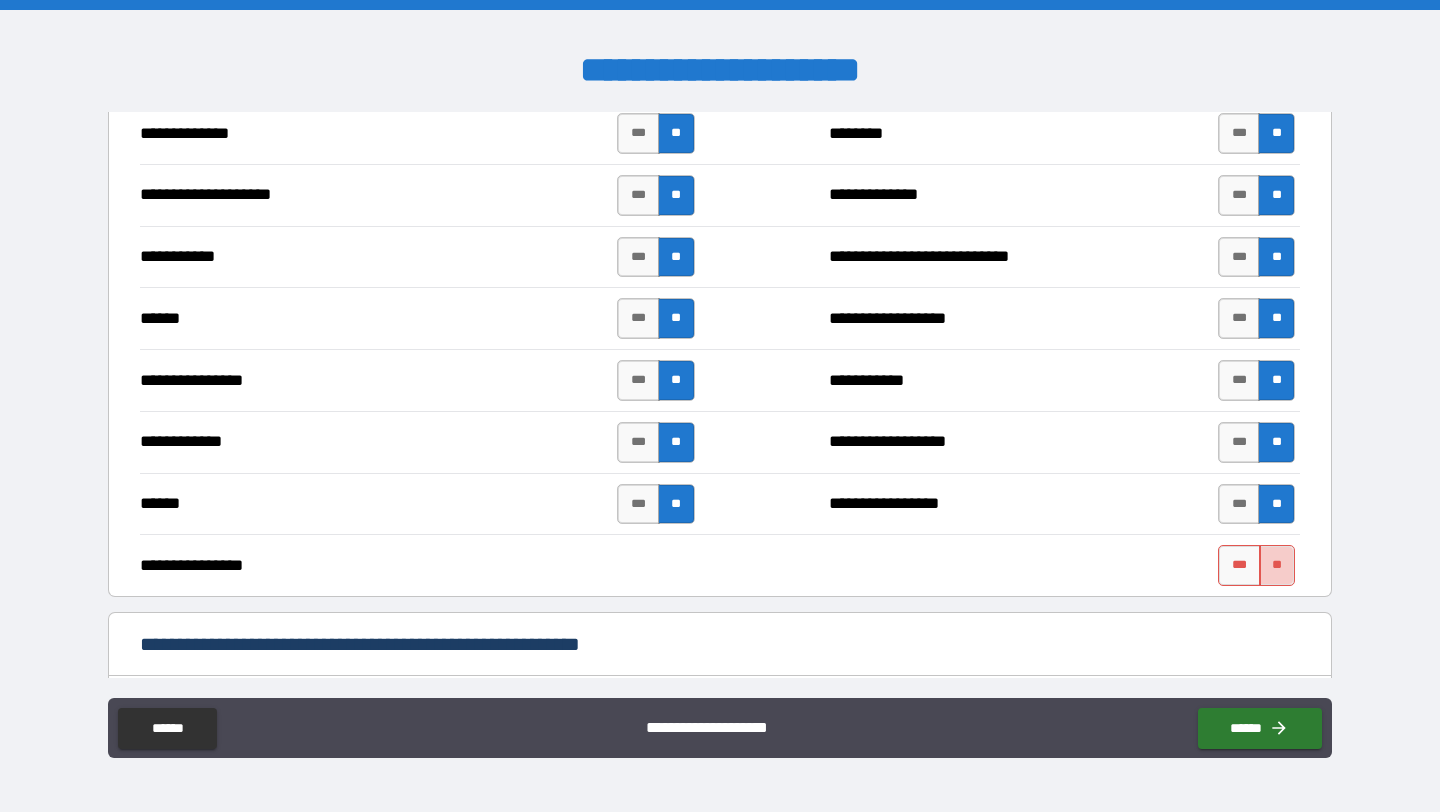 click on "**" at bounding box center (1277, 565) 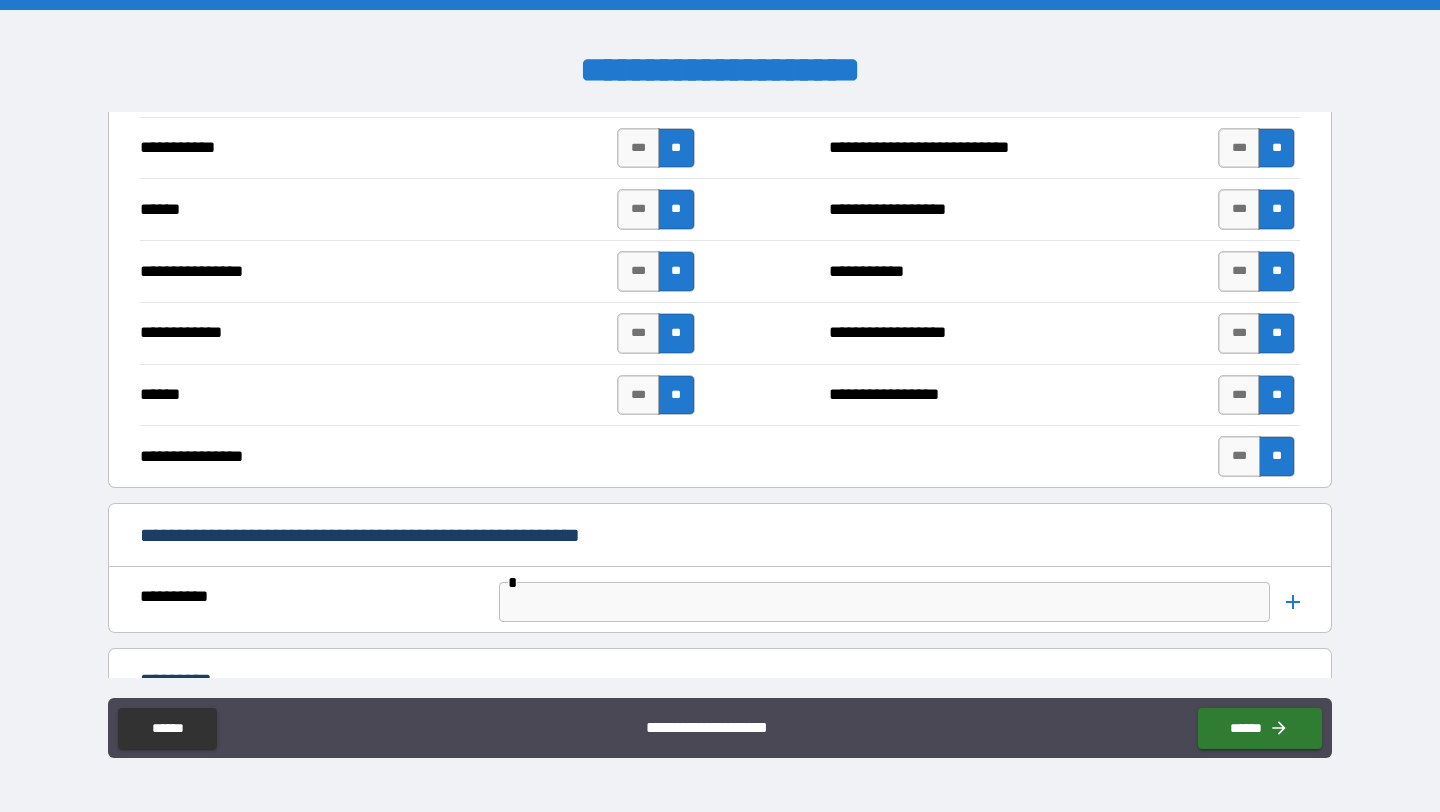scroll, scrollTop: 4279, scrollLeft: 0, axis: vertical 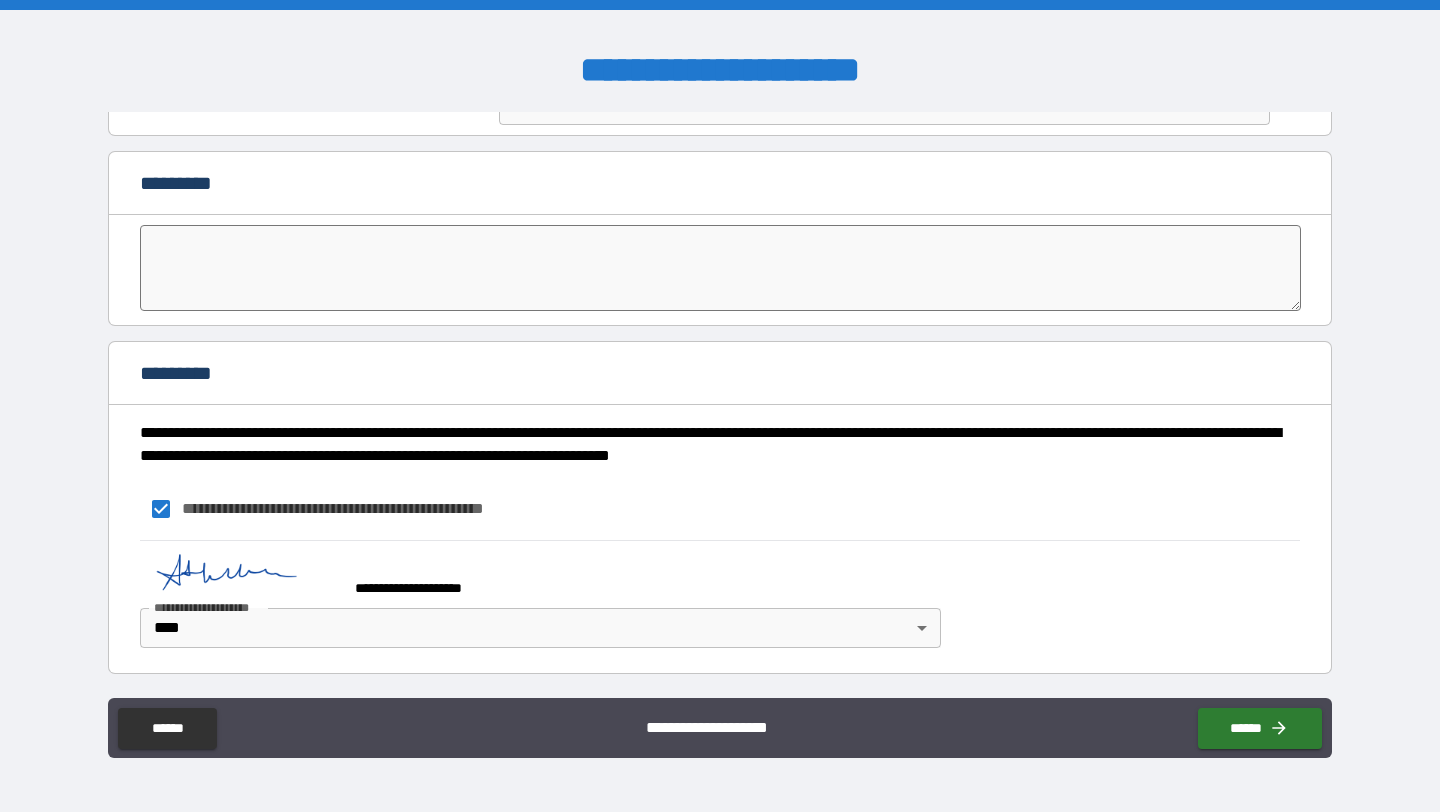 click on "**********" at bounding box center (720, 728) 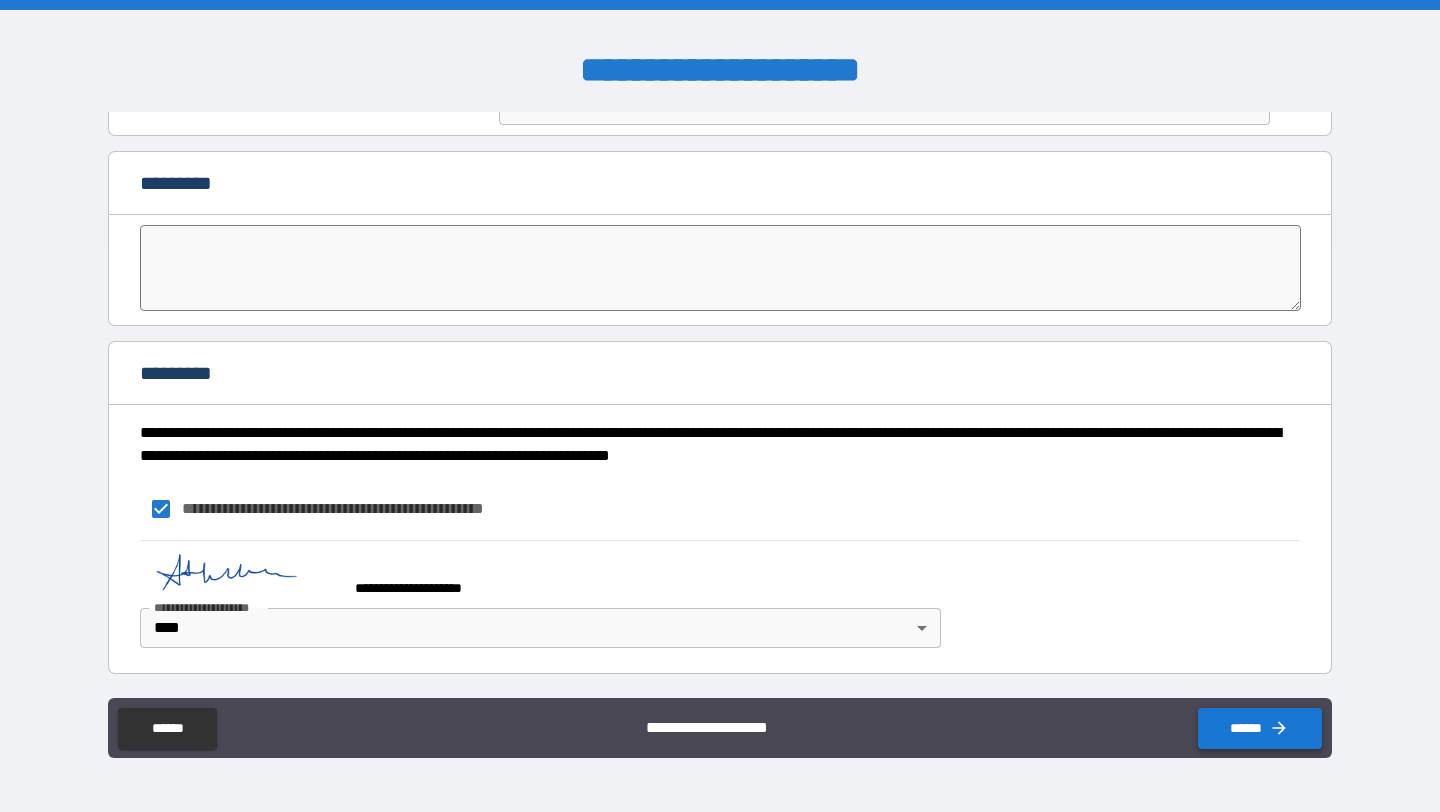 click on "******" at bounding box center [1260, 728] 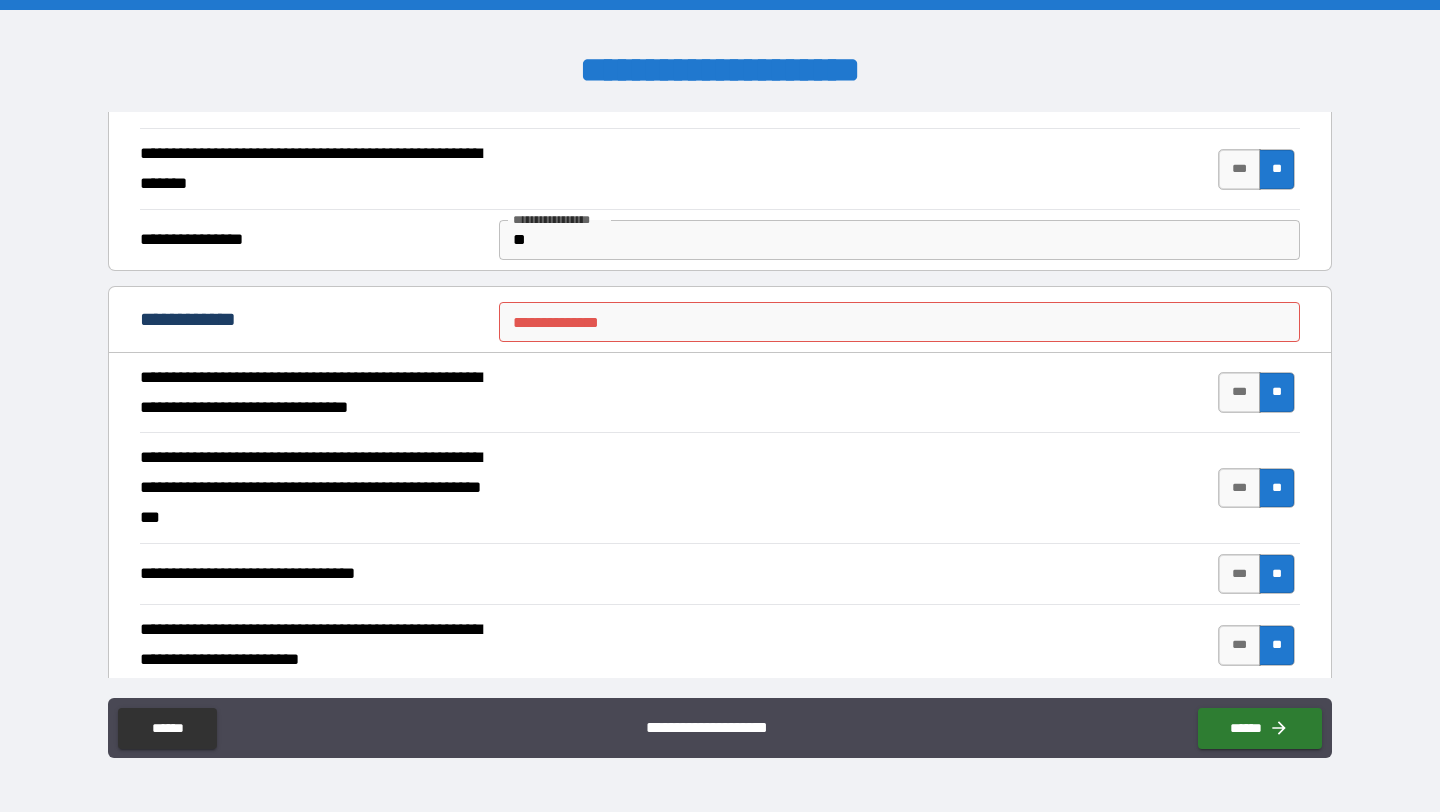 scroll, scrollTop: 236, scrollLeft: 0, axis: vertical 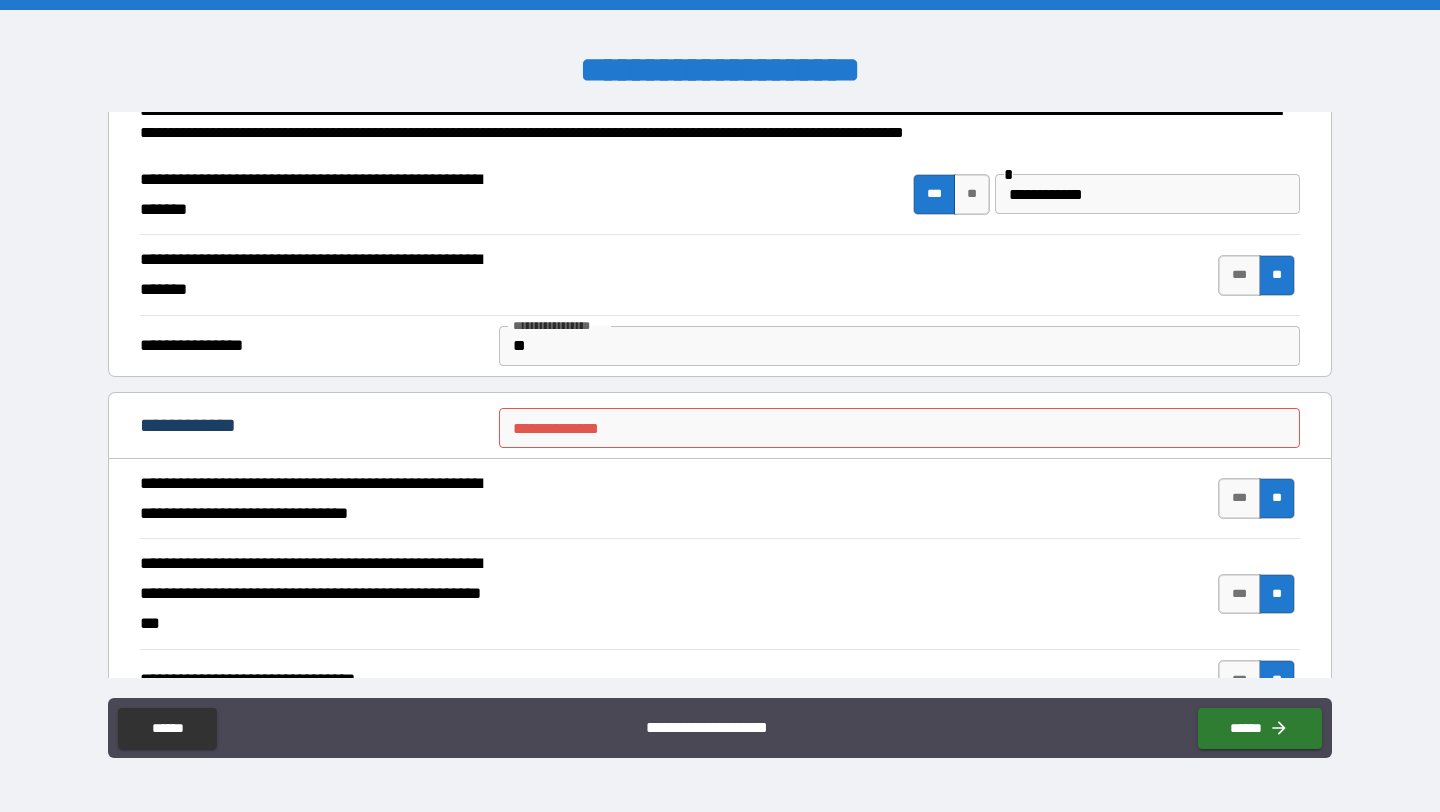 click on "**********" at bounding box center (899, 428) 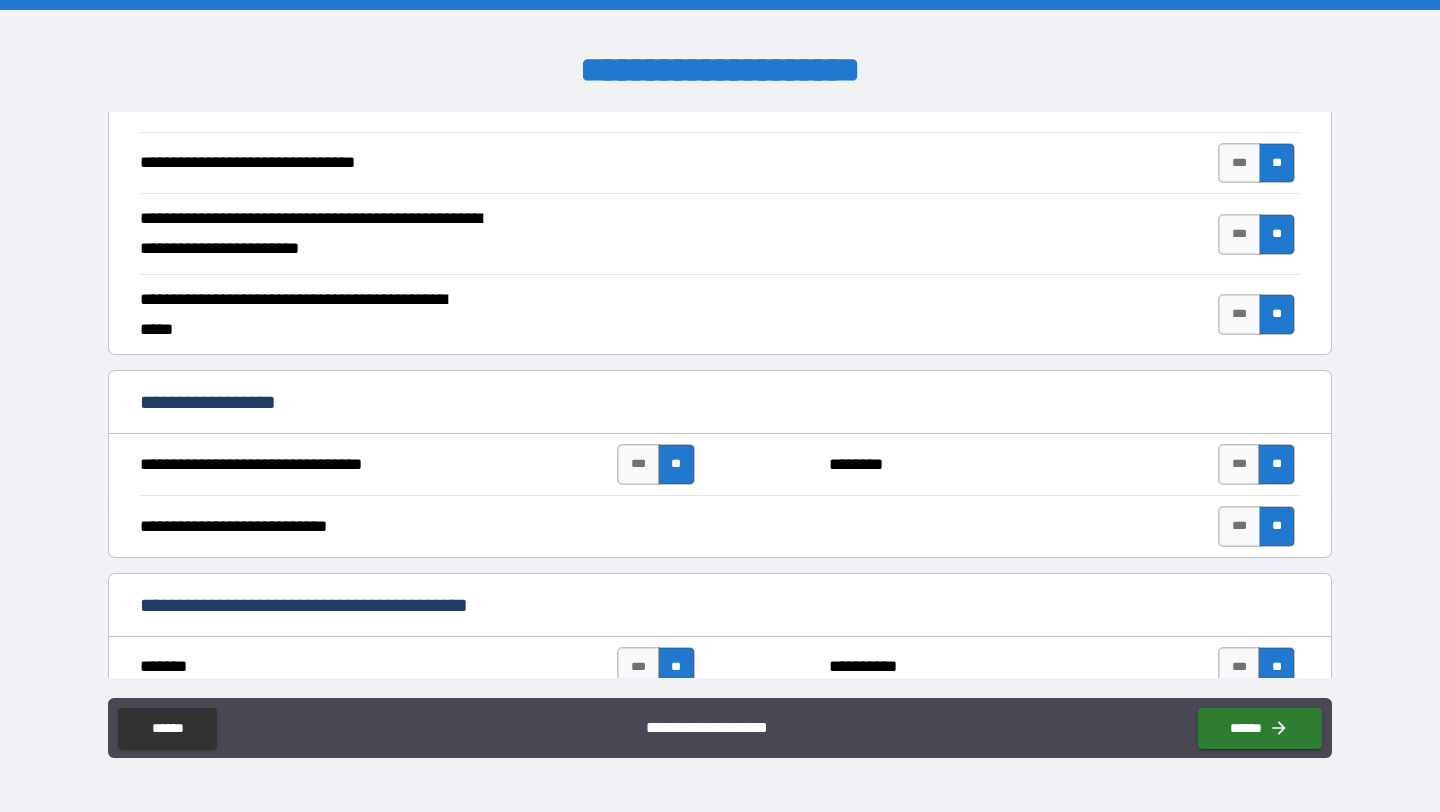 scroll, scrollTop: 1573, scrollLeft: 0, axis: vertical 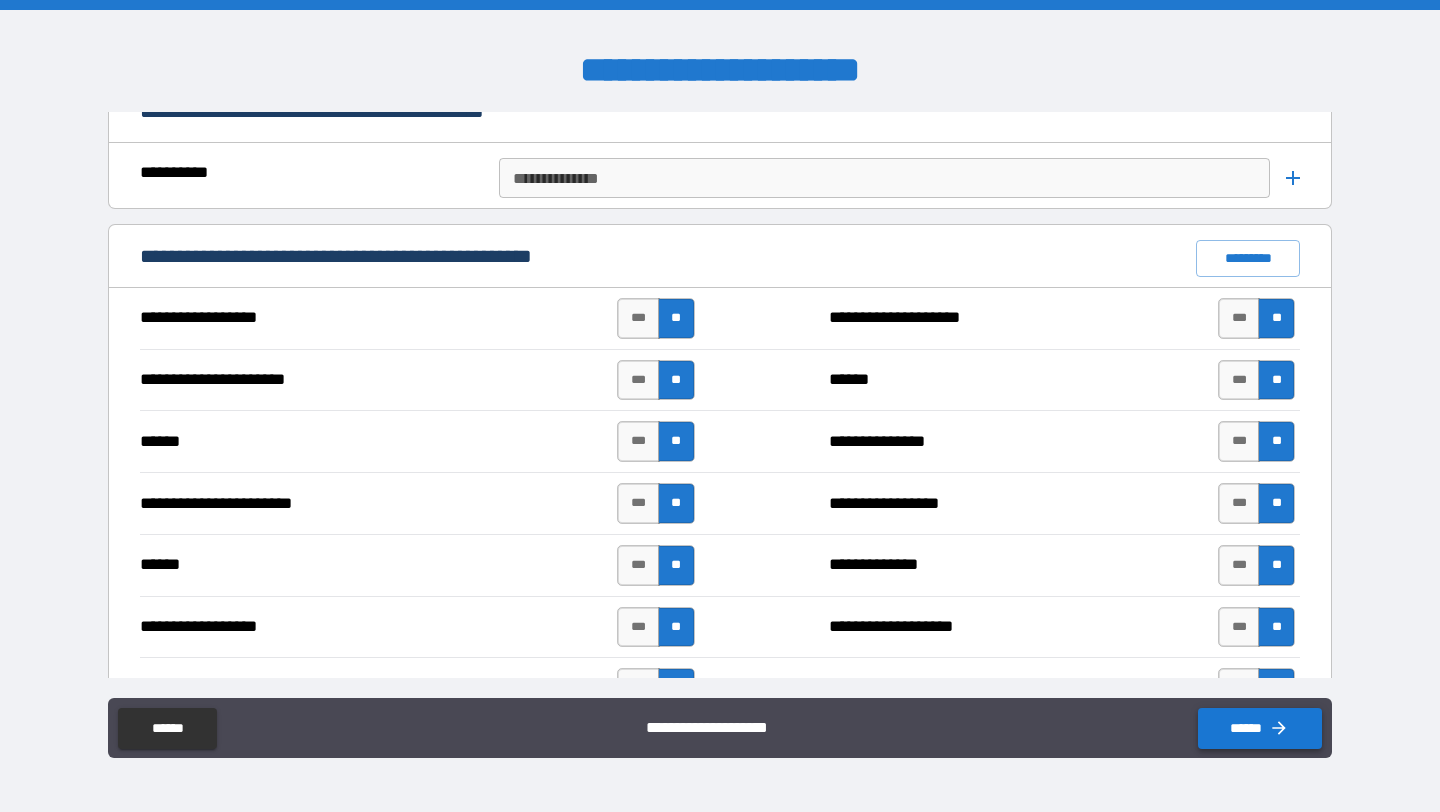 type on "***" 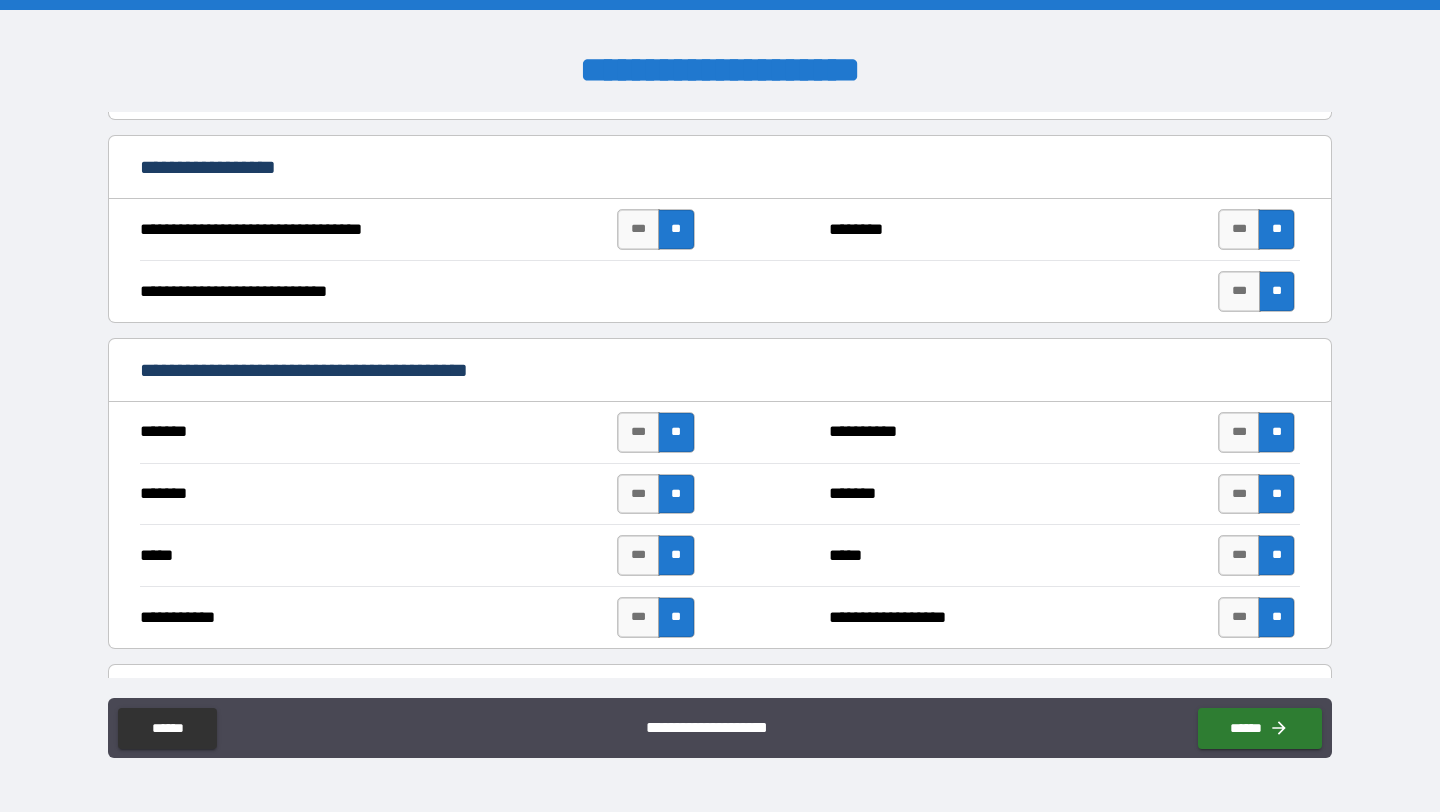 scroll, scrollTop: 0, scrollLeft: 0, axis: both 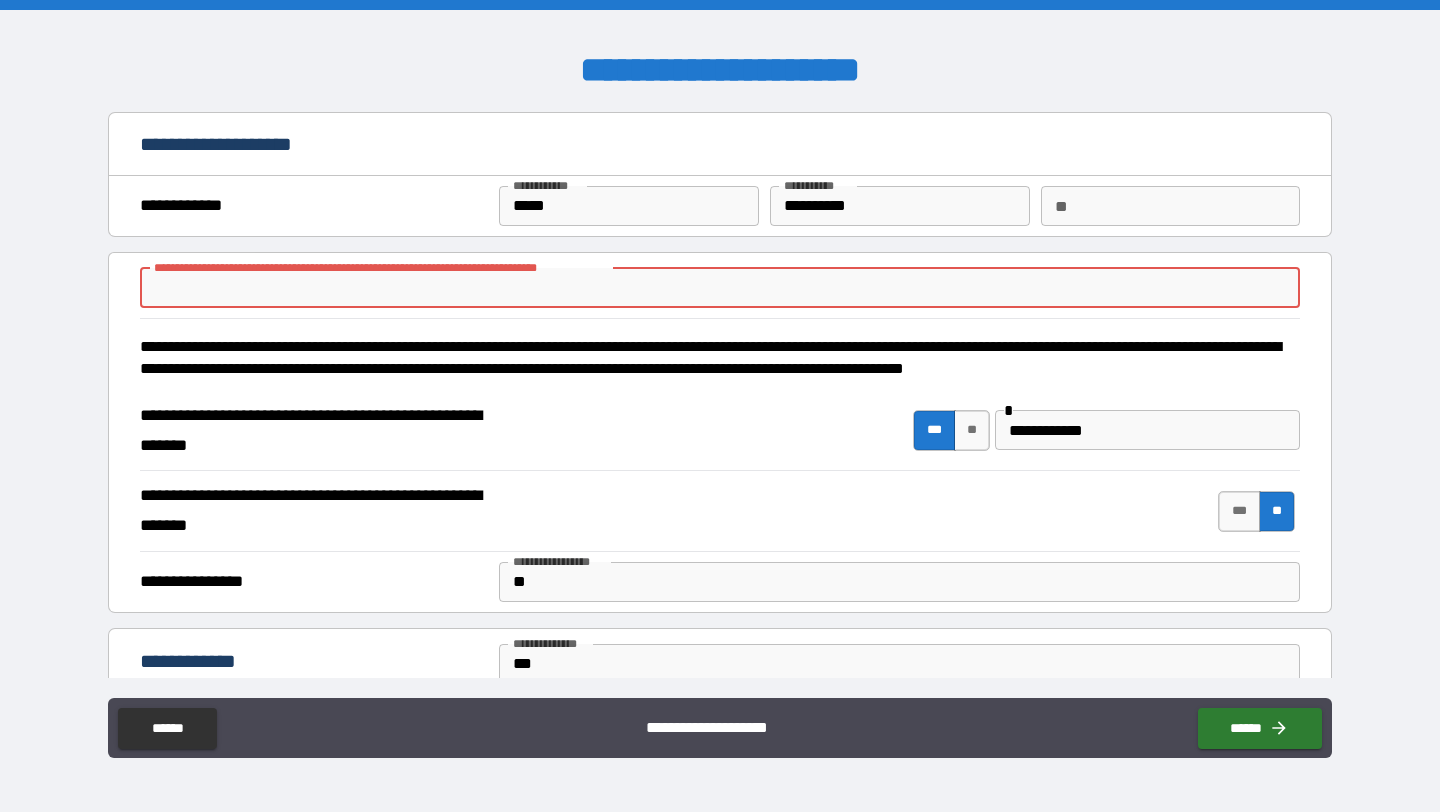 click on "**********" at bounding box center [720, 288] 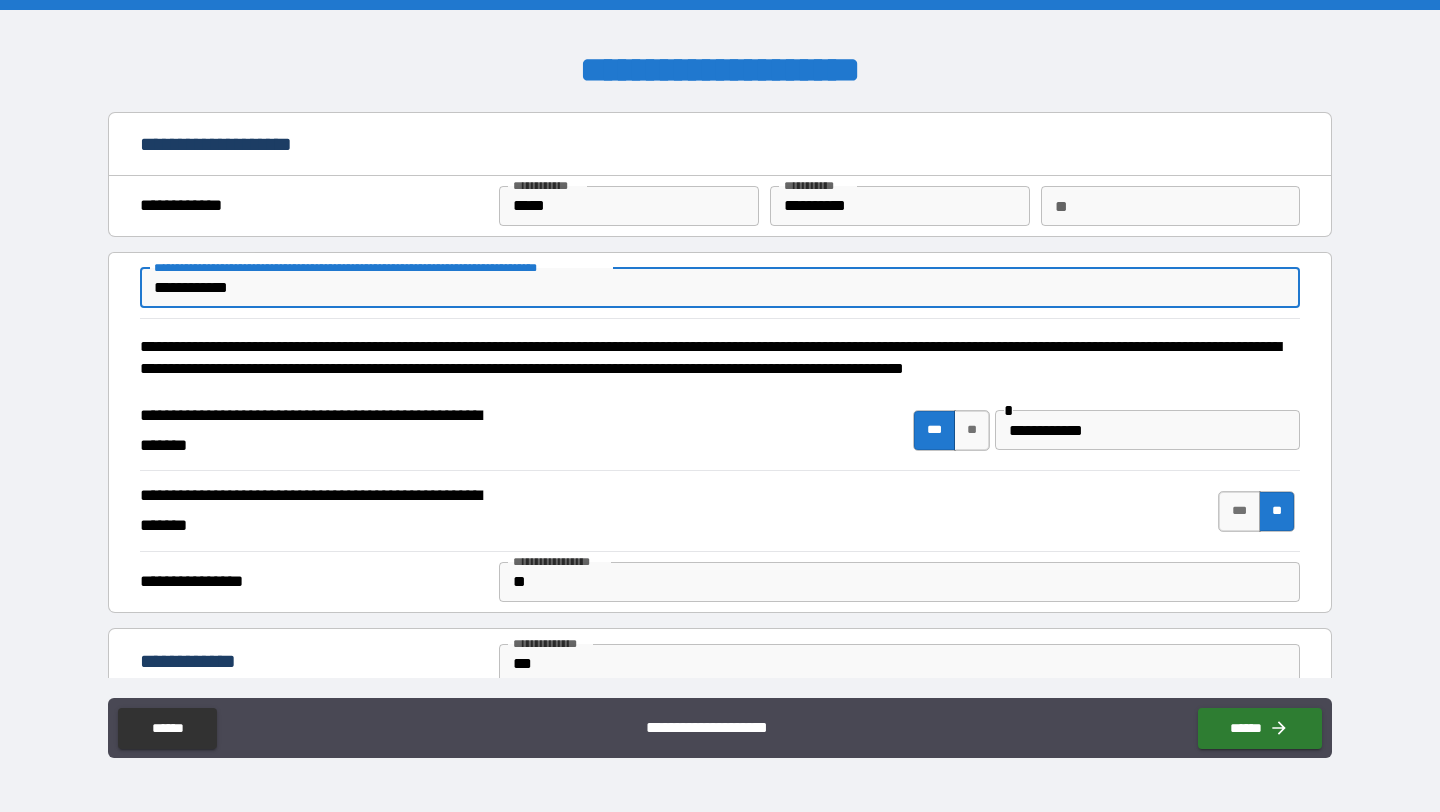 type on "**********" 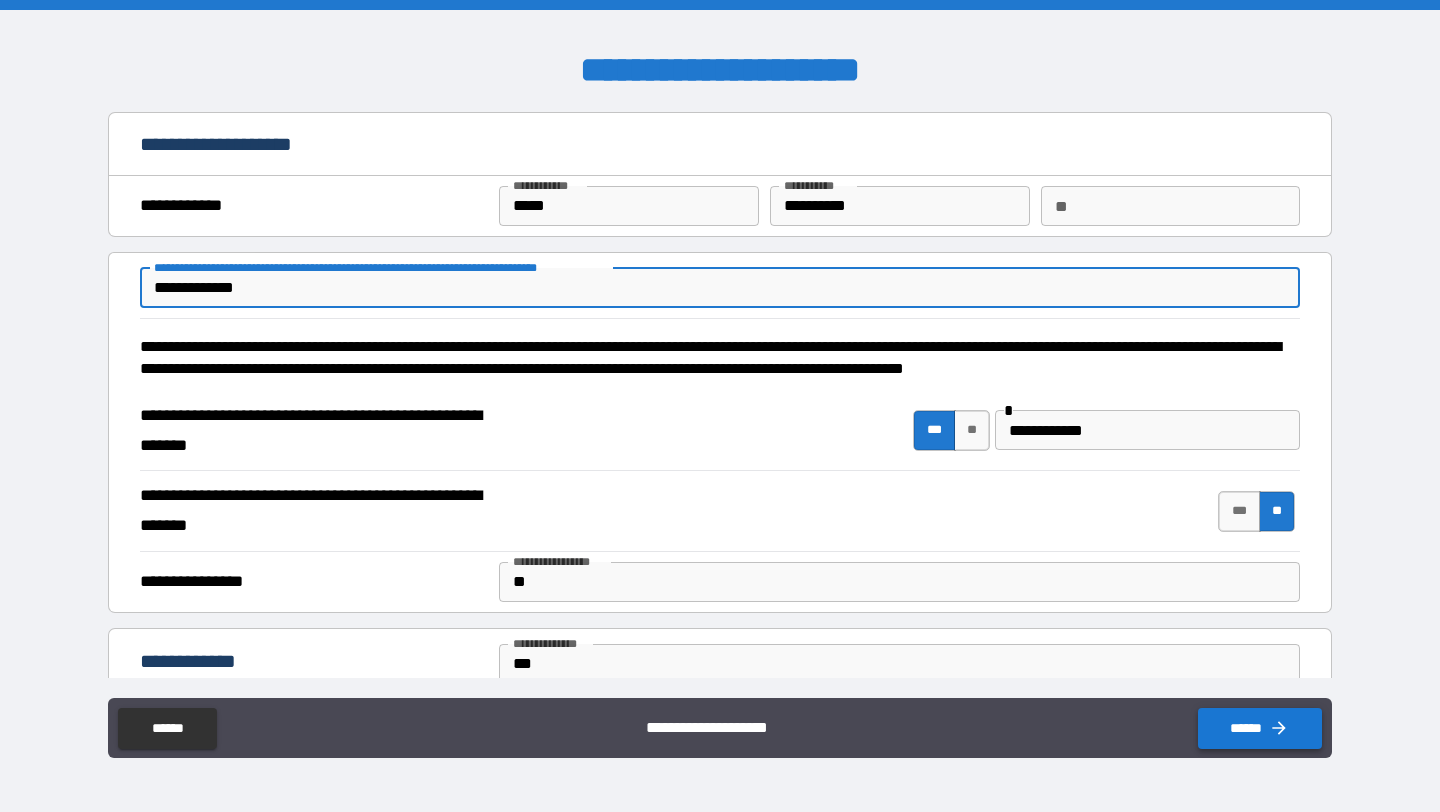 click 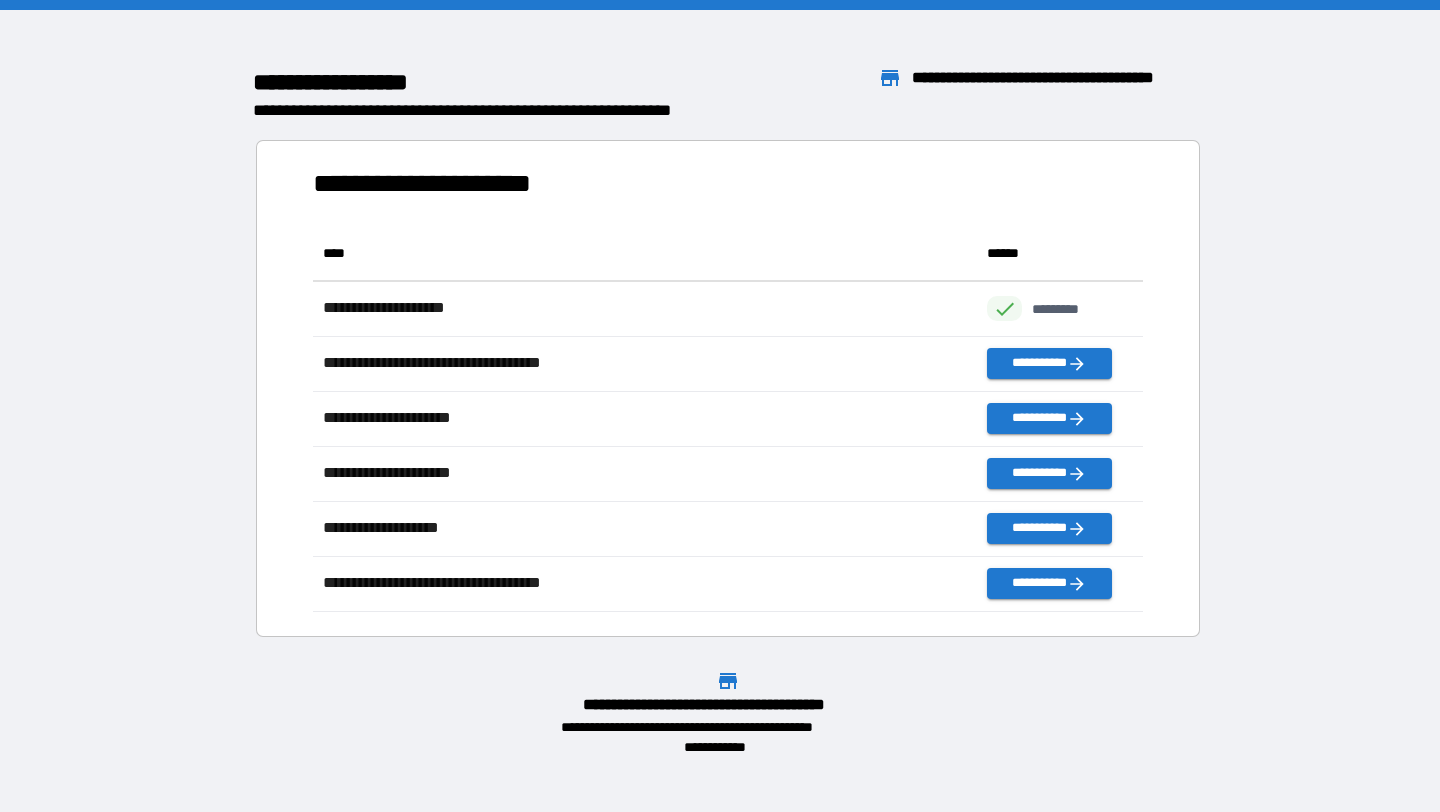 scroll, scrollTop: 1, scrollLeft: 1, axis: both 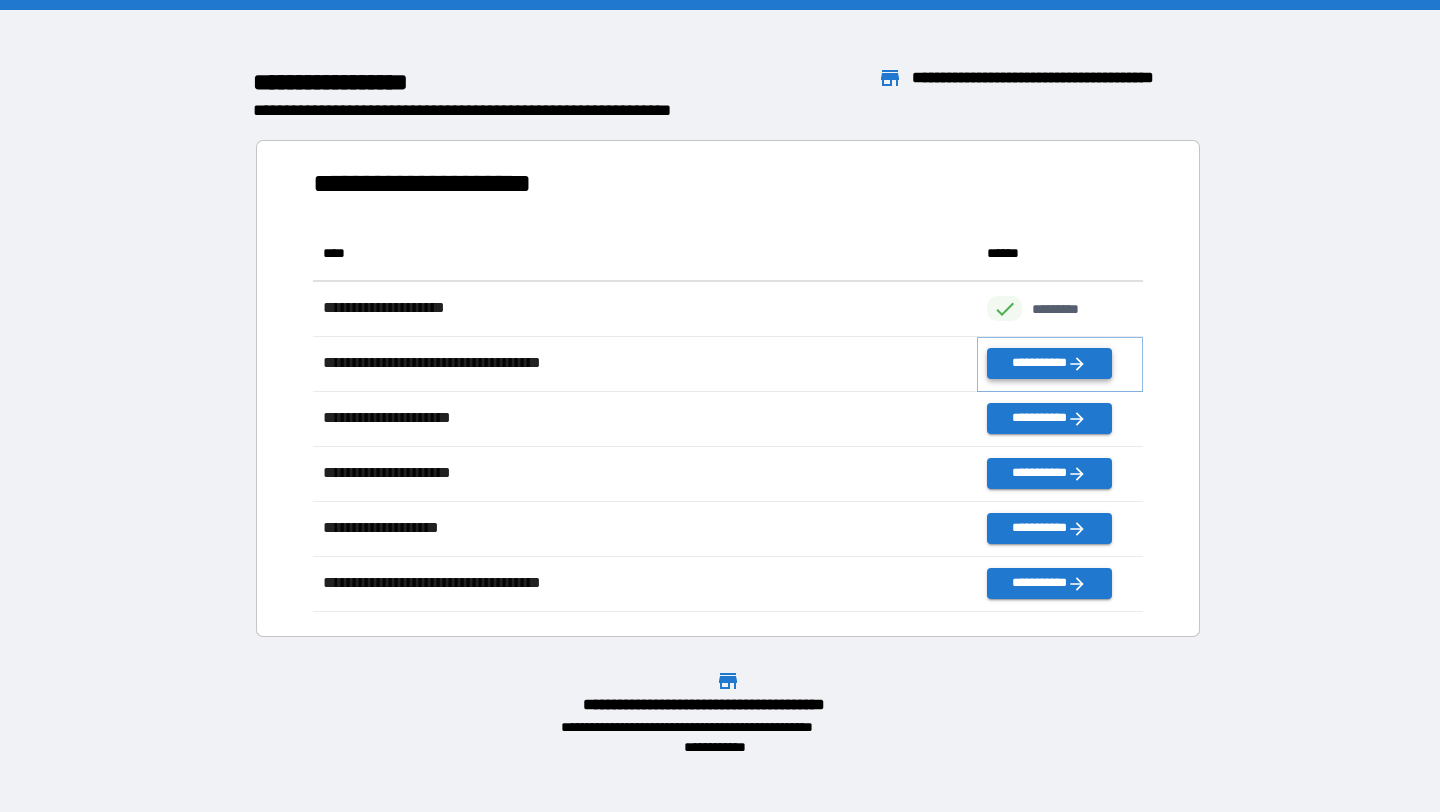 click on "**********" at bounding box center [1049, 363] 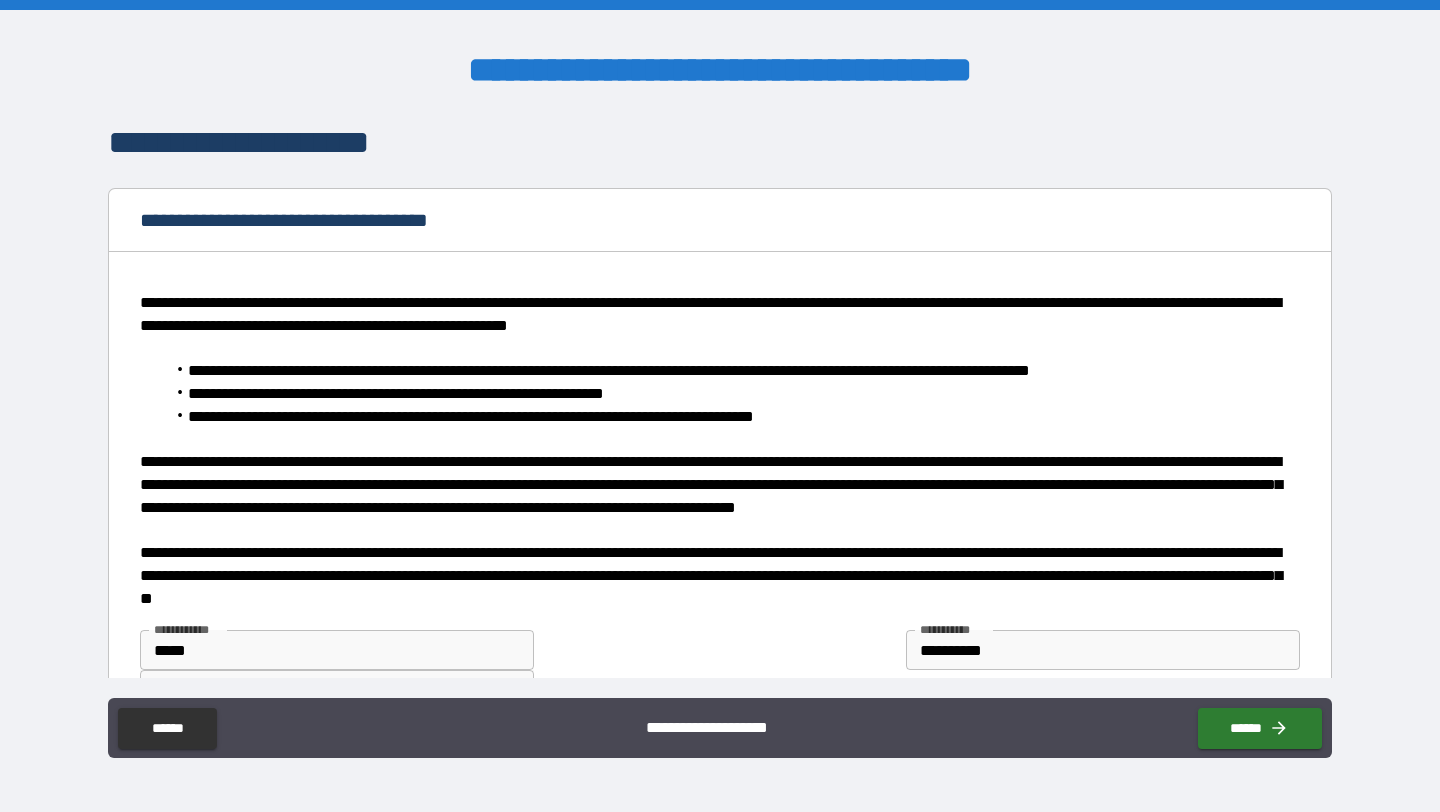 type on "*" 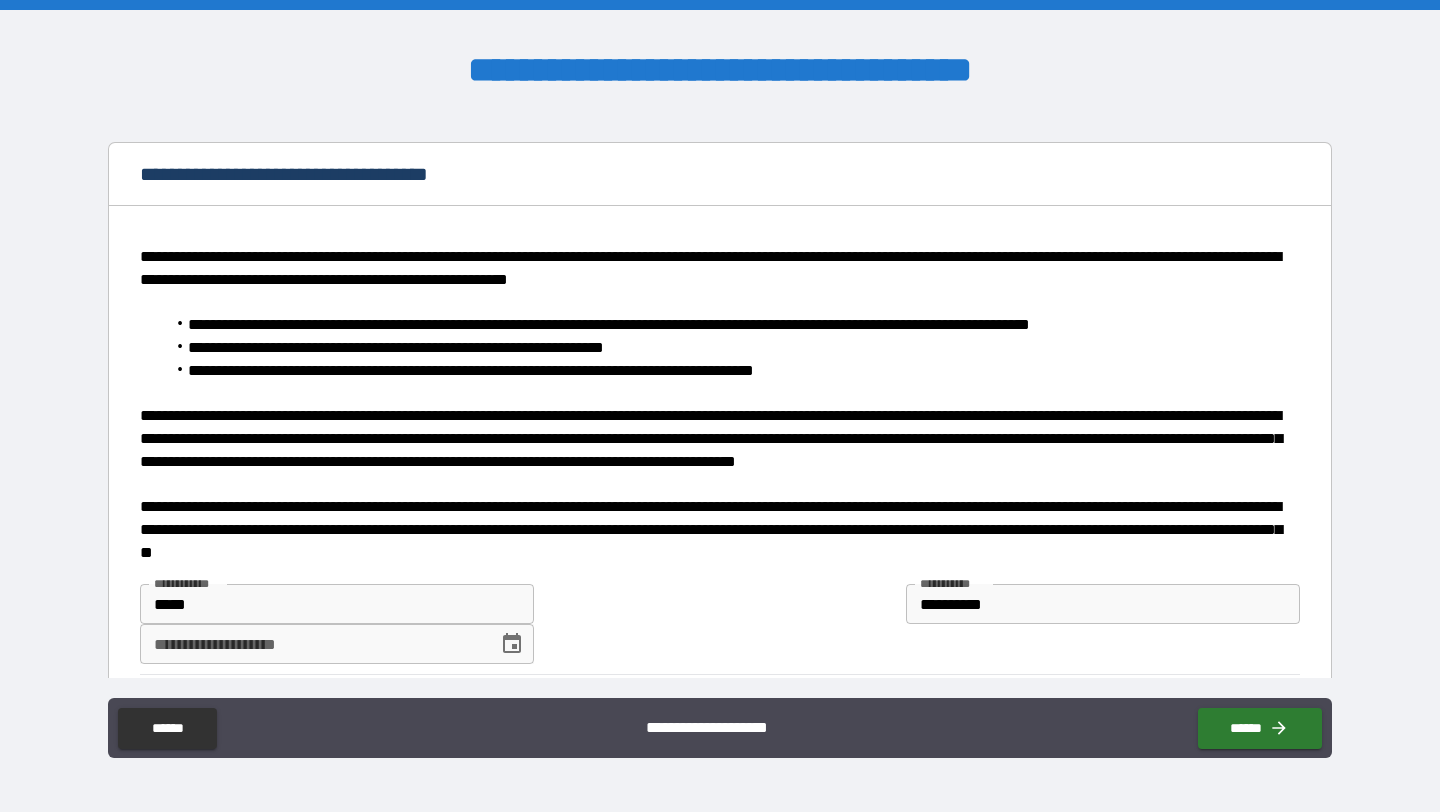scroll, scrollTop: 294, scrollLeft: 0, axis: vertical 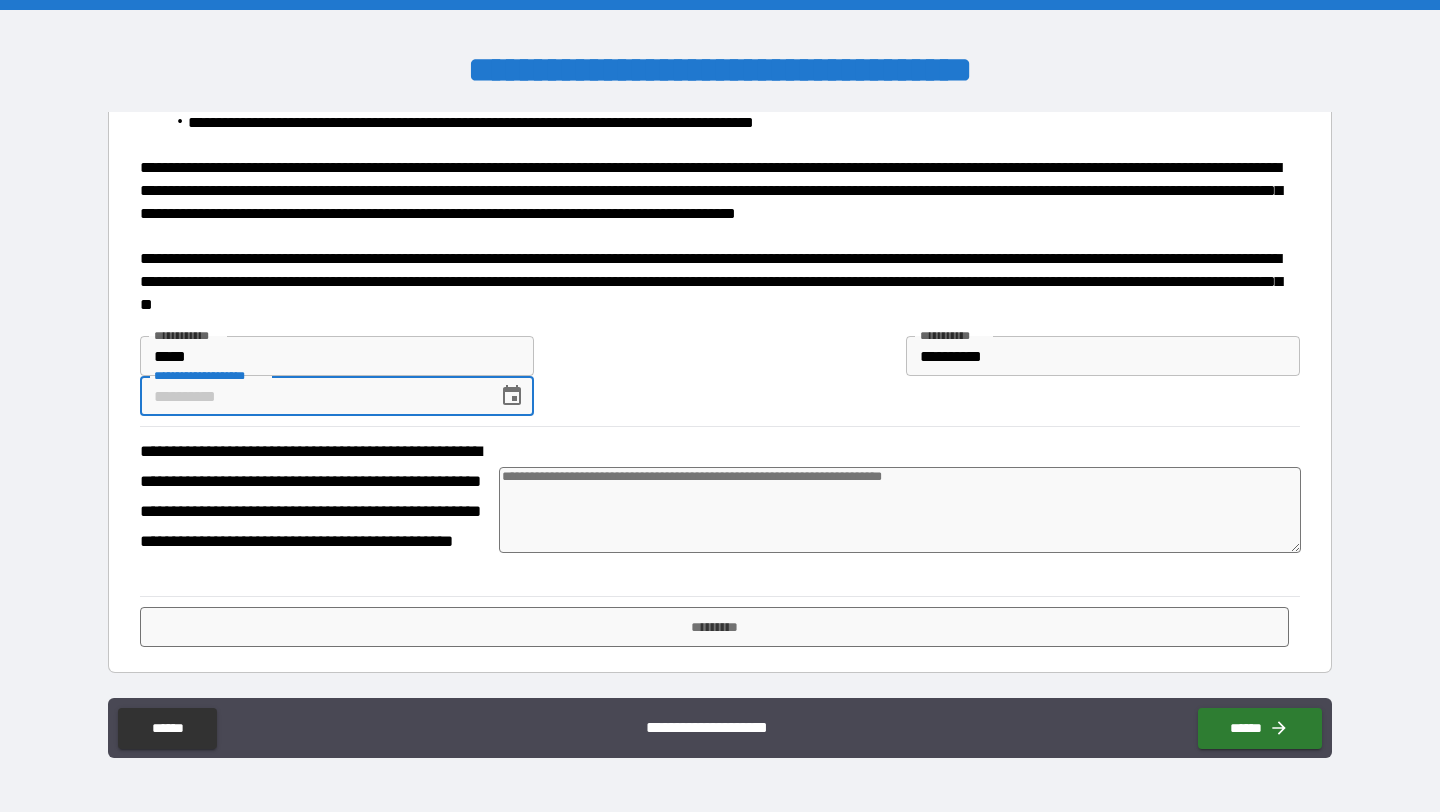 click on "**********" at bounding box center (312, 396) 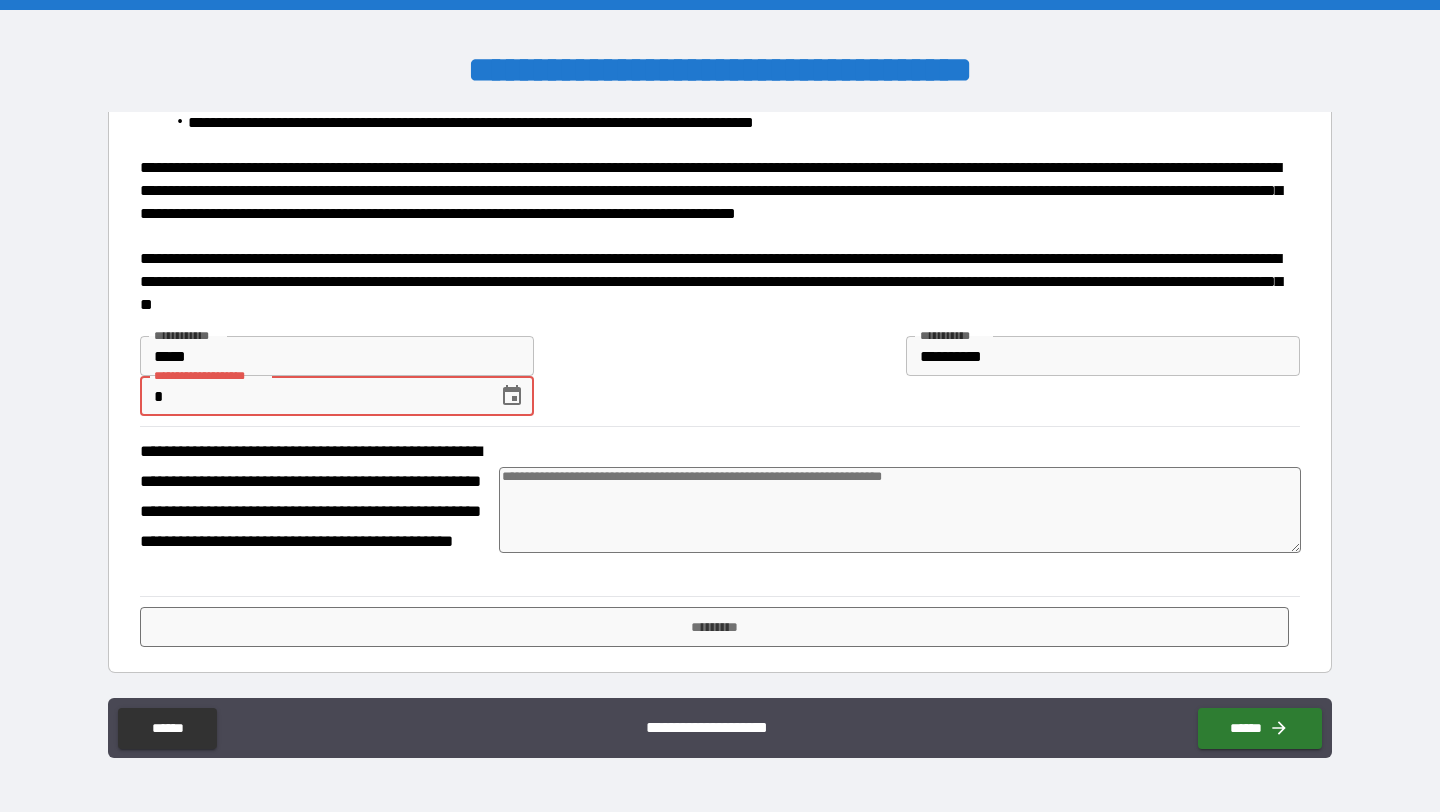 type on "*" 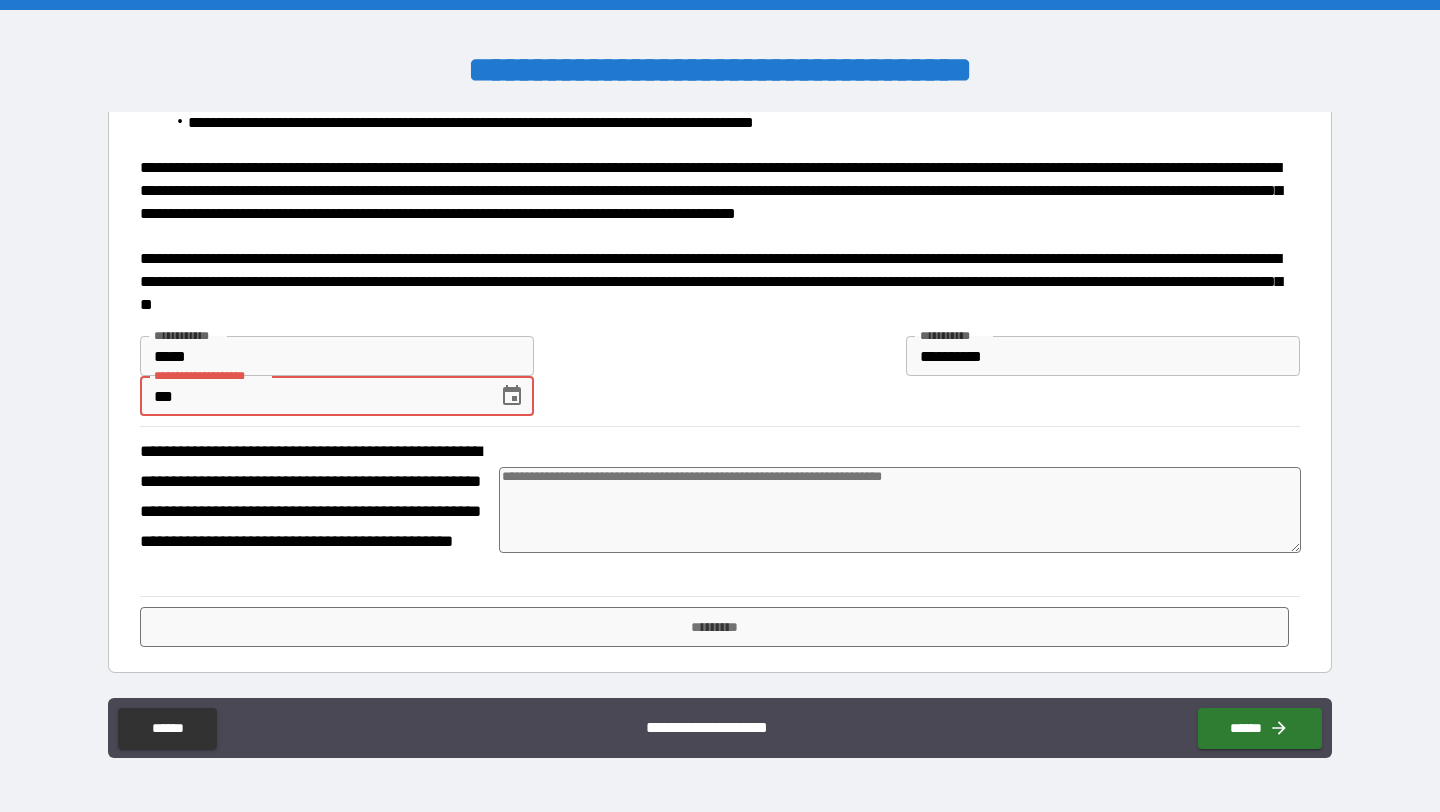 type on "*" 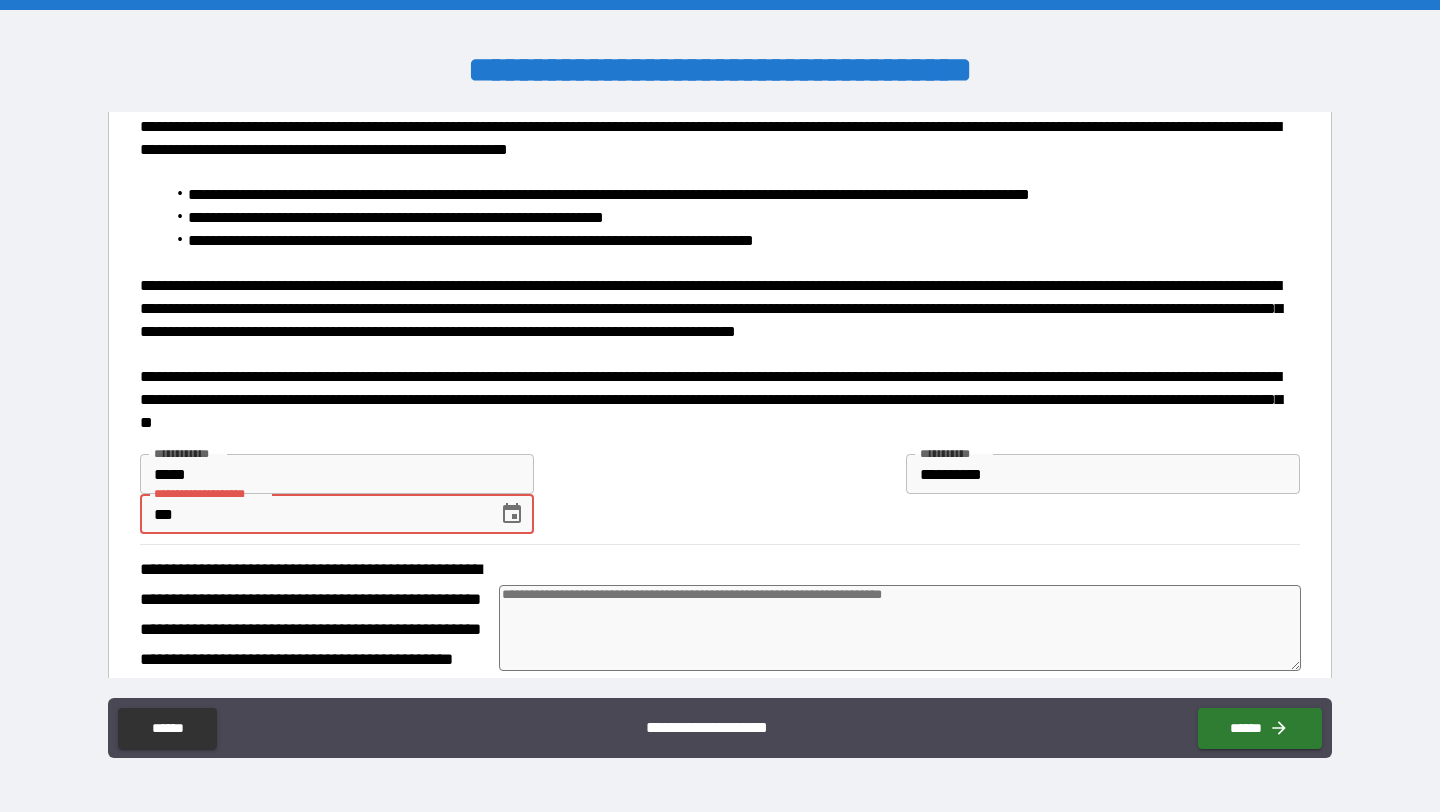 scroll, scrollTop: 178, scrollLeft: 0, axis: vertical 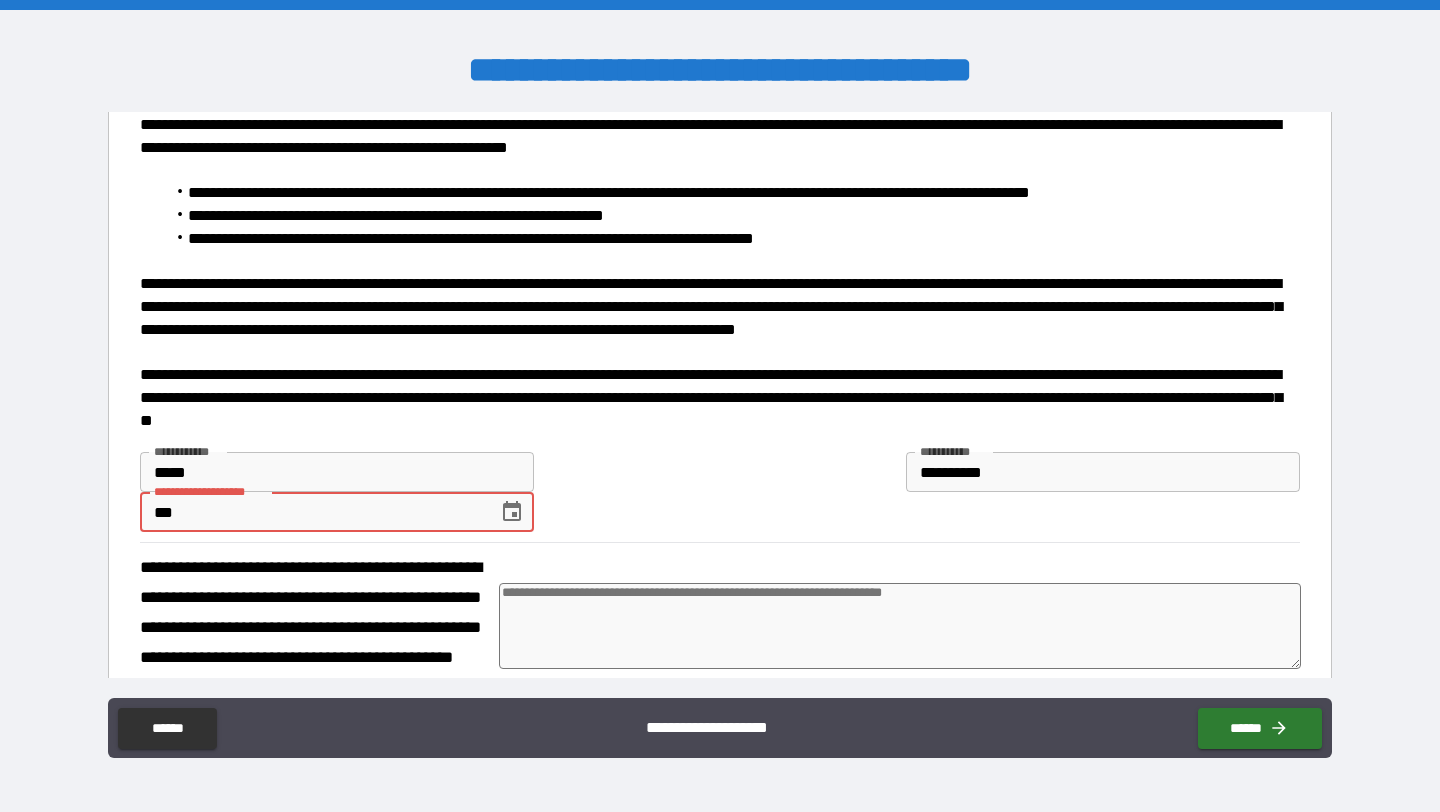 type on "****" 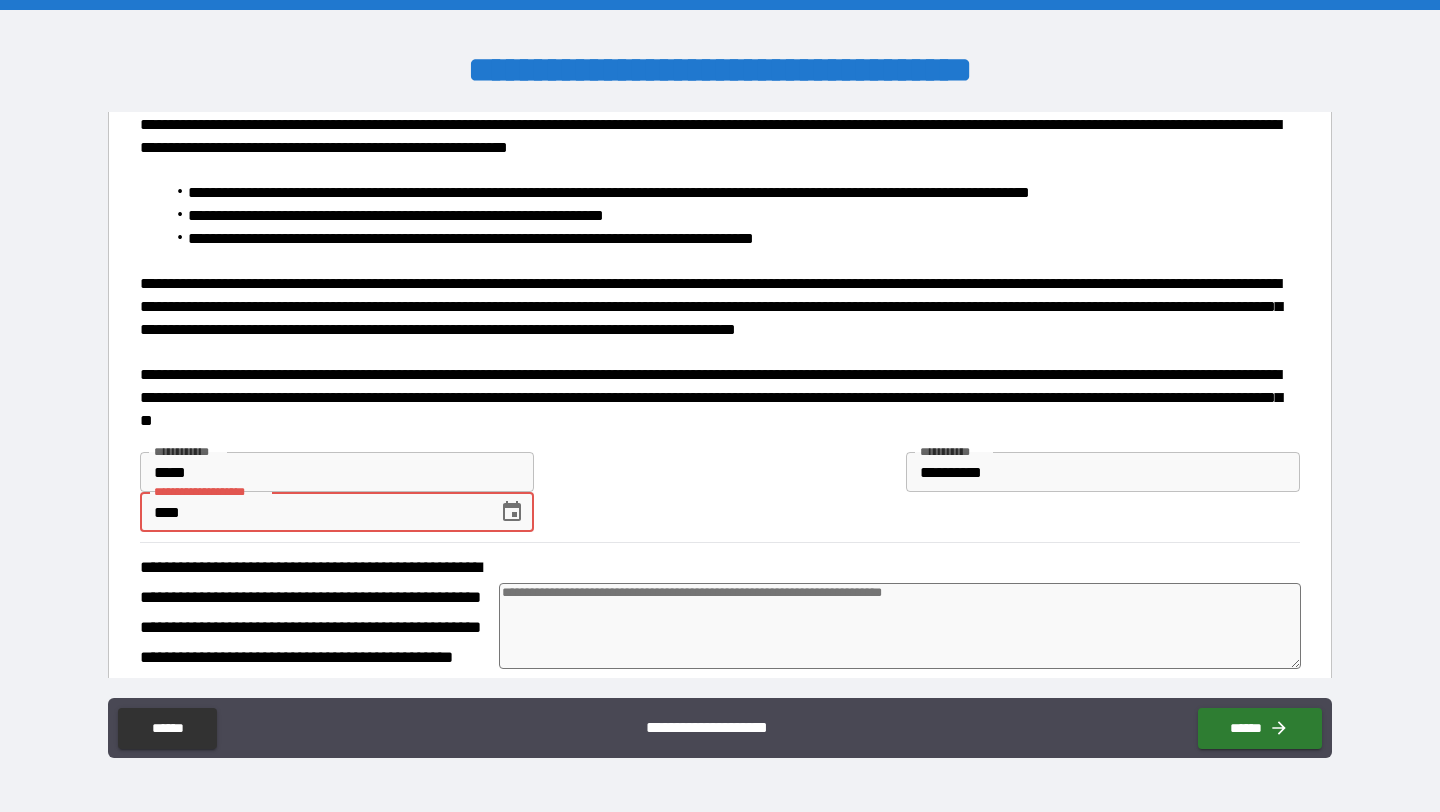 type on "******" 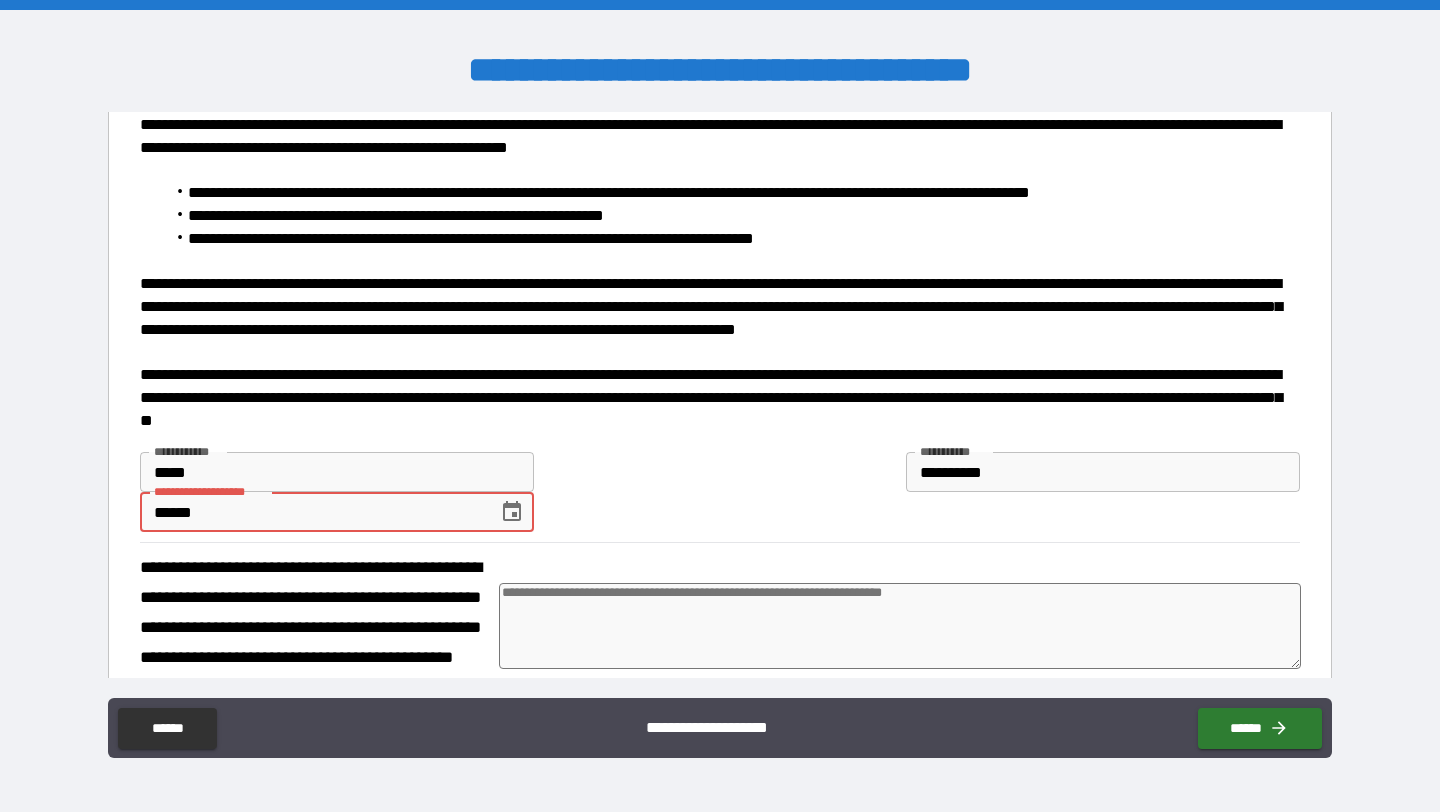 type on "*" 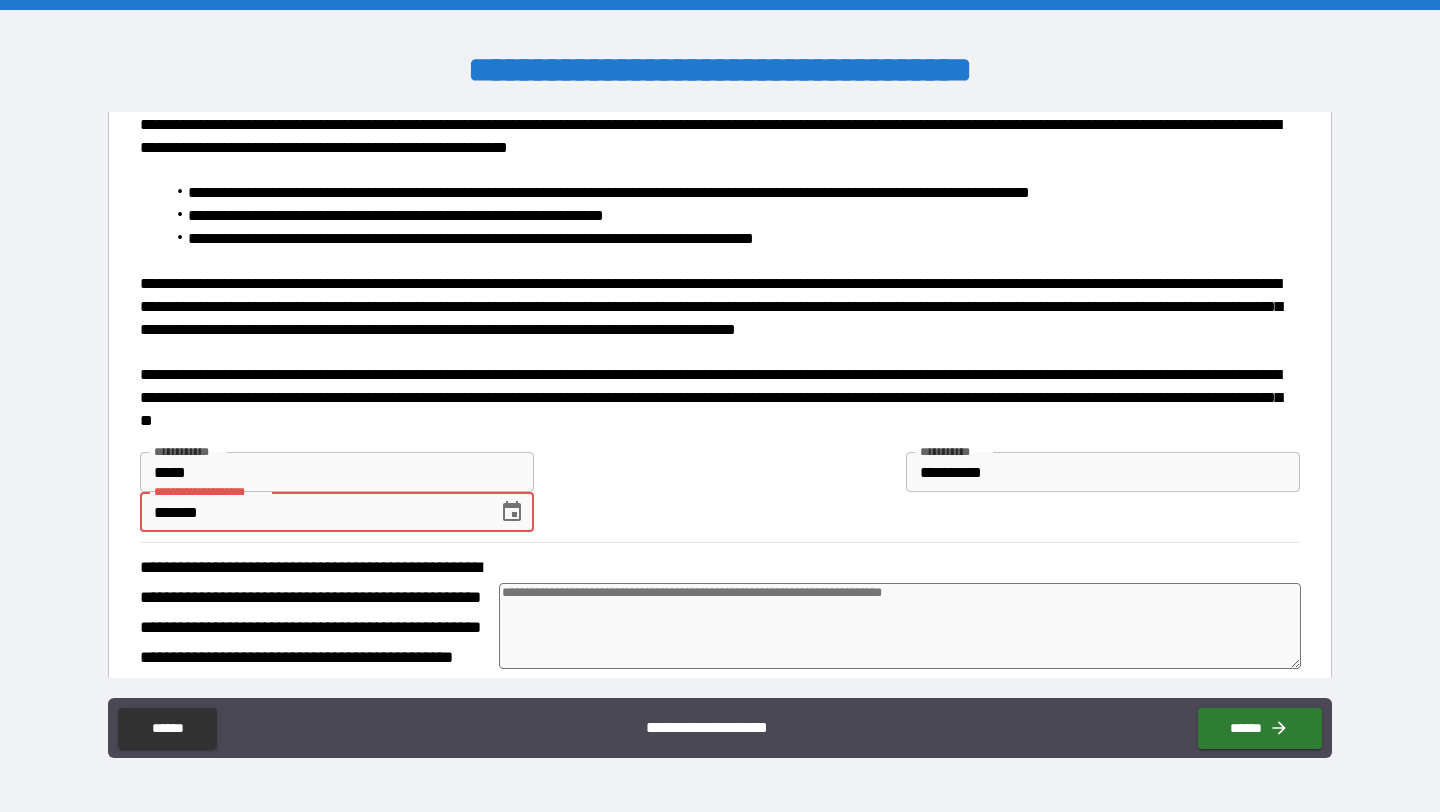 type on "********" 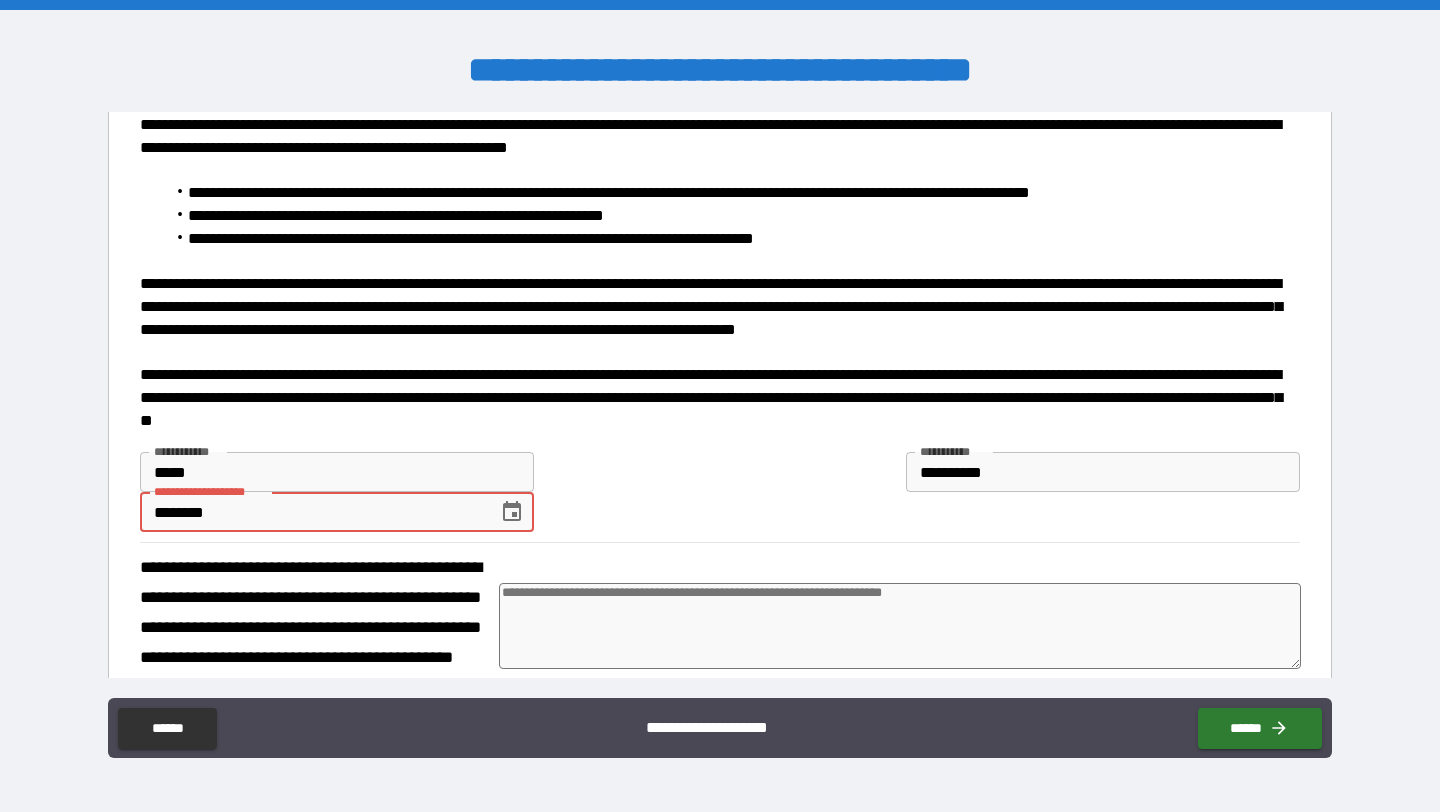 type on "*********" 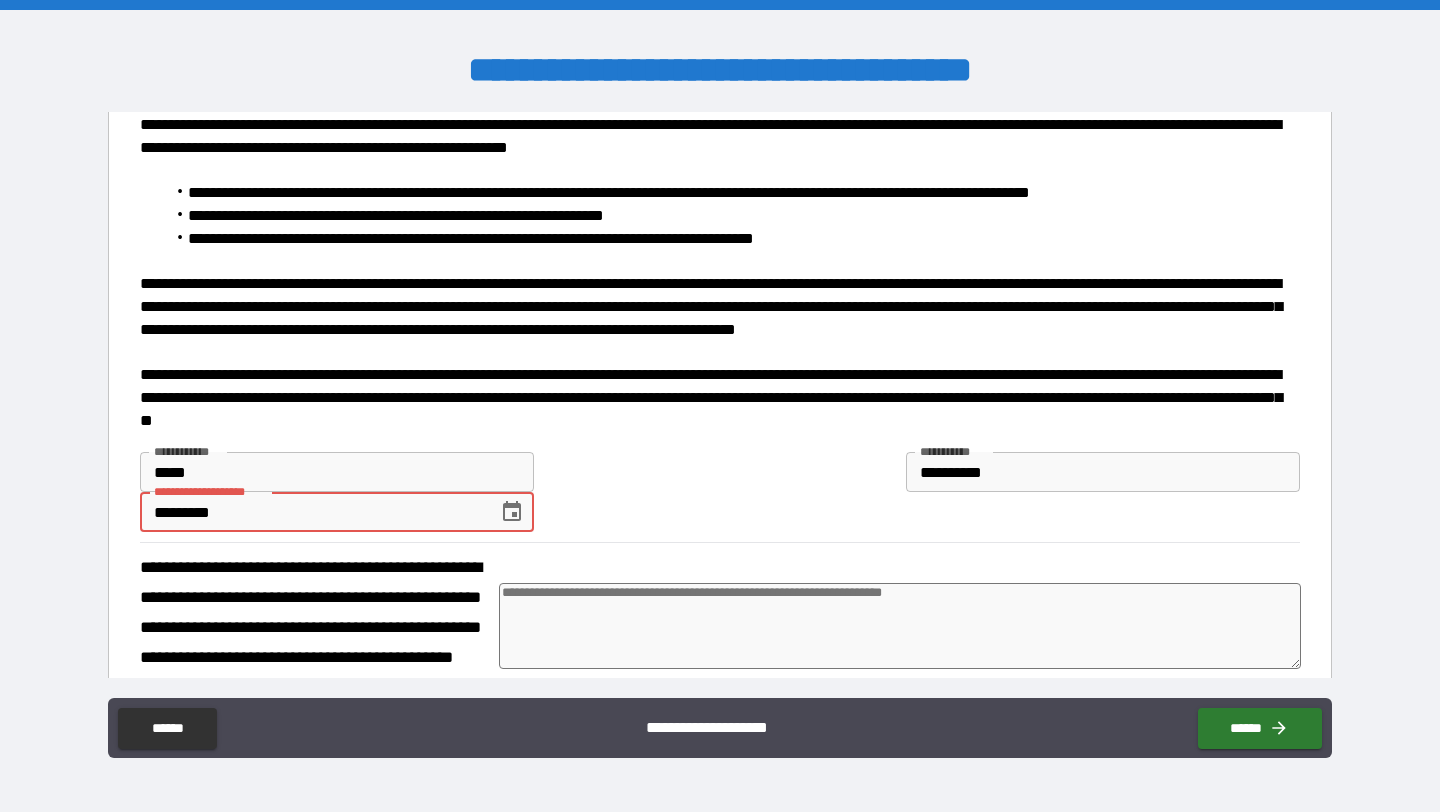 type on "*" 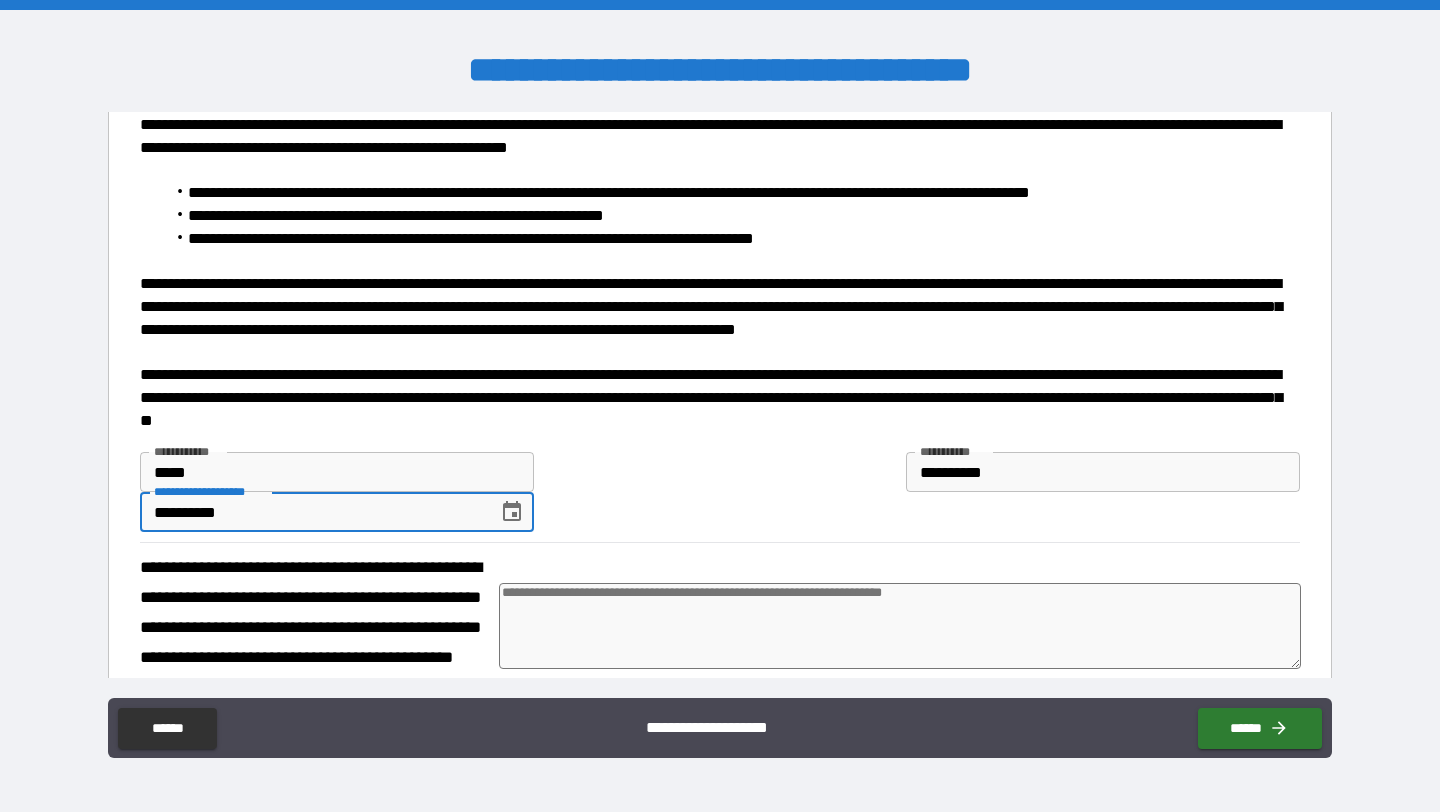 type on "*" 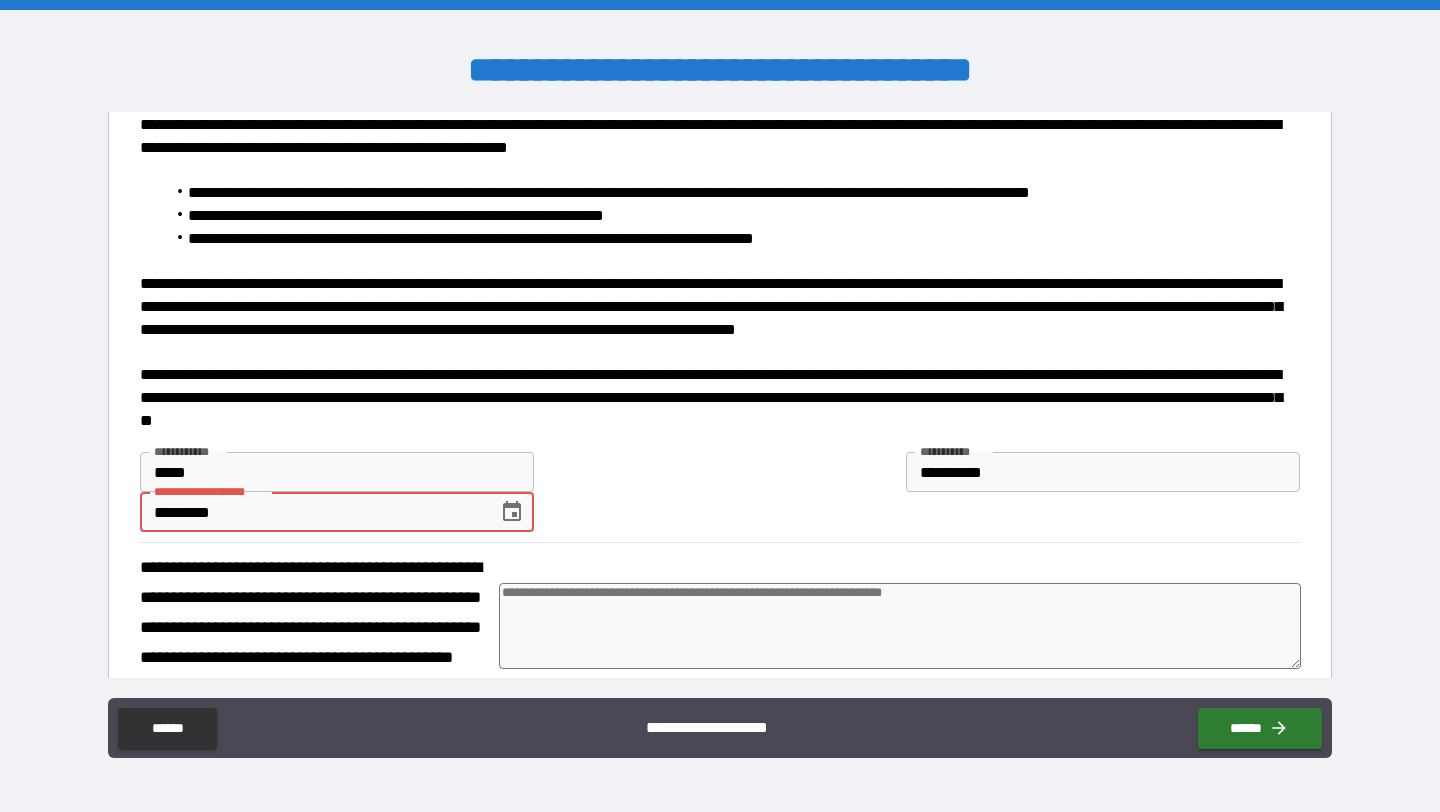 type on "********" 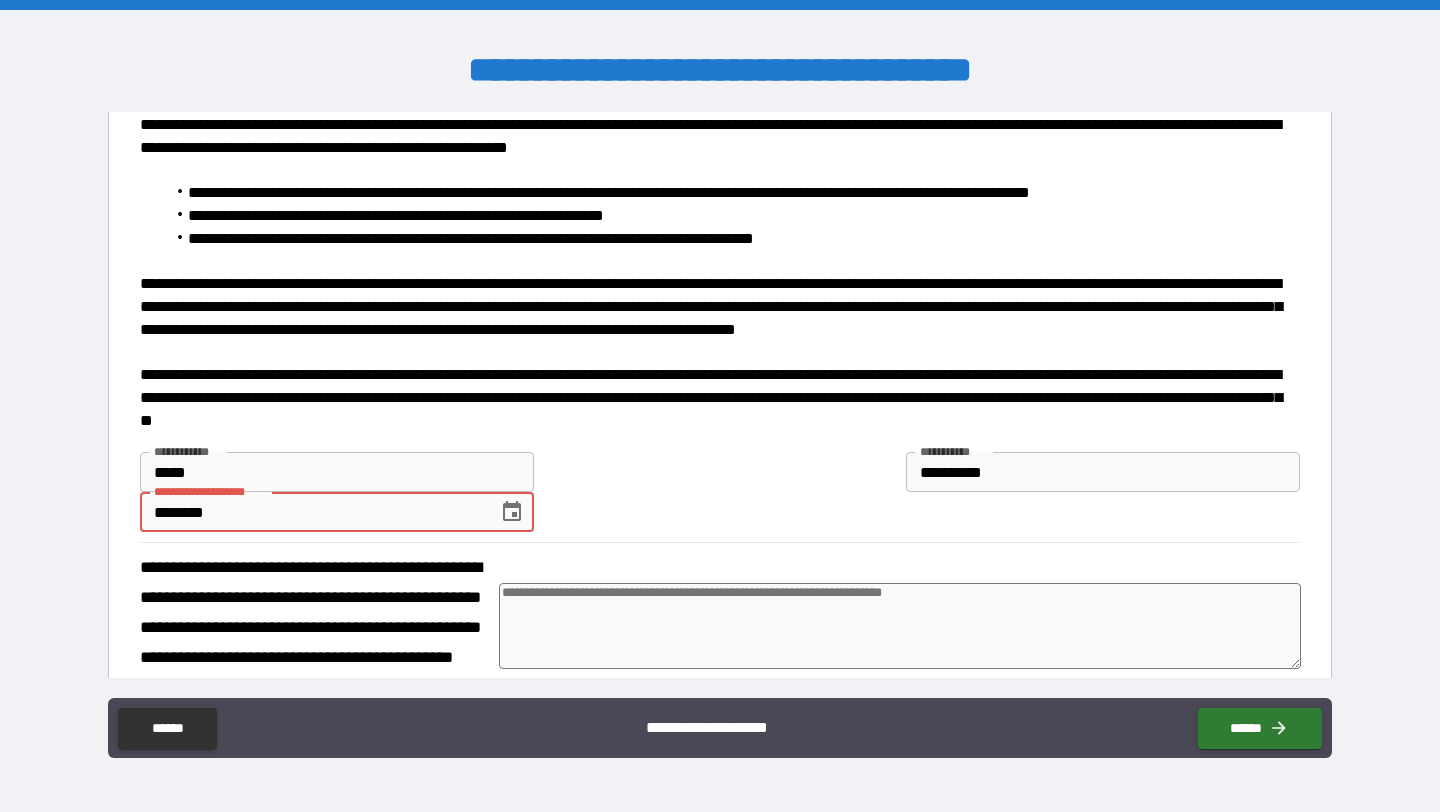 type on "*" 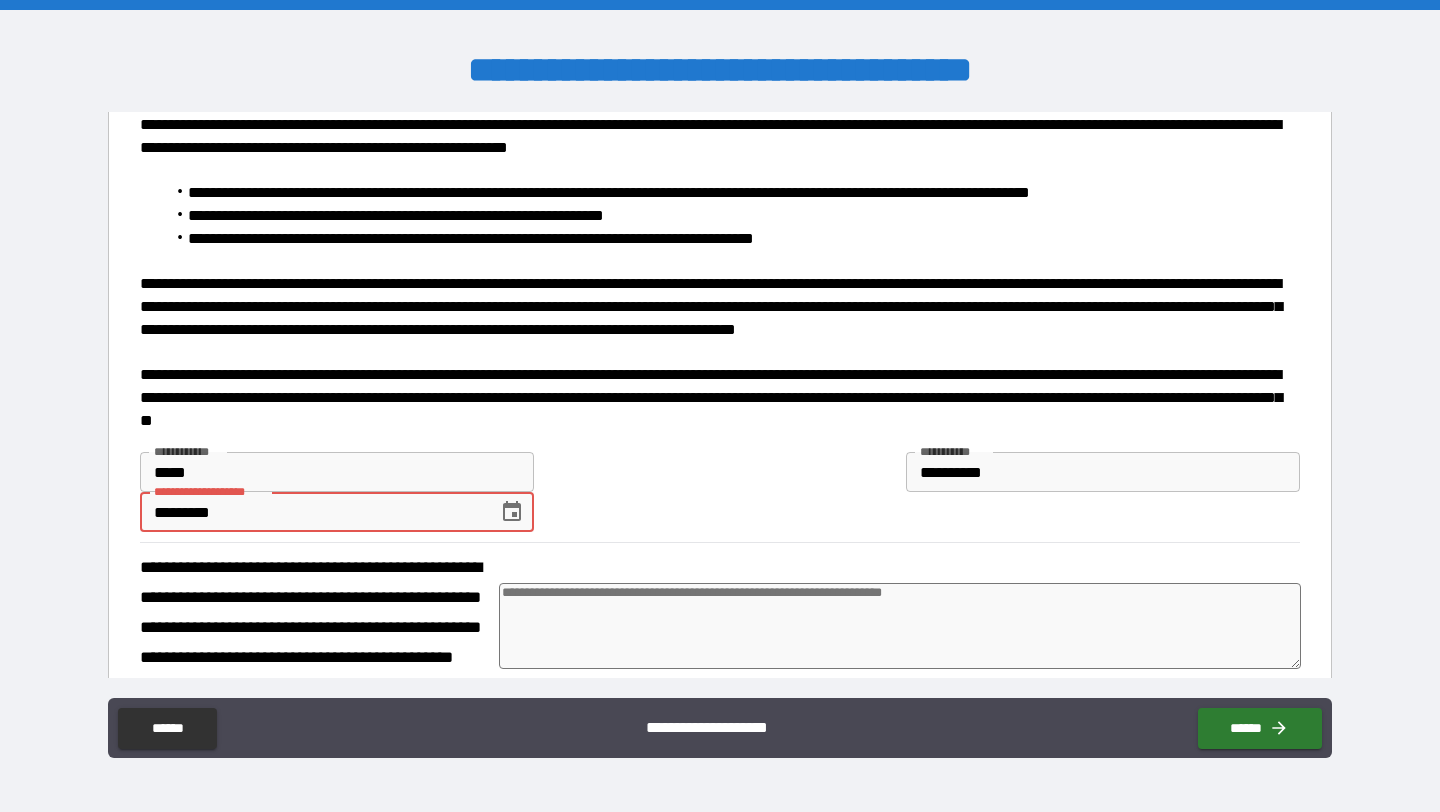 type on "**********" 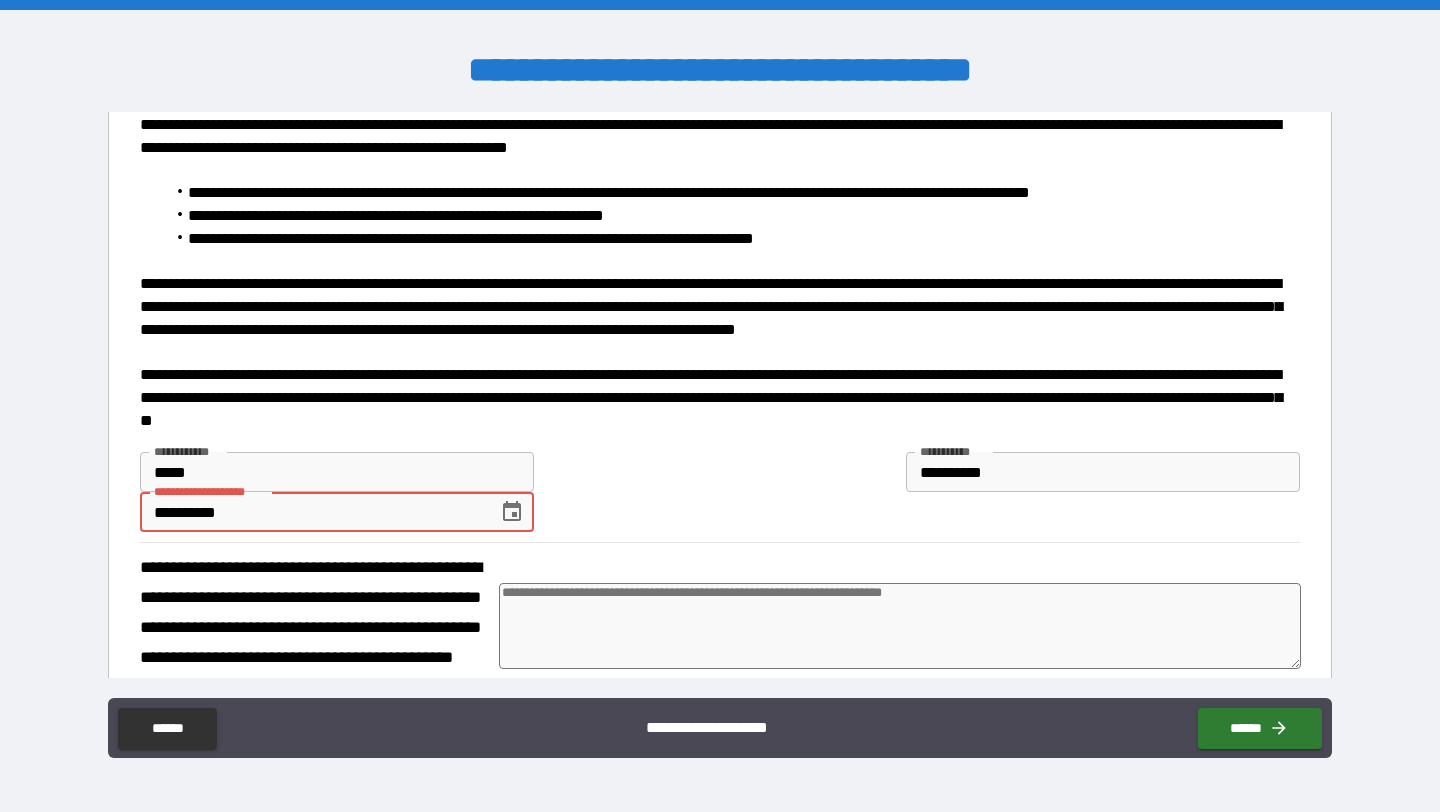 type on "*" 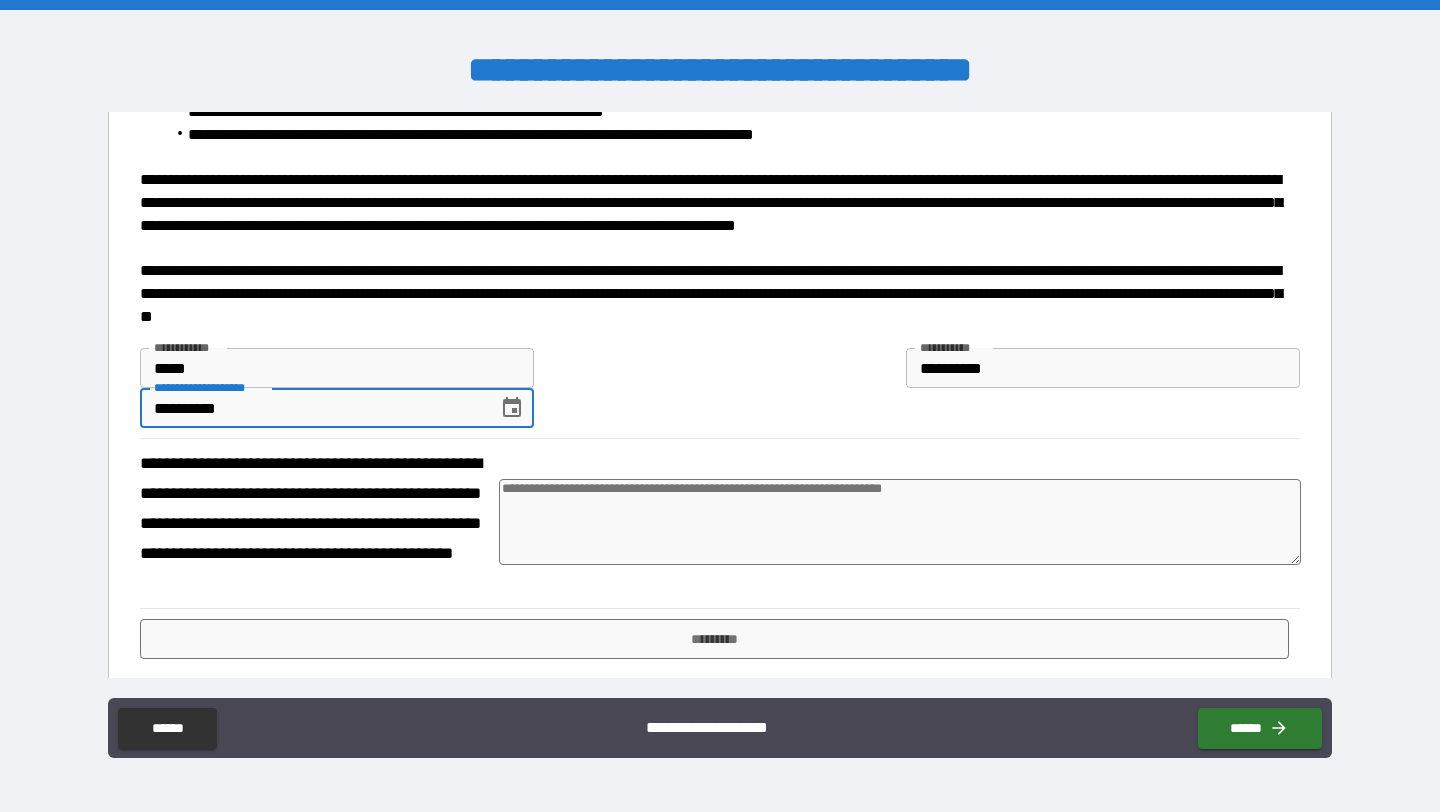 scroll, scrollTop: 294, scrollLeft: 0, axis: vertical 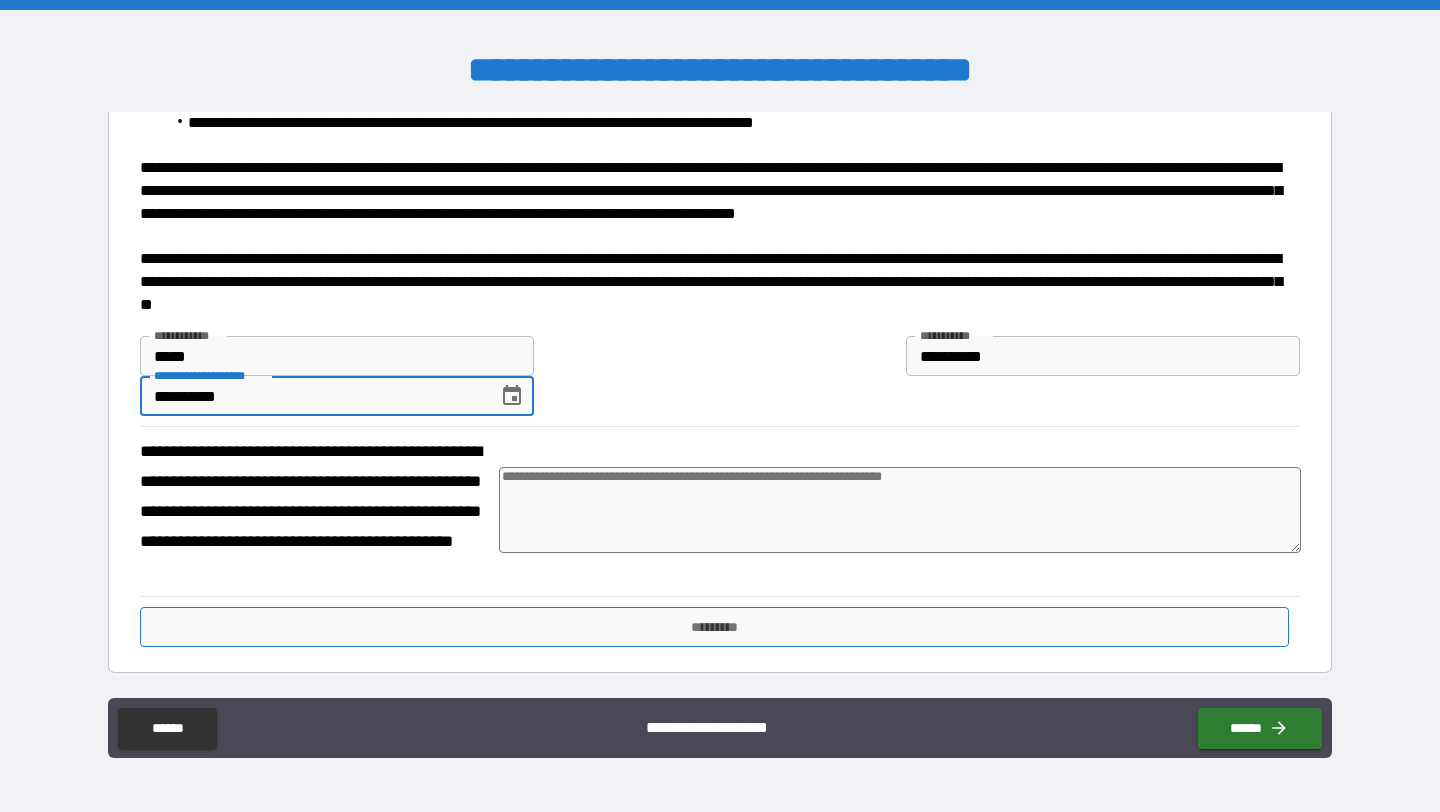 type on "**********" 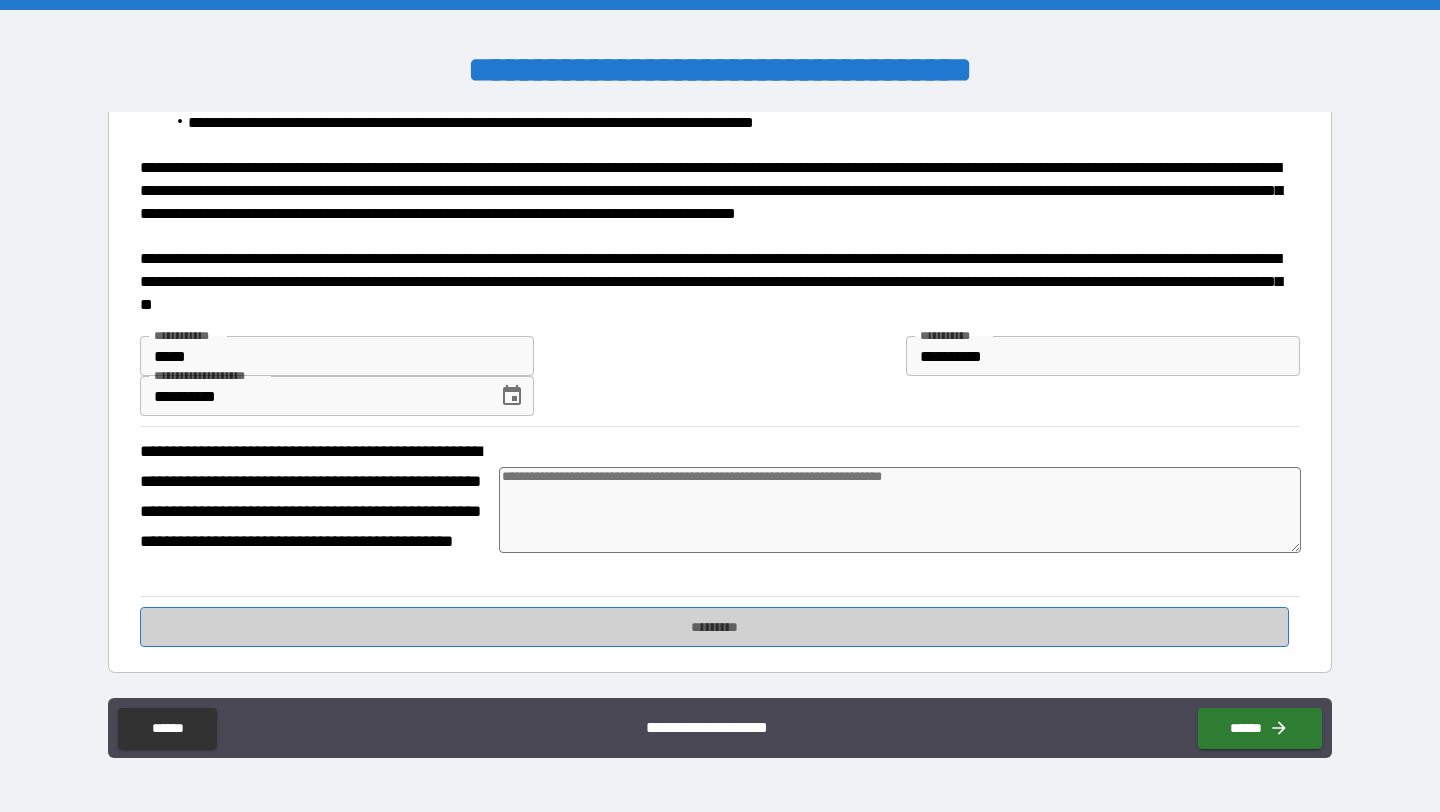 click on "*********" at bounding box center [714, 627] 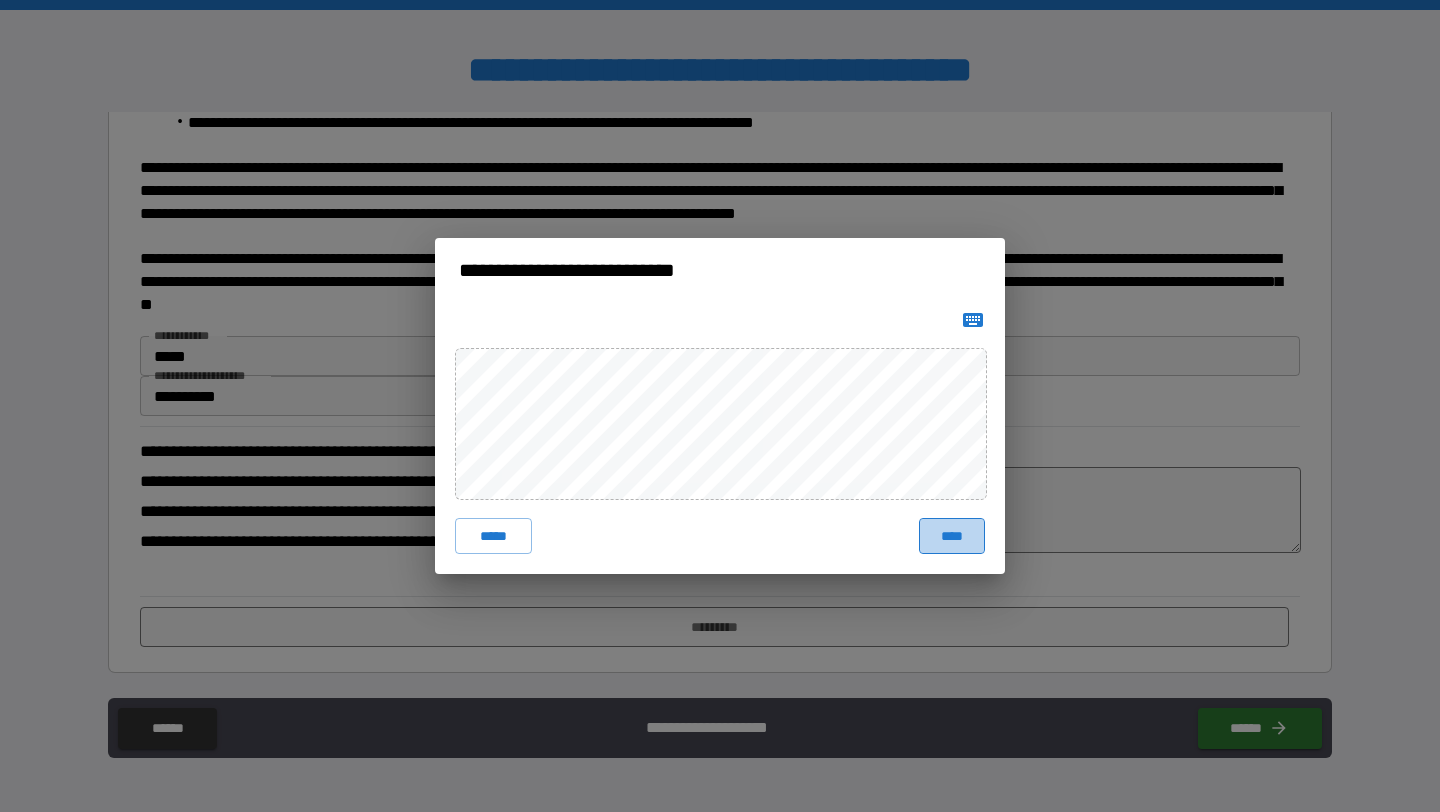 click on "****" at bounding box center [952, 536] 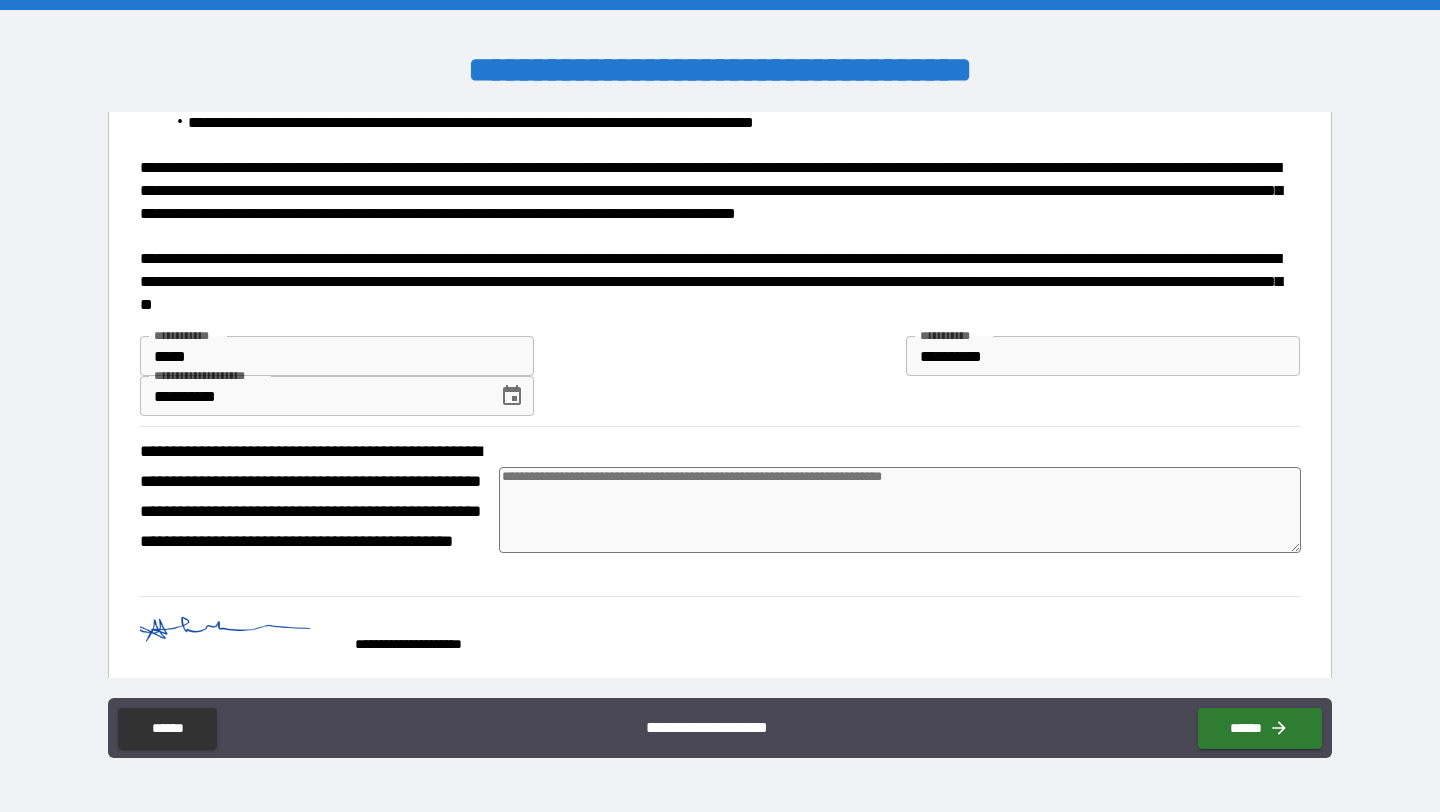 scroll, scrollTop: 311, scrollLeft: 0, axis: vertical 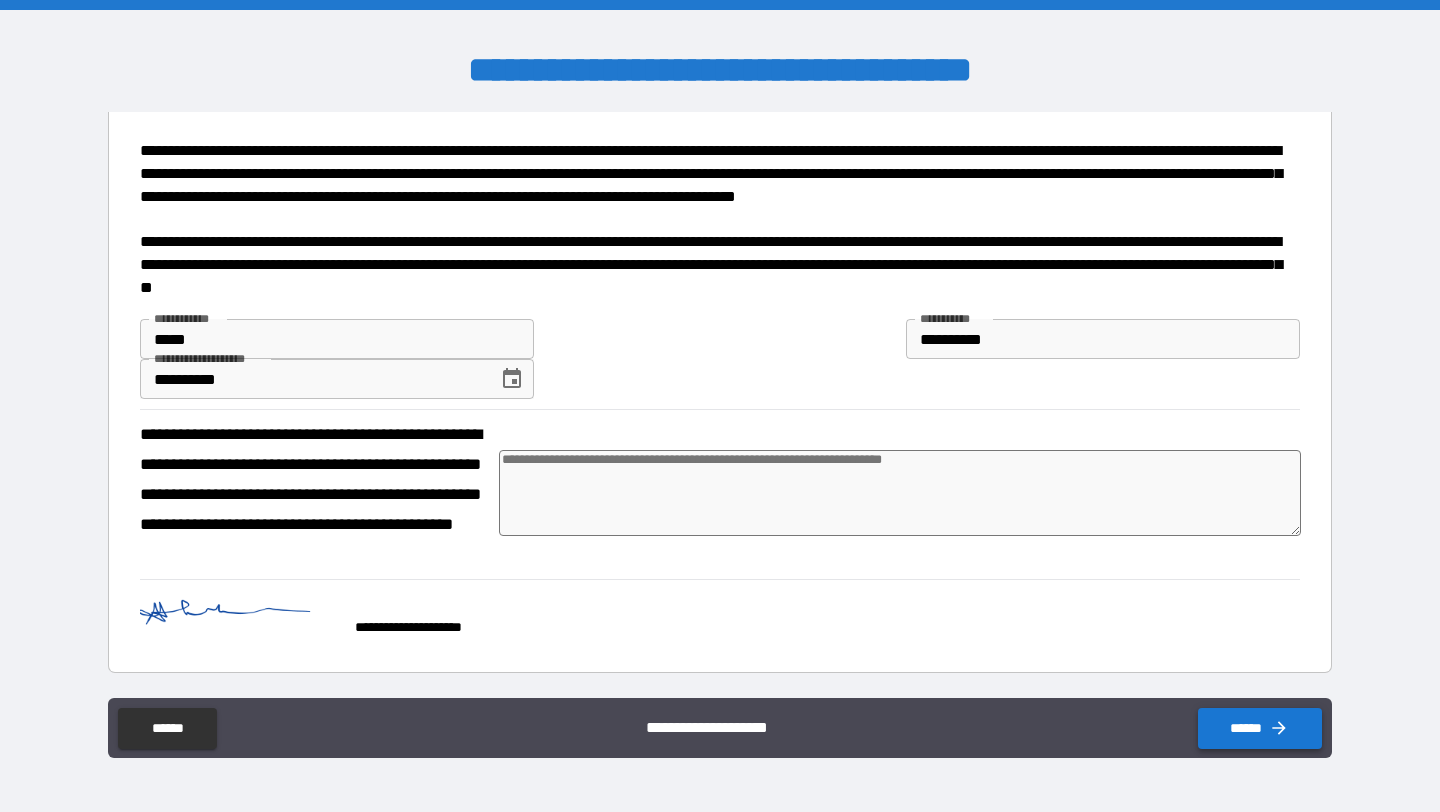 click on "******" at bounding box center (1260, 728) 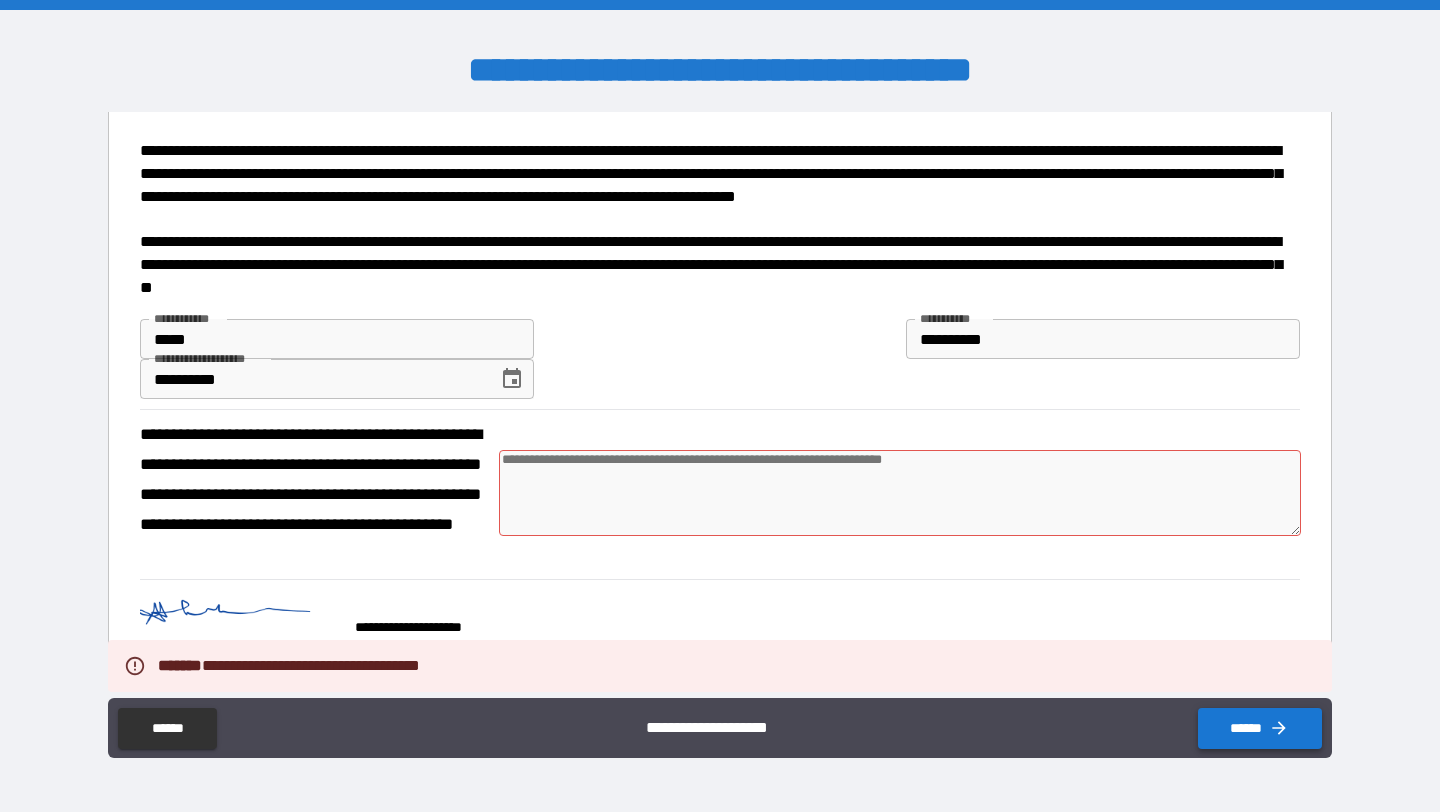 type on "*" 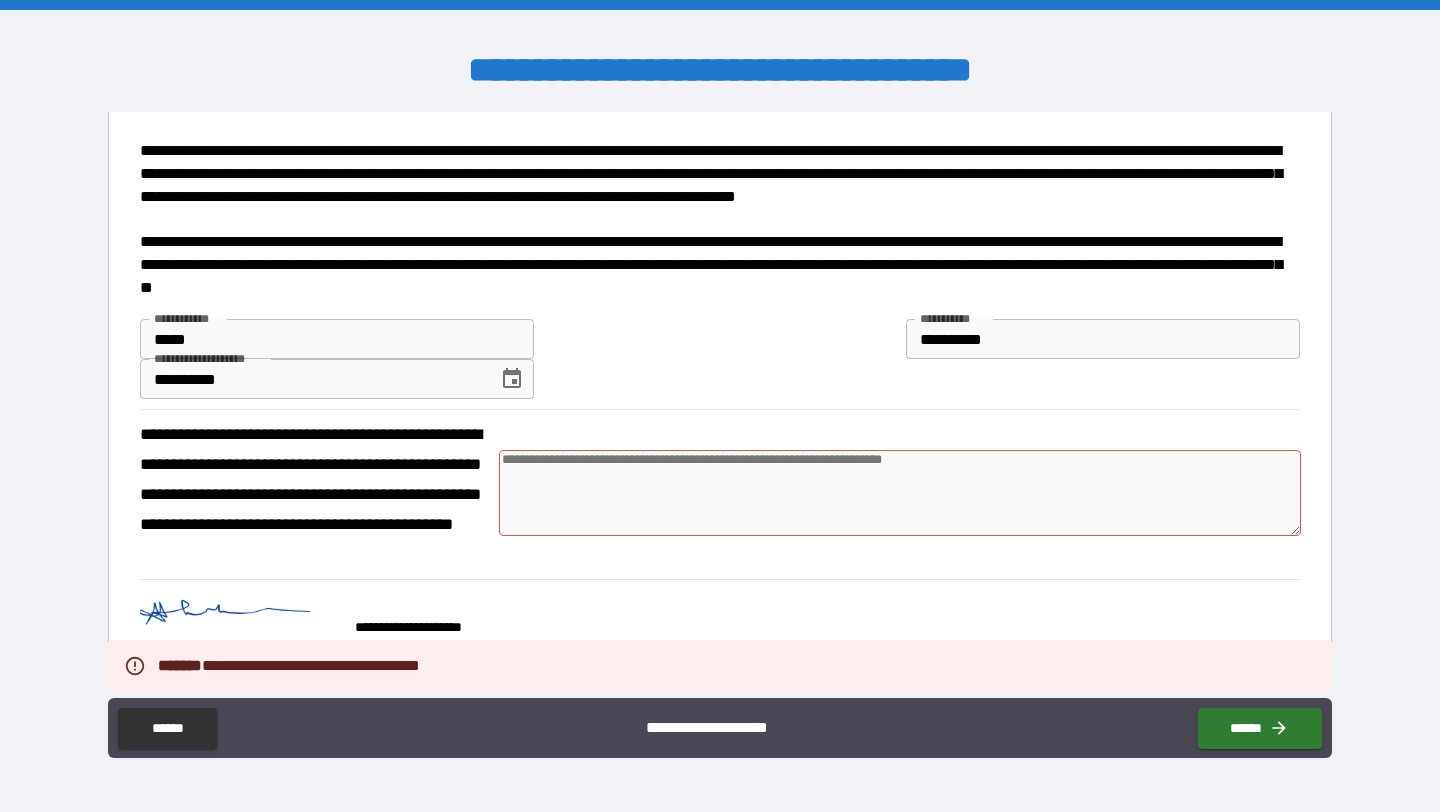 click at bounding box center (900, 493) 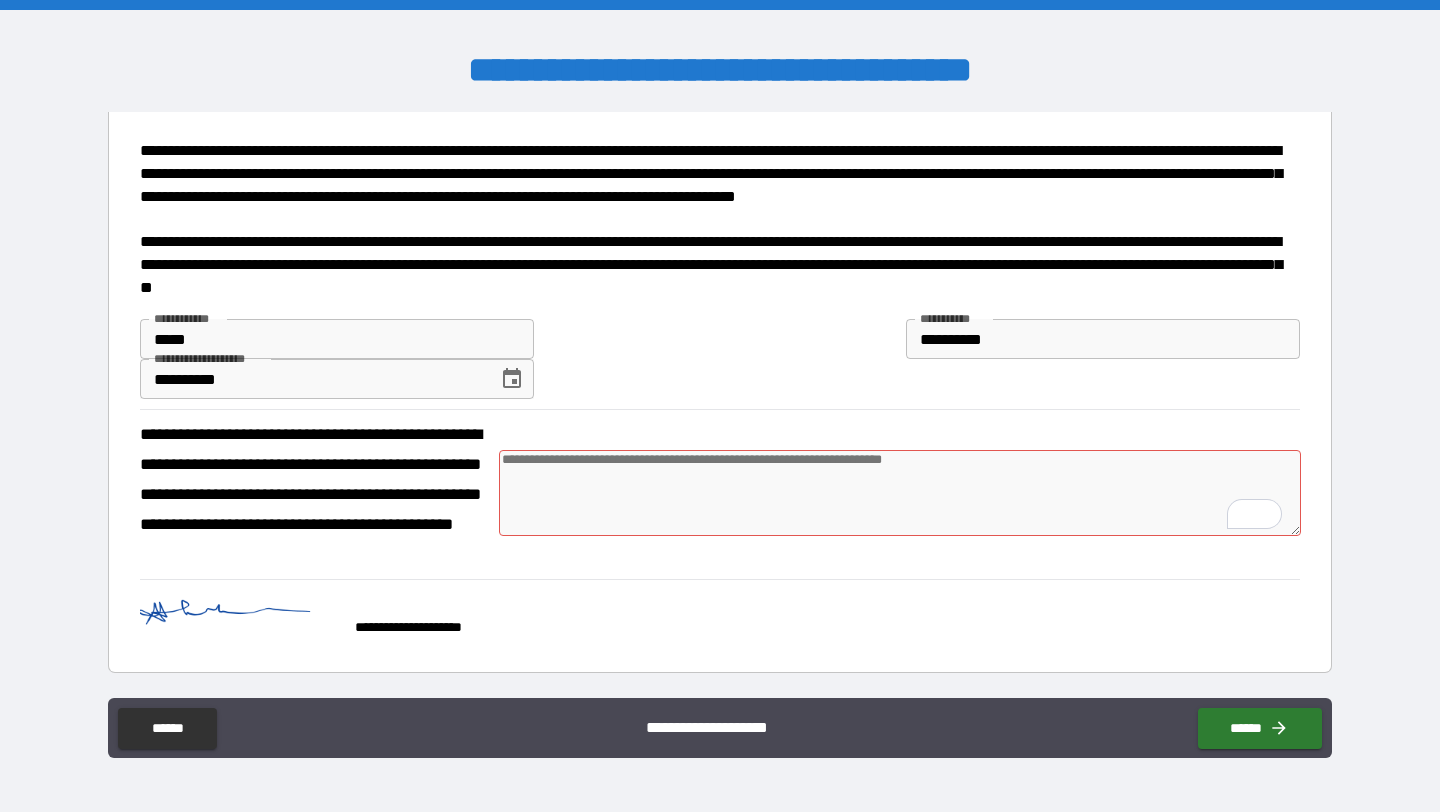 type on "*" 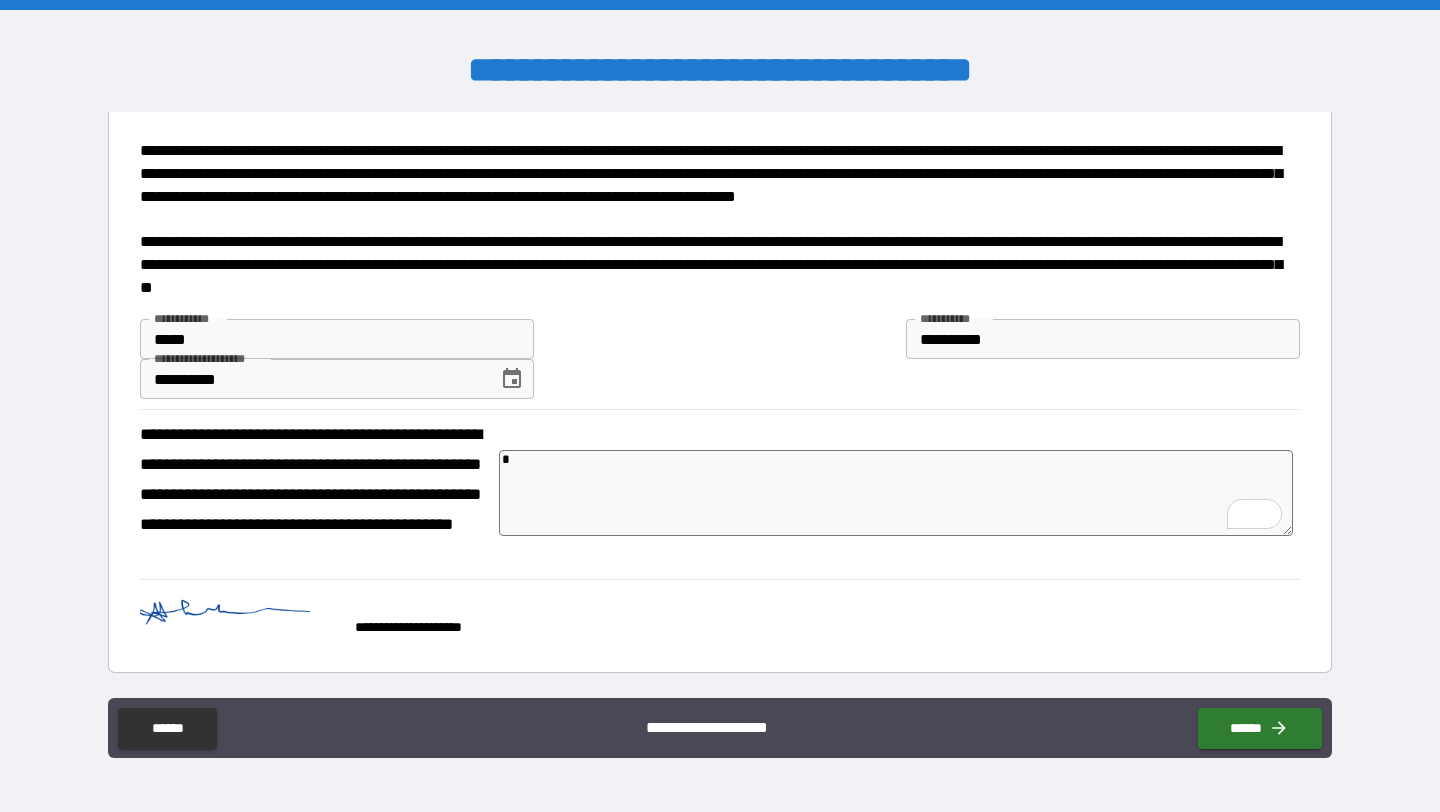 type on "*" 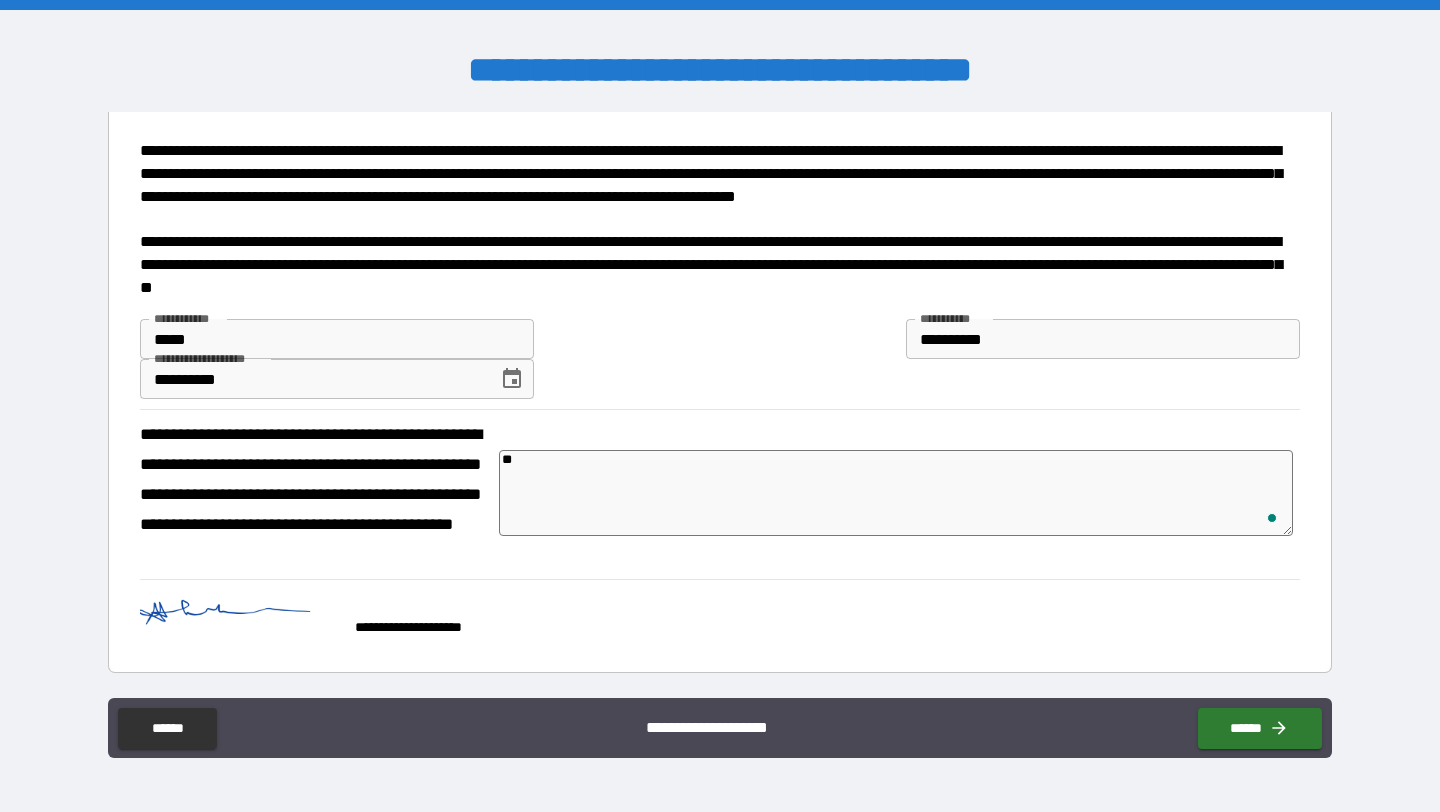 type on "*" 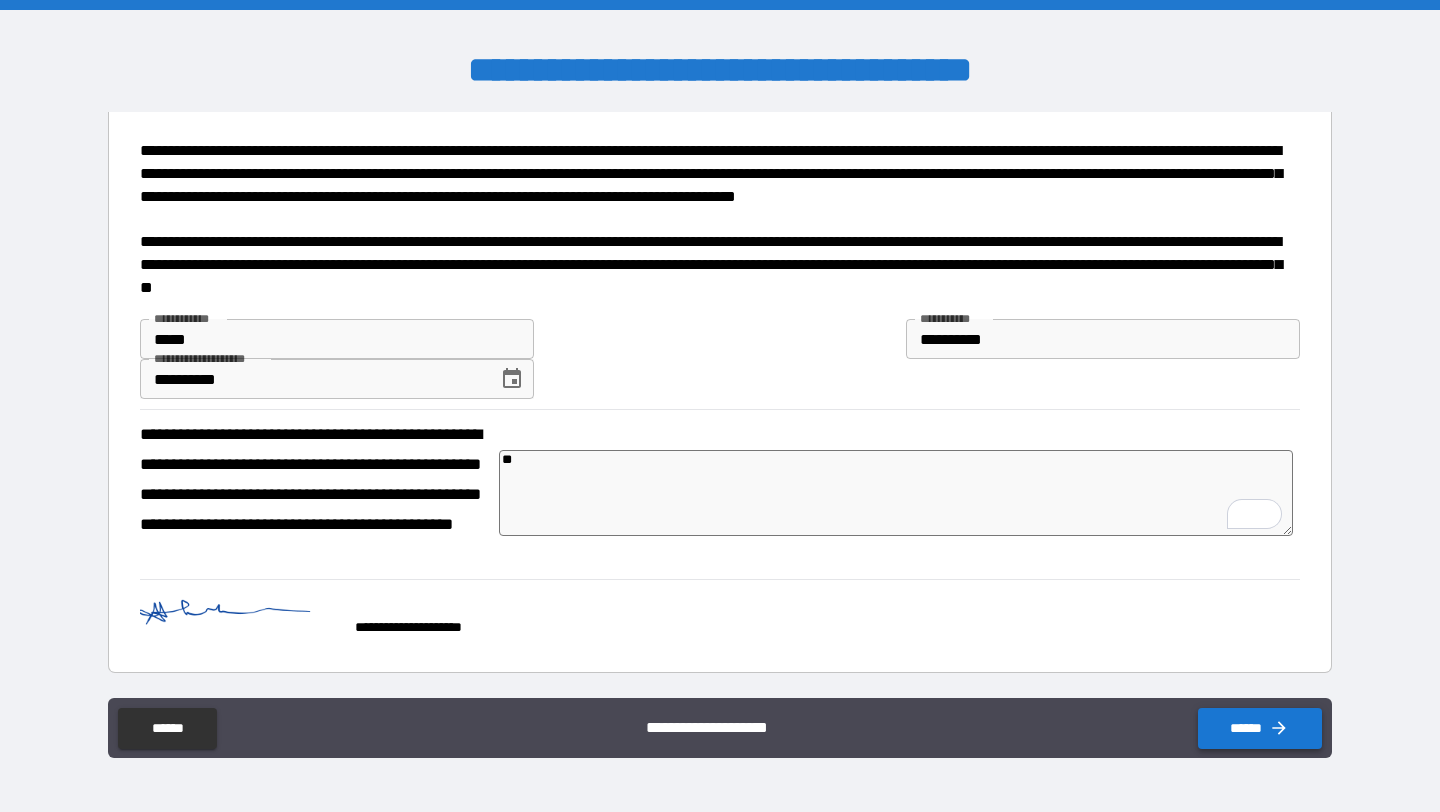click 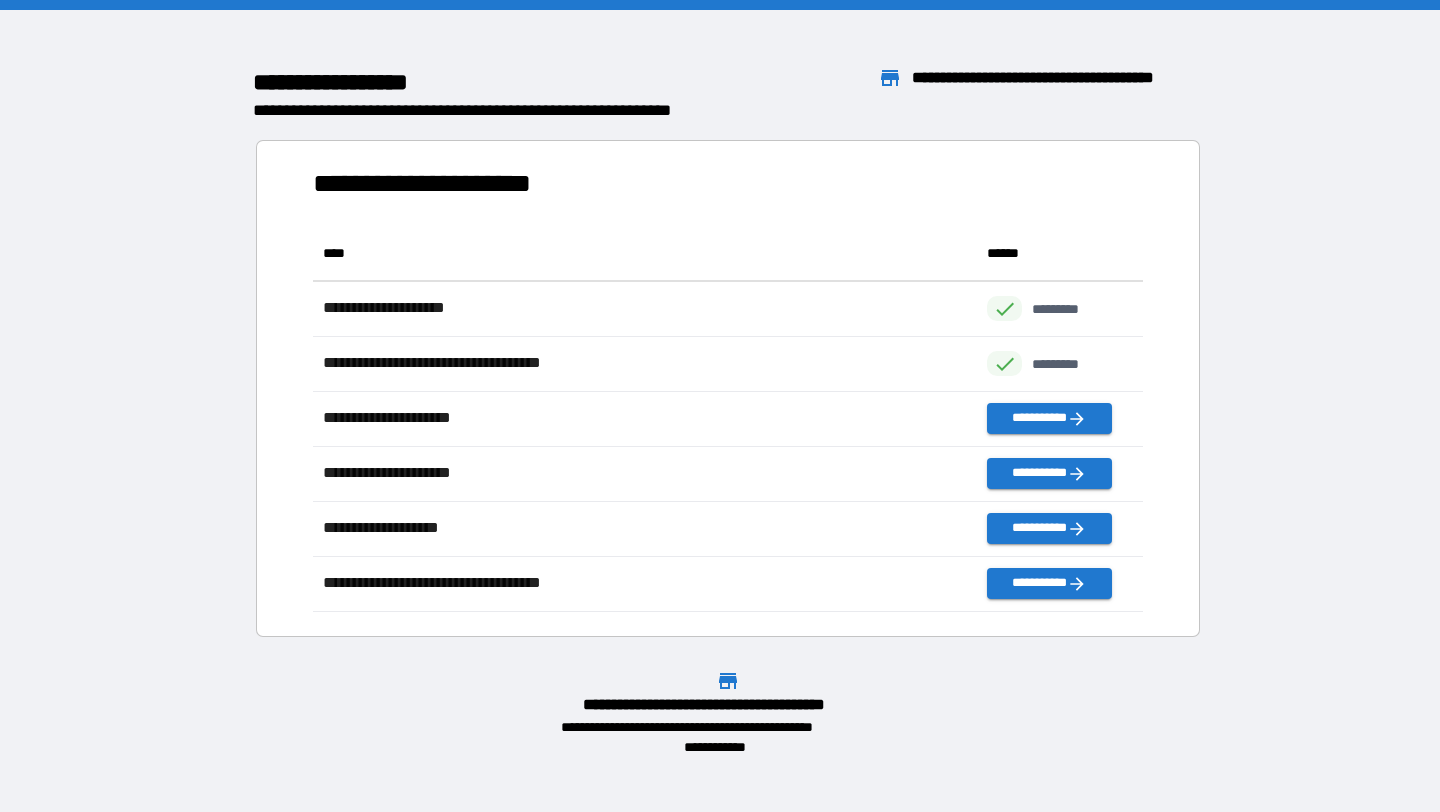 scroll, scrollTop: 1, scrollLeft: 1, axis: both 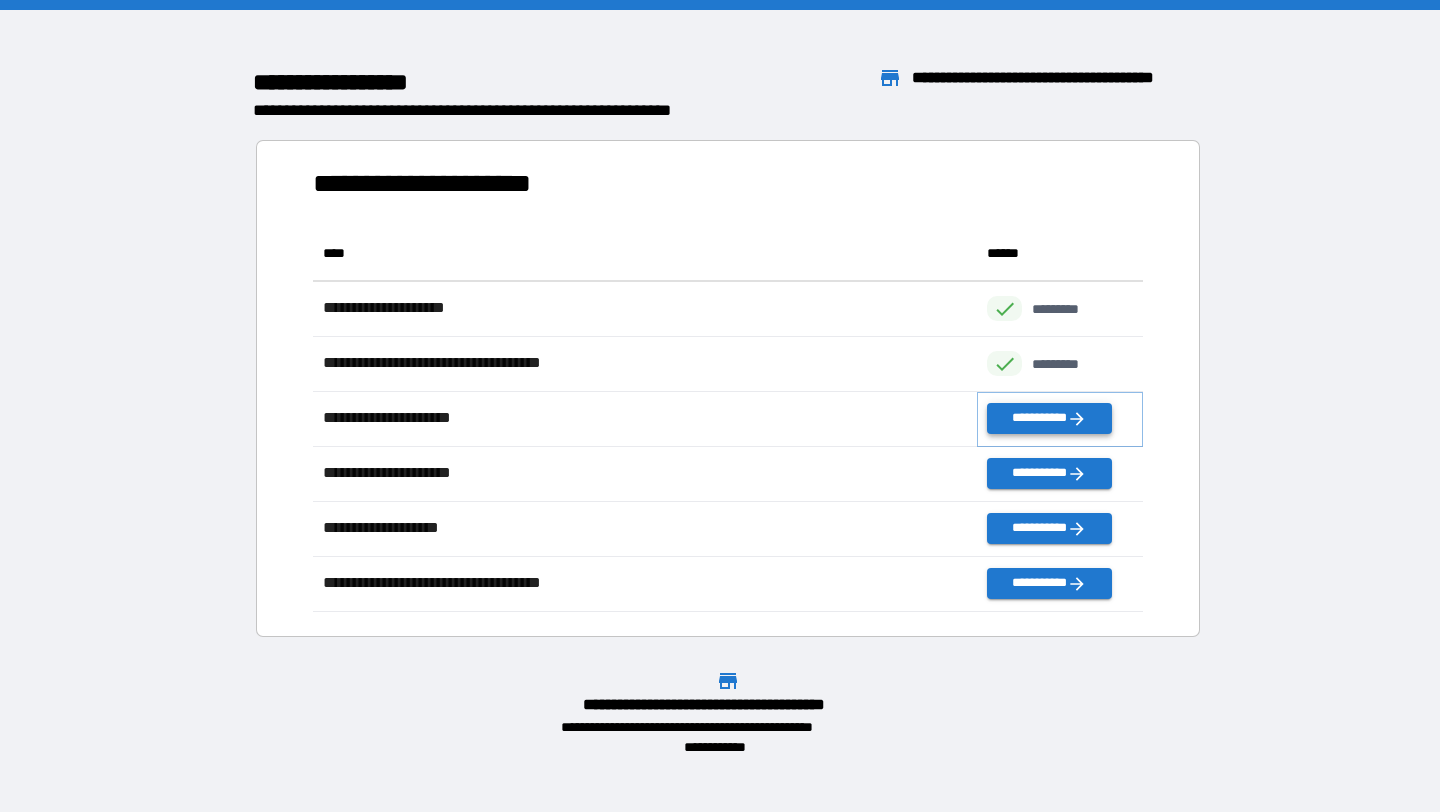 click on "**********" at bounding box center [1049, 418] 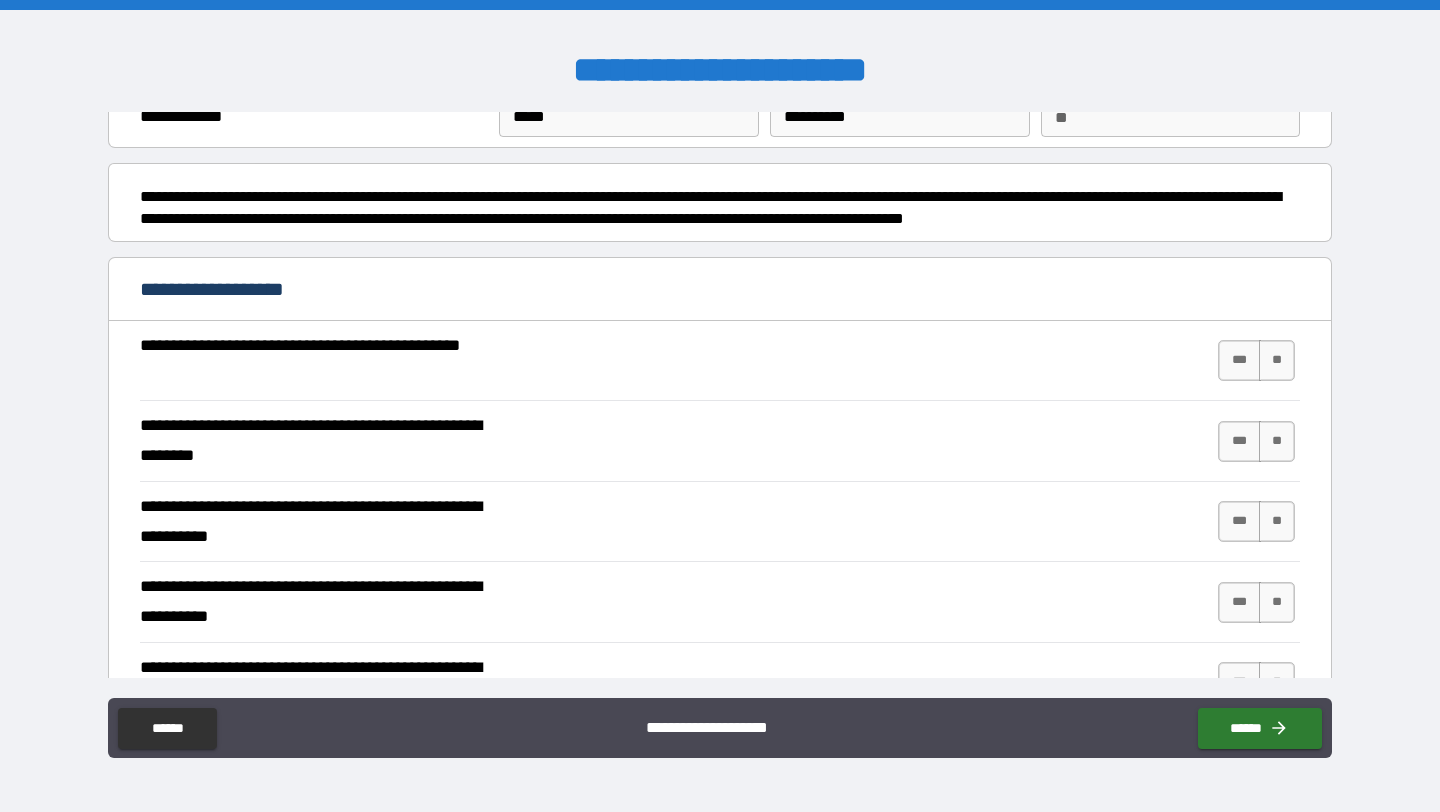 scroll, scrollTop: 79, scrollLeft: 0, axis: vertical 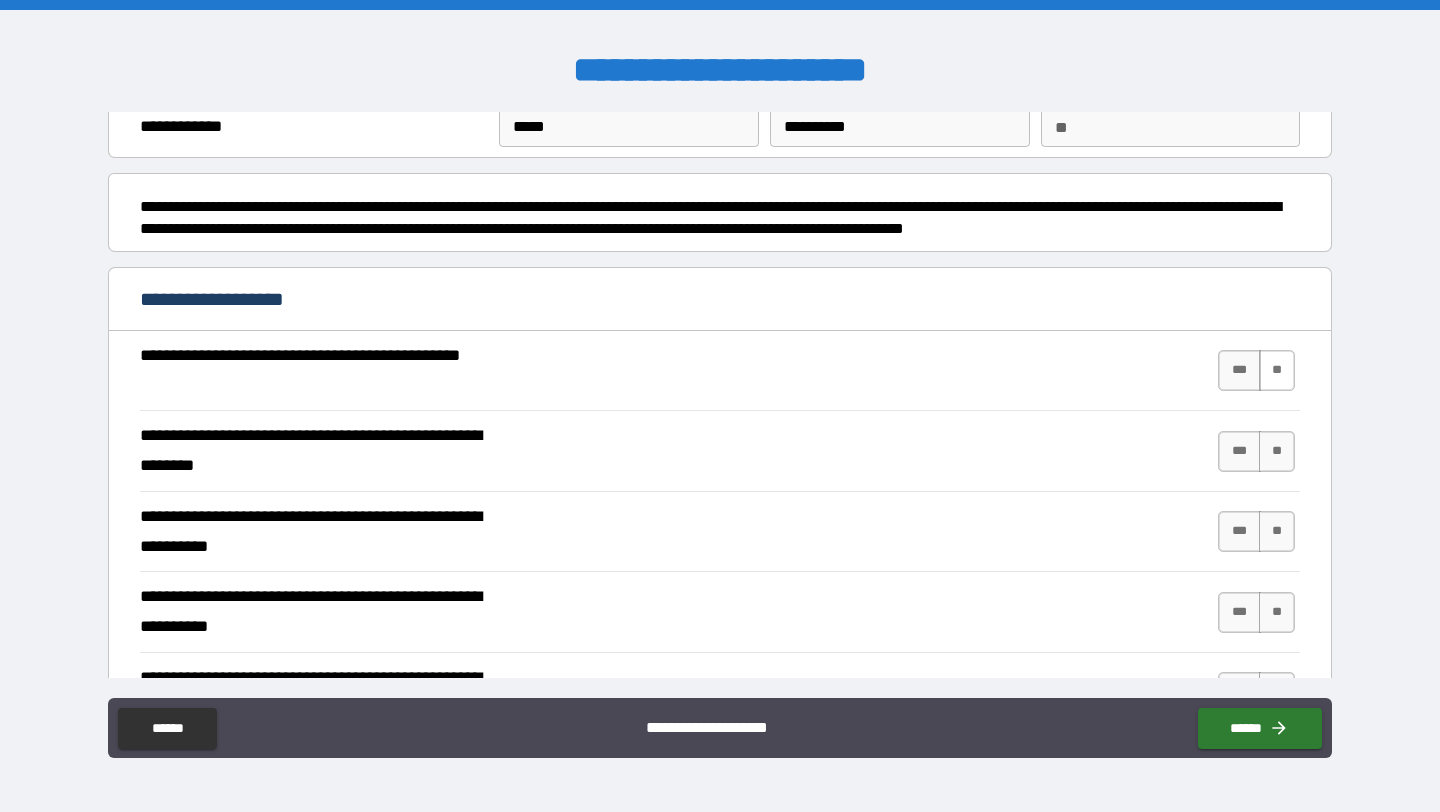 click on "**" at bounding box center [1277, 370] 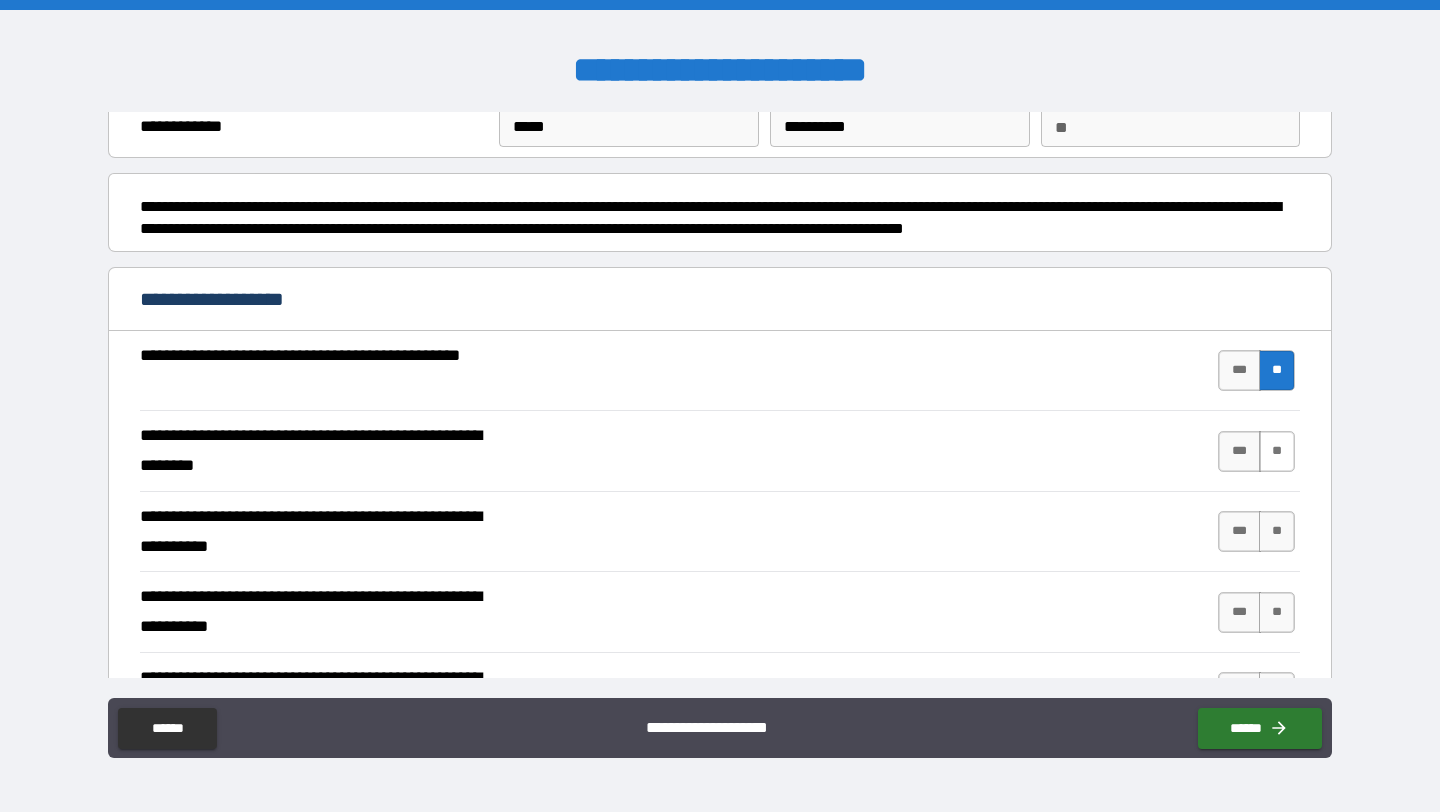 click on "**" at bounding box center (1277, 451) 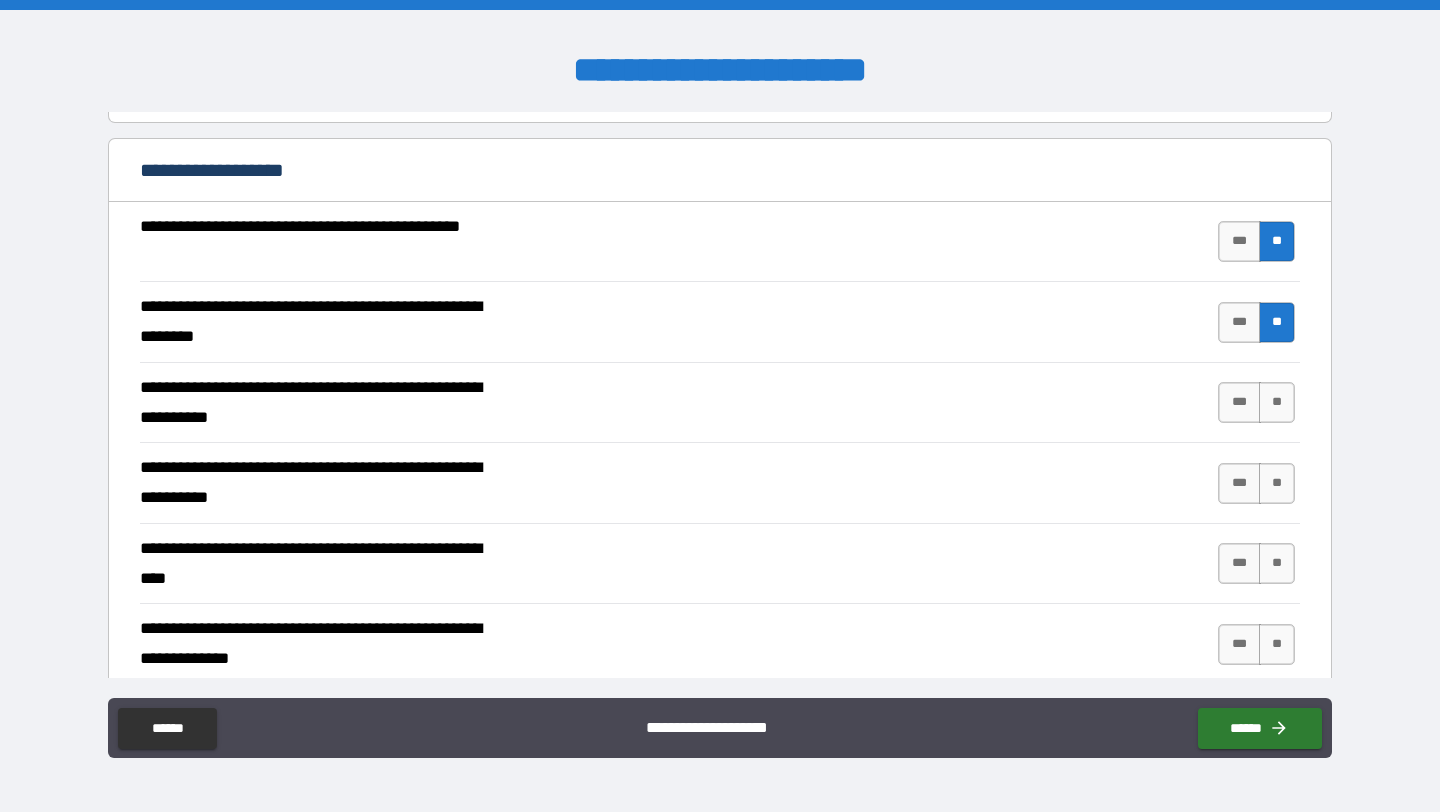 scroll, scrollTop: 213, scrollLeft: 0, axis: vertical 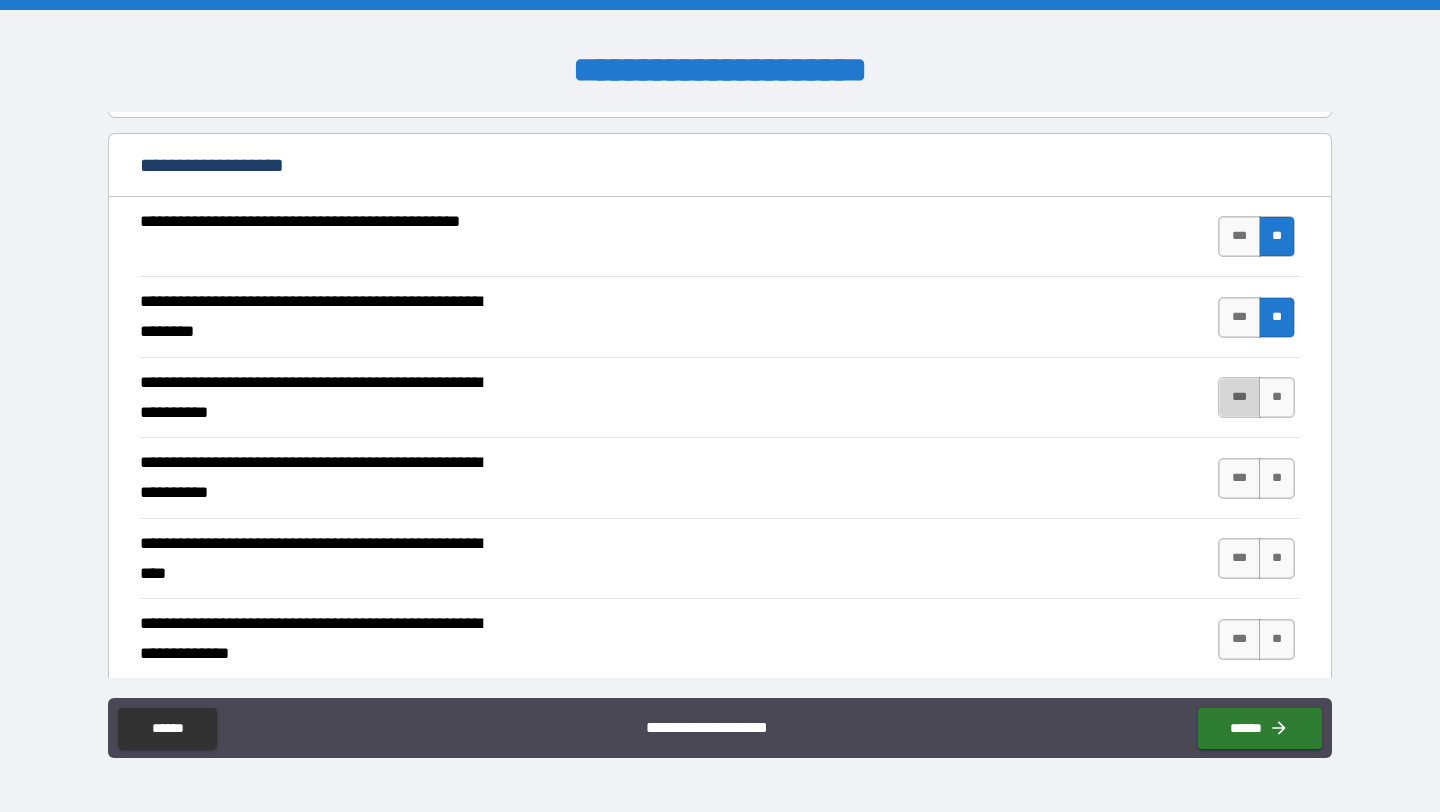 click on "***" at bounding box center (1239, 397) 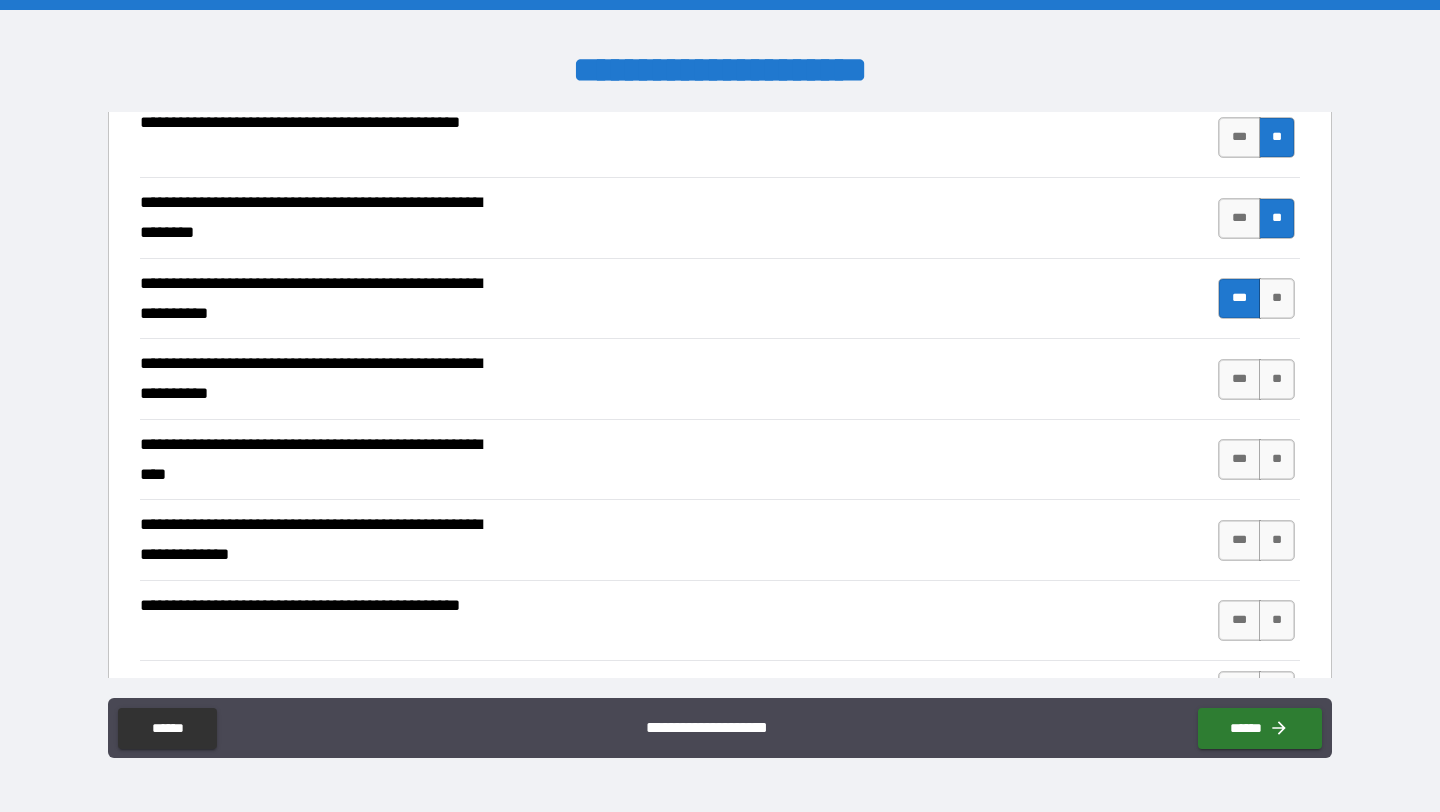 scroll, scrollTop: 313, scrollLeft: 0, axis: vertical 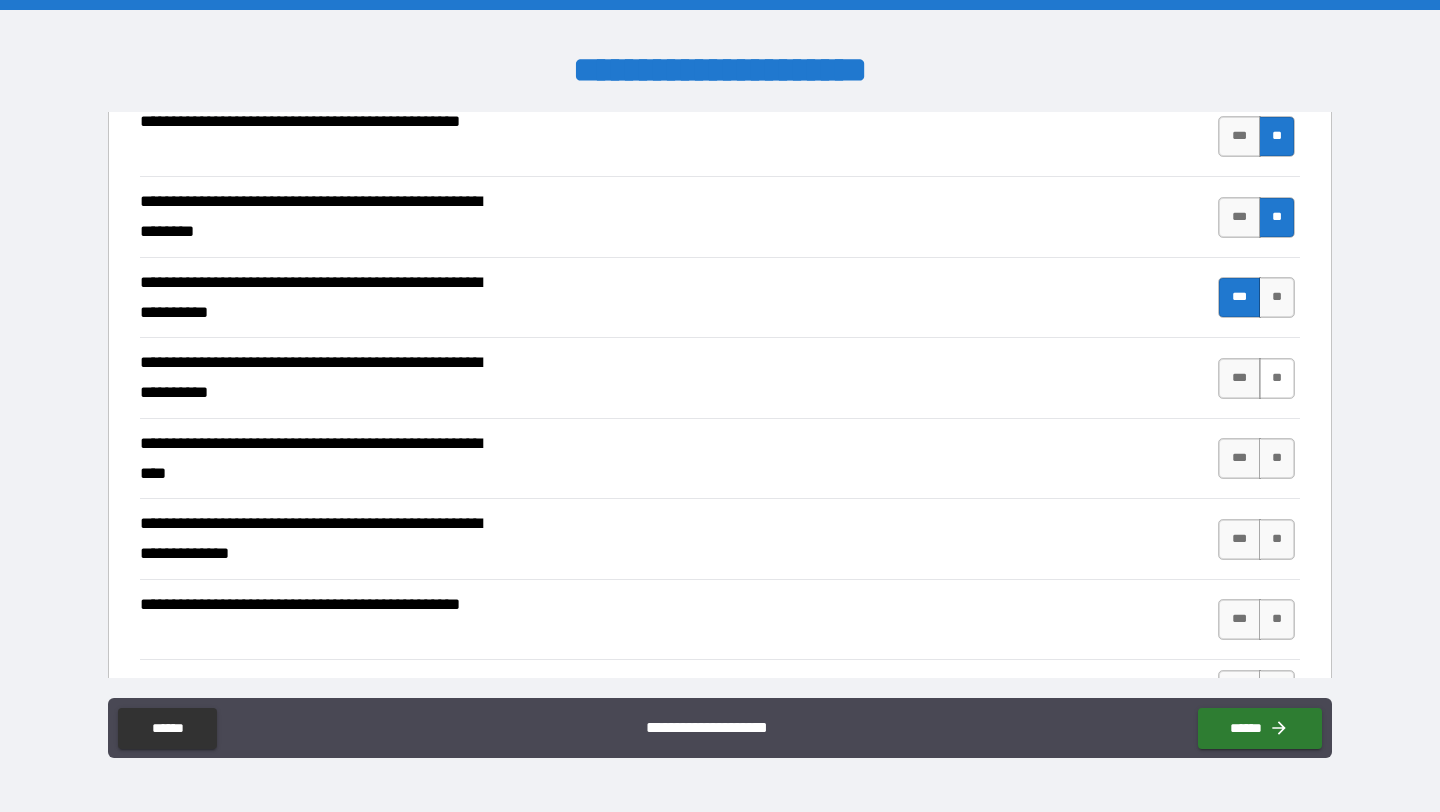 click on "**" at bounding box center (1277, 378) 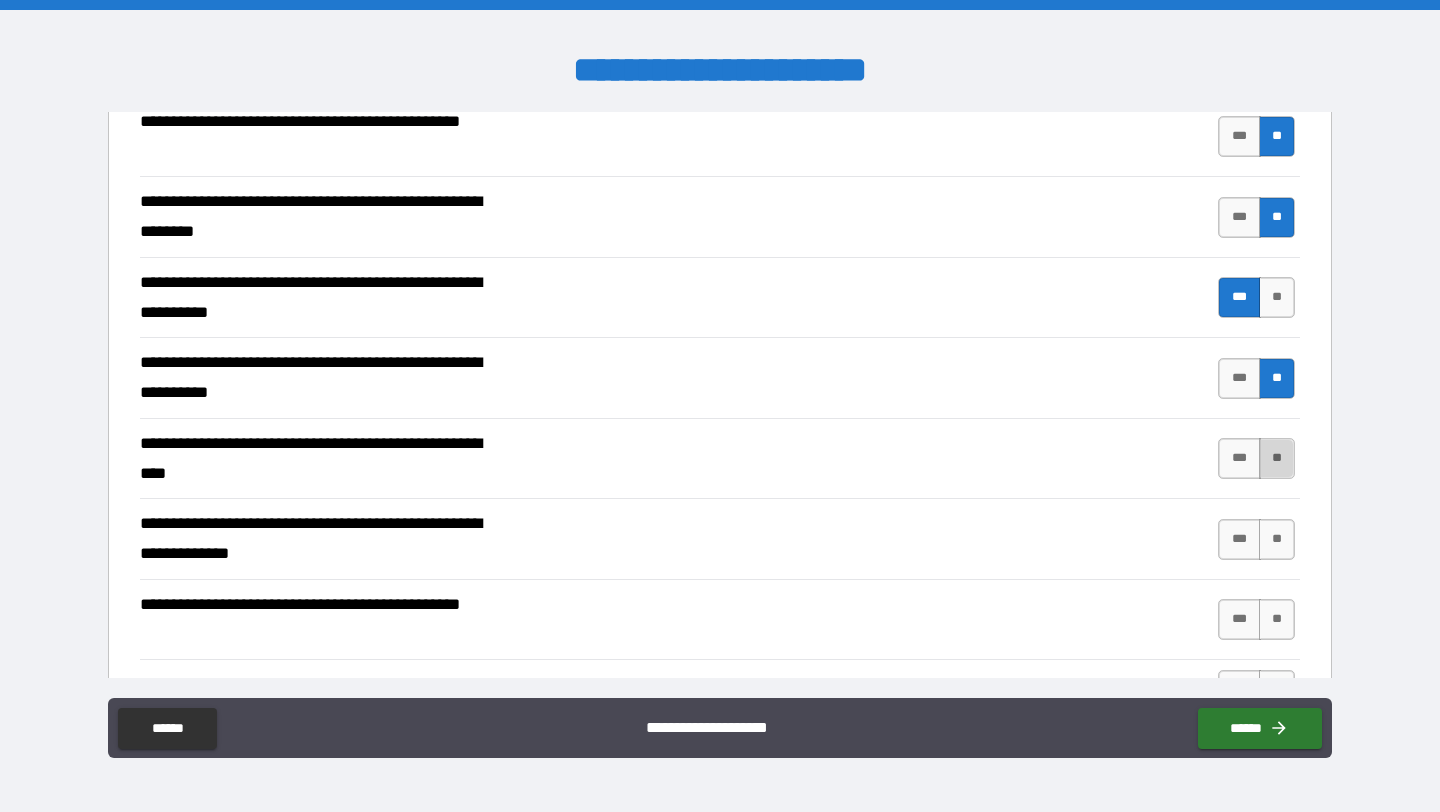 click on "**" at bounding box center (1277, 458) 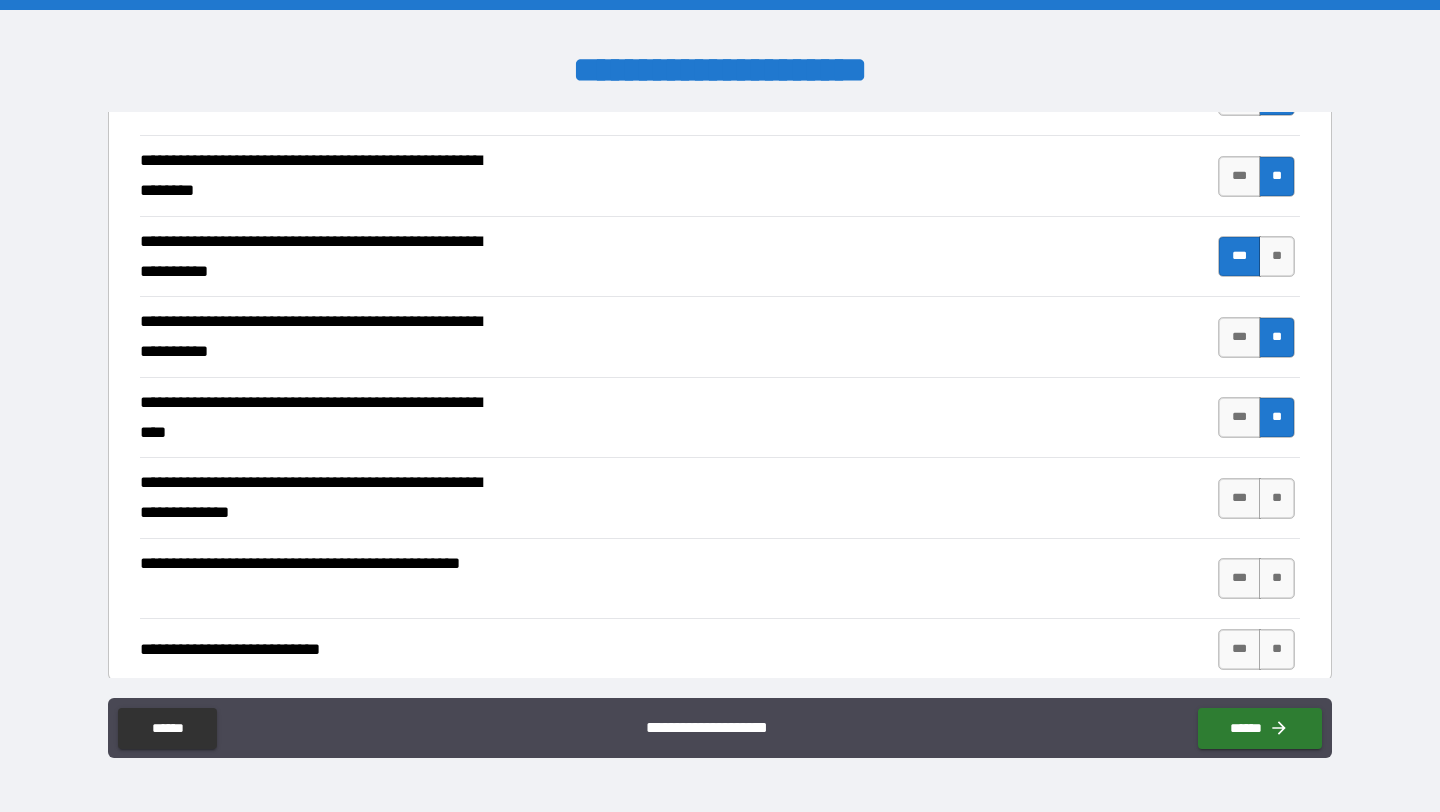 scroll, scrollTop: 355, scrollLeft: 0, axis: vertical 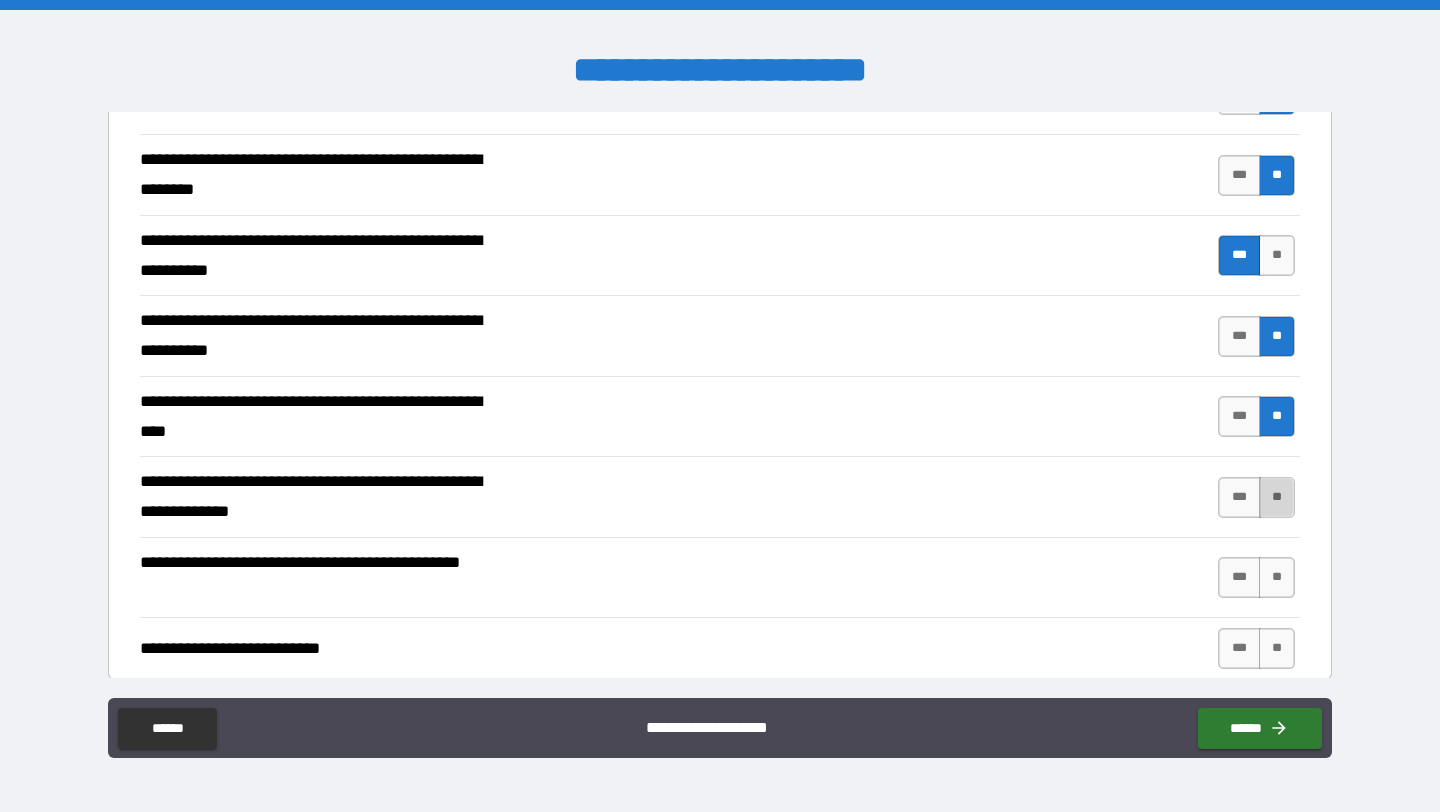 click on "**" at bounding box center (1277, 497) 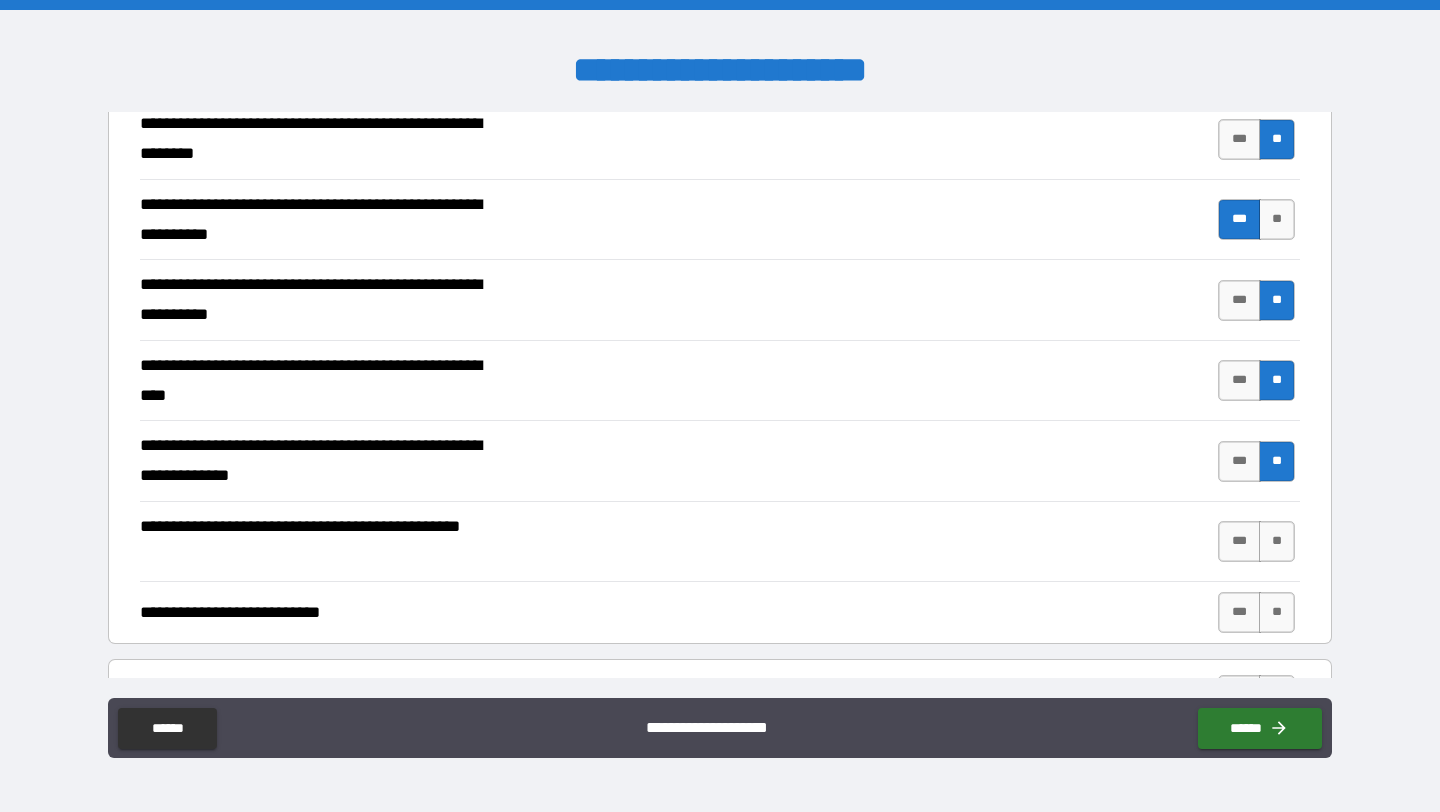 scroll, scrollTop: 419, scrollLeft: 0, axis: vertical 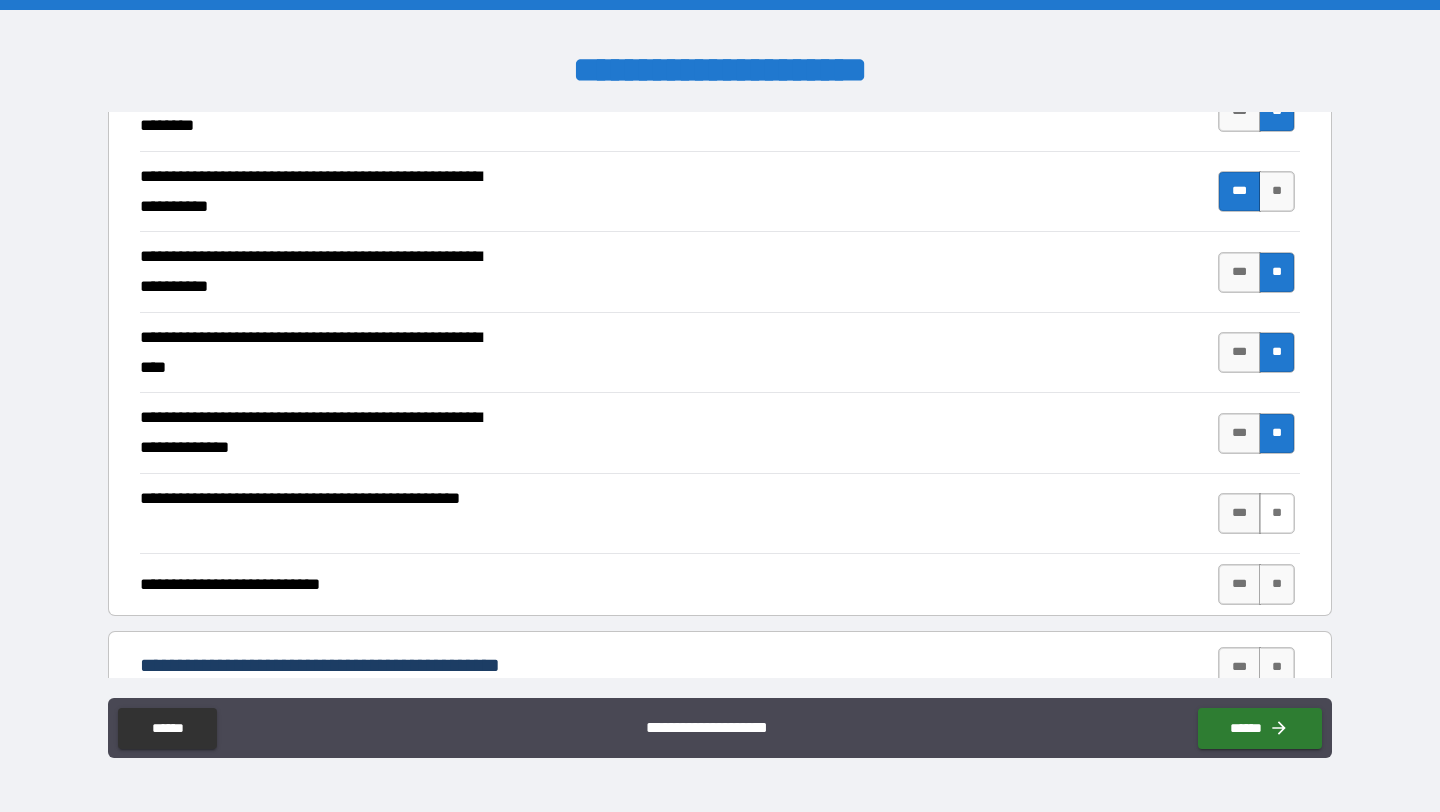 click on "**" at bounding box center [1277, 513] 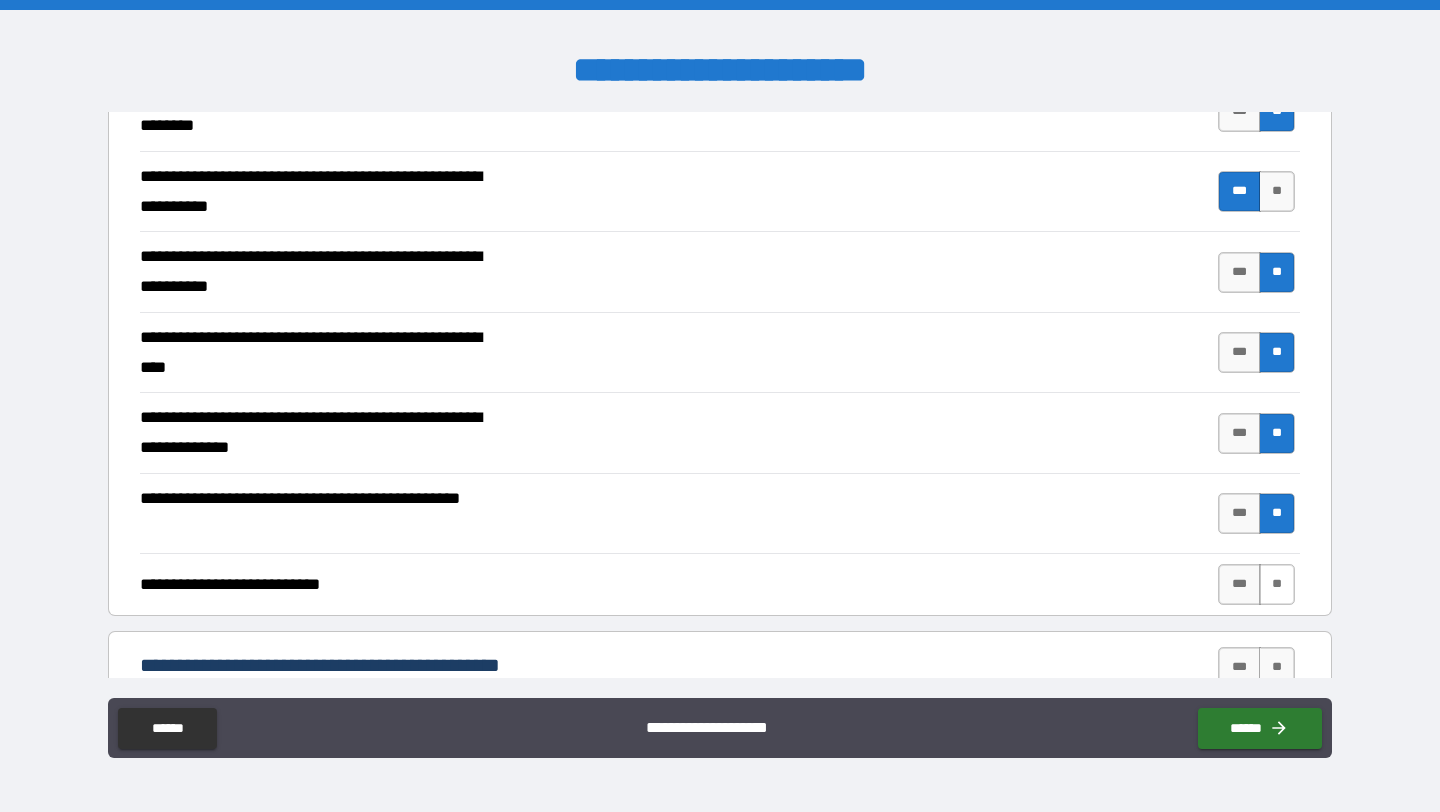 click on "**" at bounding box center (1277, 584) 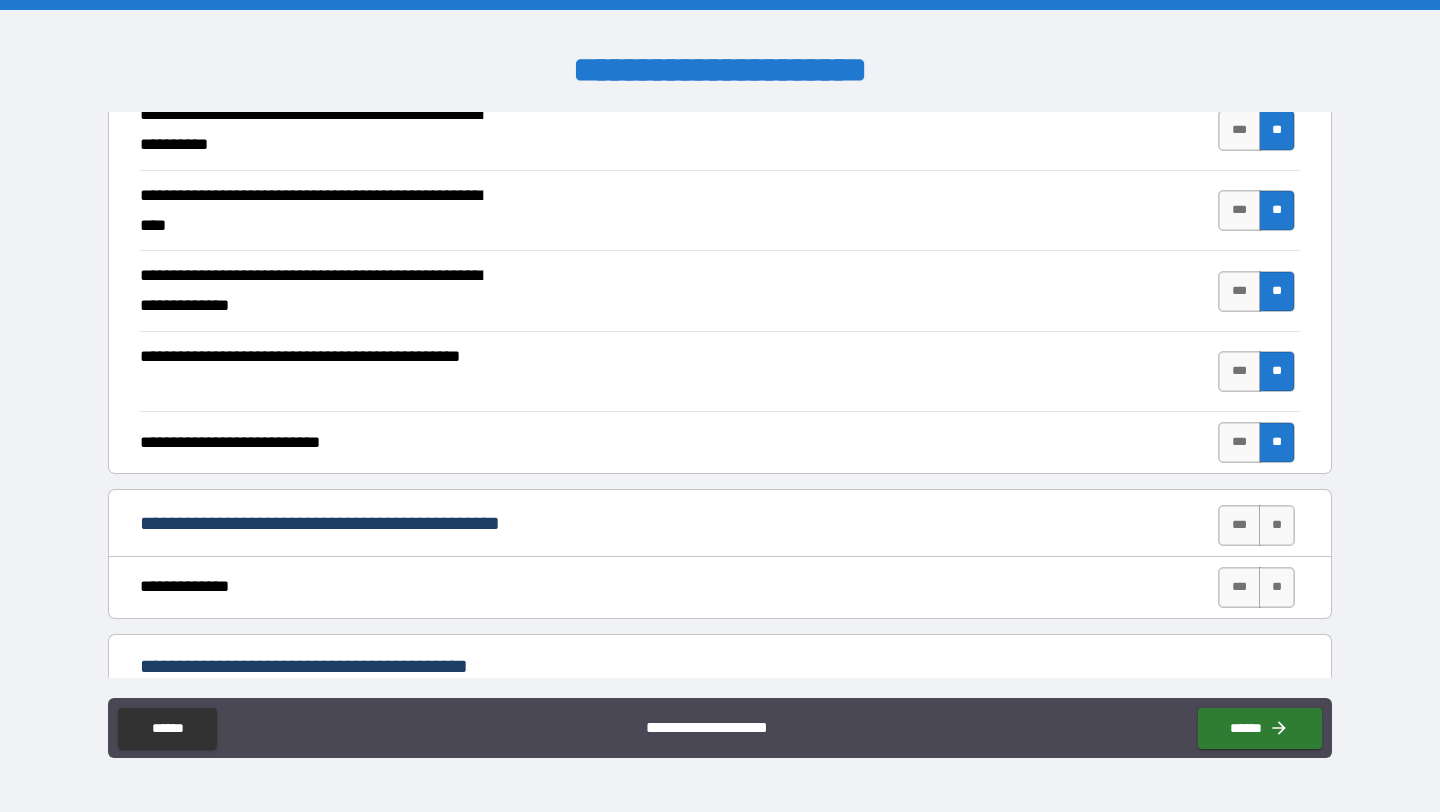 scroll, scrollTop: 790, scrollLeft: 0, axis: vertical 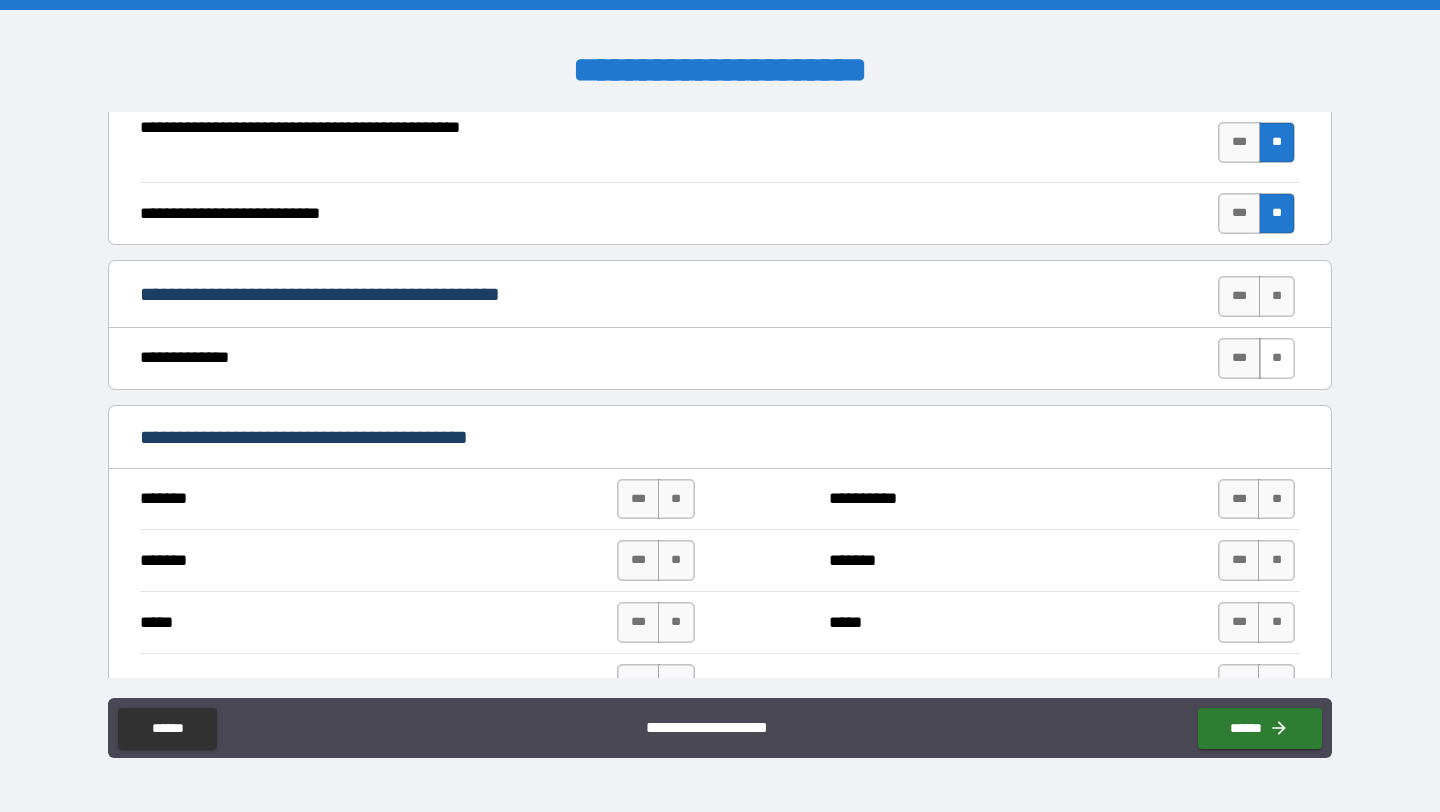 click on "**" at bounding box center [1277, 358] 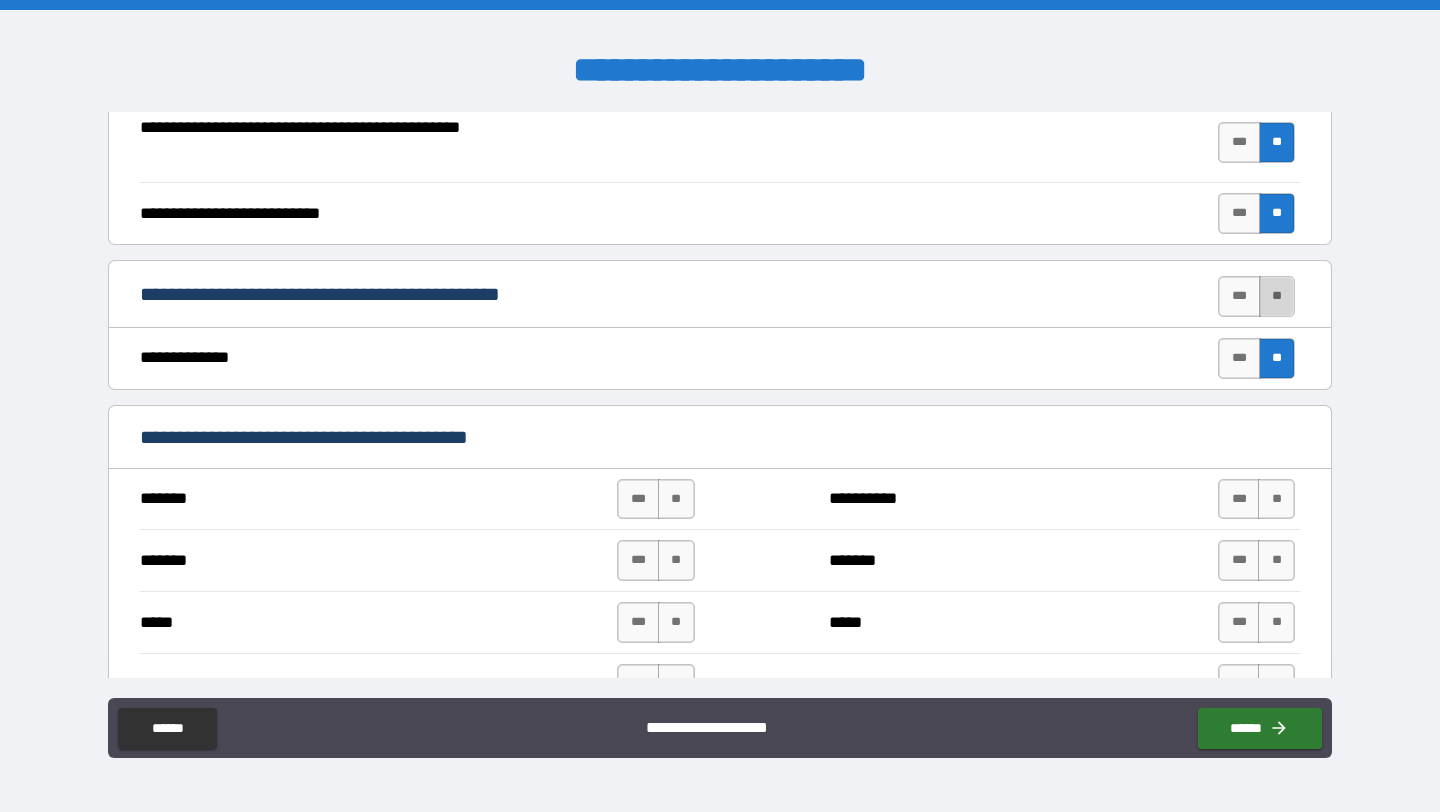 click on "**" at bounding box center (1277, 296) 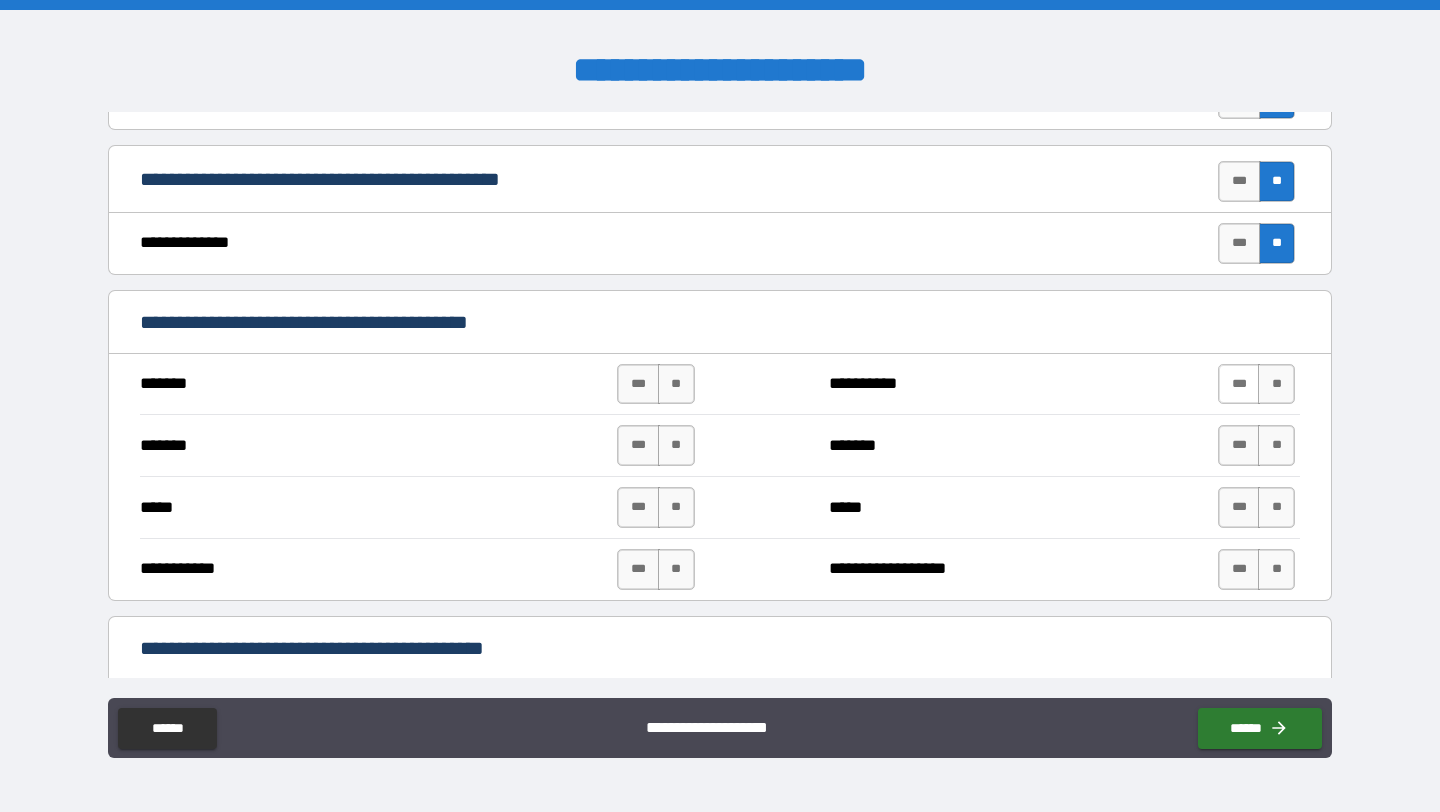scroll, scrollTop: 908, scrollLeft: 0, axis: vertical 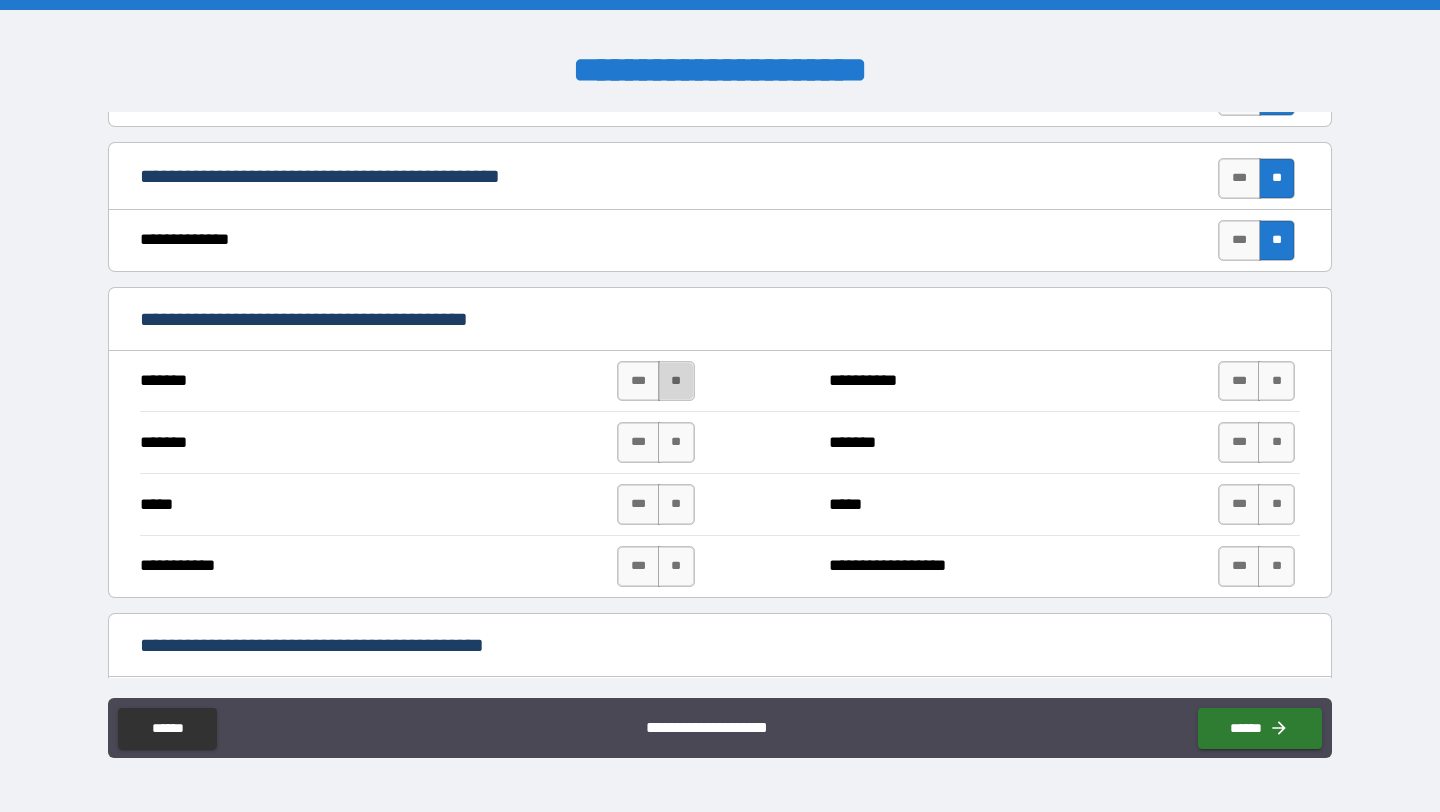 click on "**" at bounding box center (676, 381) 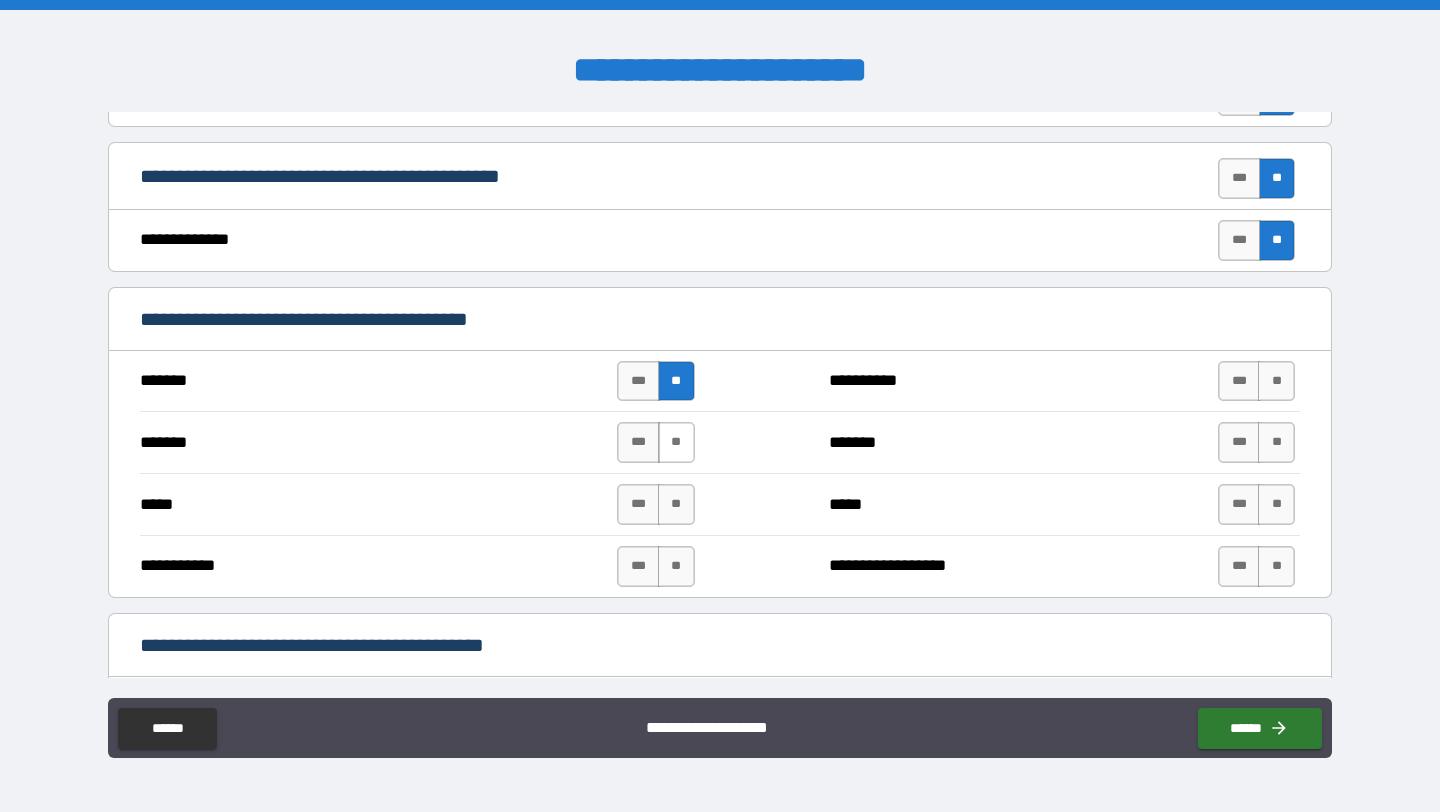 click on "**" at bounding box center (676, 442) 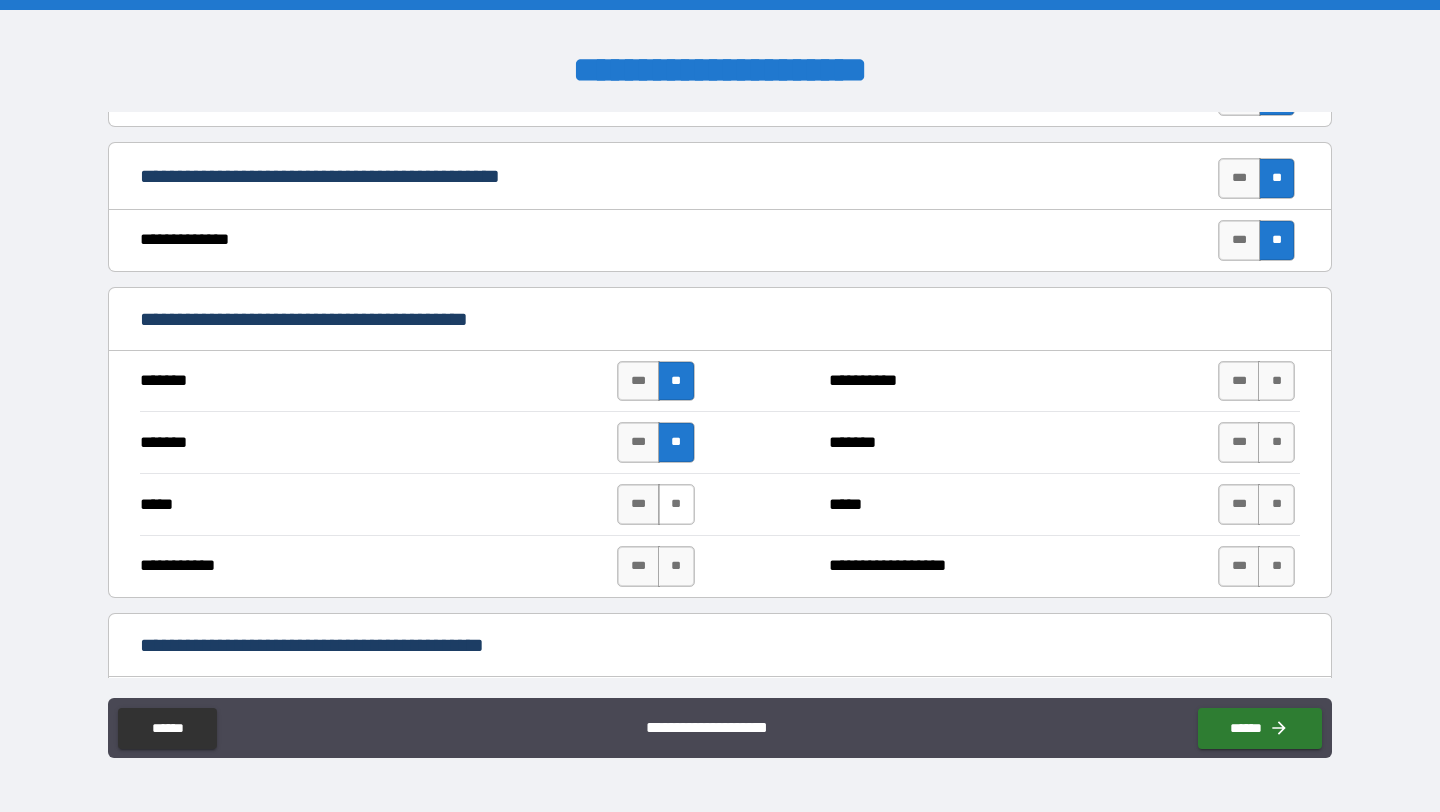 click on "**" at bounding box center [676, 504] 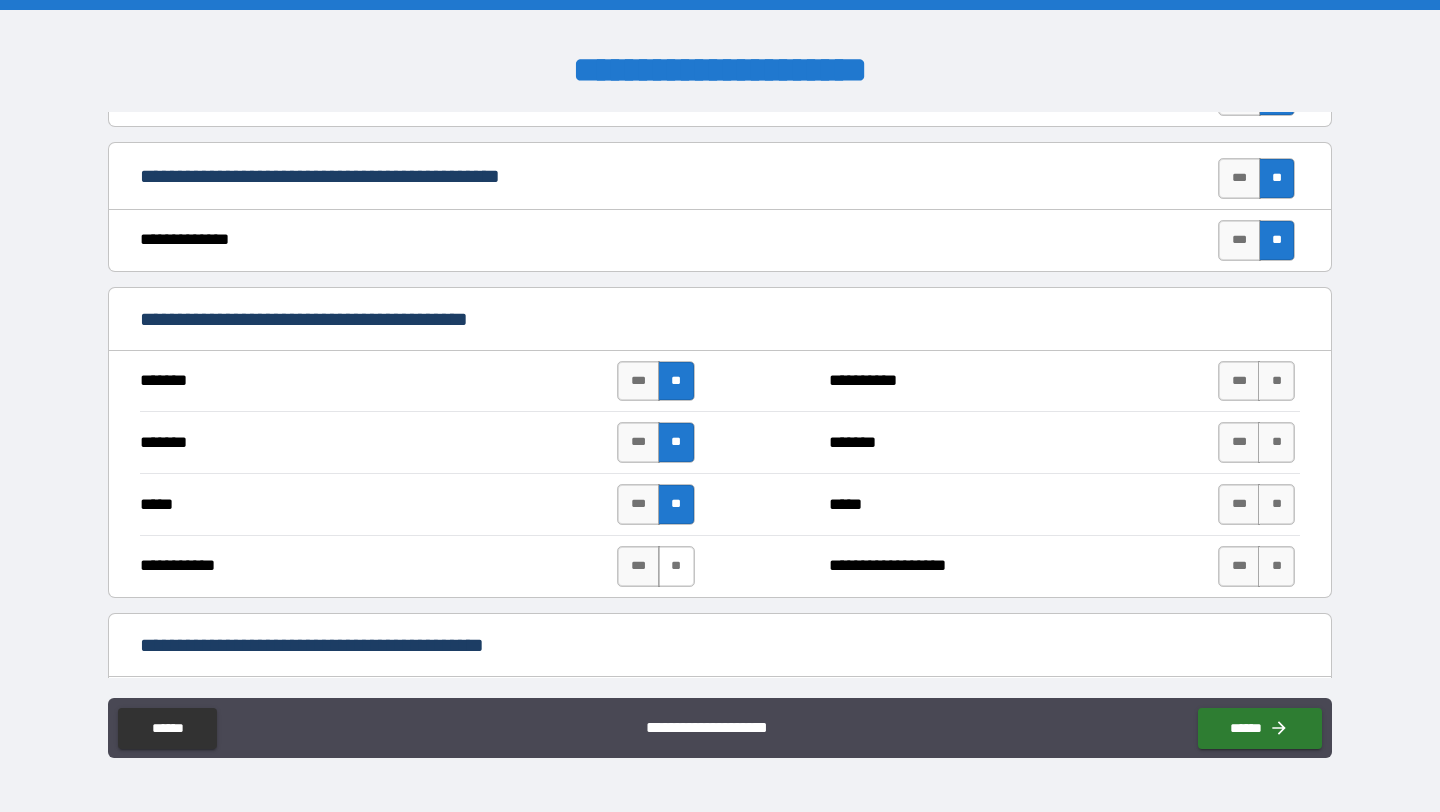 click on "**" at bounding box center [676, 566] 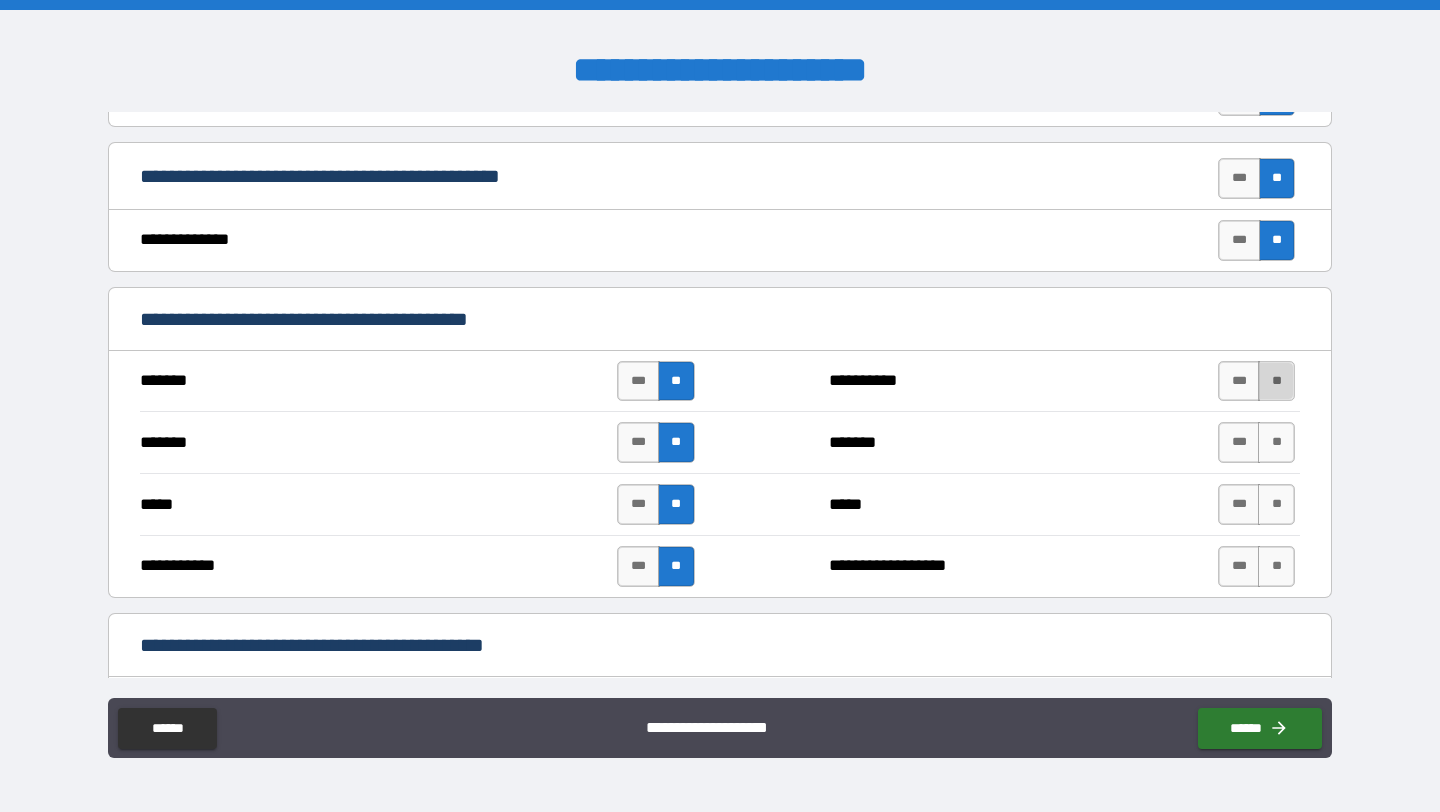 click on "**" at bounding box center [1276, 381] 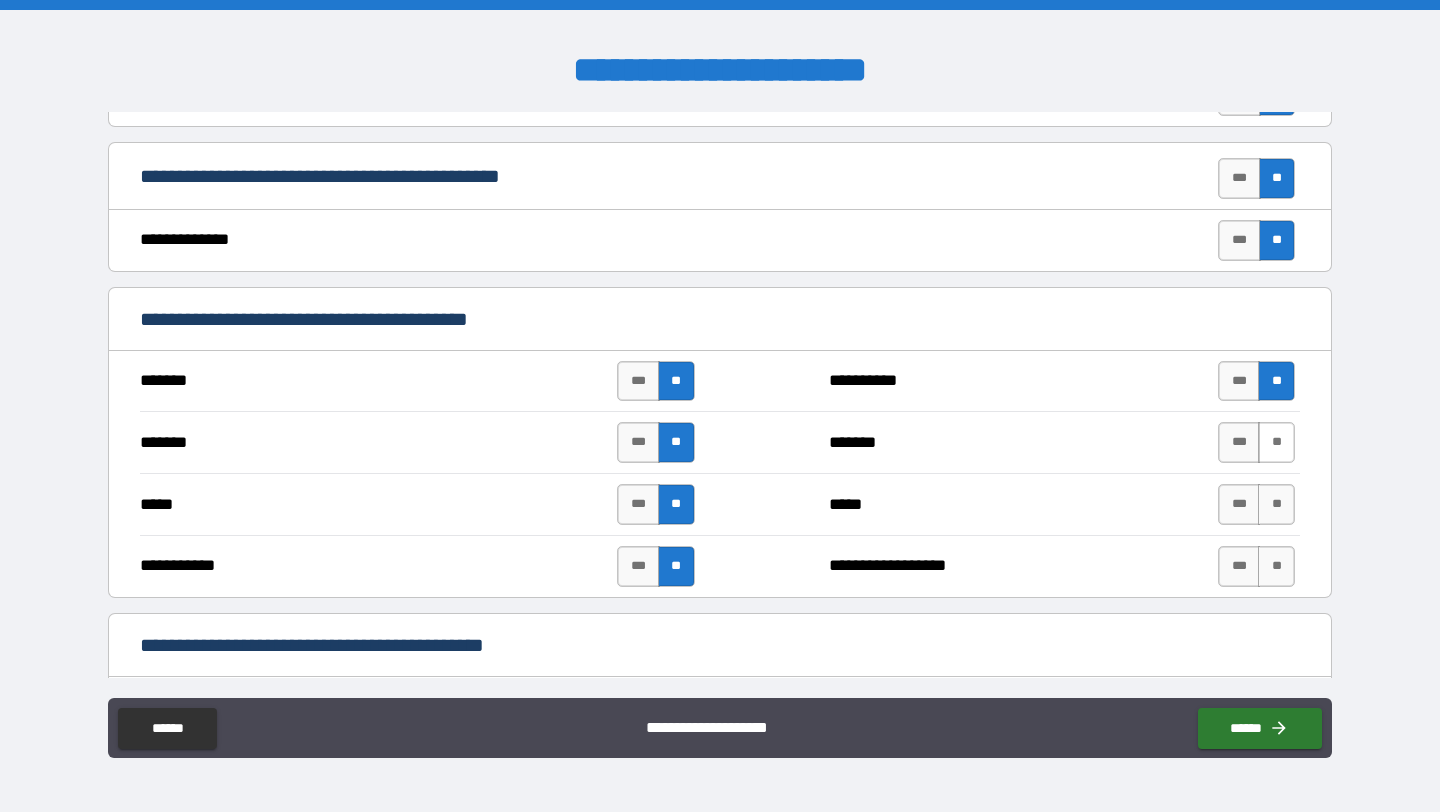 click on "**" at bounding box center [1276, 442] 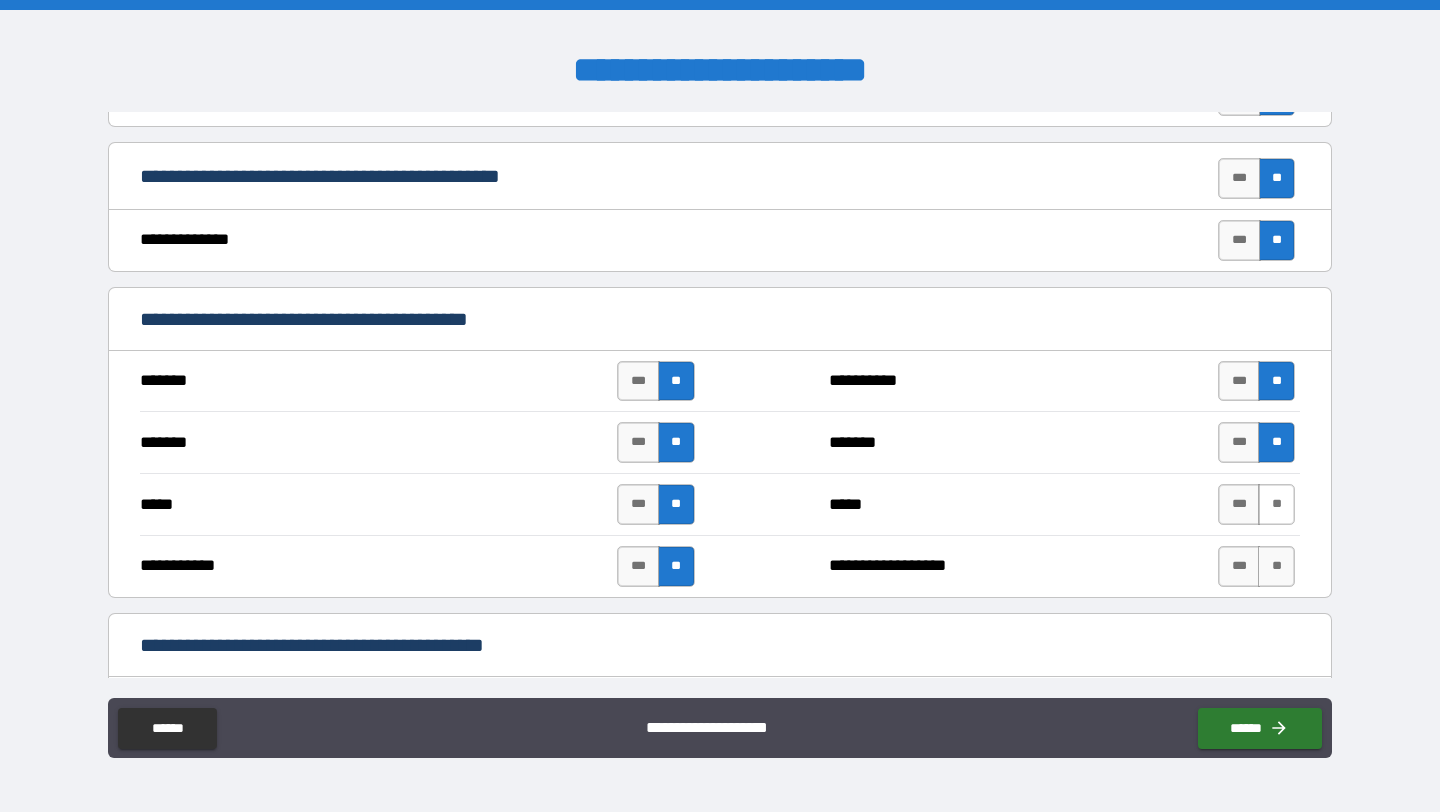 click on "**" at bounding box center (1276, 504) 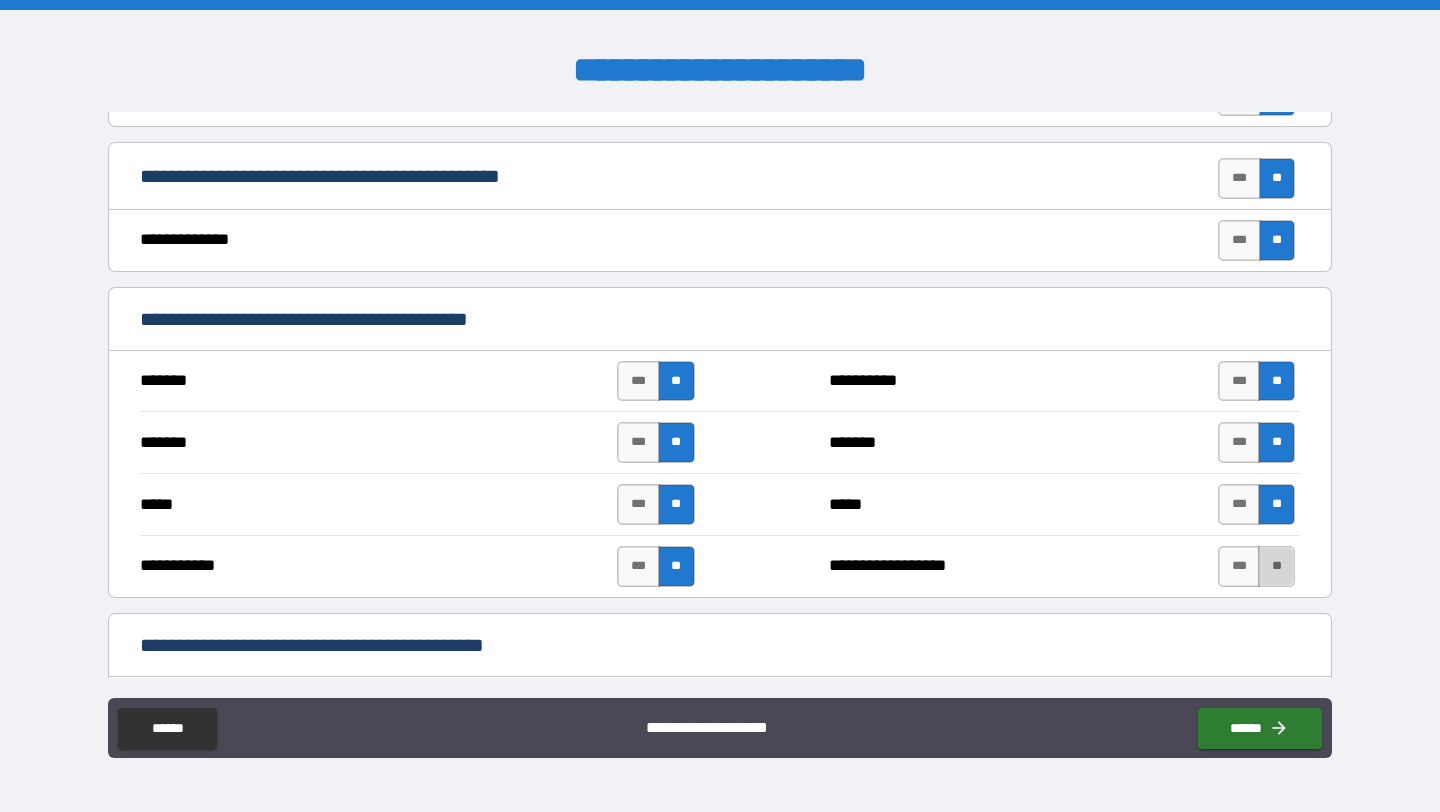 click on "**" at bounding box center [1276, 566] 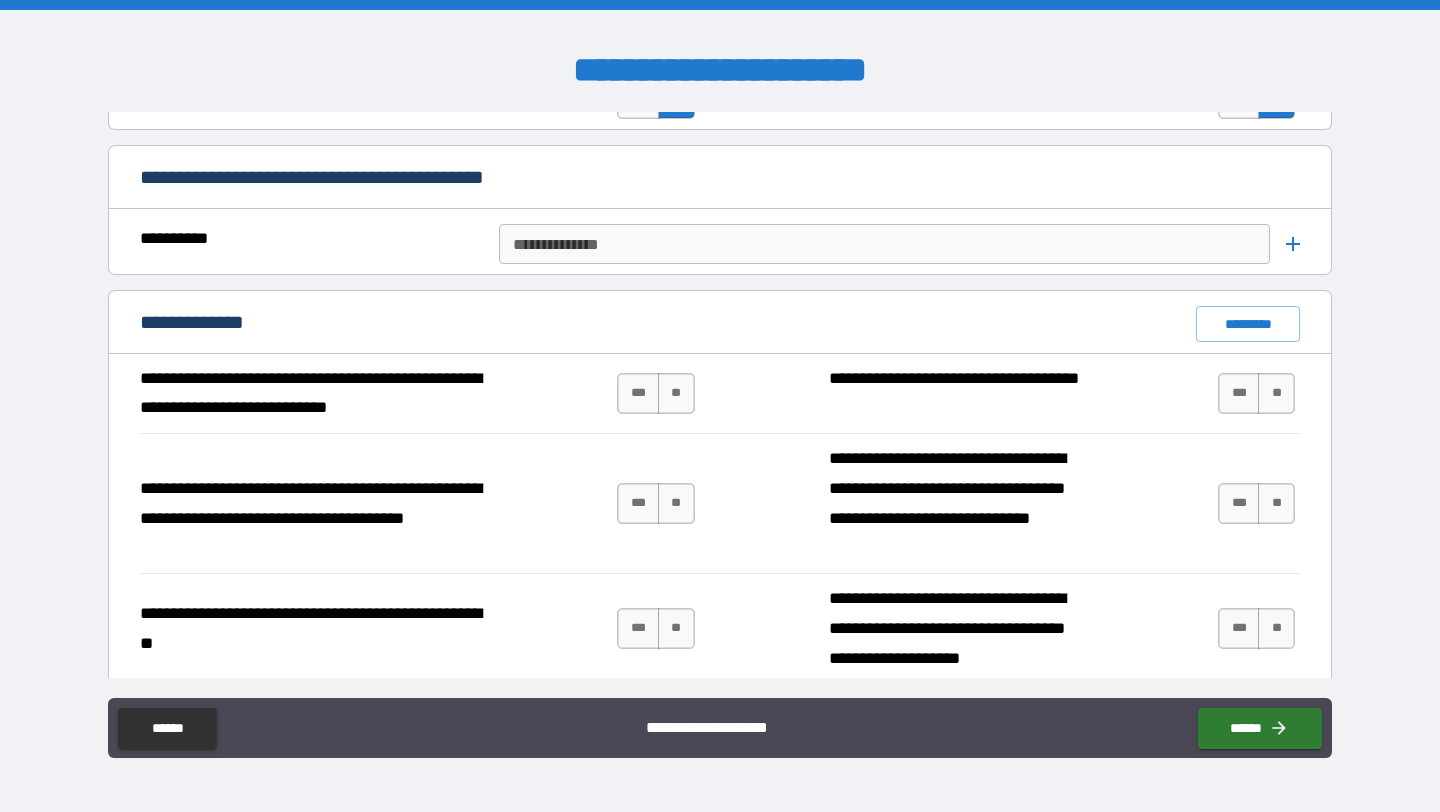 scroll, scrollTop: 1371, scrollLeft: 0, axis: vertical 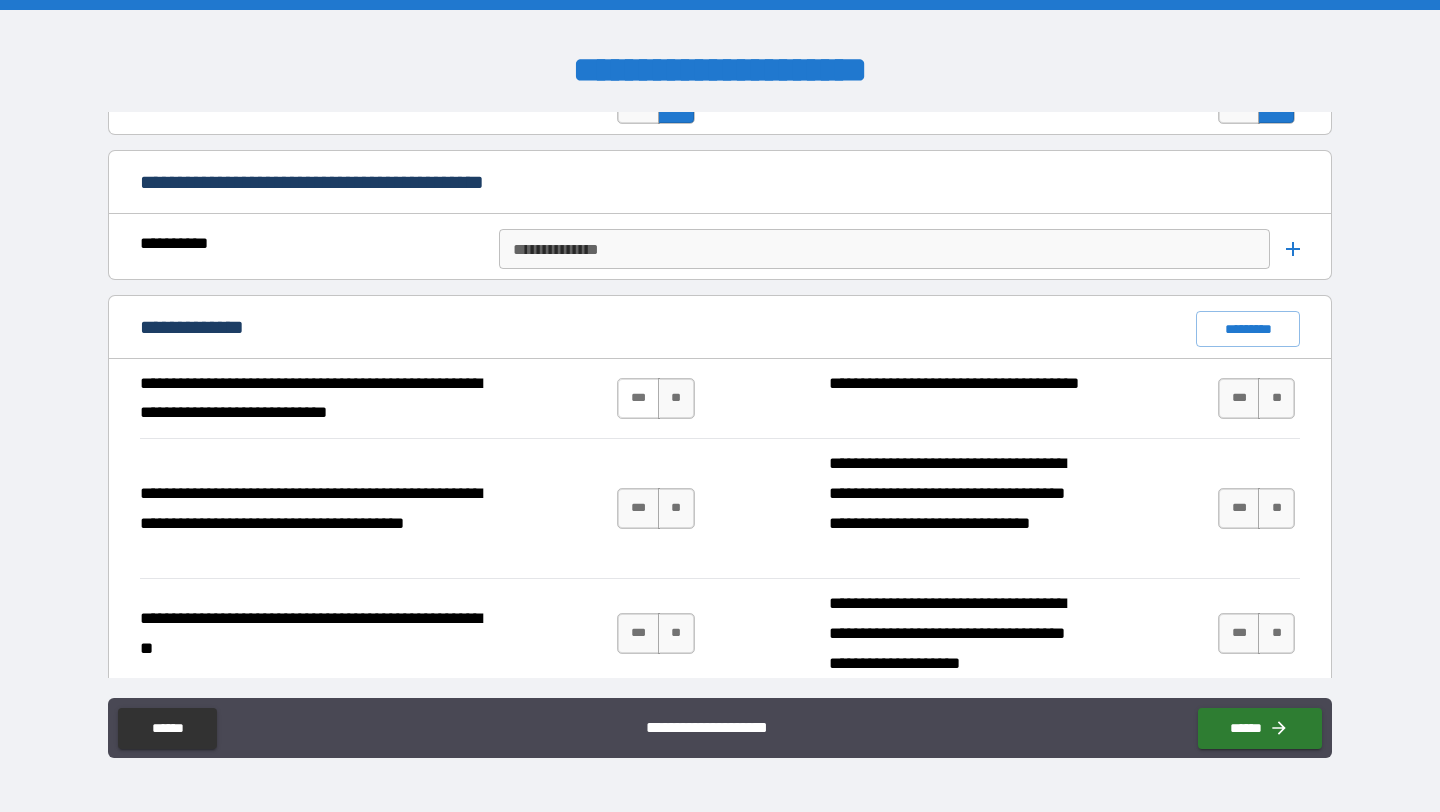 click on "***" at bounding box center [638, 398] 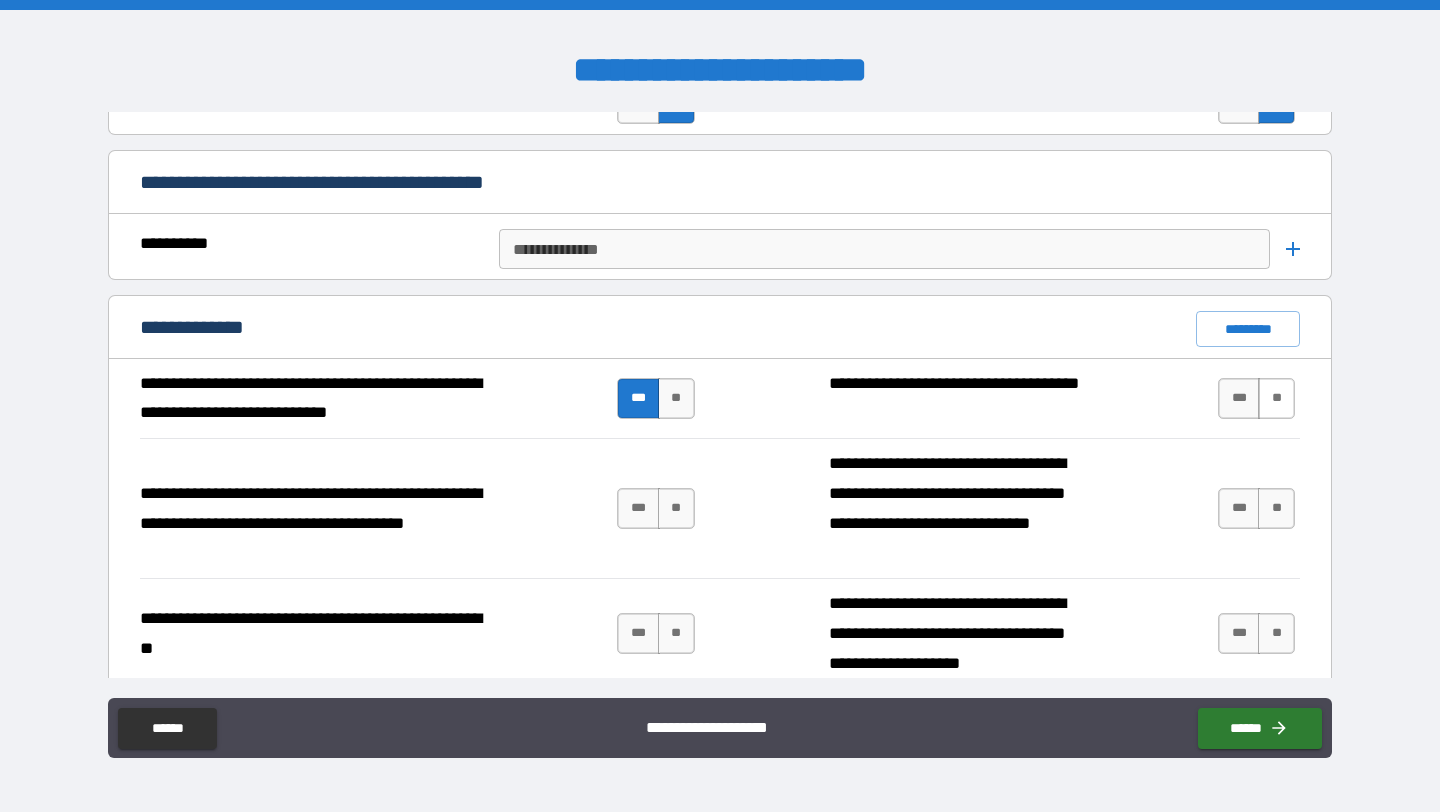 click on "**" at bounding box center (1276, 398) 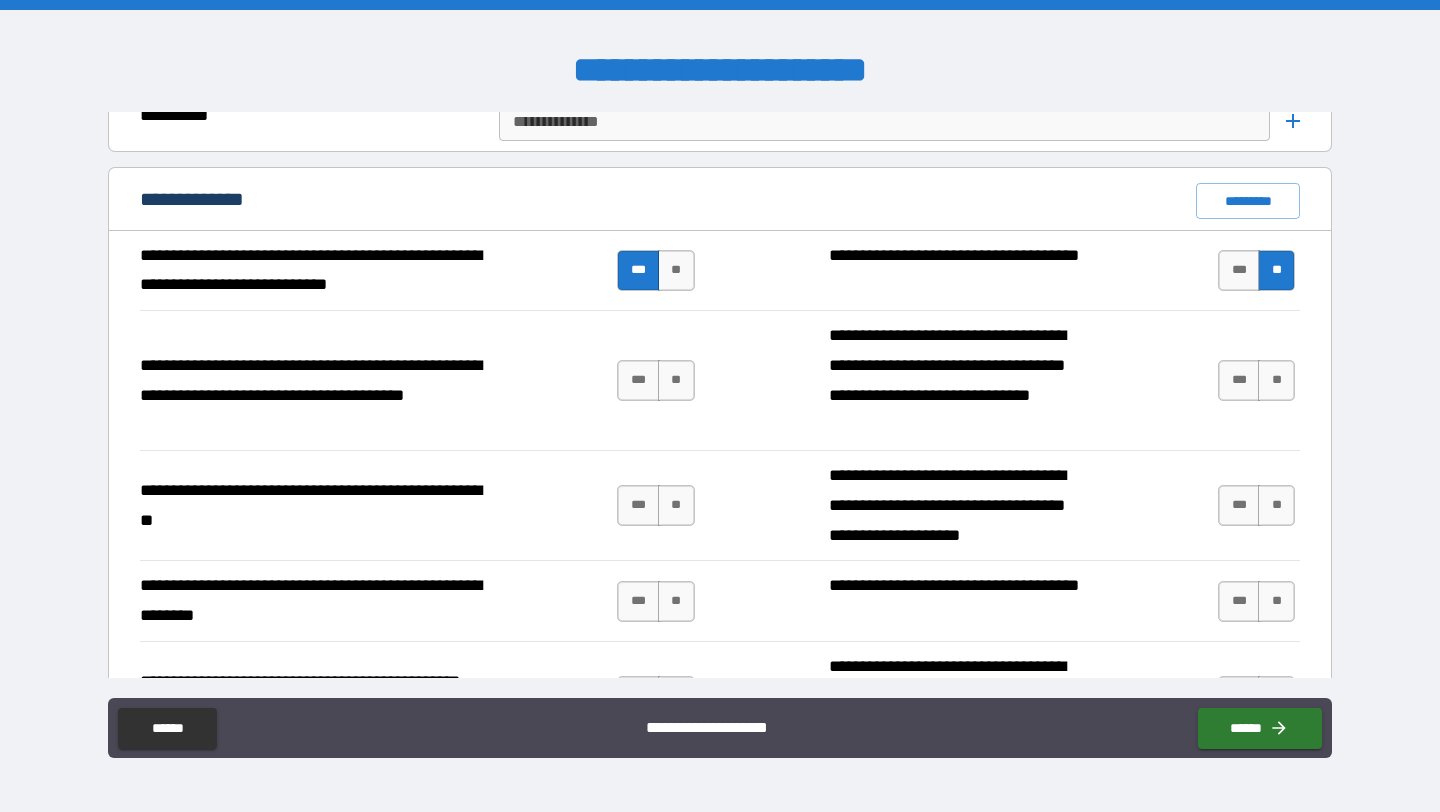 scroll, scrollTop: 1507, scrollLeft: 0, axis: vertical 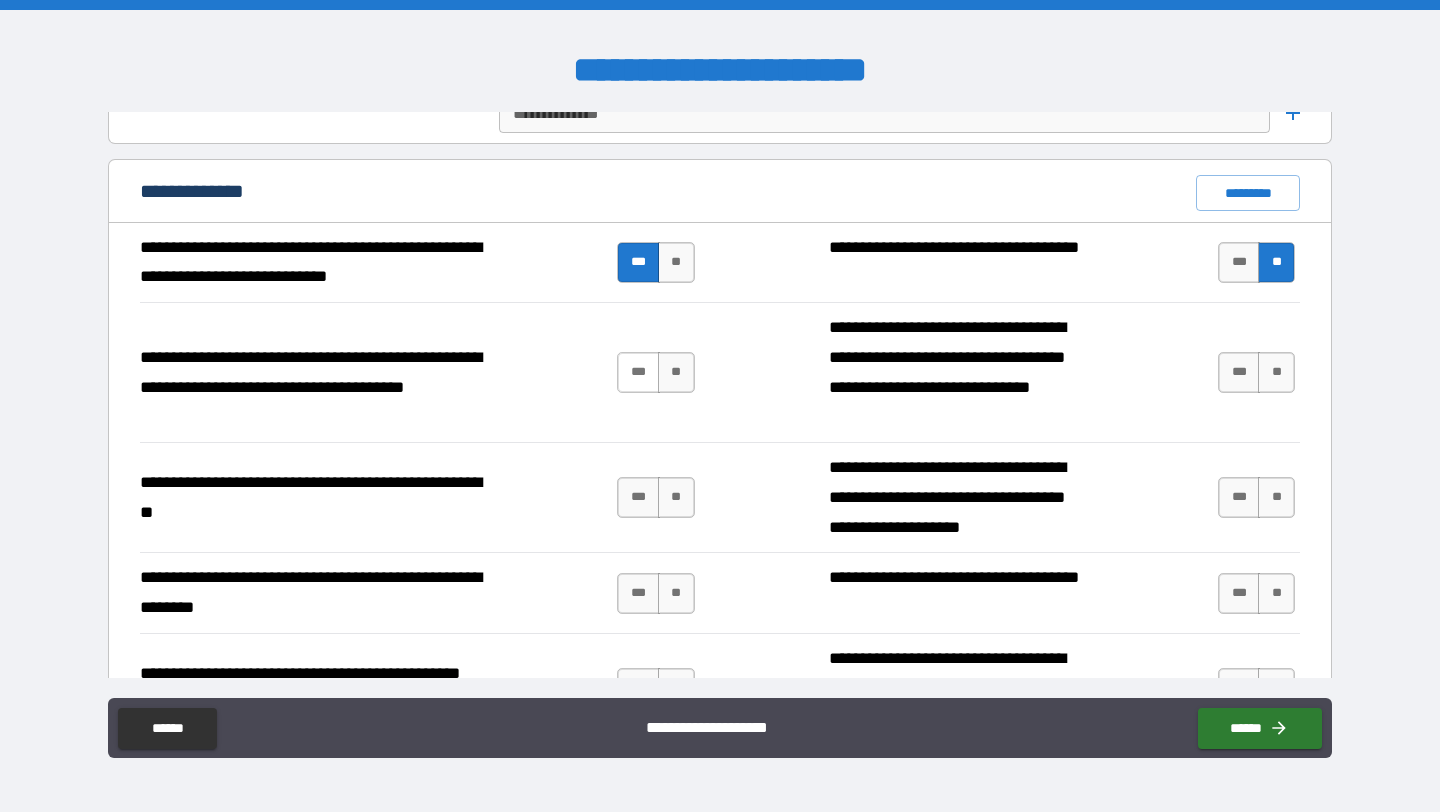 click on "***" at bounding box center (638, 372) 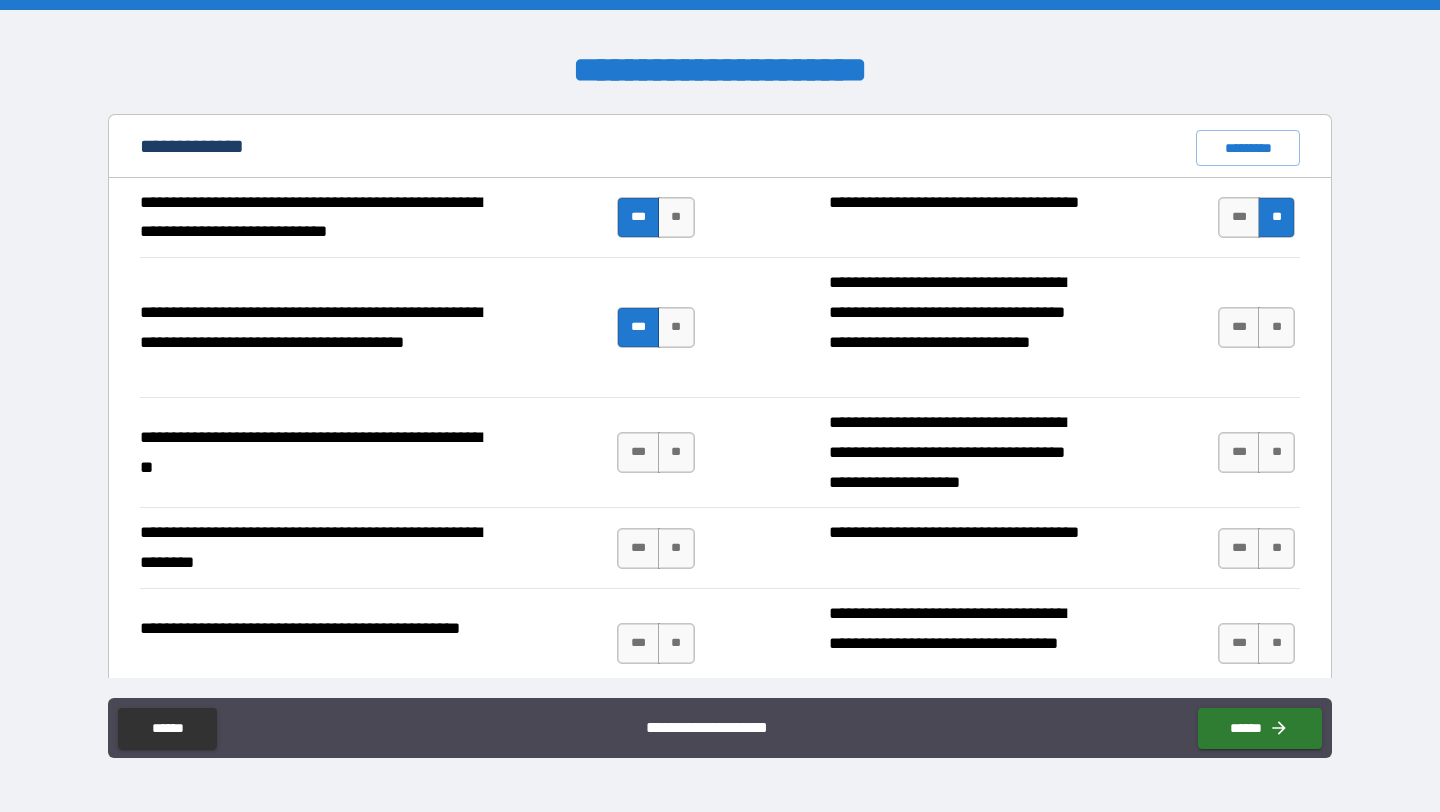 scroll, scrollTop: 1571, scrollLeft: 0, axis: vertical 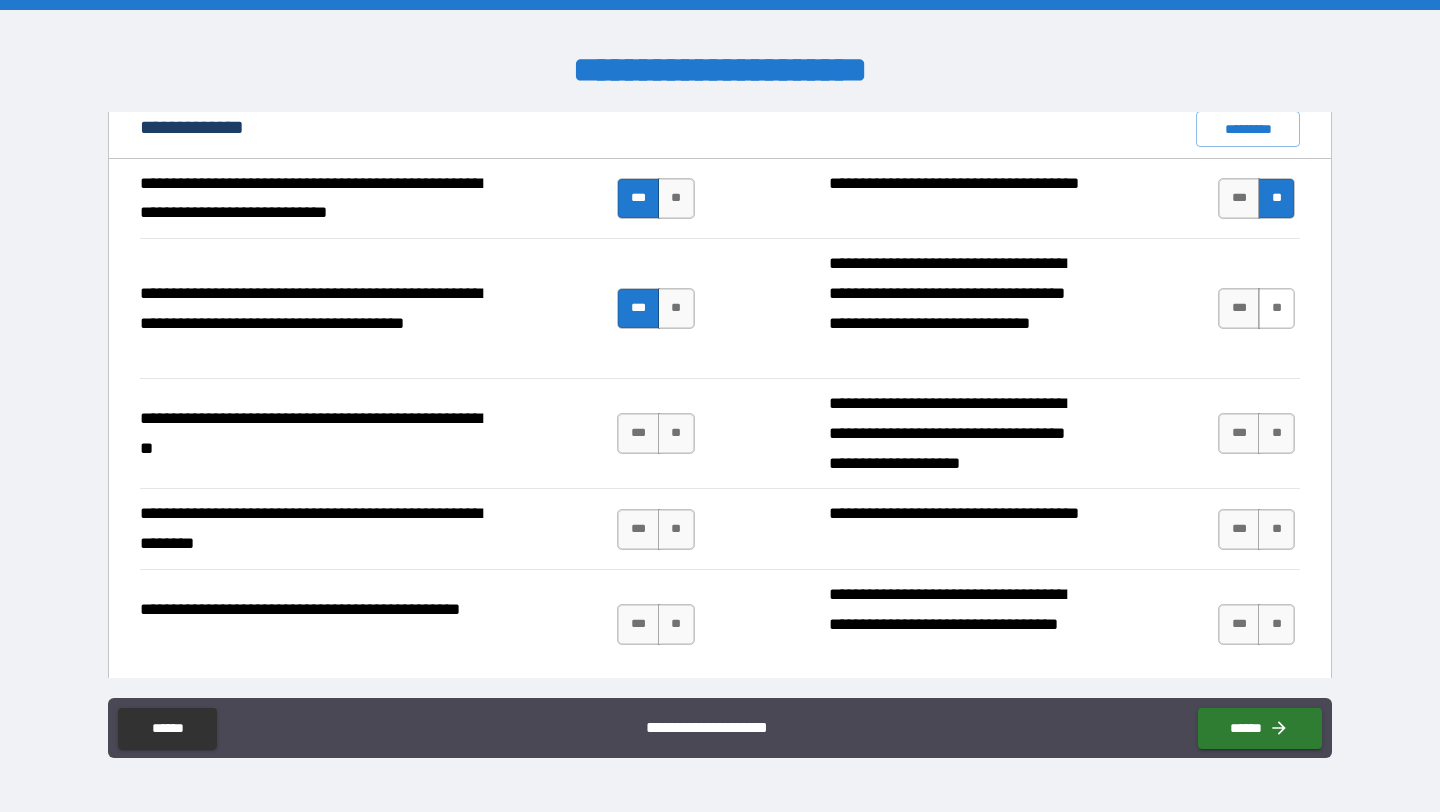 click on "**" at bounding box center (1276, 308) 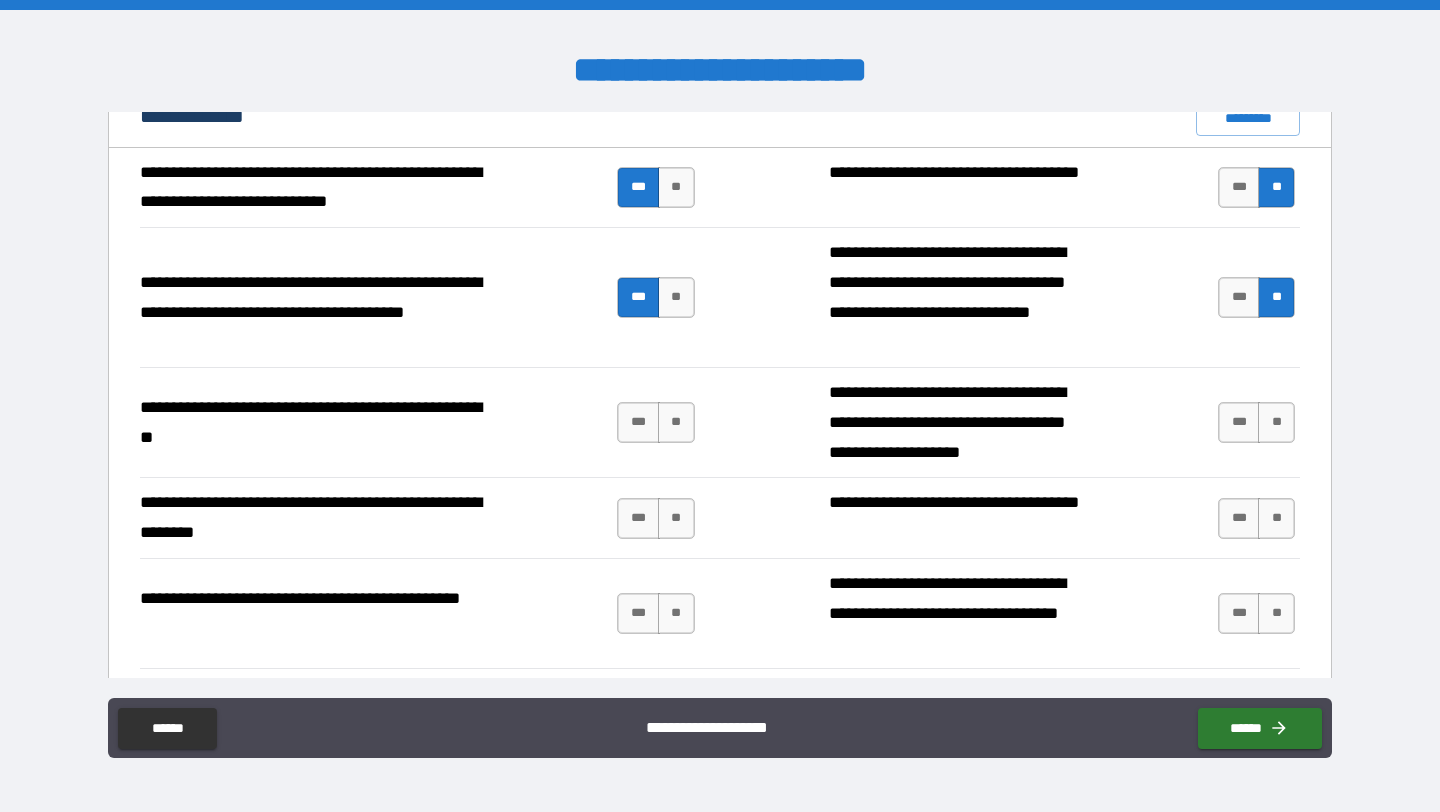 scroll, scrollTop: 1584, scrollLeft: 0, axis: vertical 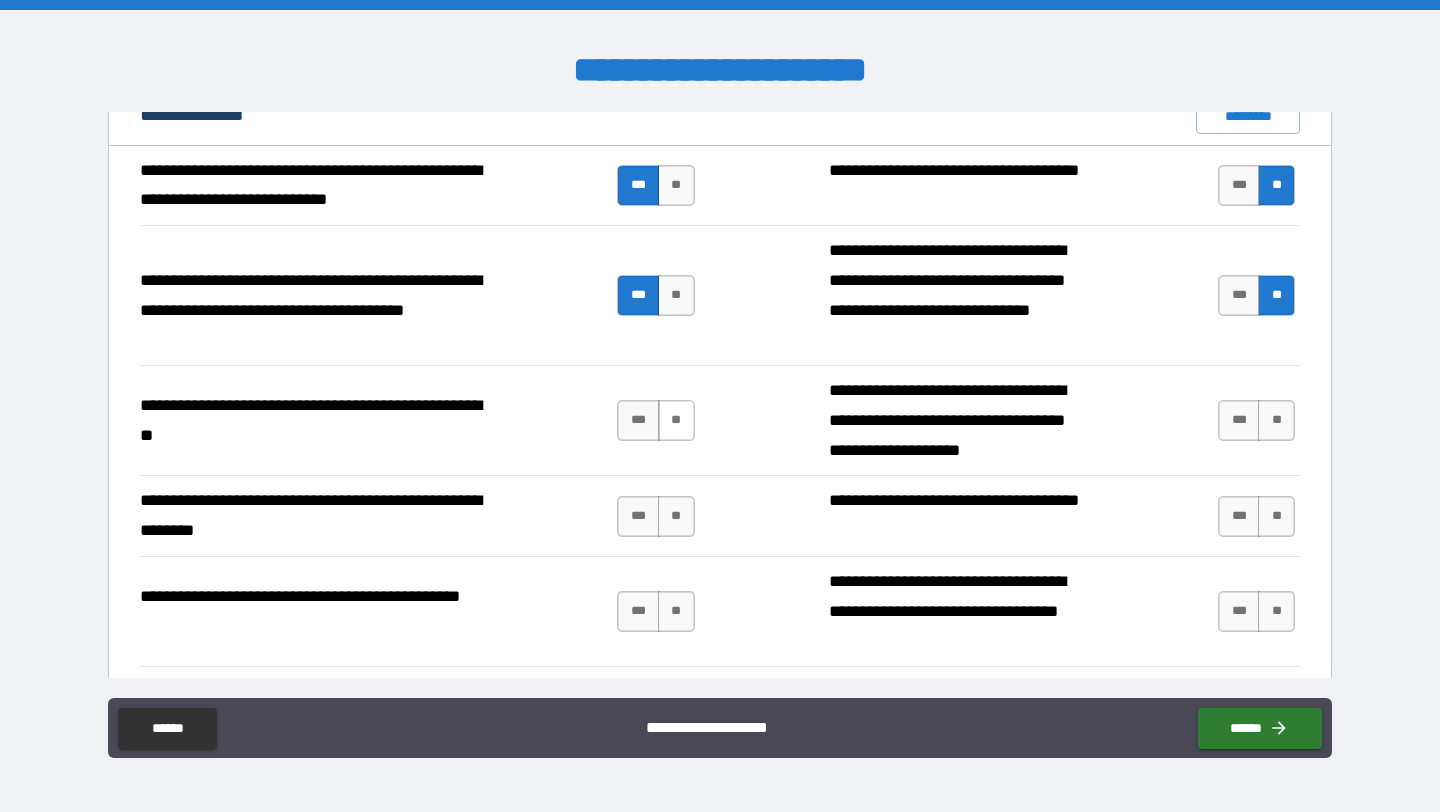 click on "**" at bounding box center [676, 420] 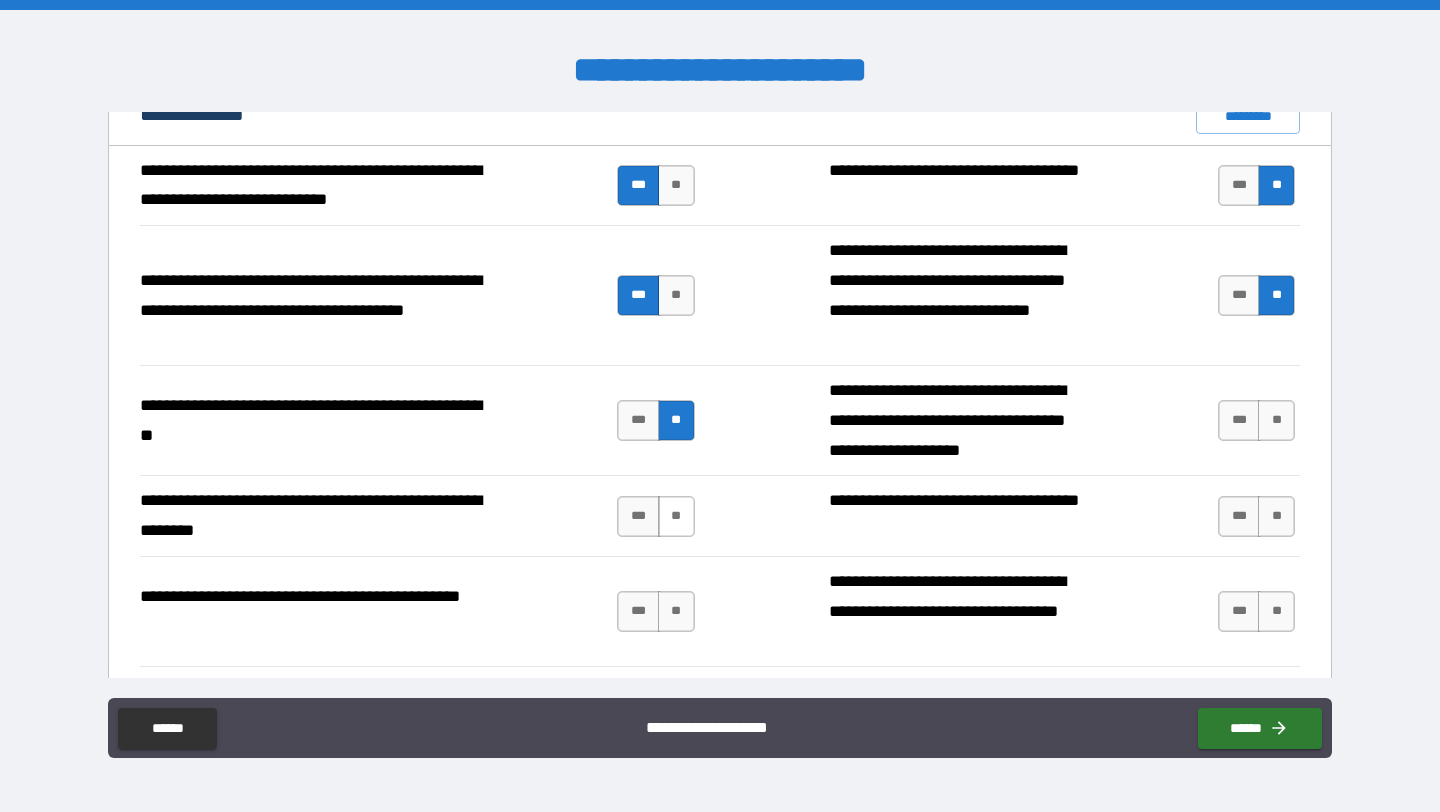 click on "**" at bounding box center [676, 516] 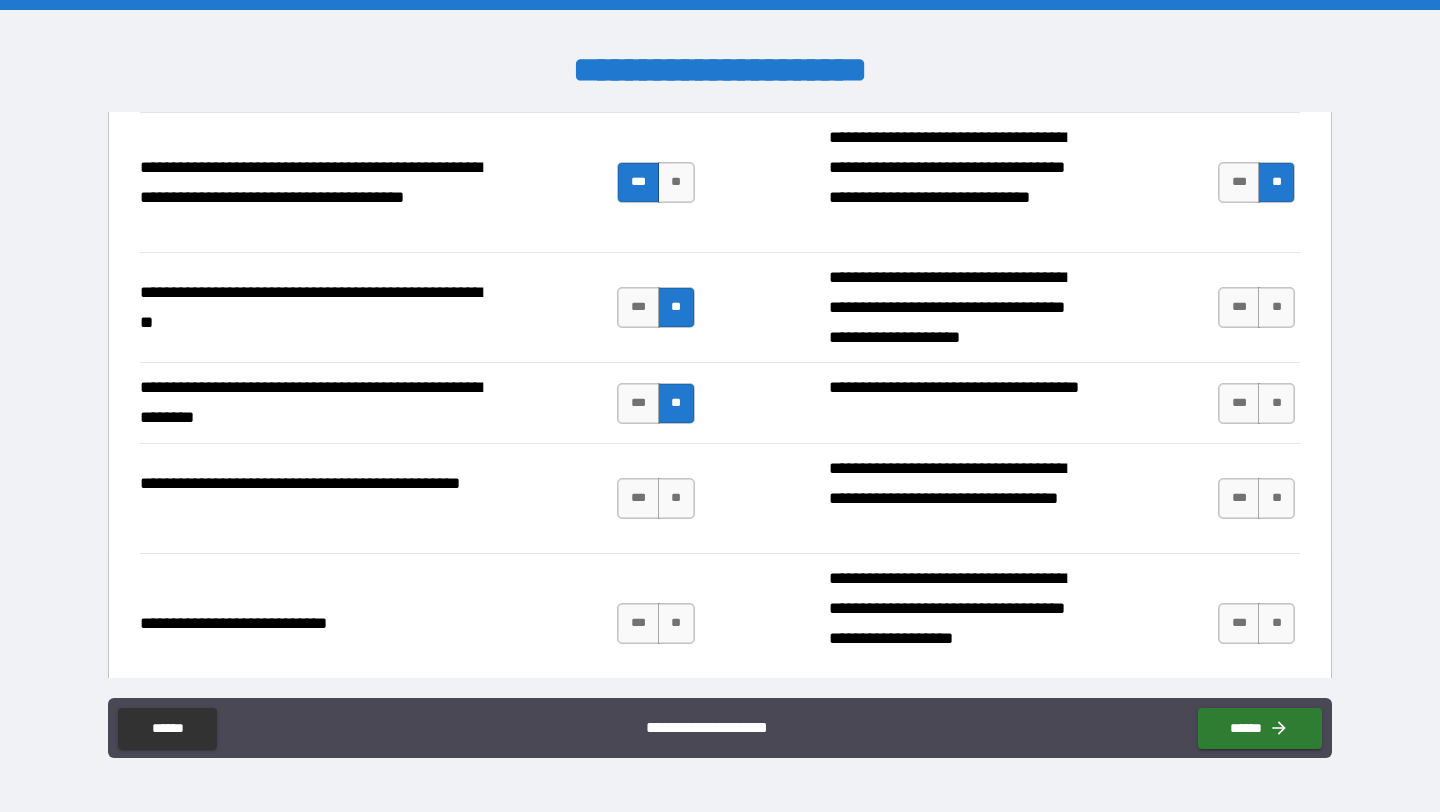 scroll, scrollTop: 1706, scrollLeft: 0, axis: vertical 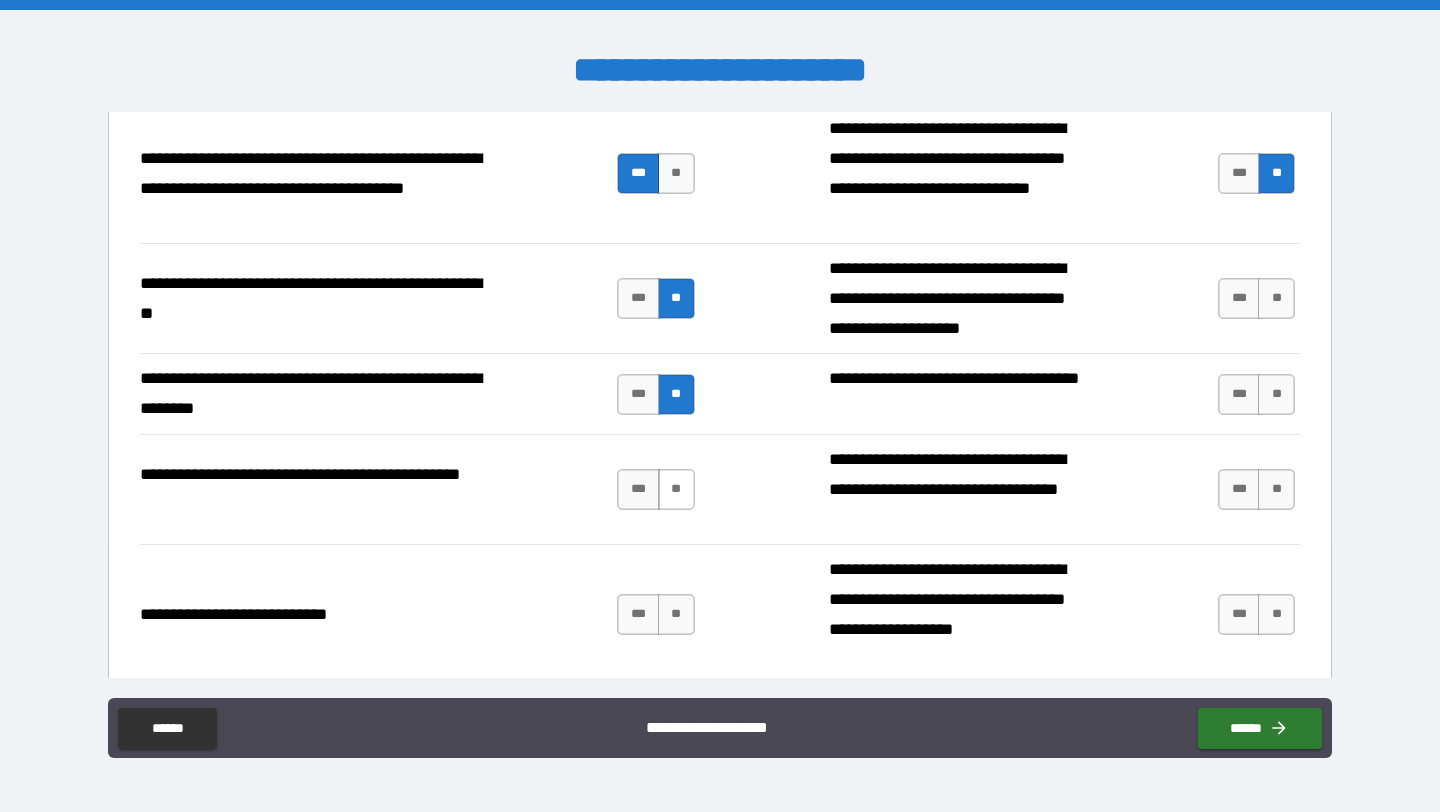 click on "**" at bounding box center (676, 489) 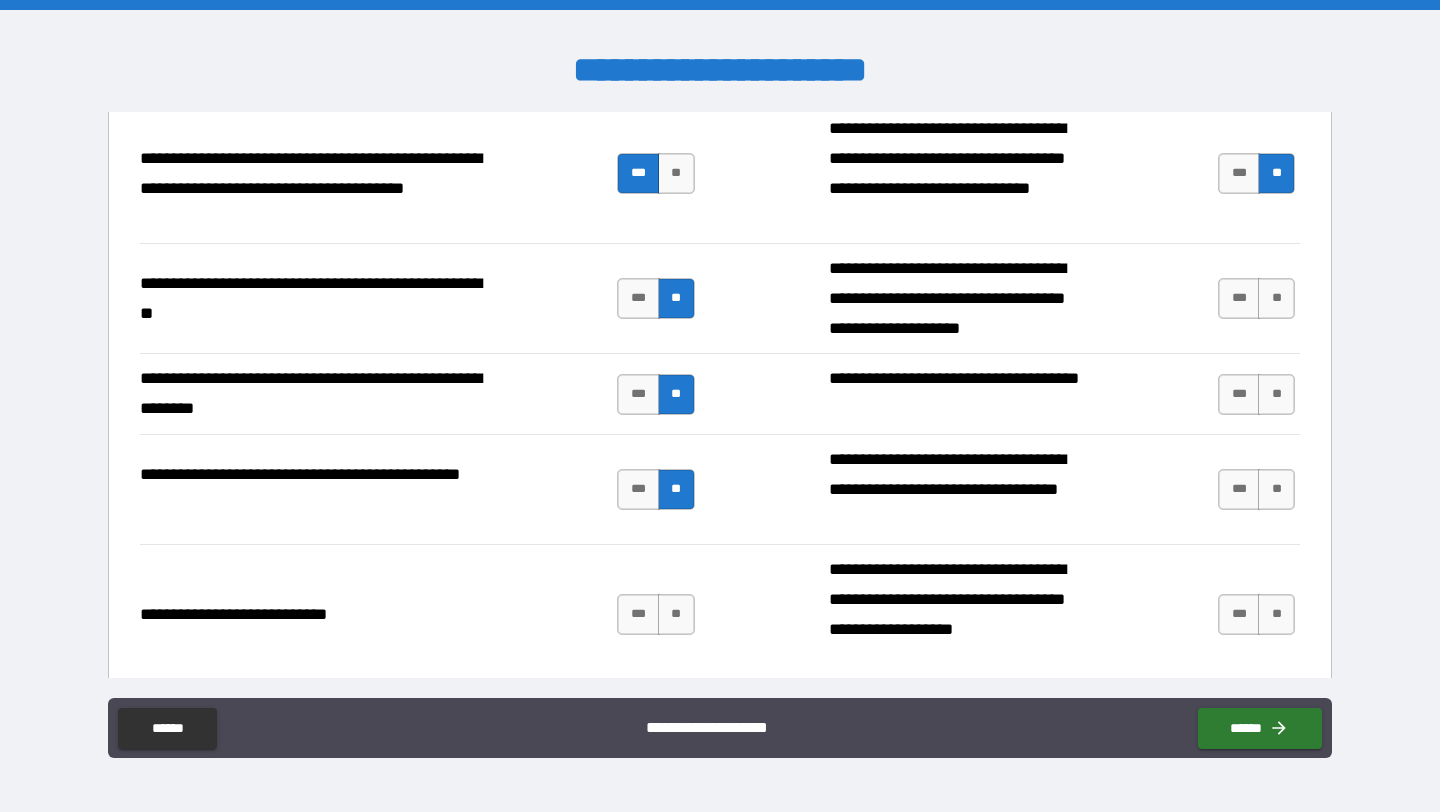 click on "*** **" at bounding box center [1259, 298] 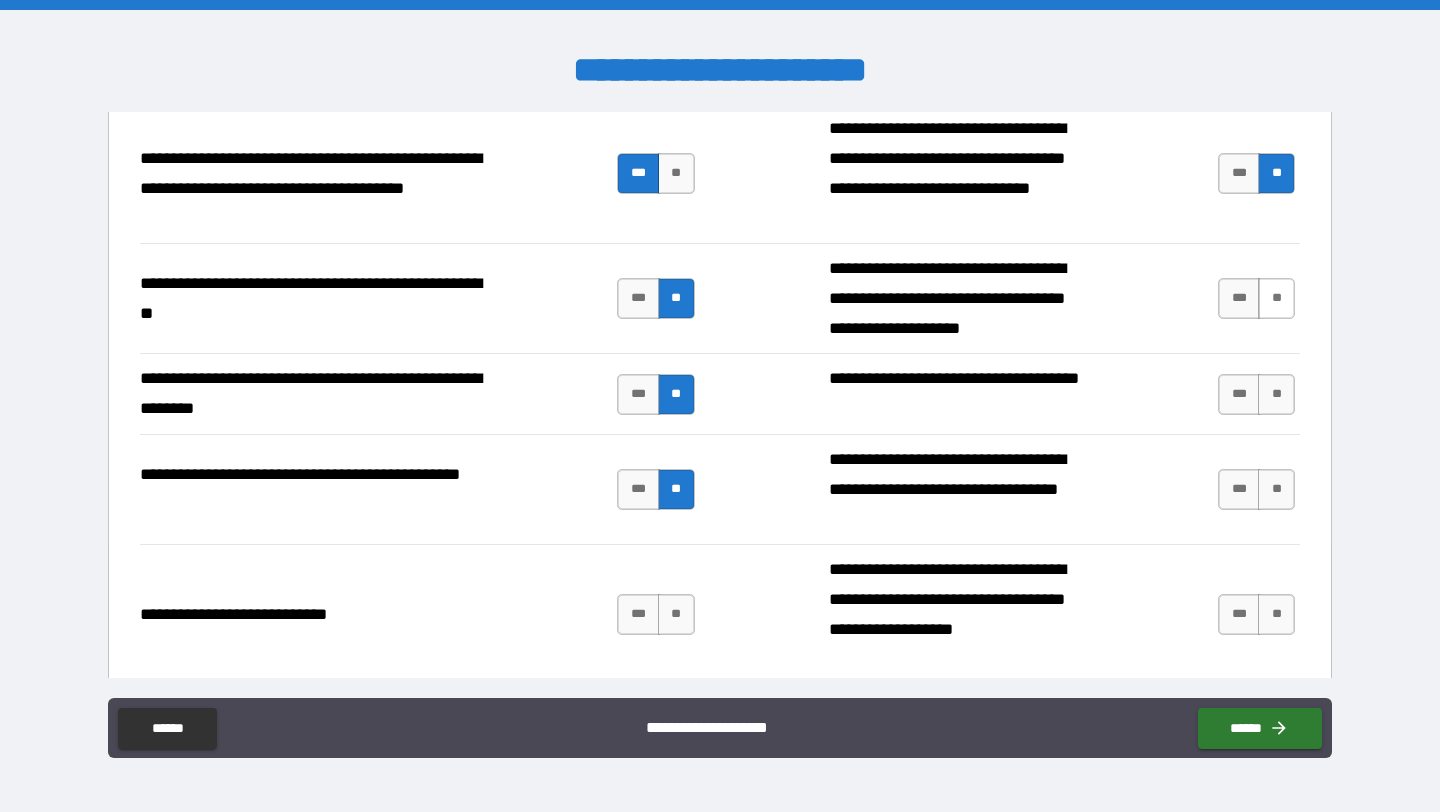 click on "**" at bounding box center (1276, 298) 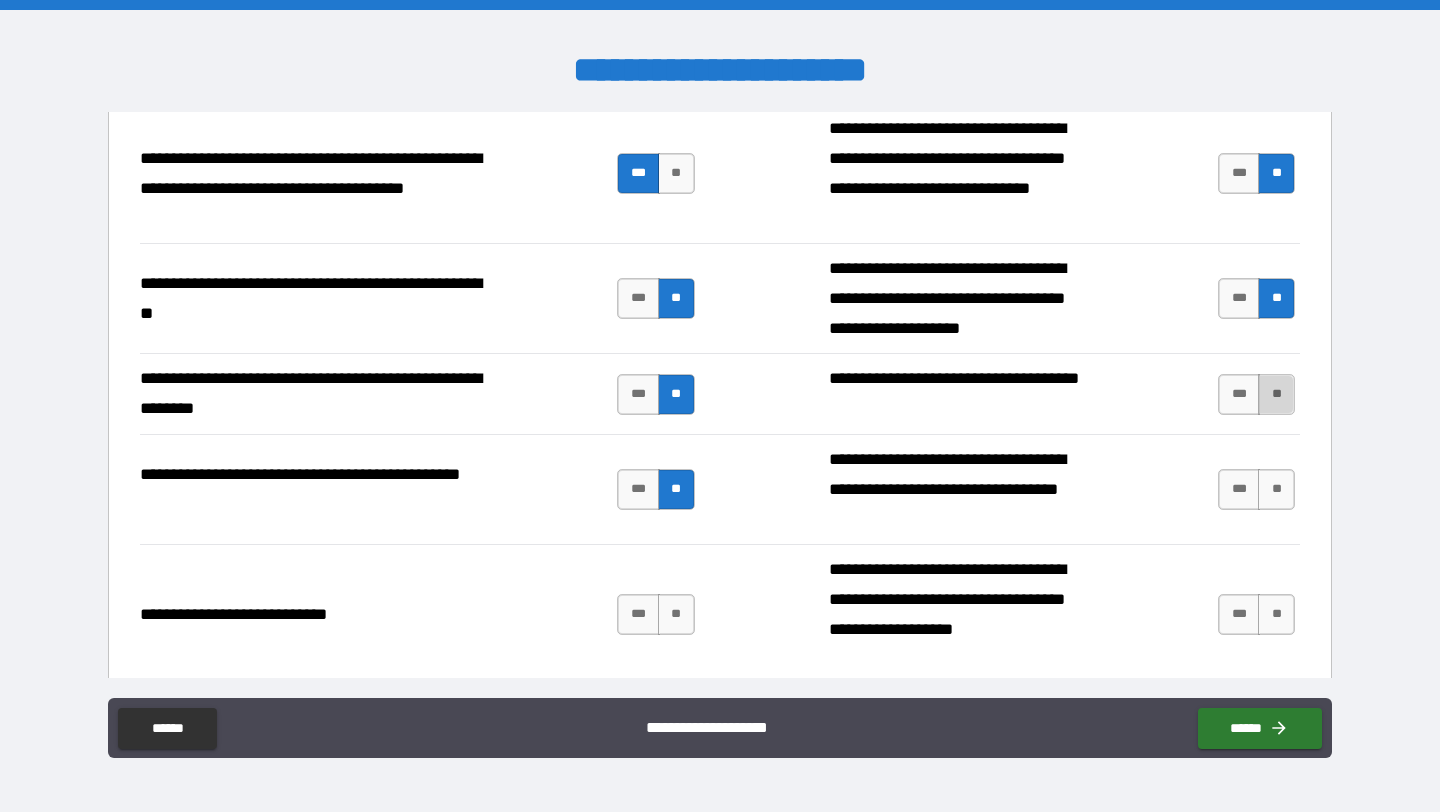 click on "**" at bounding box center (1276, 394) 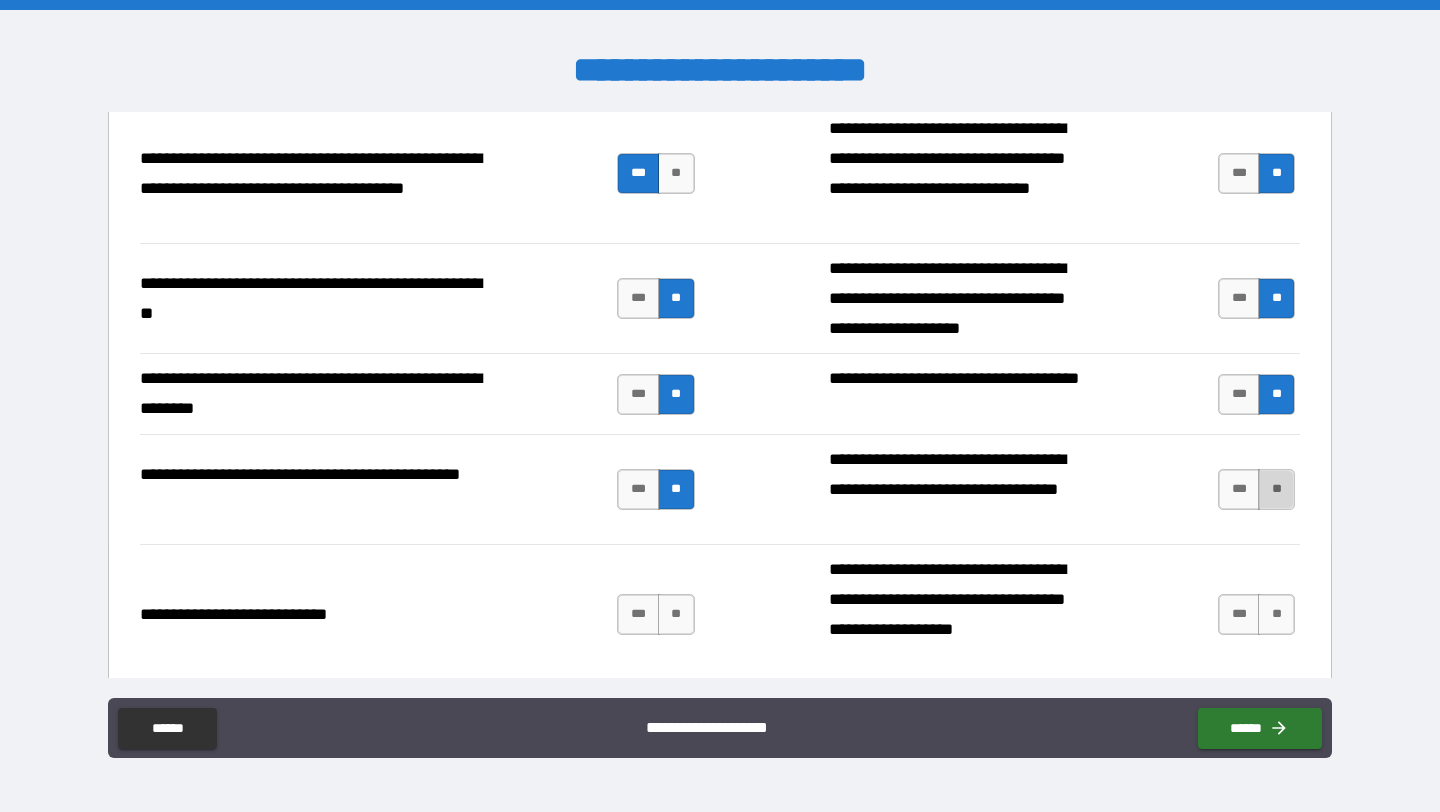 click on "**" at bounding box center [1276, 489] 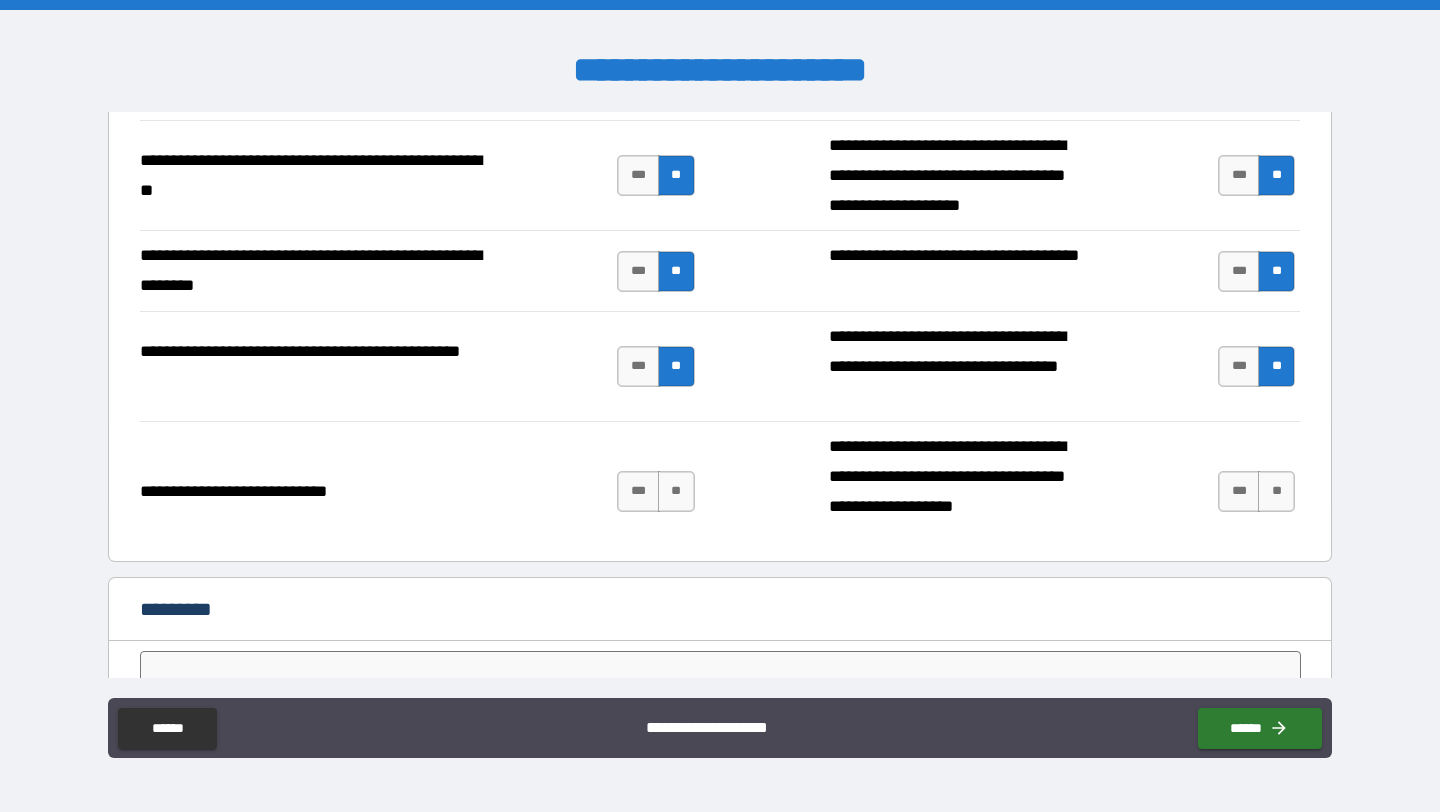 scroll, scrollTop: 1896, scrollLeft: 0, axis: vertical 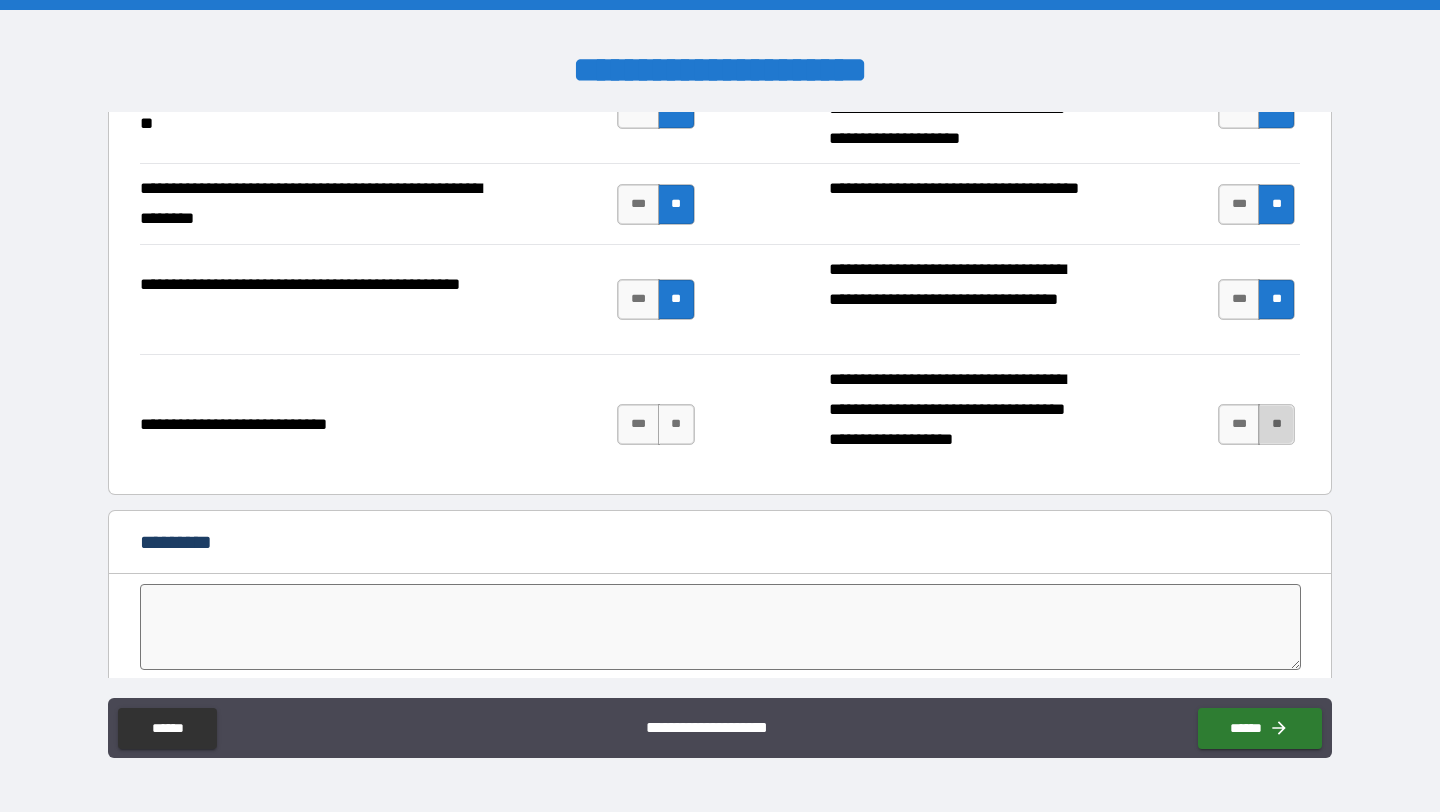 click on "**" at bounding box center [1276, 424] 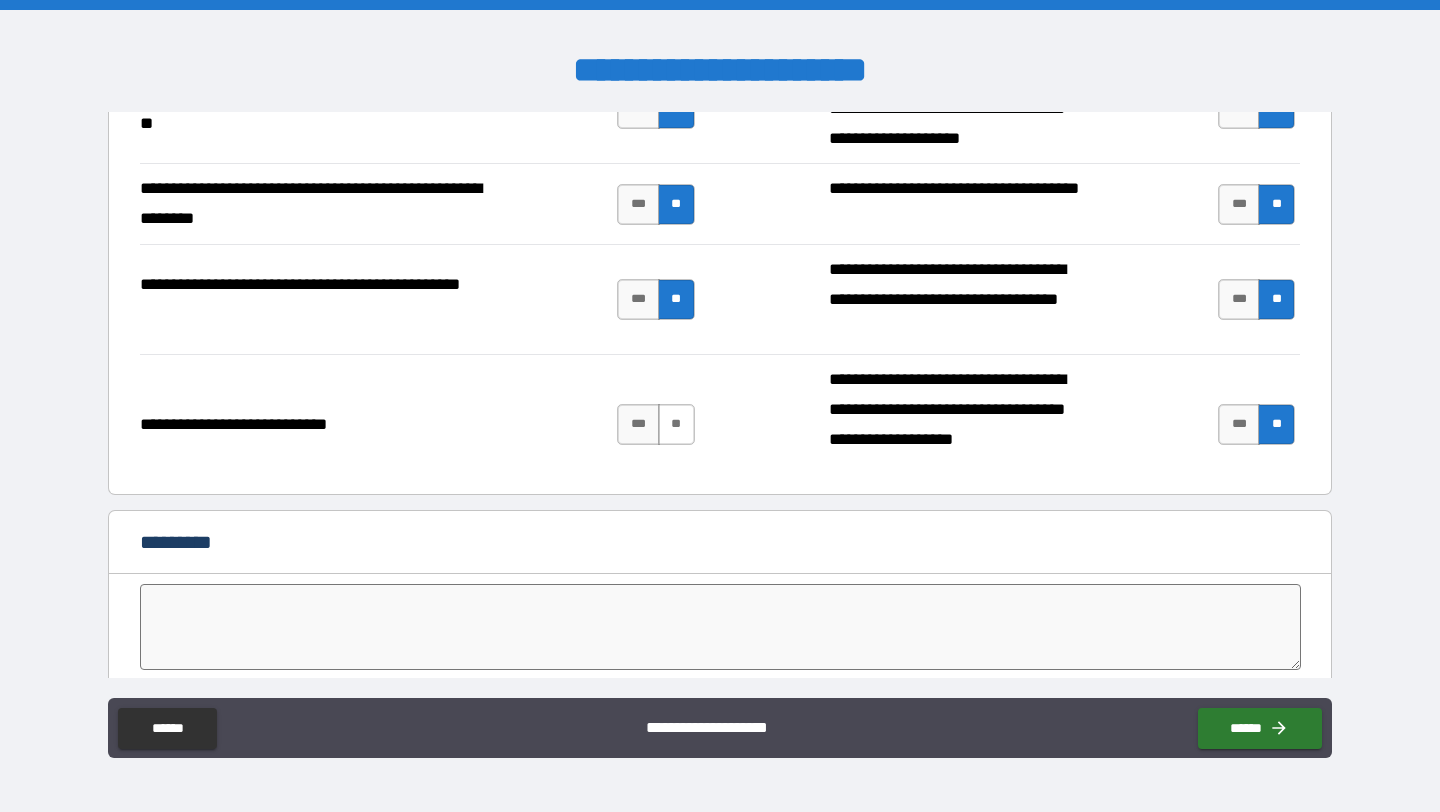 click on "**" at bounding box center [676, 424] 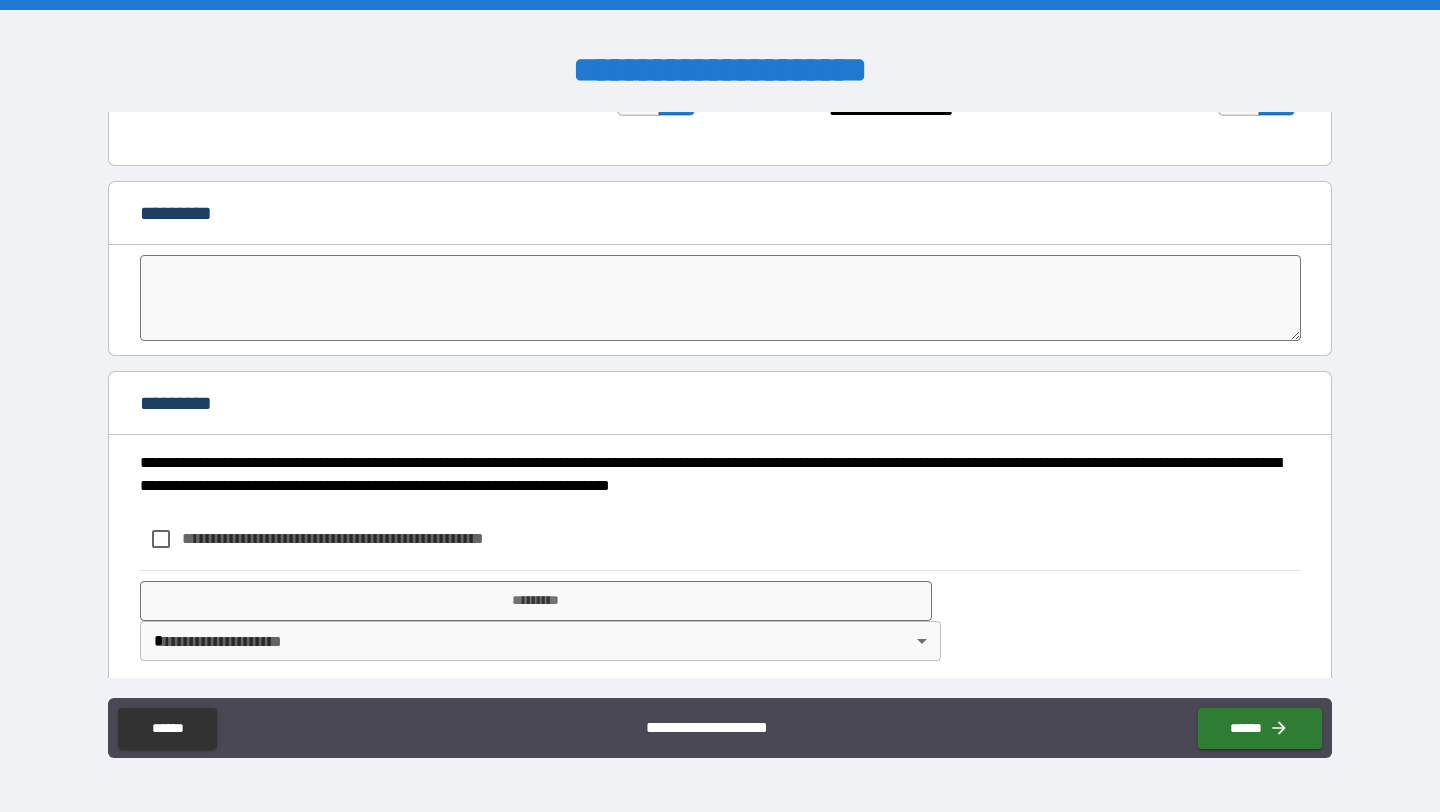 scroll, scrollTop: 2238, scrollLeft: 0, axis: vertical 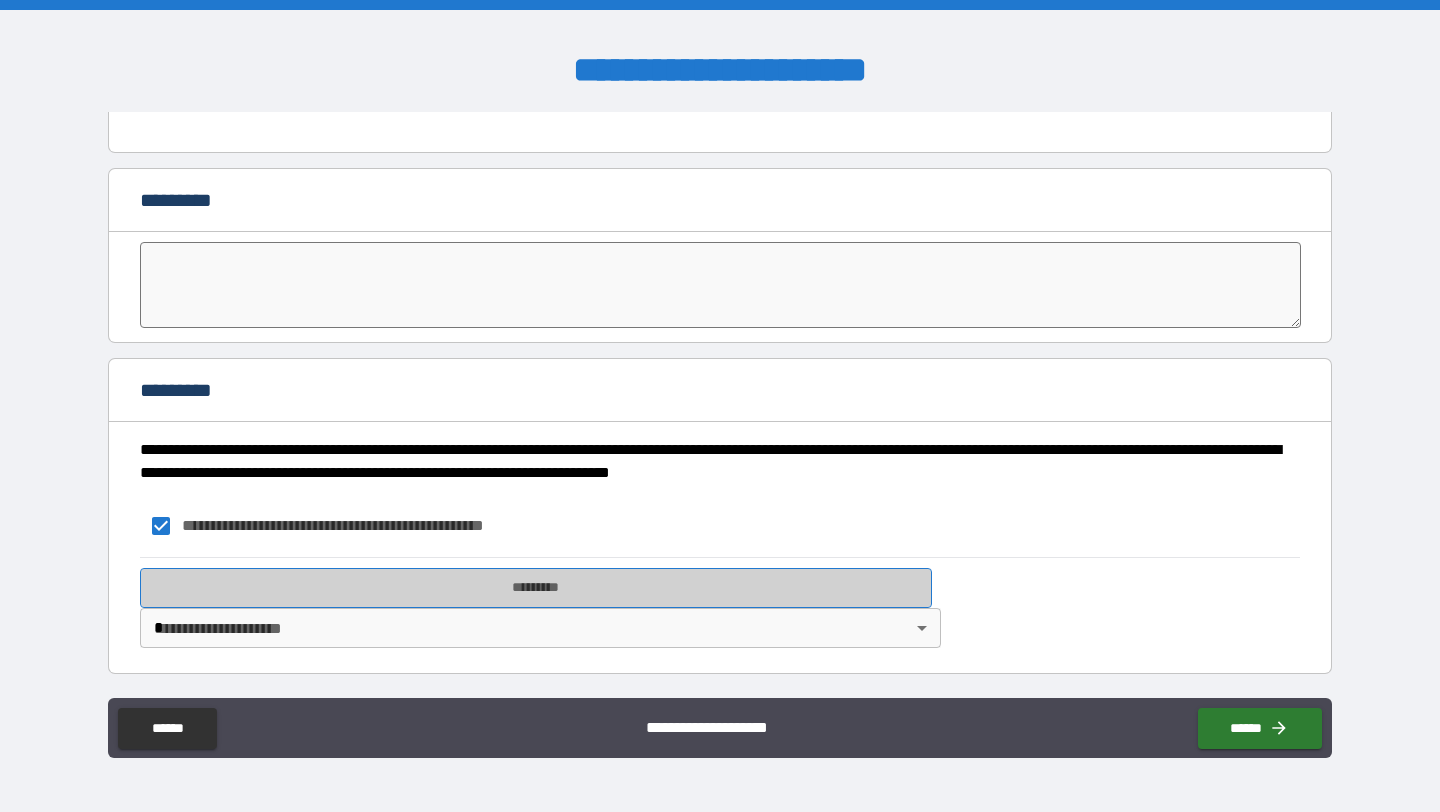 click on "*********" at bounding box center (536, 588) 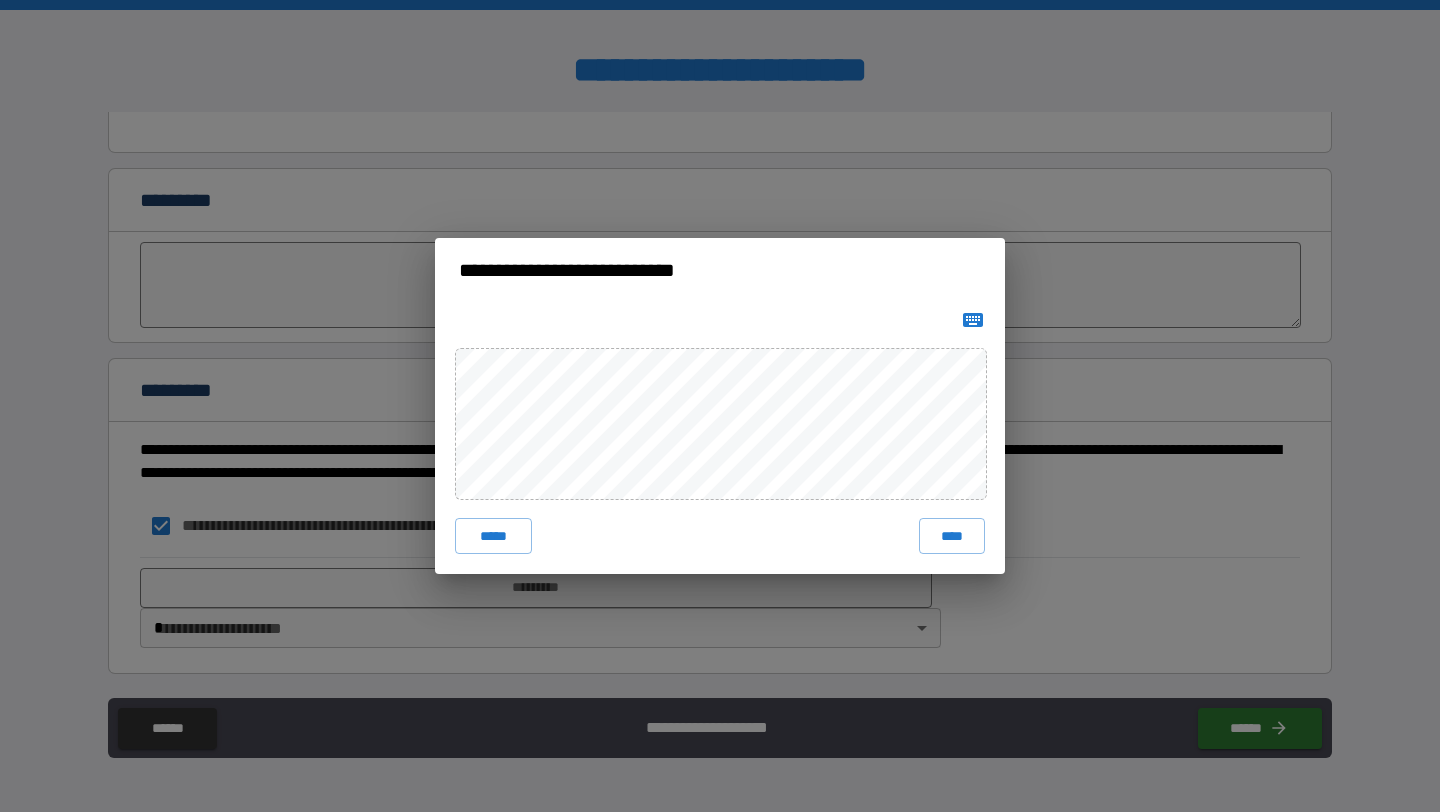 click on "***** ****" at bounding box center [720, 438] 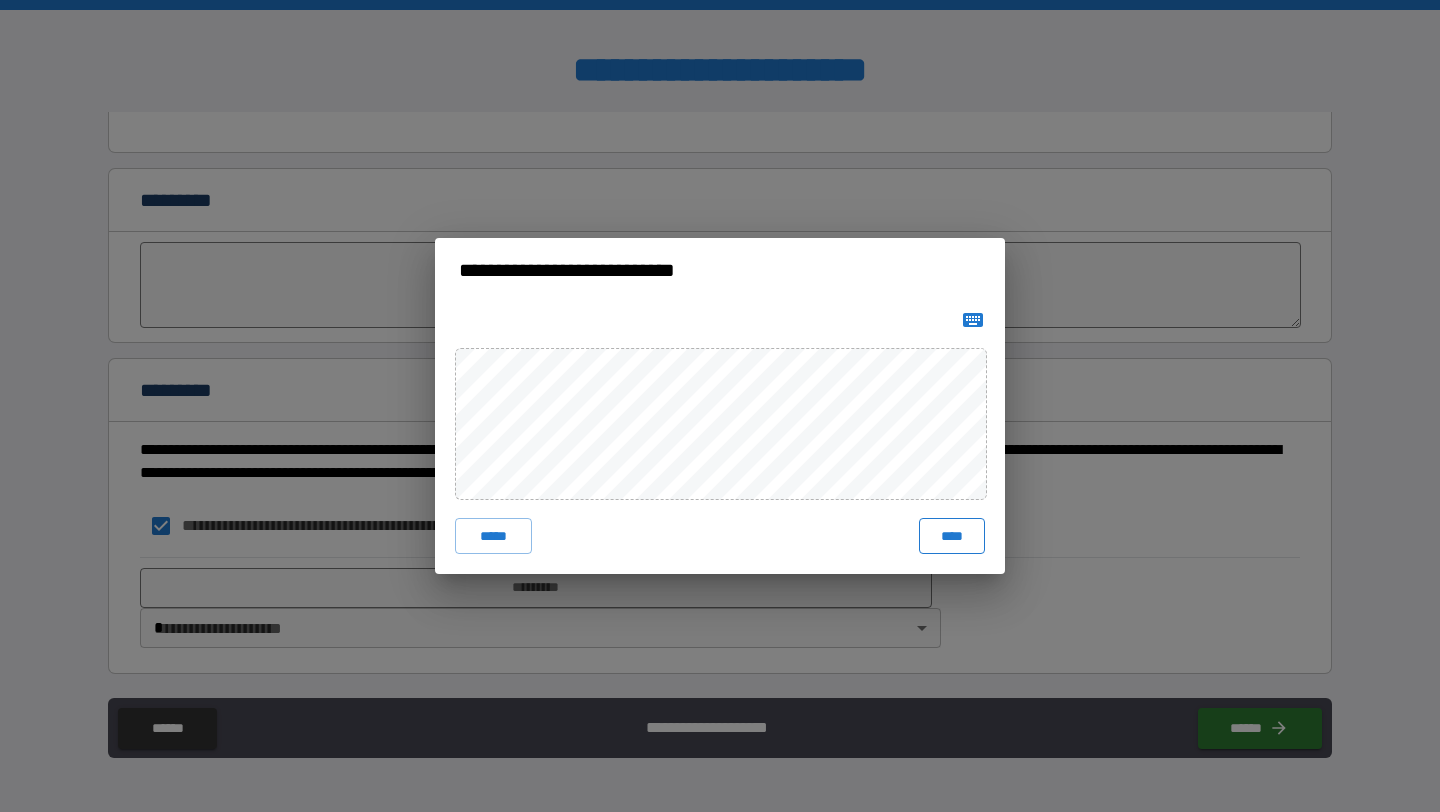 click on "****" at bounding box center [952, 536] 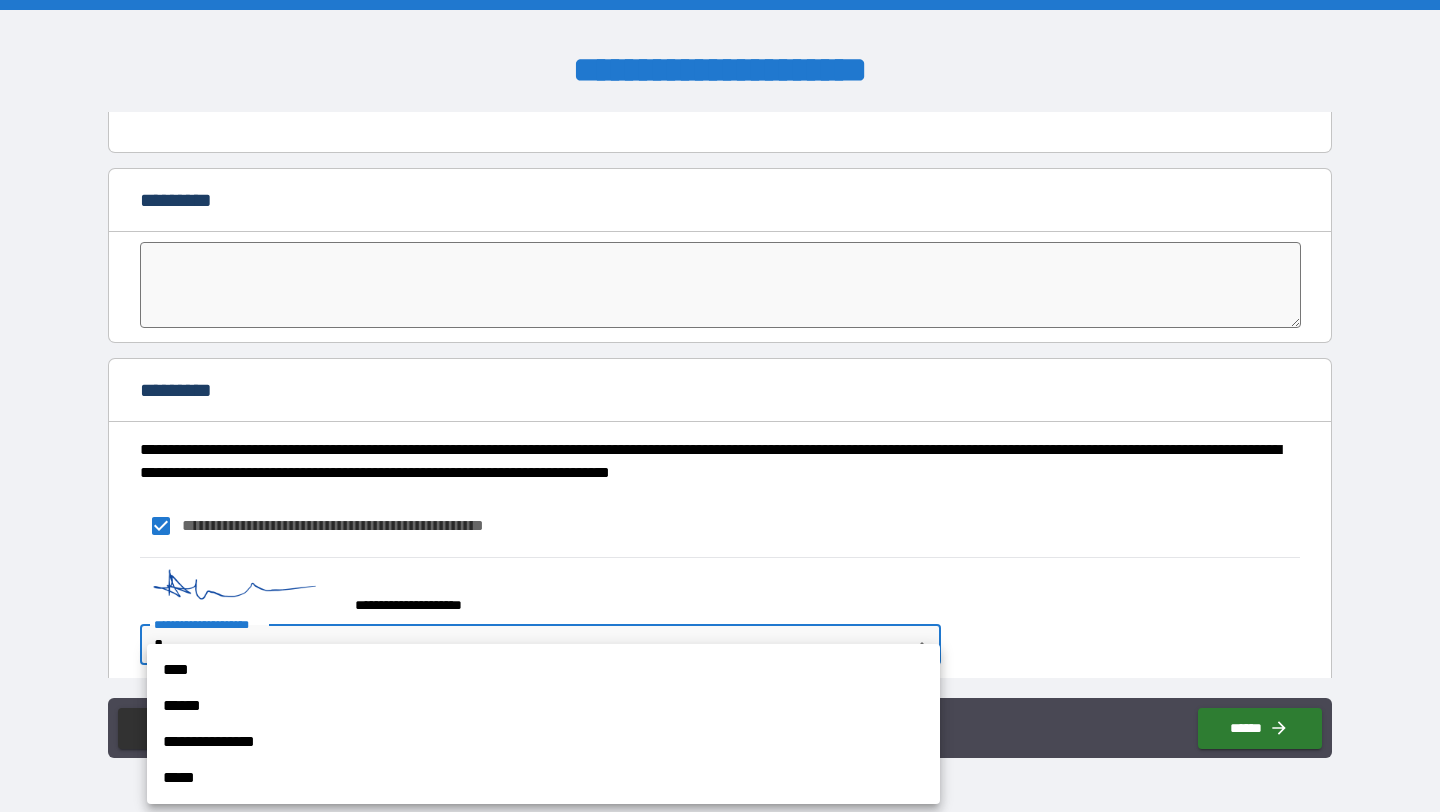 click on "**********" at bounding box center [720, 406] 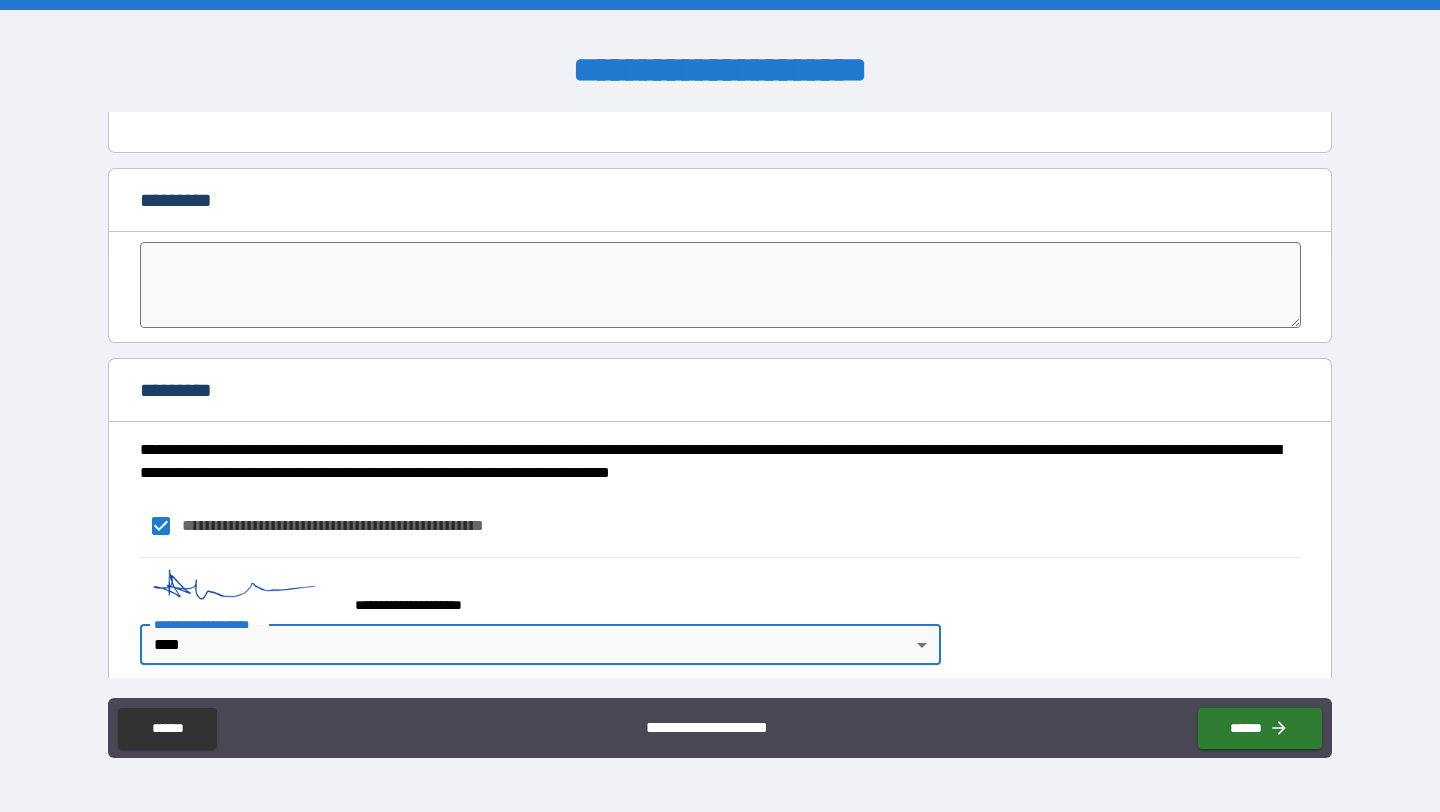 scroll, scrollTop: 2256, scrollLeft: 0, axis: vertical 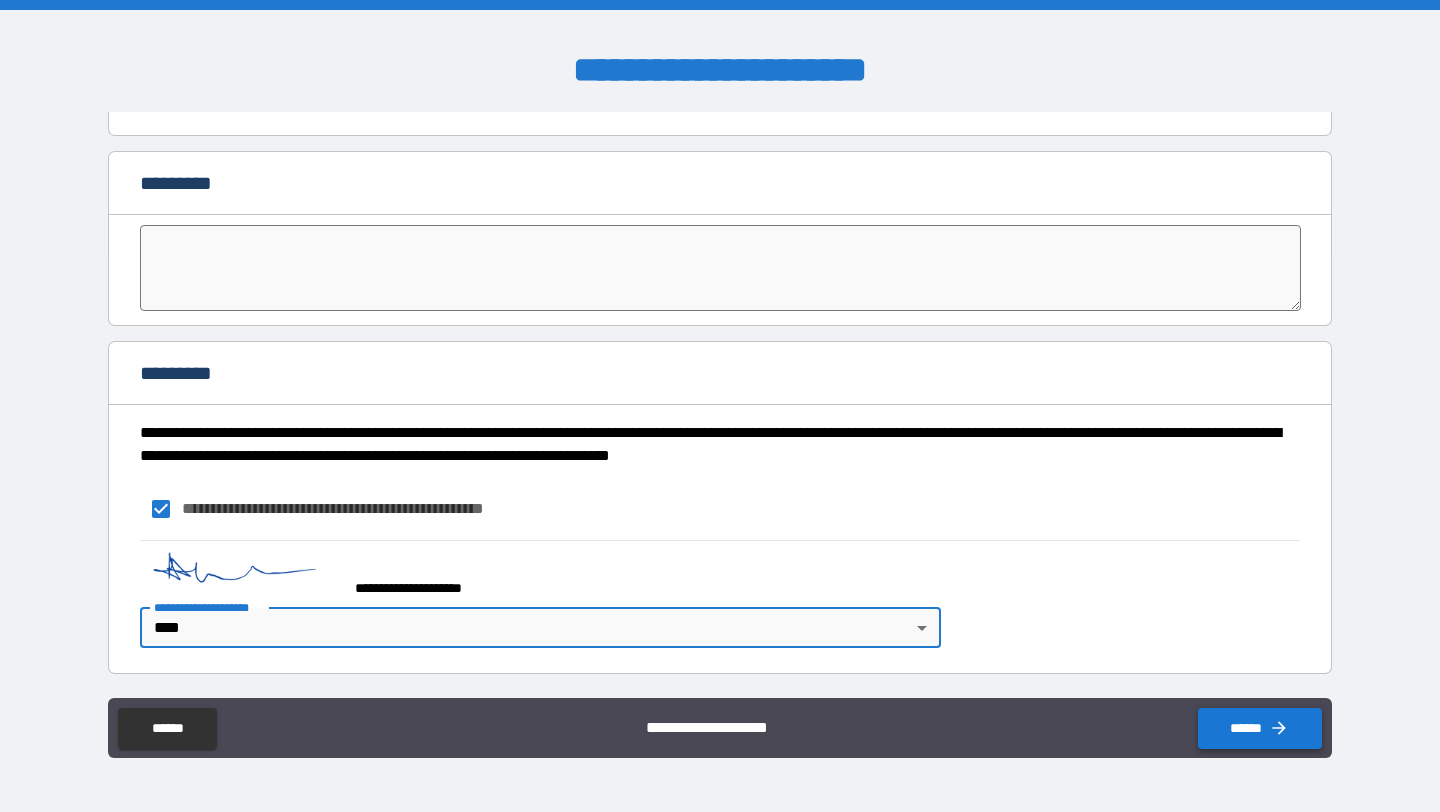 click on "******" at bounding box center [1260, 728] 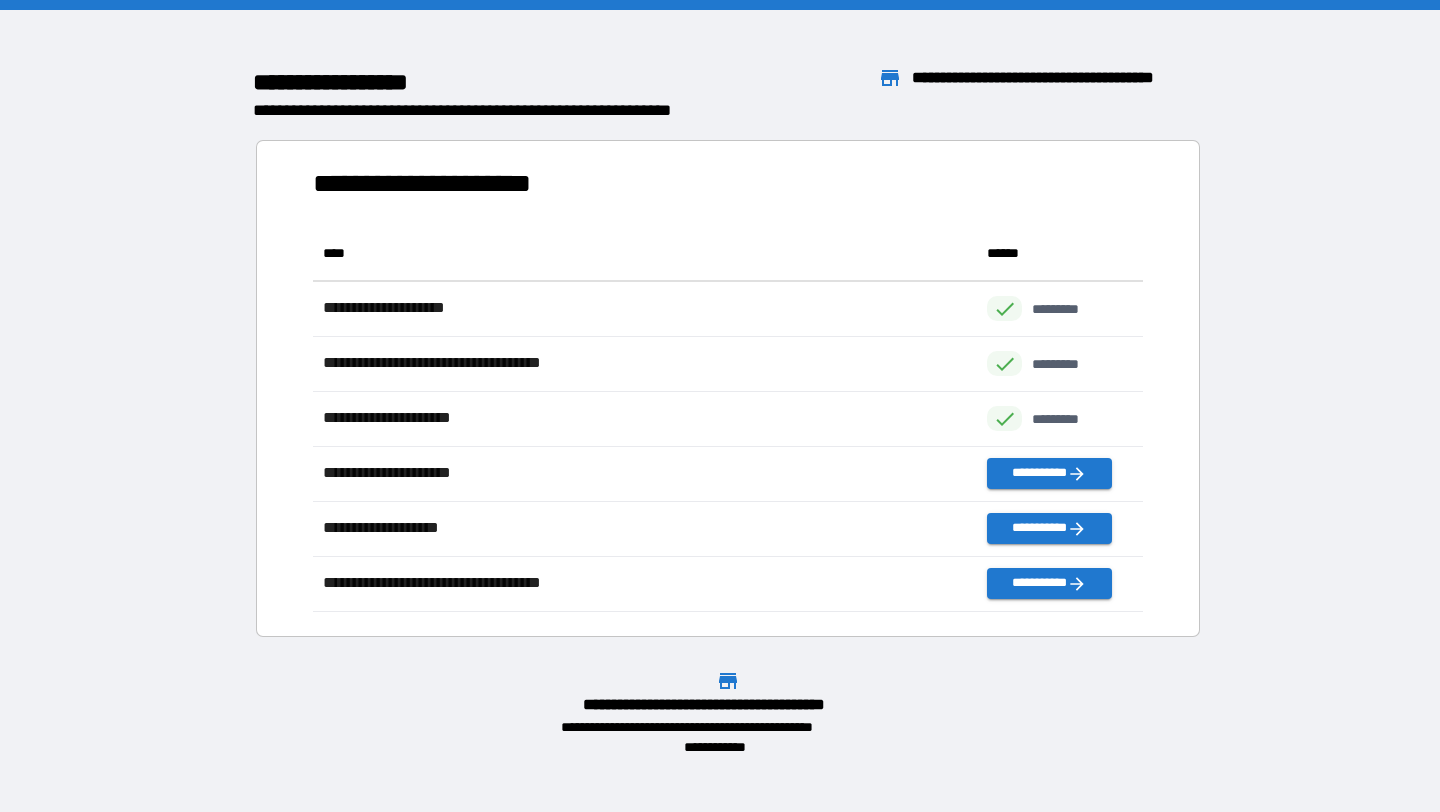 scroll, scrollTop: 1, scrollLeft: 1, axis: both 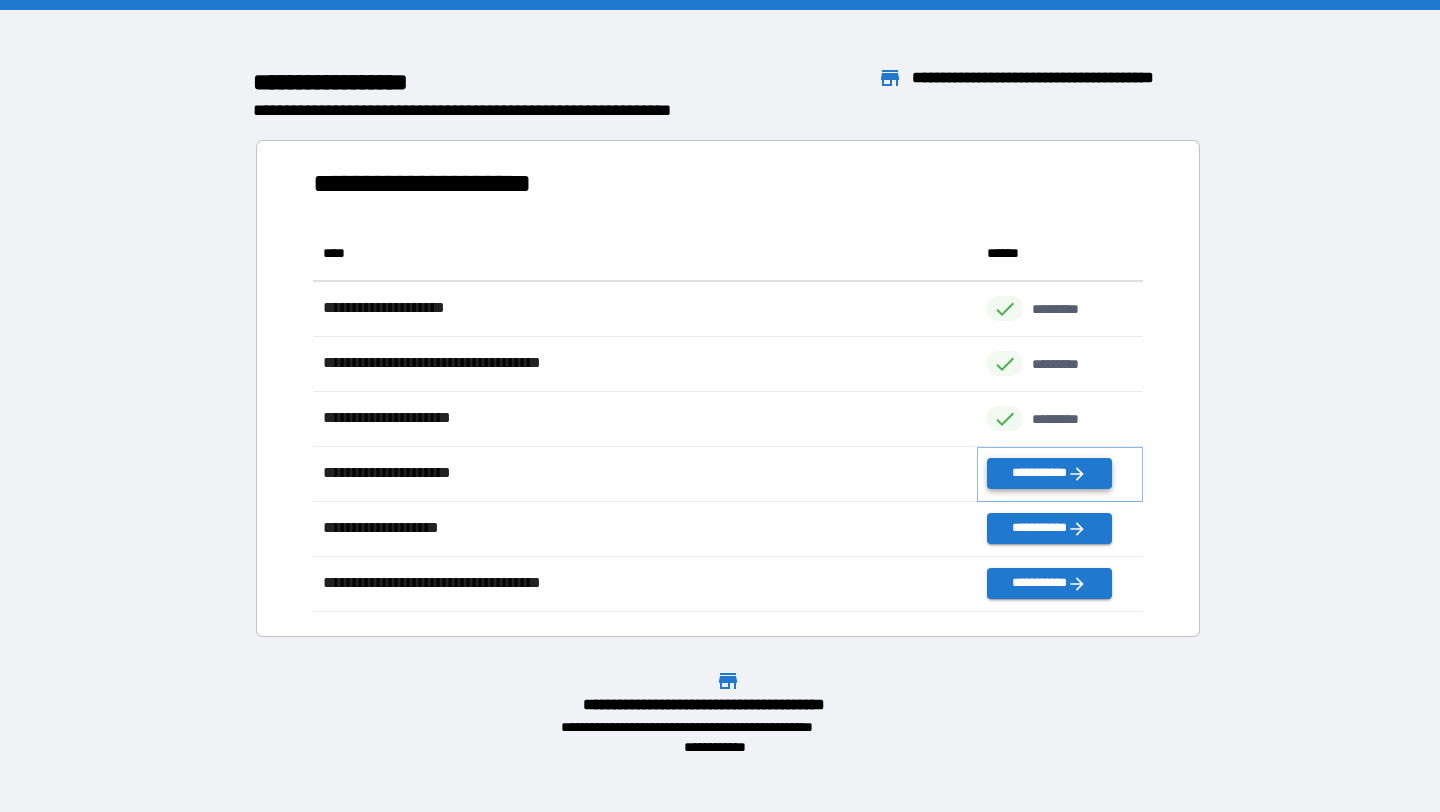click on "**********" at bounding box center (1049, 473) 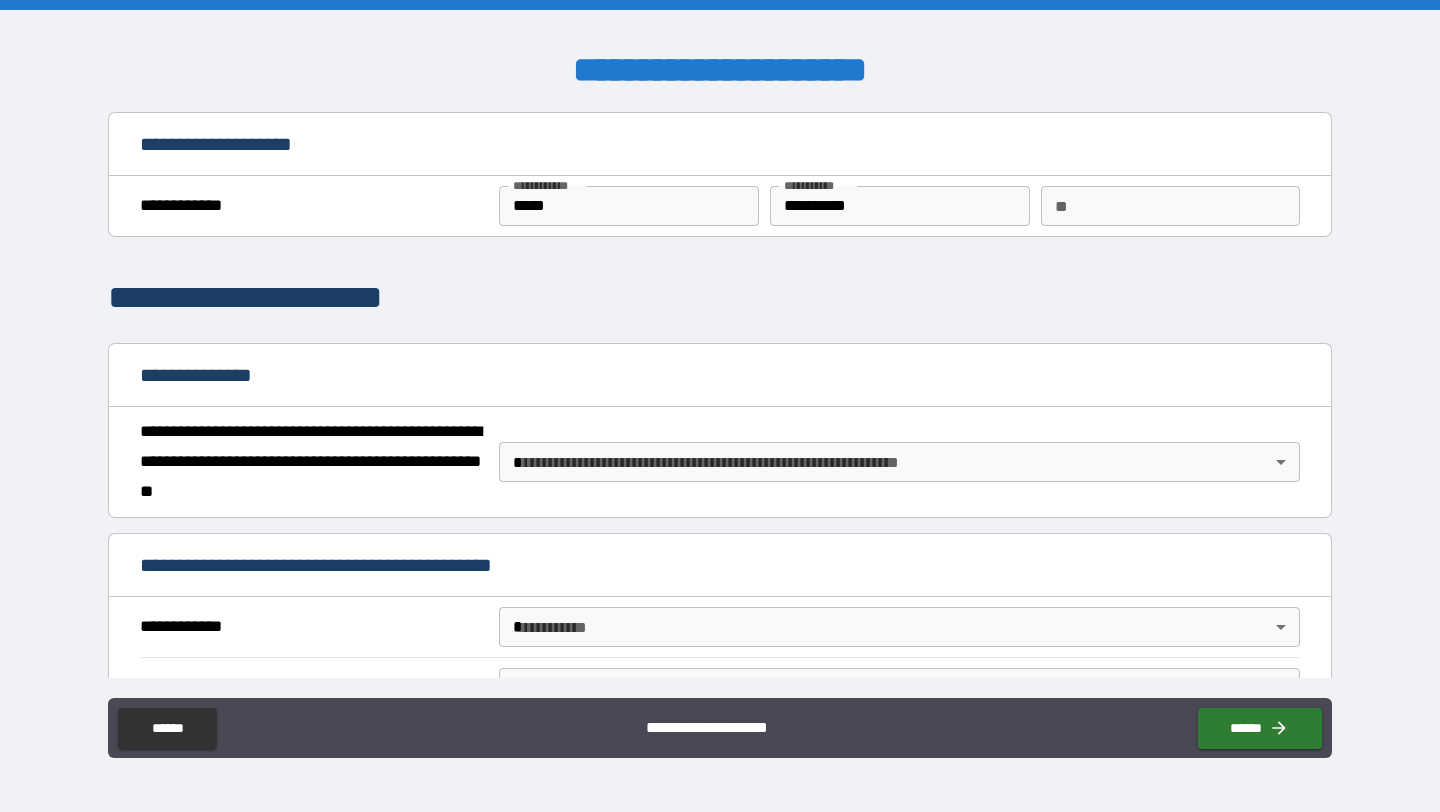 scroll, scrollTop: 69, scrollLeft: 0, axis: vertical 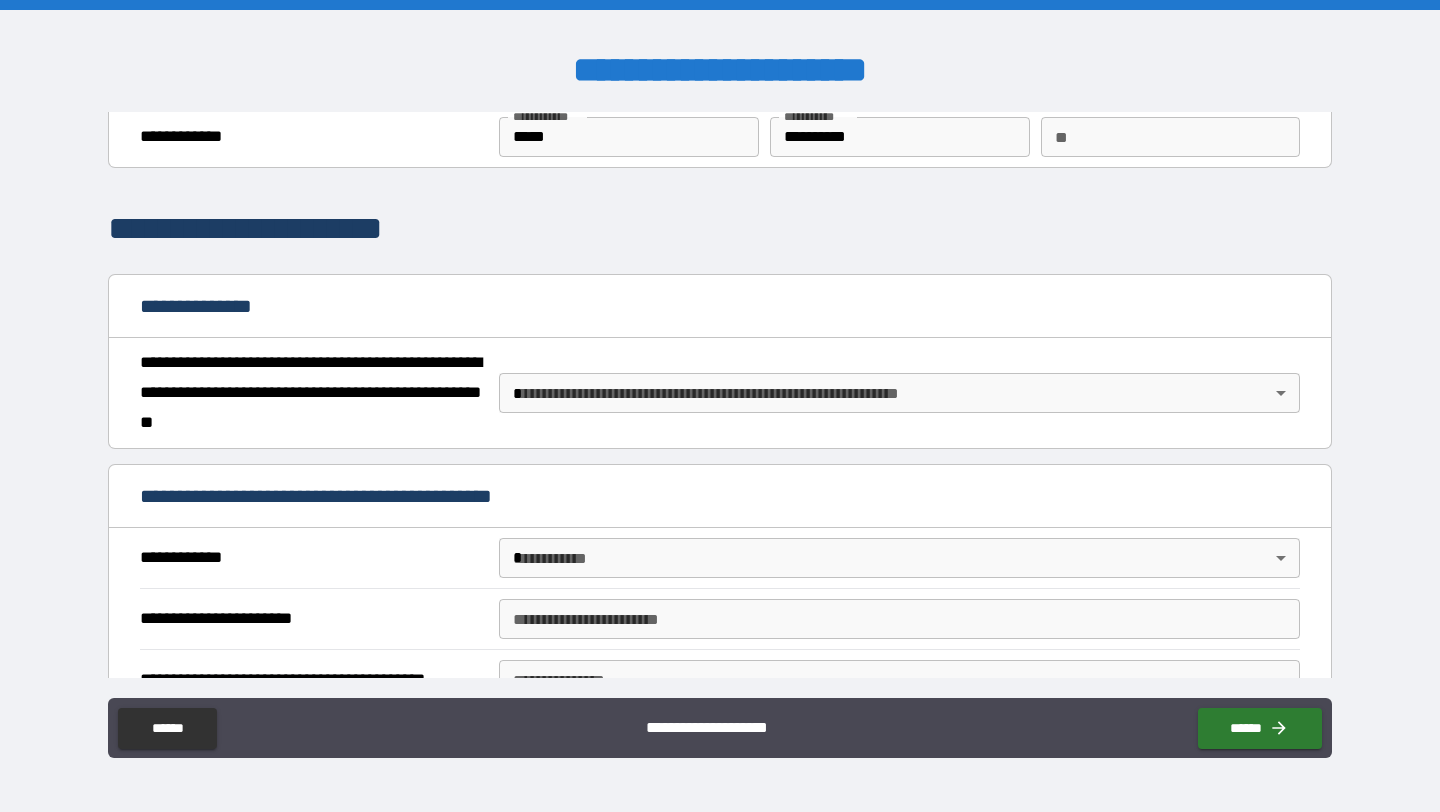 click on "**********" at bounding box center (720, 406) 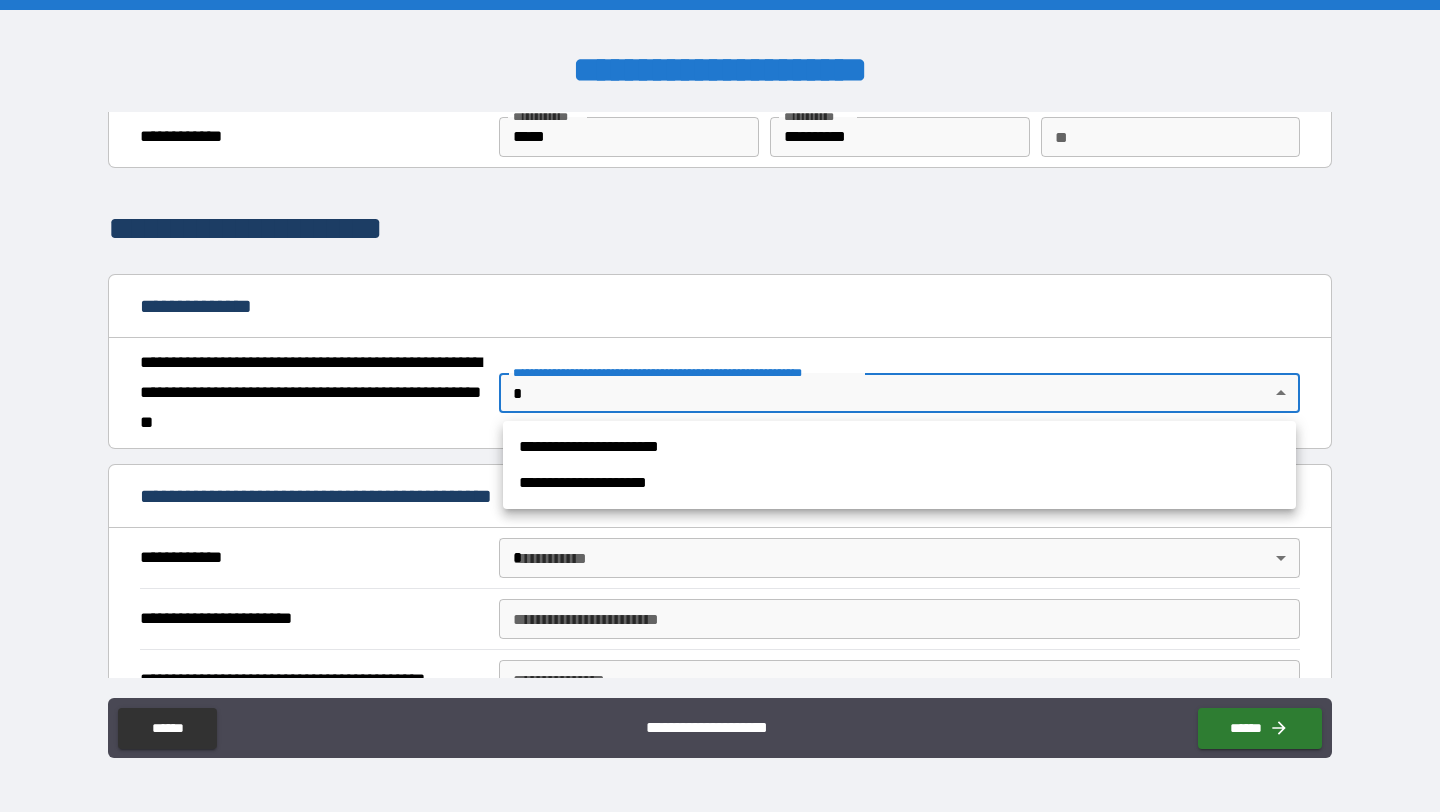 click on "**********" at bounding box center [899, 483] 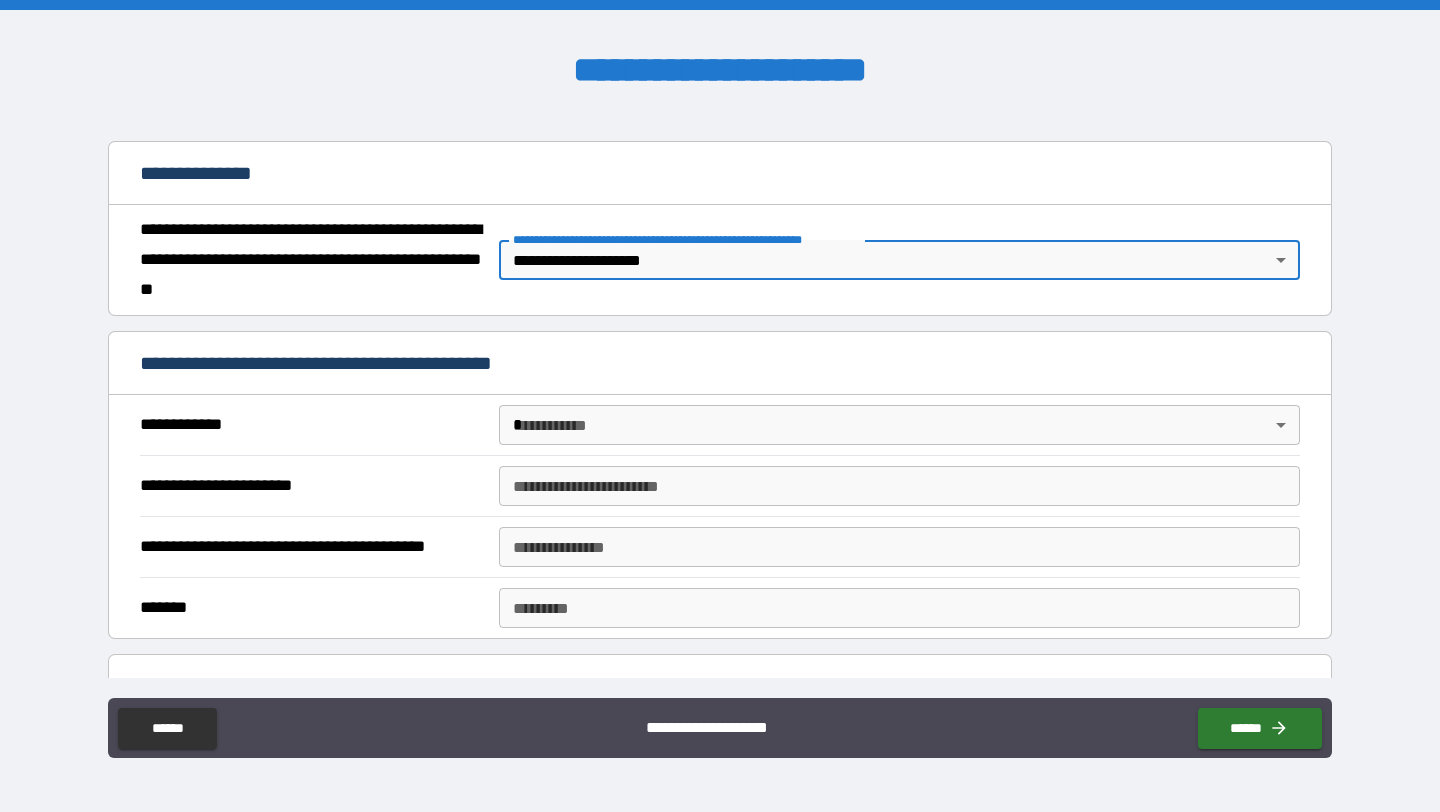 scroll, scrollTop: 219, scrollLeft: 0, axis: vertical 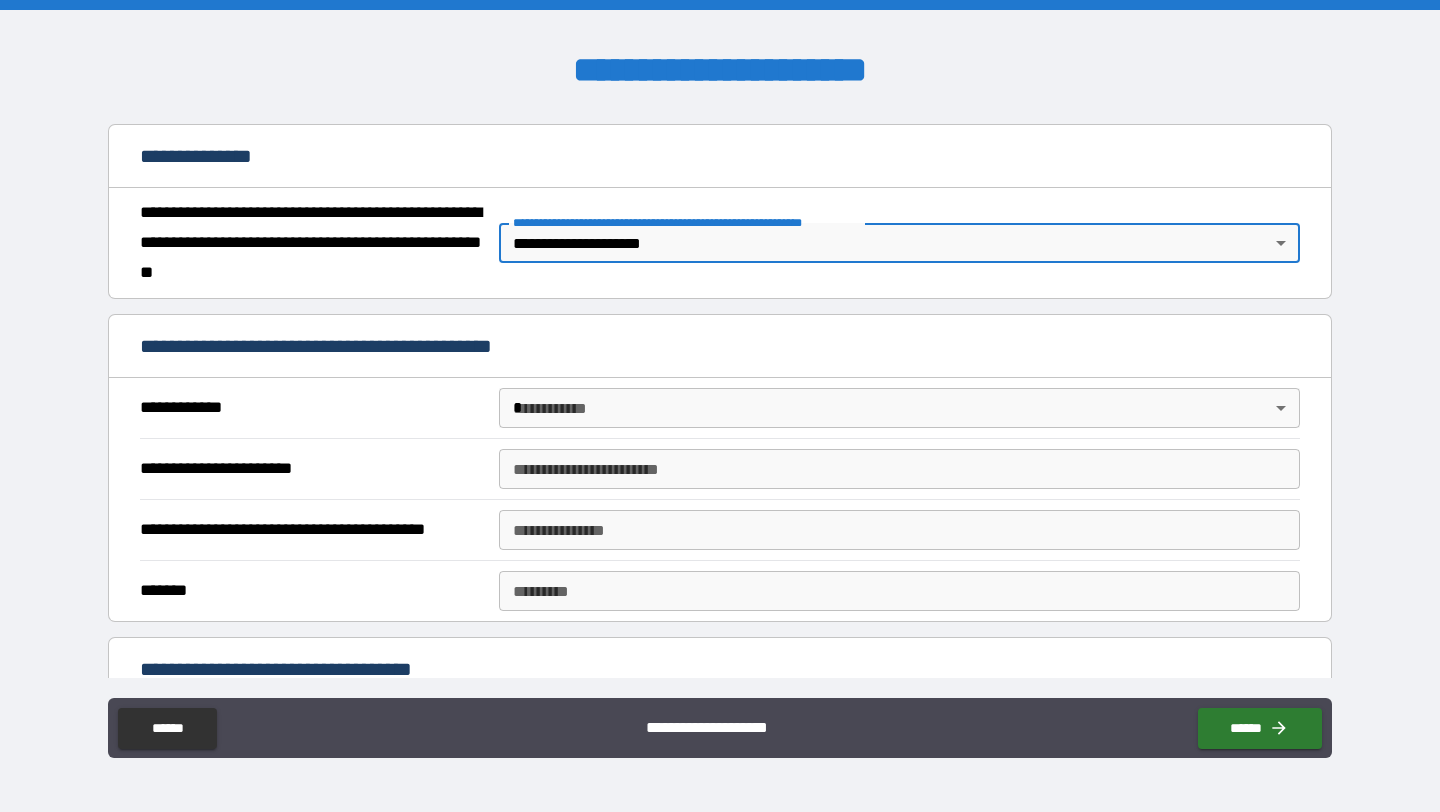 click on "**********" at bounding box center (720, 406) 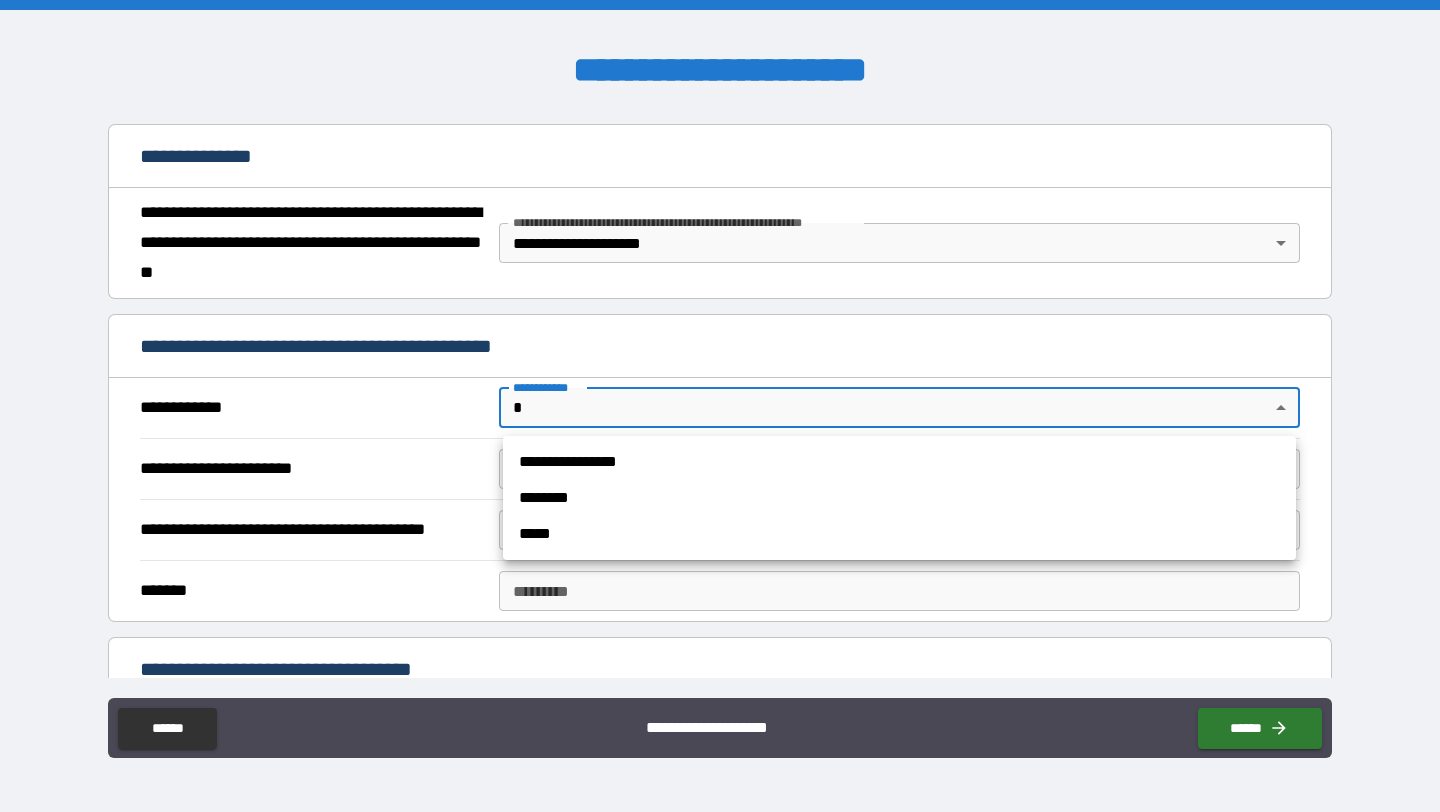 click on "*****" at bounding box center [899, 534] 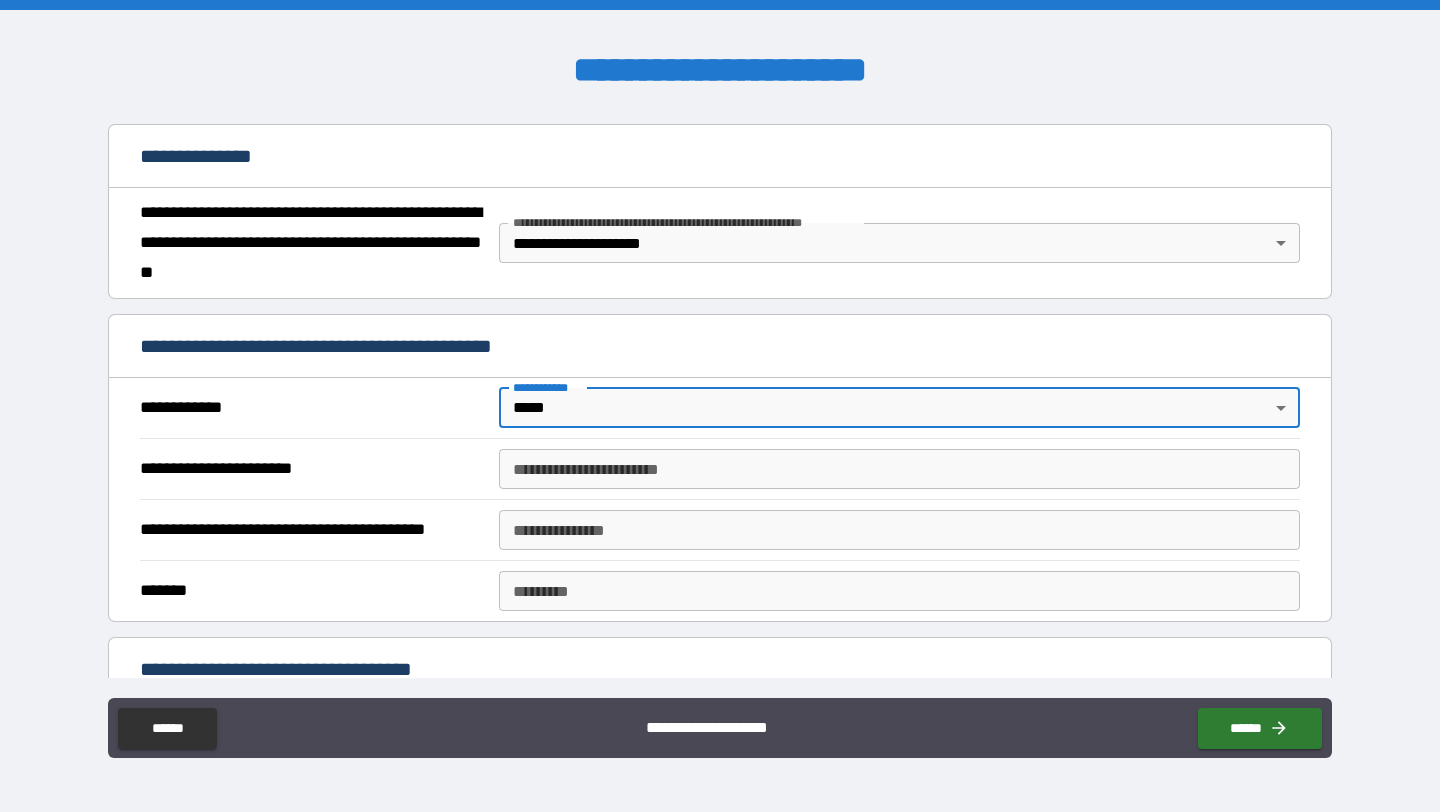 click on "**********" at bounding box center (899, 469) 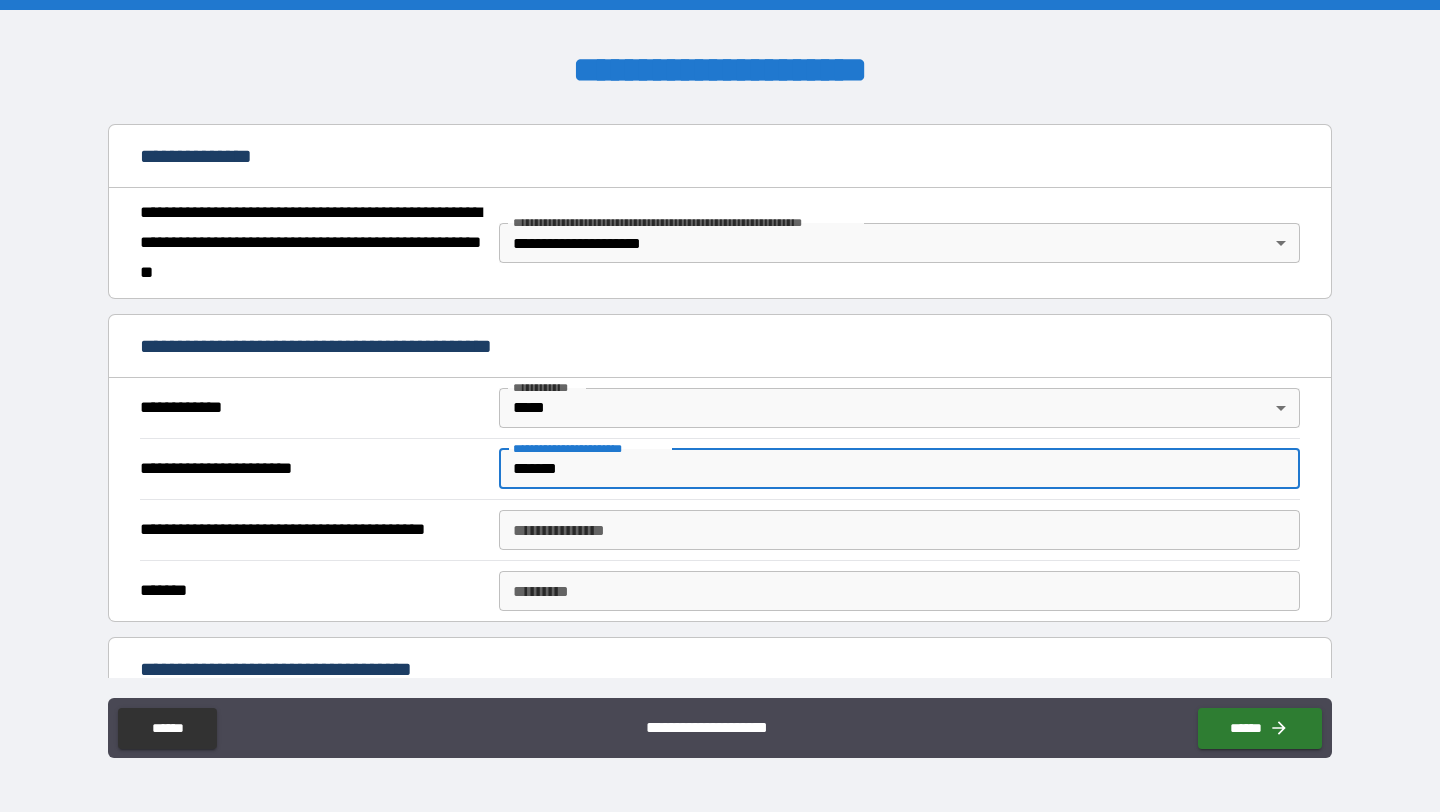 type on "*******" 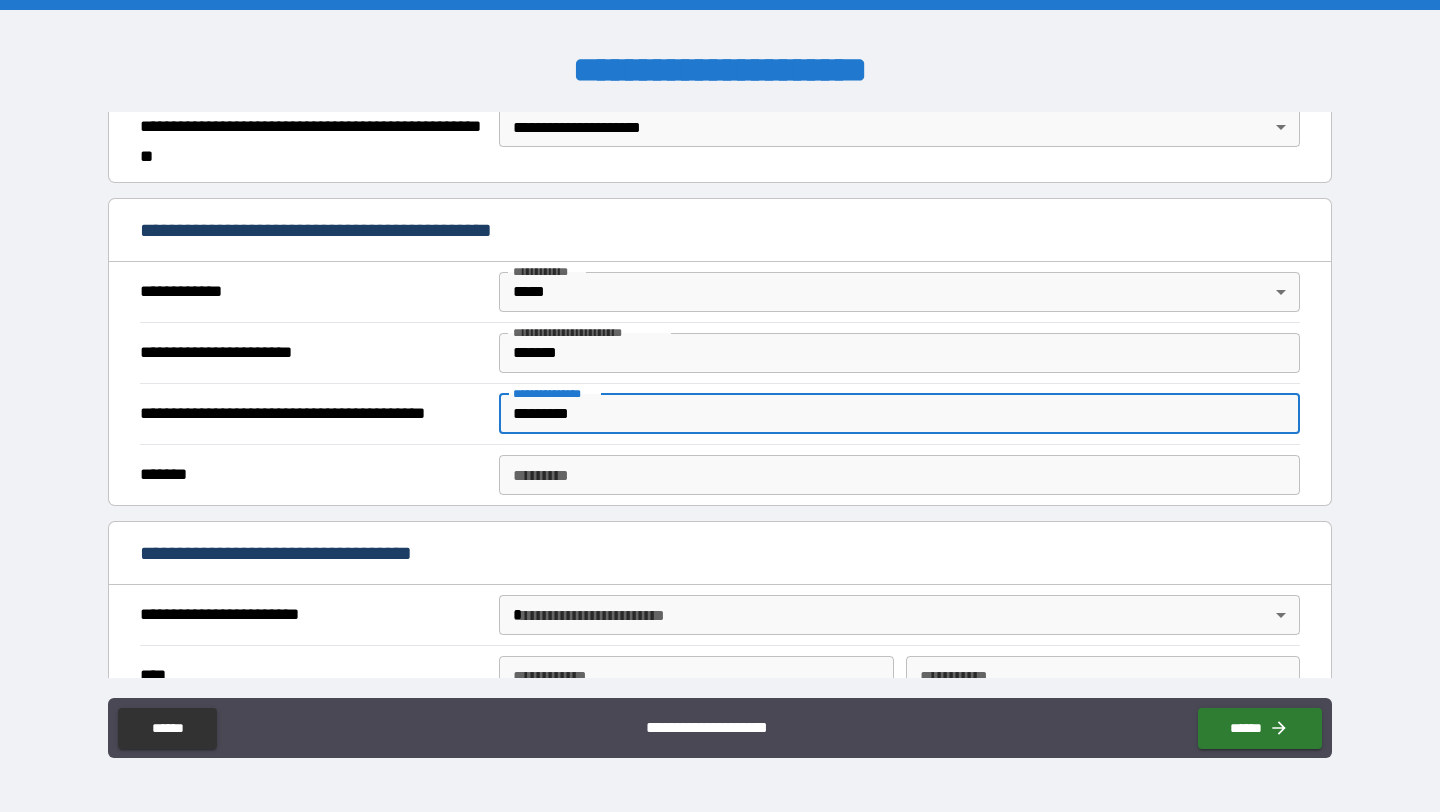 scroll, scrollTop: 350, scrollLeft: 0, axis: vertical 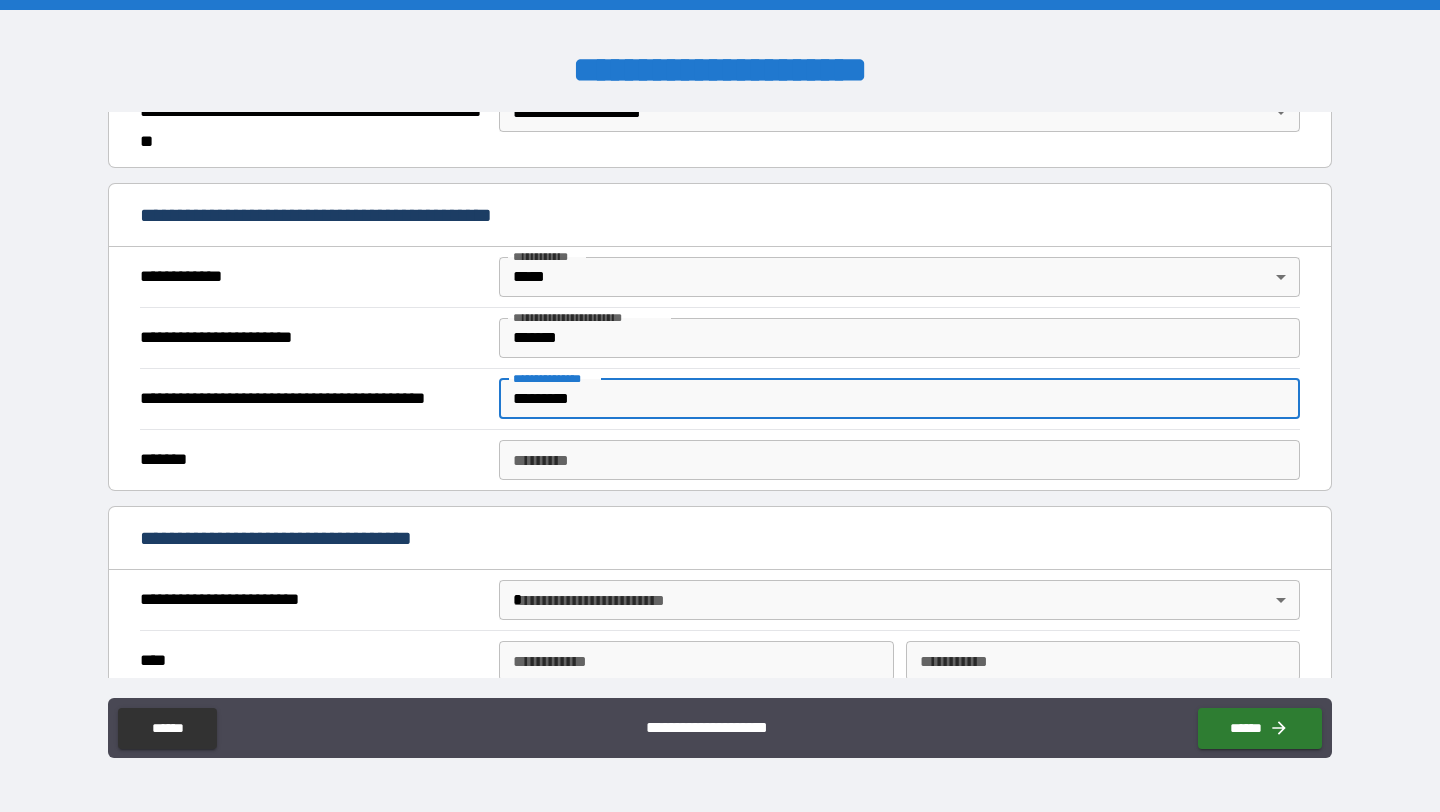 type on "*********" 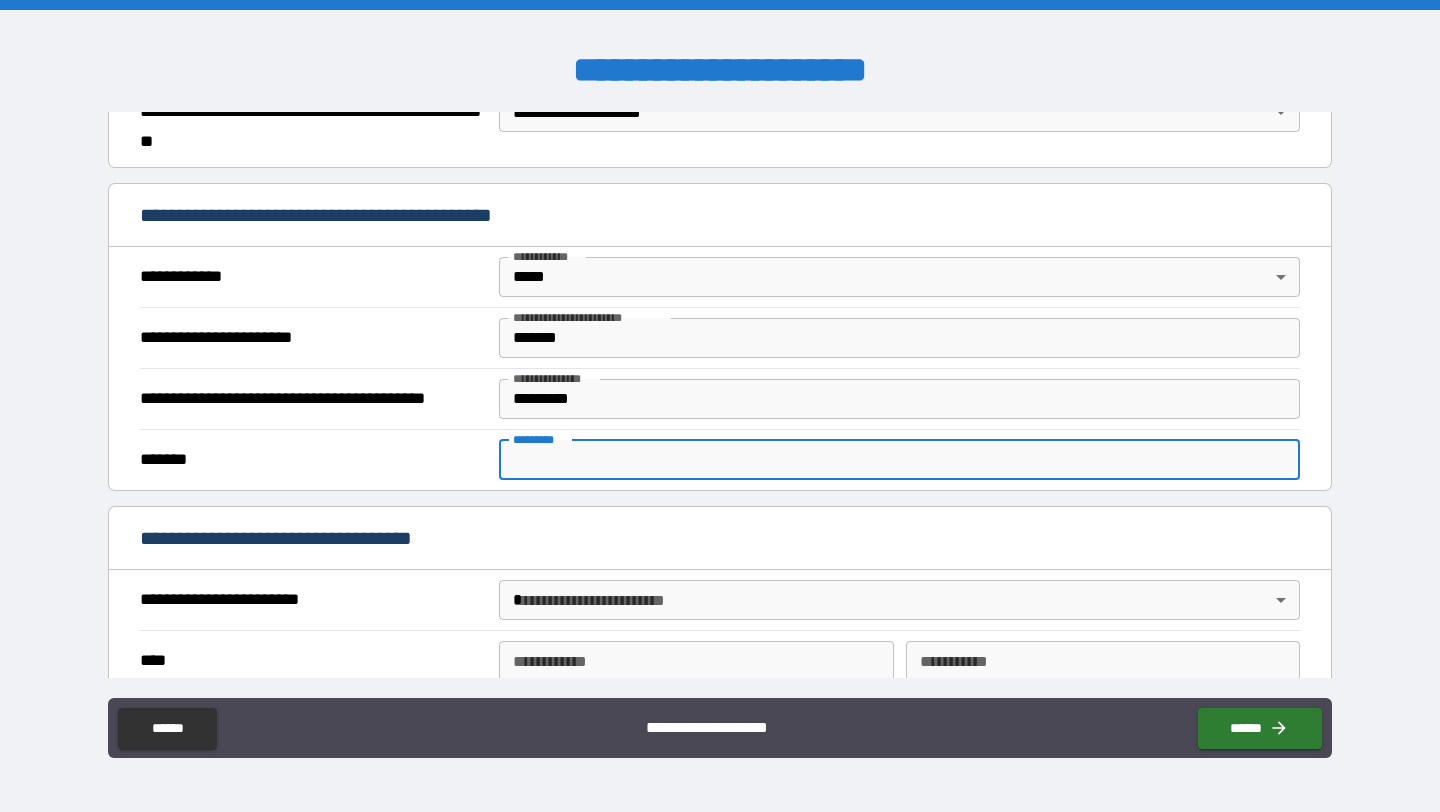 click on "*******" at bounding box center [314, 460] 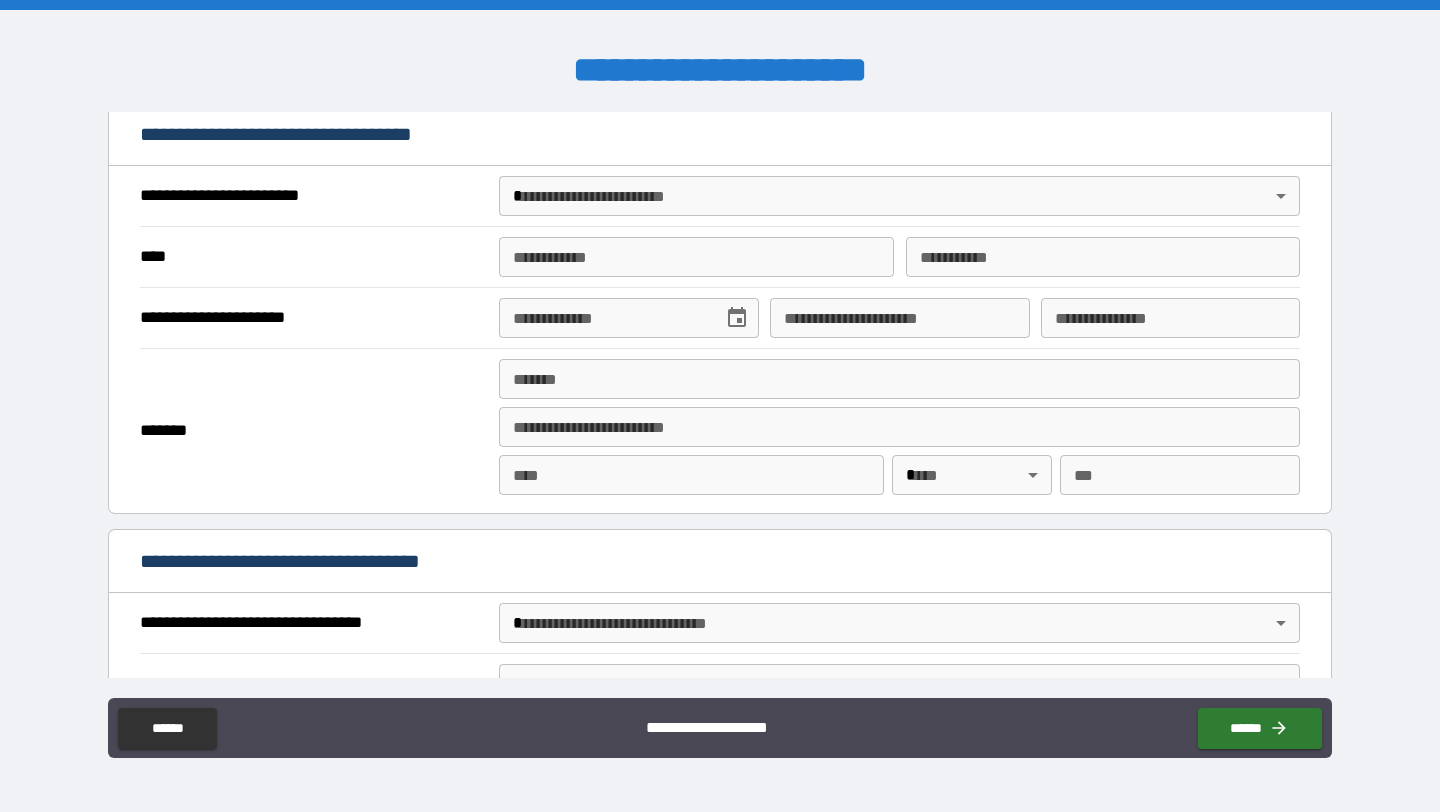scroll, scrollTop: 755, scrollLeft: 0, axis: vertical 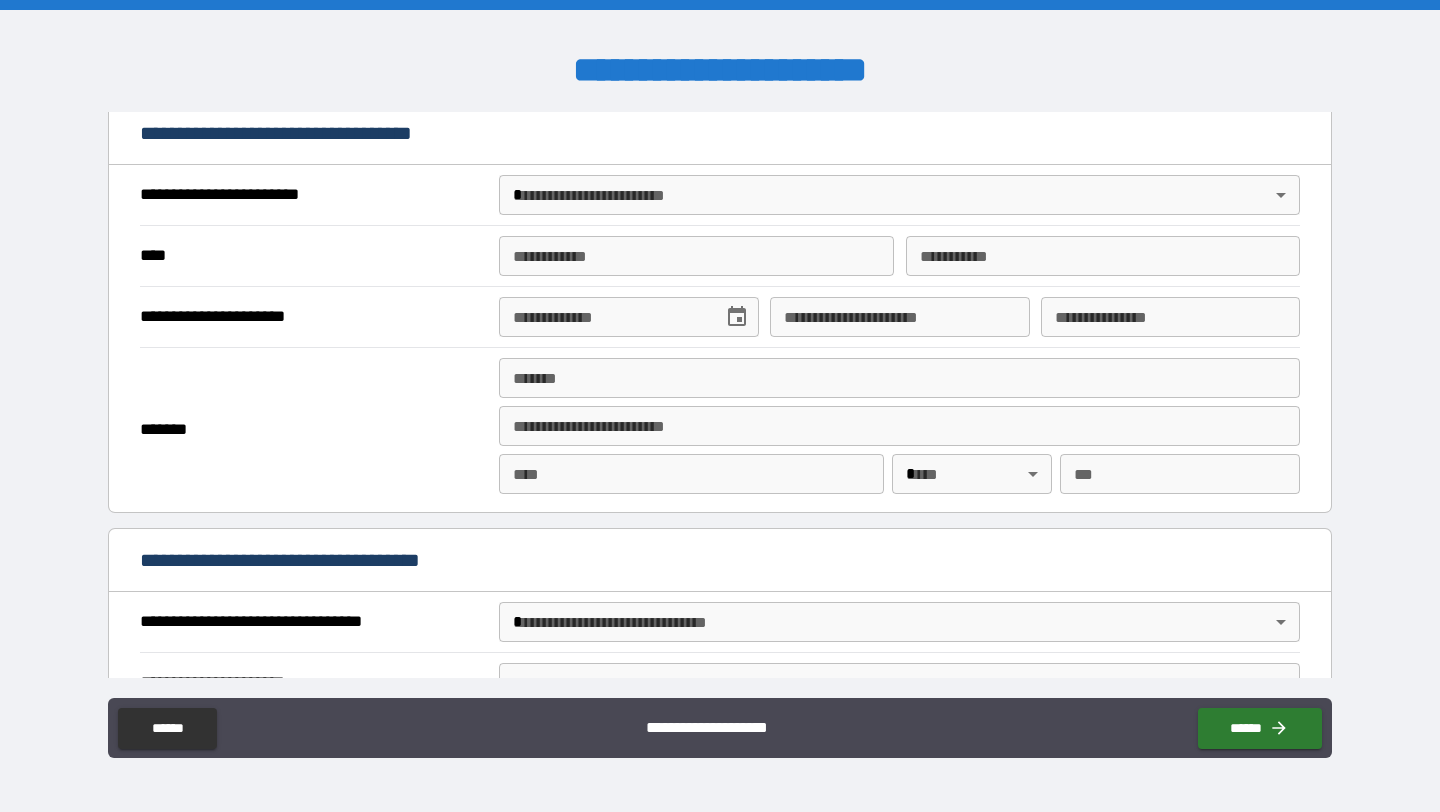 click on "**********" at bounding box center (720, 406) 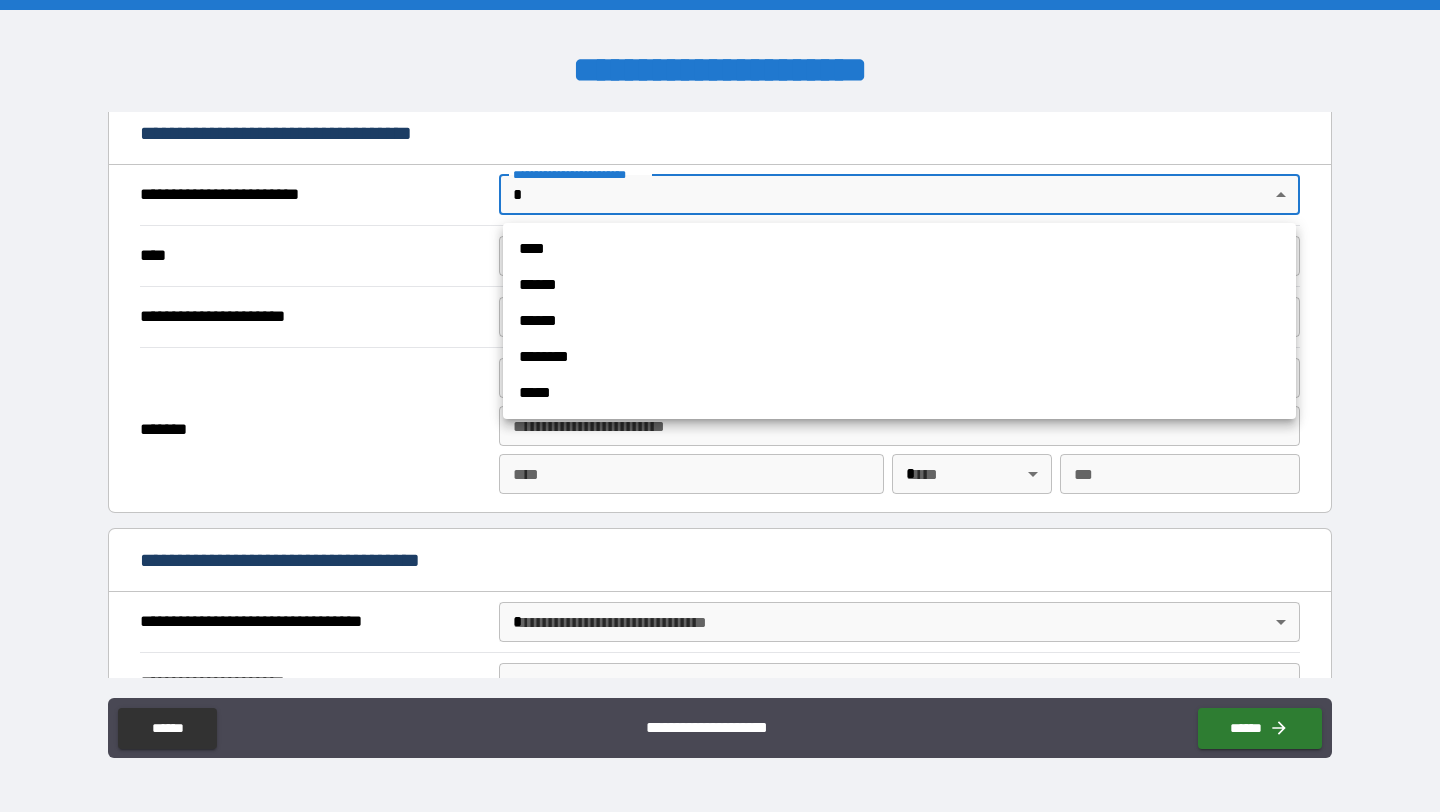 click on "****" at bounding box center [899, 249] 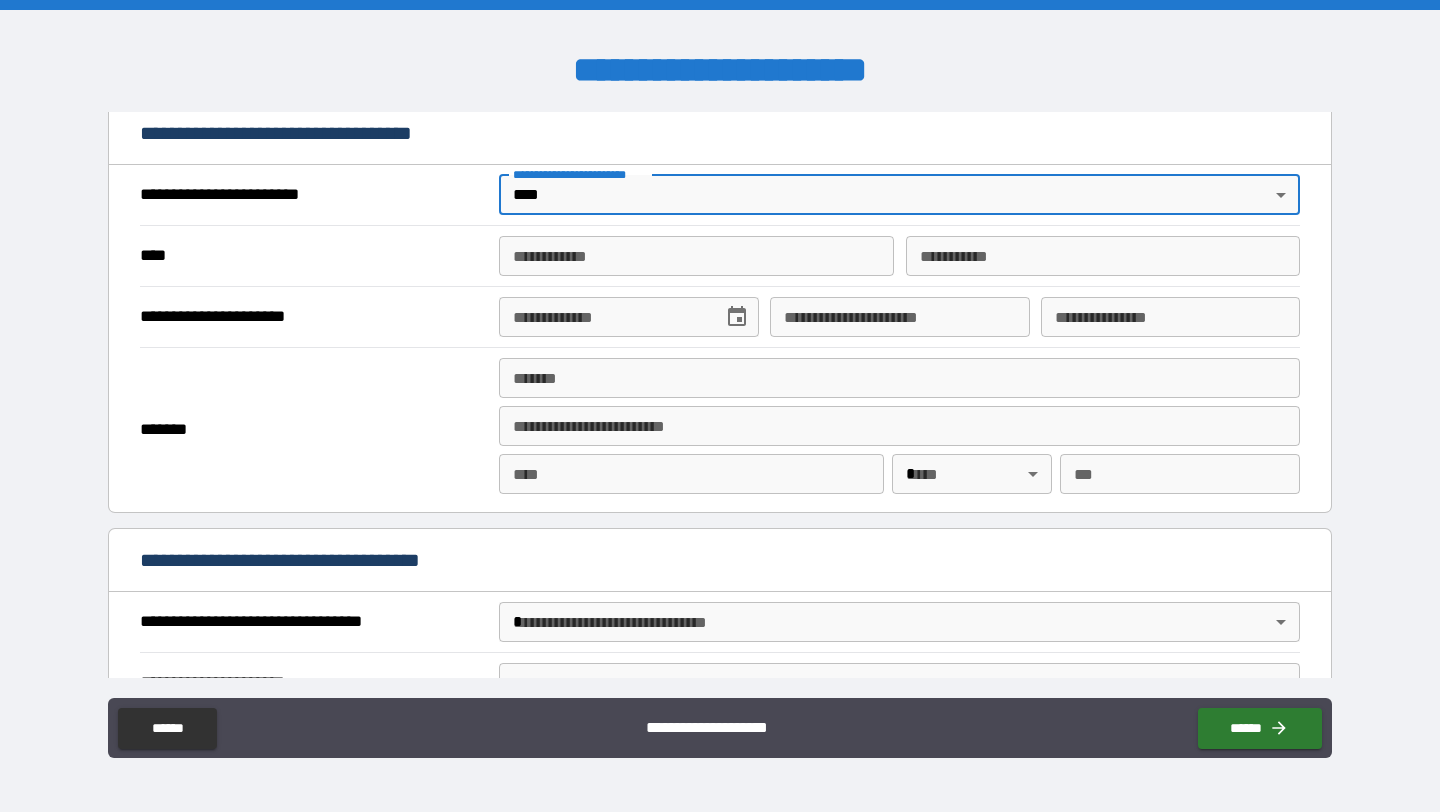 click on "**********" at bounding box center [696, 256] 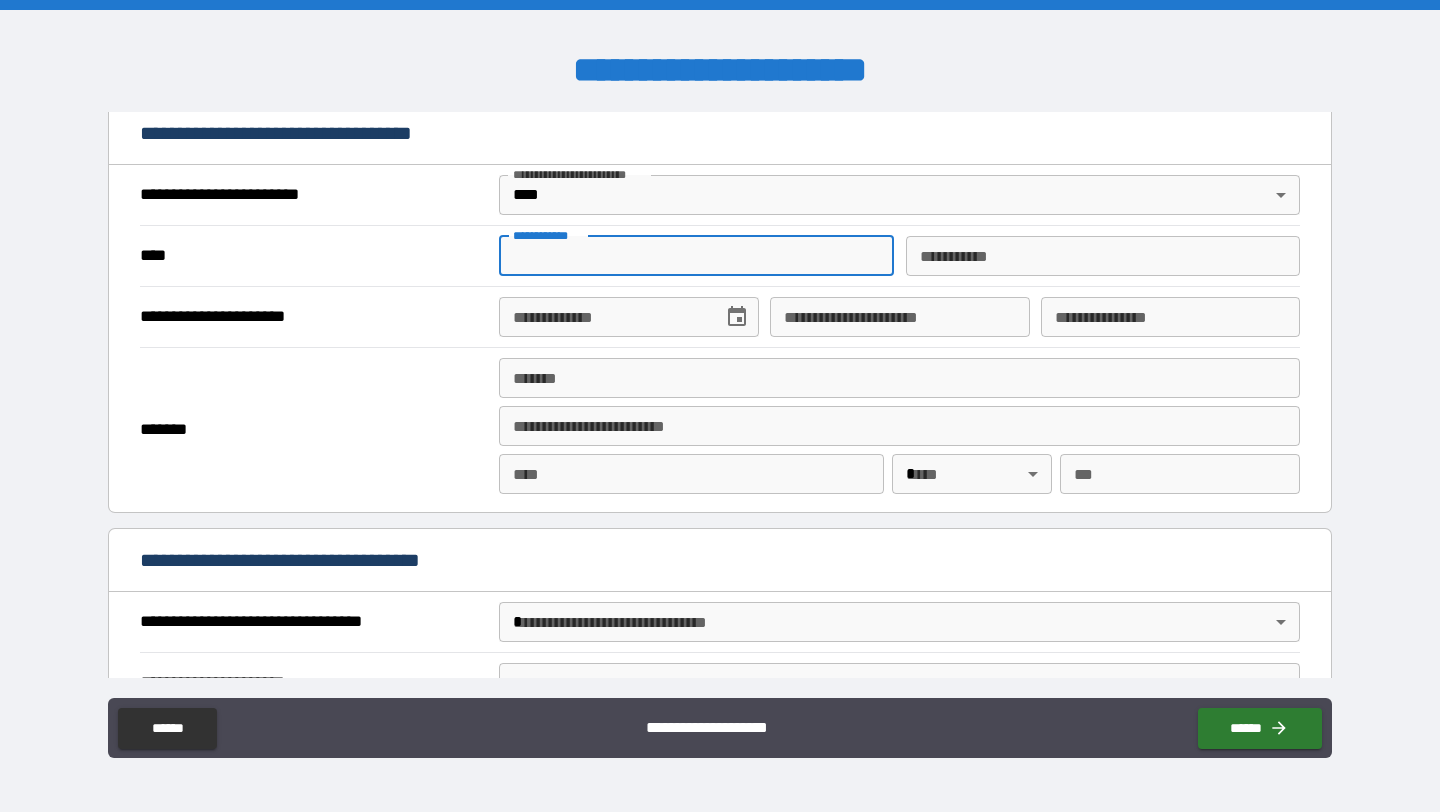 type on "*********" 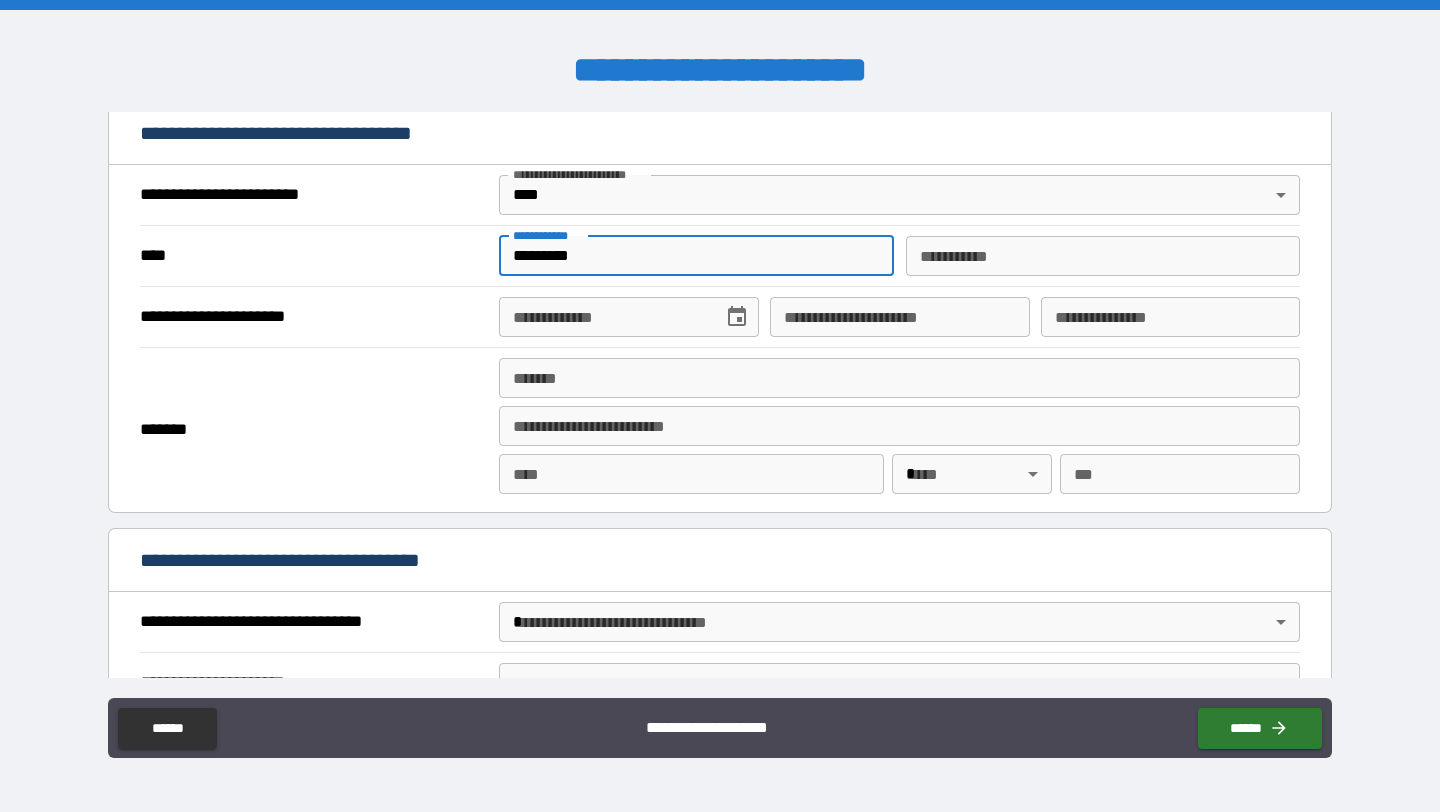 type on "**********" 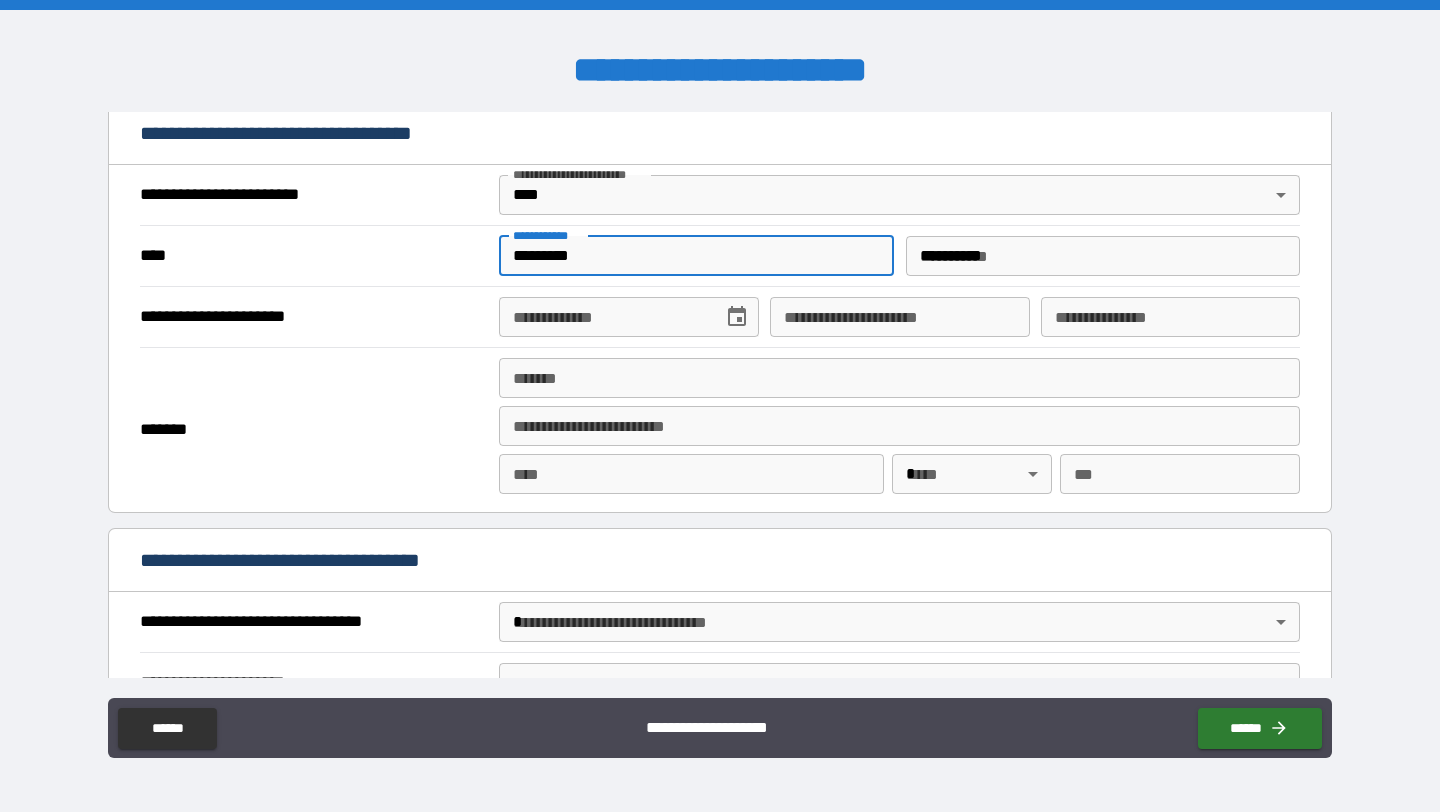 type on "**********" 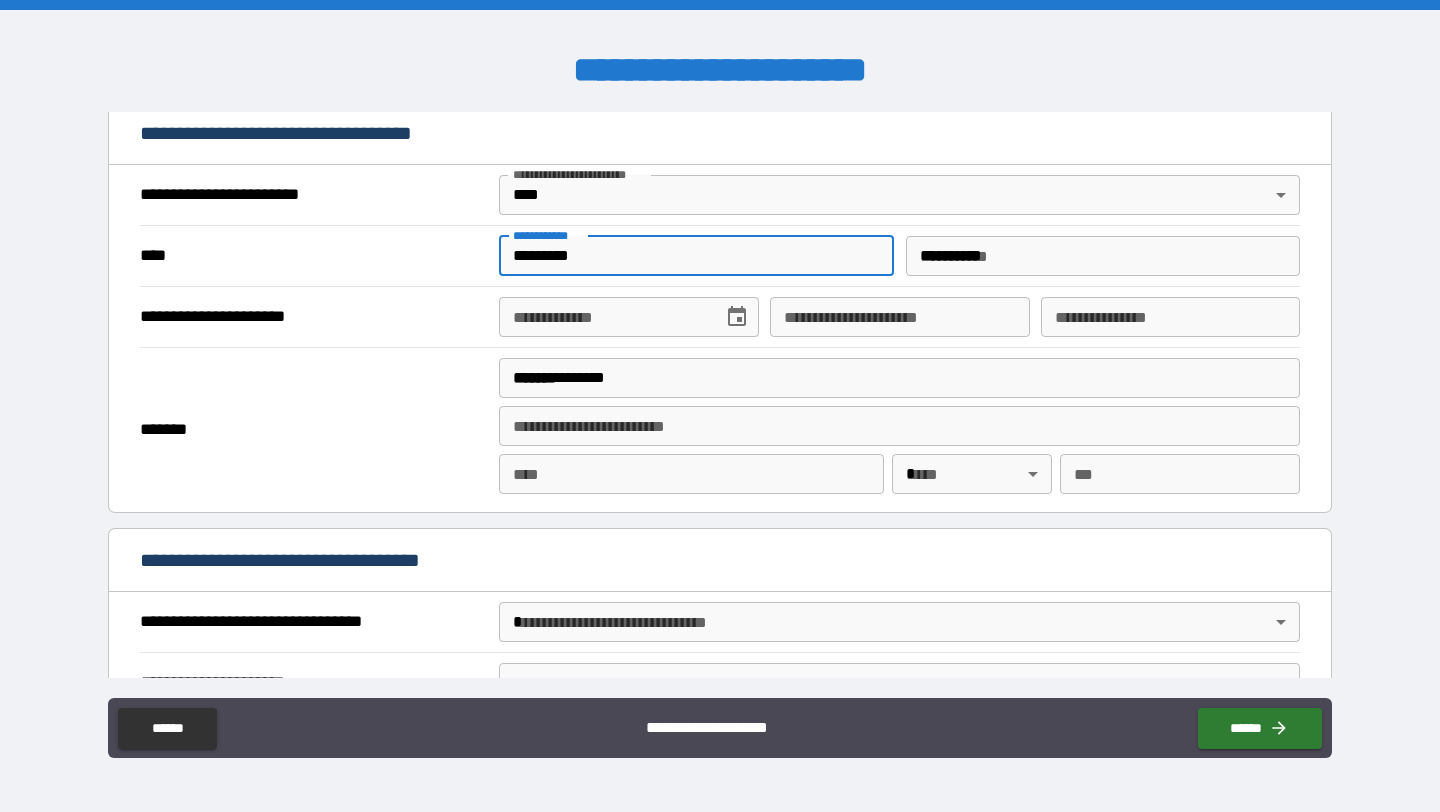 type on "**********" 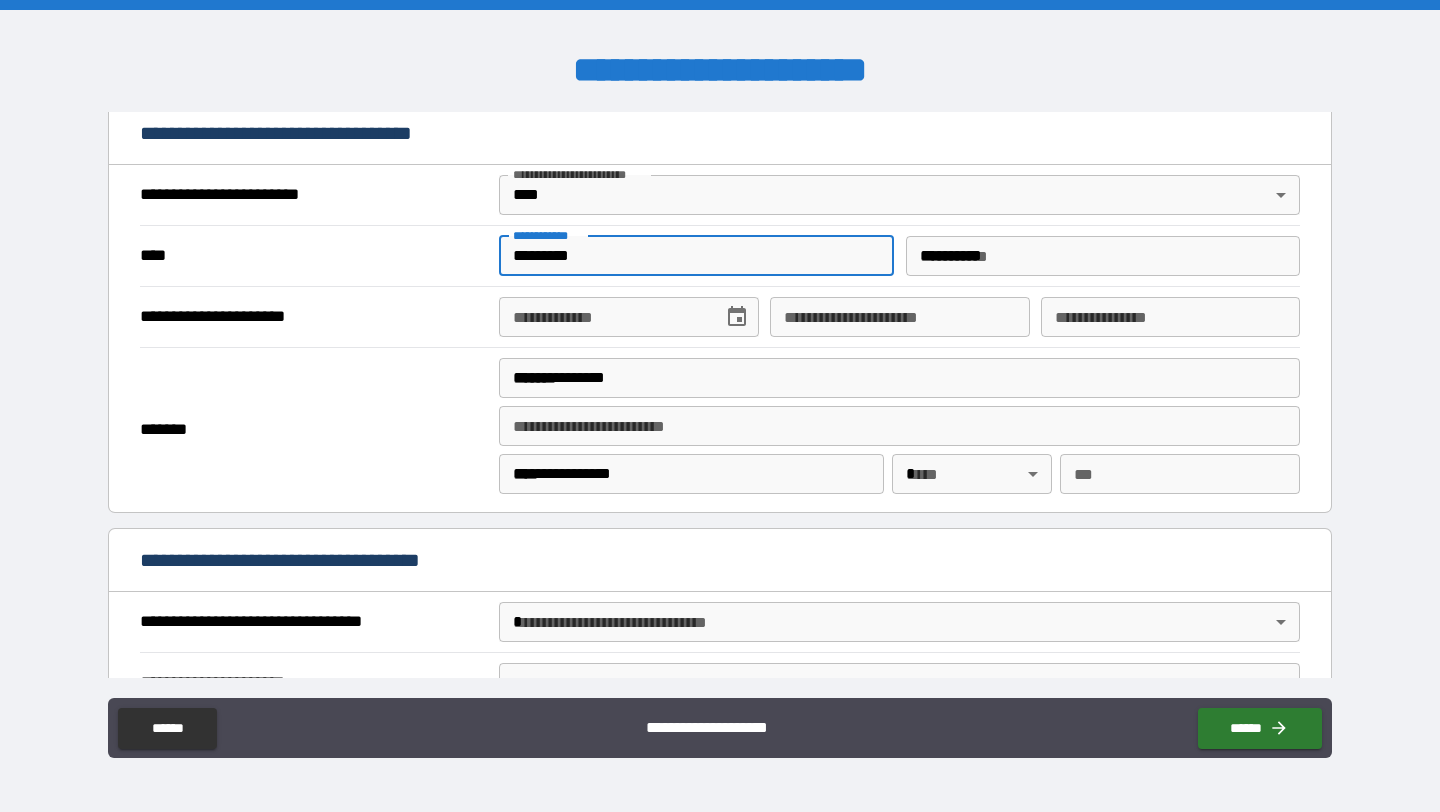 type on "**" 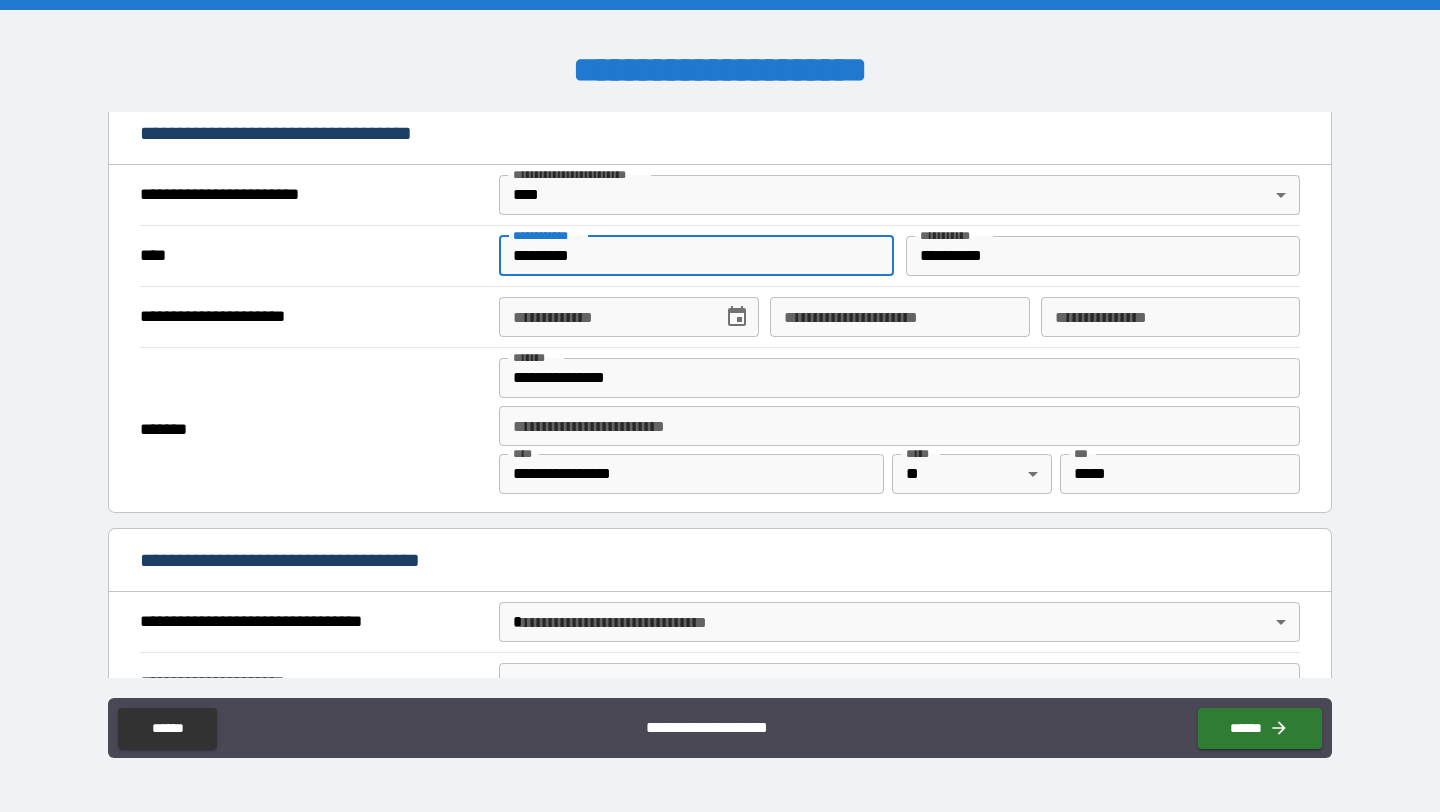 click on "**********" at bounding box center (603, 317) 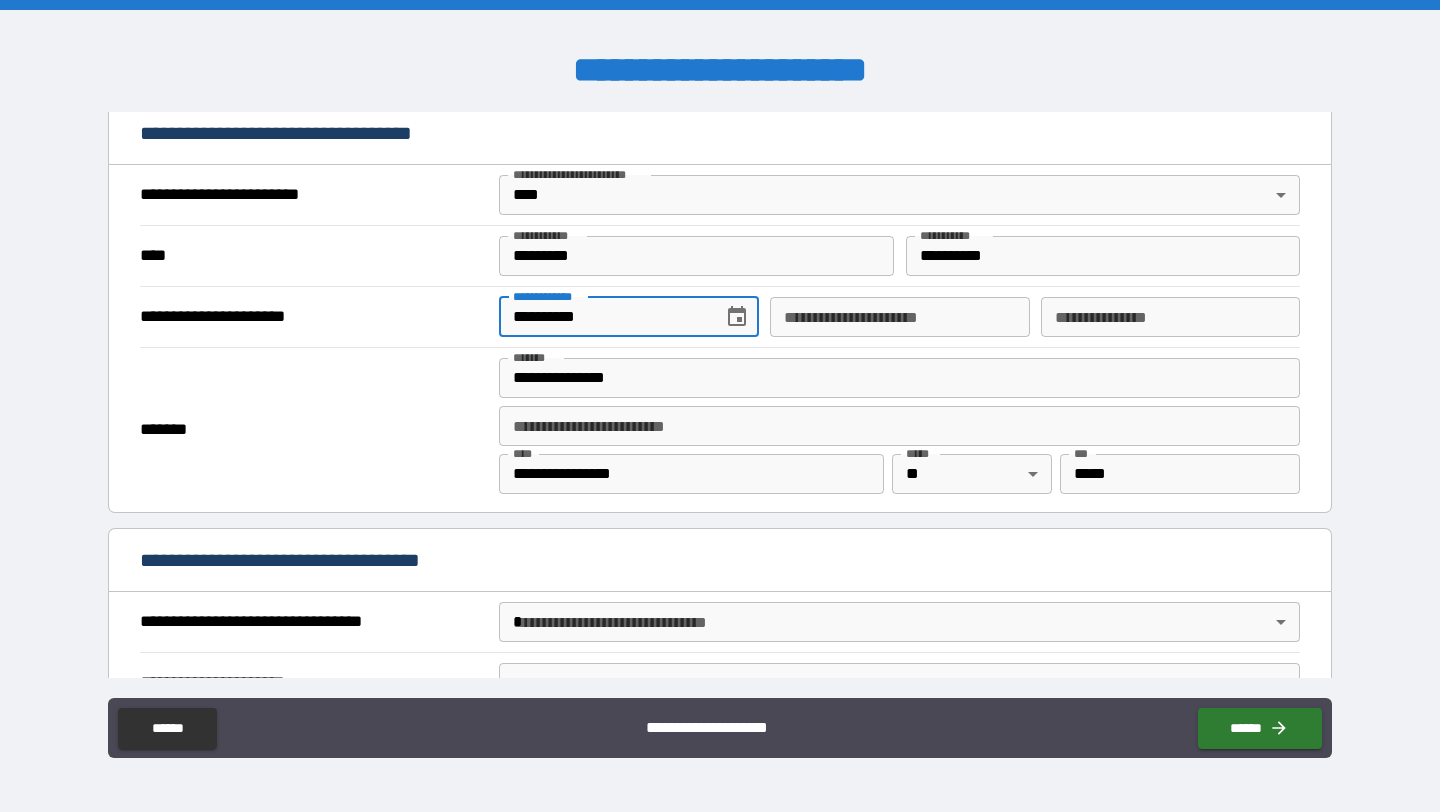 type on "**********" 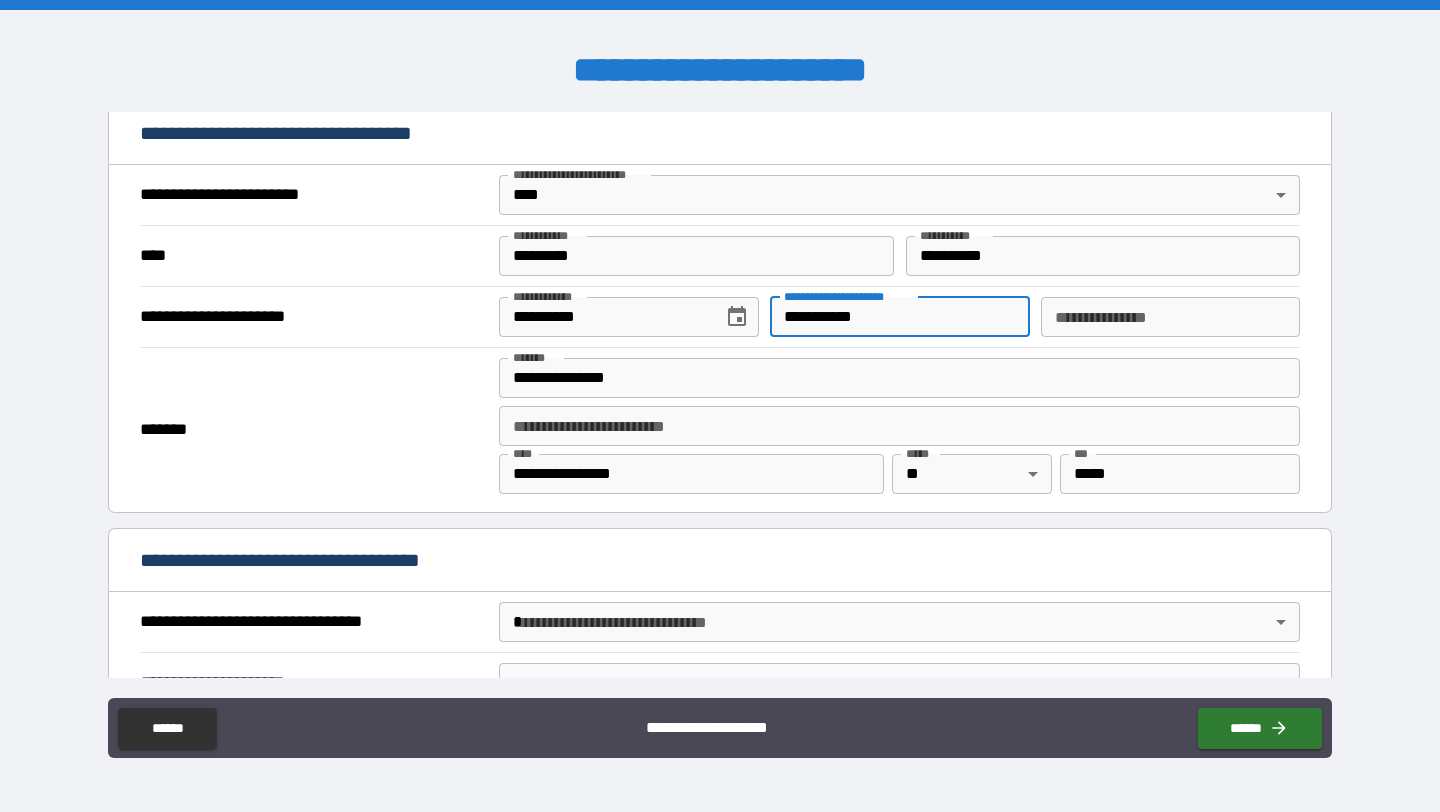 type on "**********" 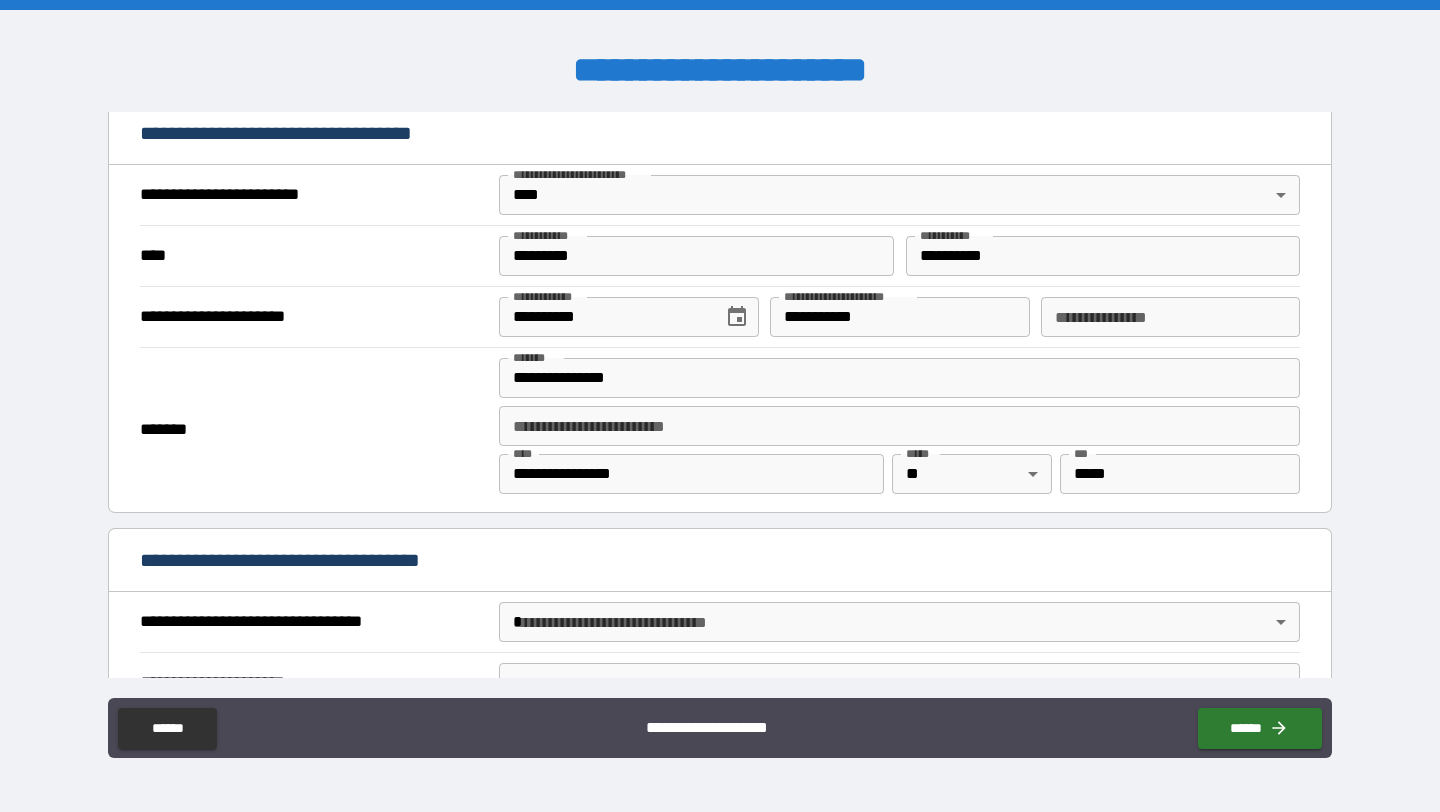click on "**********" at bounding box center [720, 408] 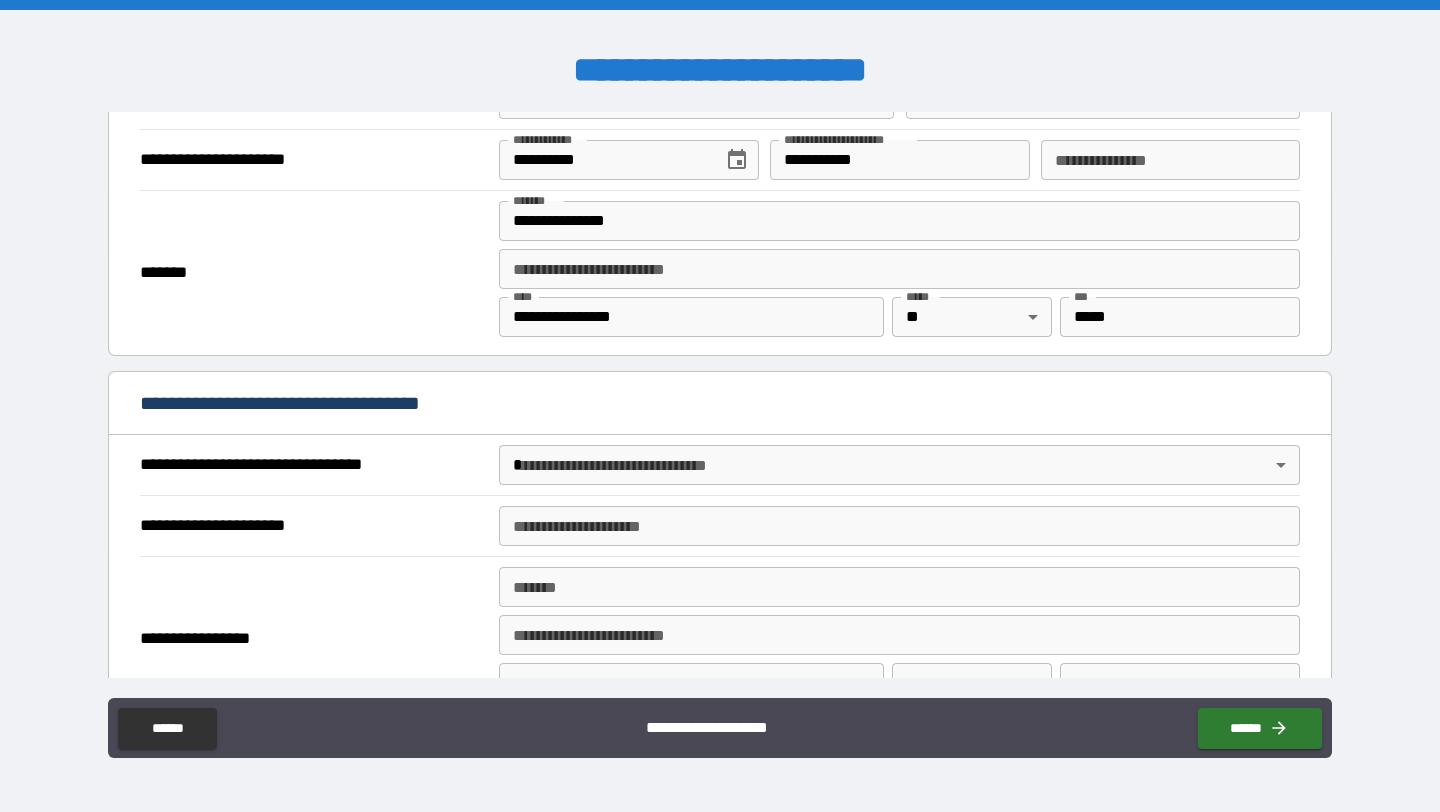 scroll, scrollTop: 977, scrollLeft: 0, axis: vertical 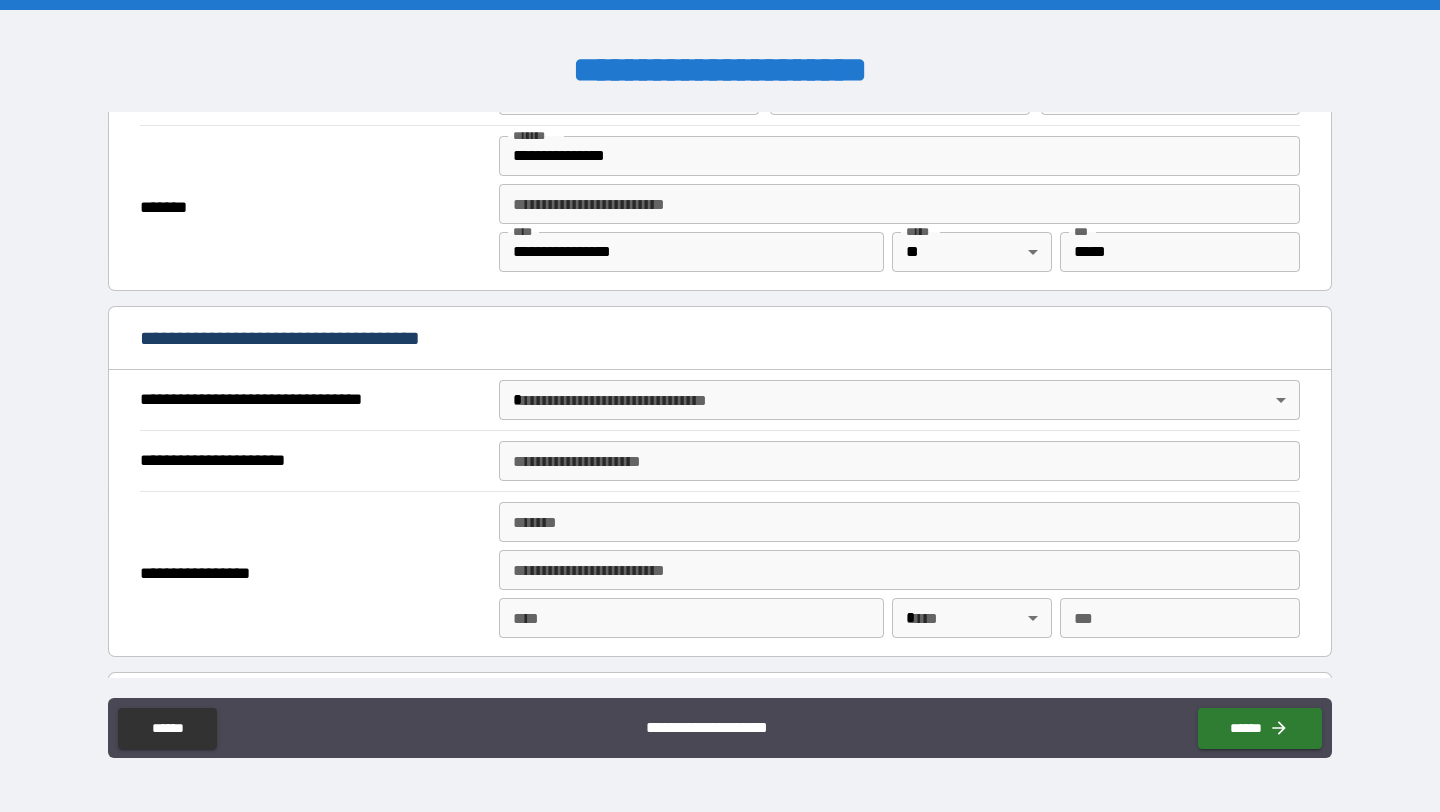 click on "**********" at bounding box center (720, 406) 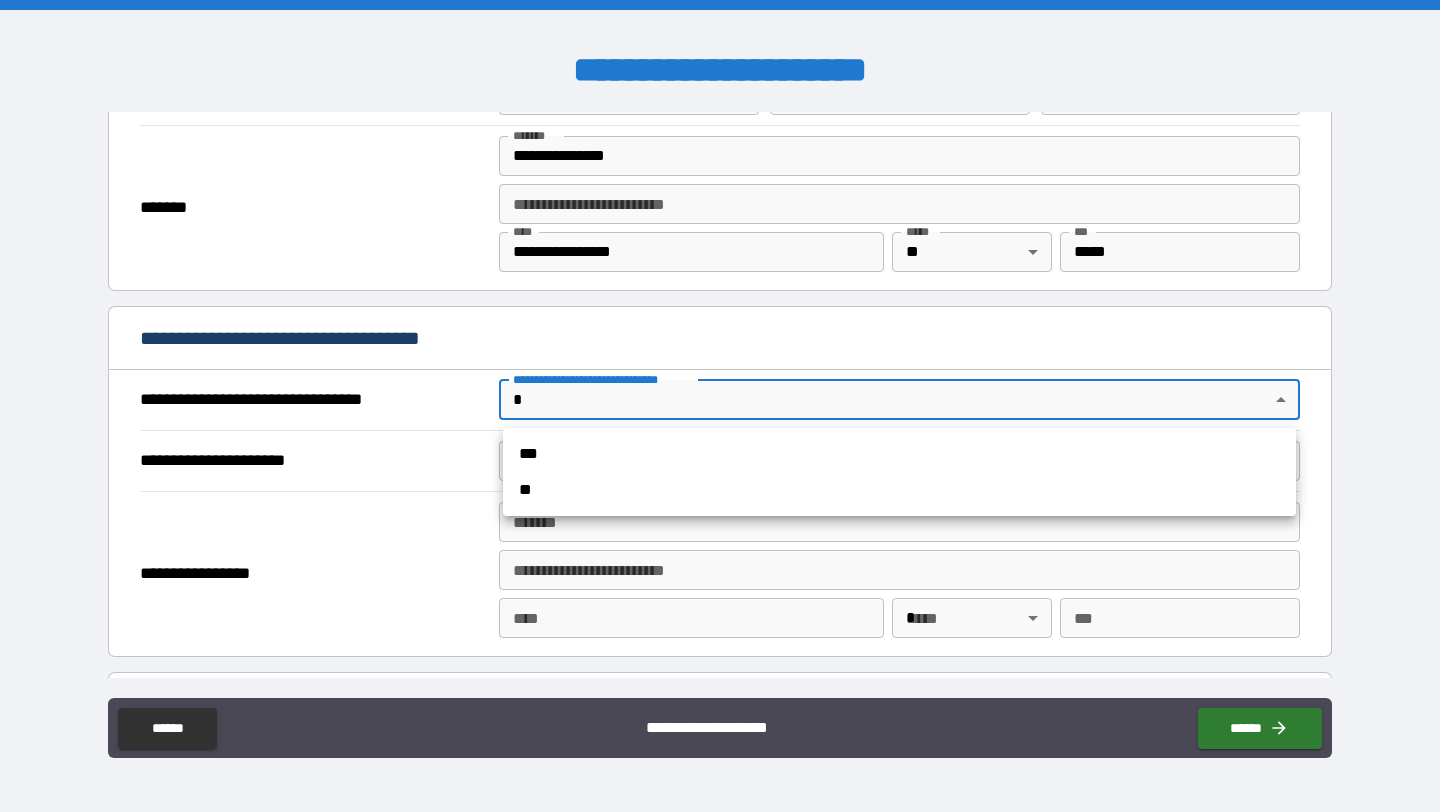 click on "**" at bounding box center (899, 490) 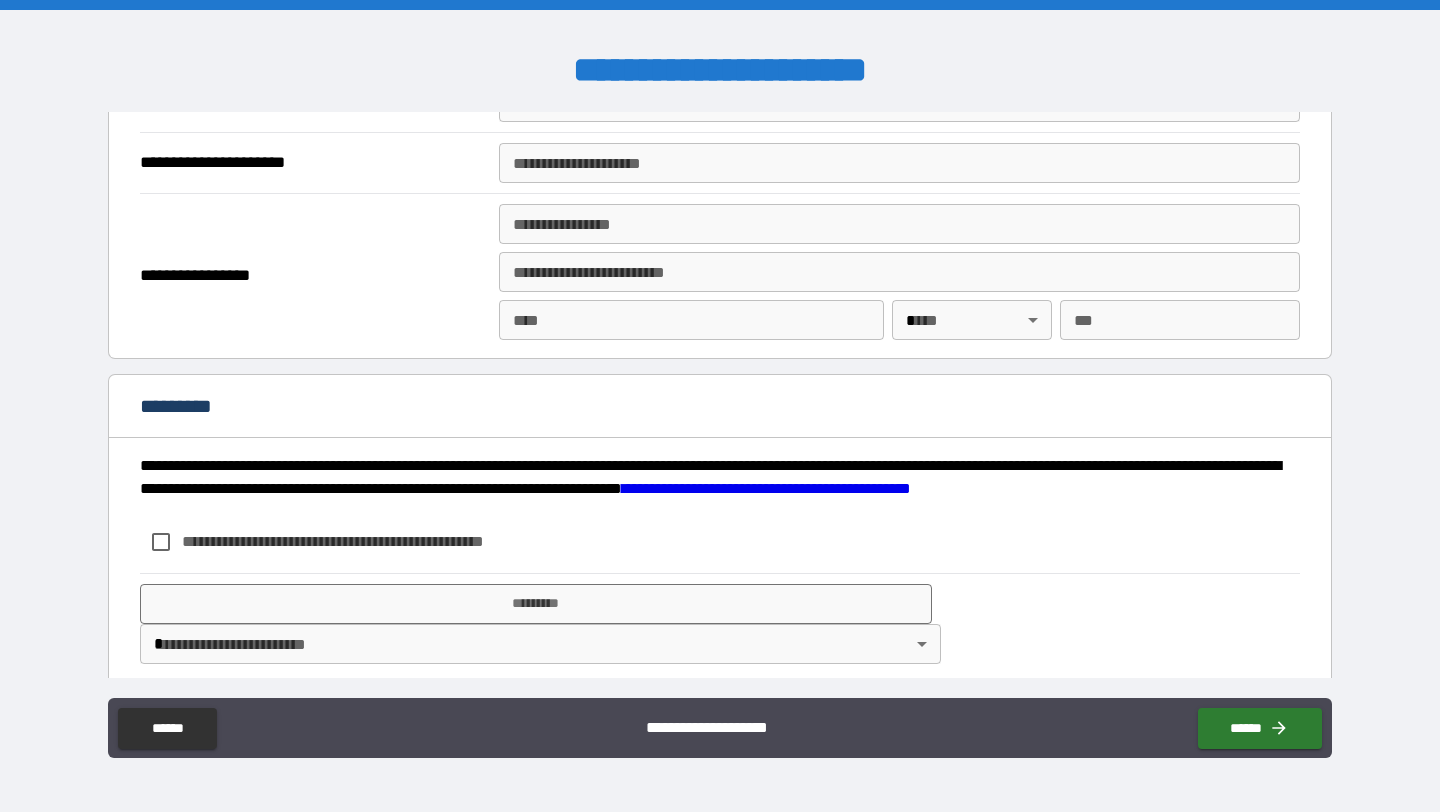 scroll, scrollTop: 2487, scrollLeft: 0, axis: vertical 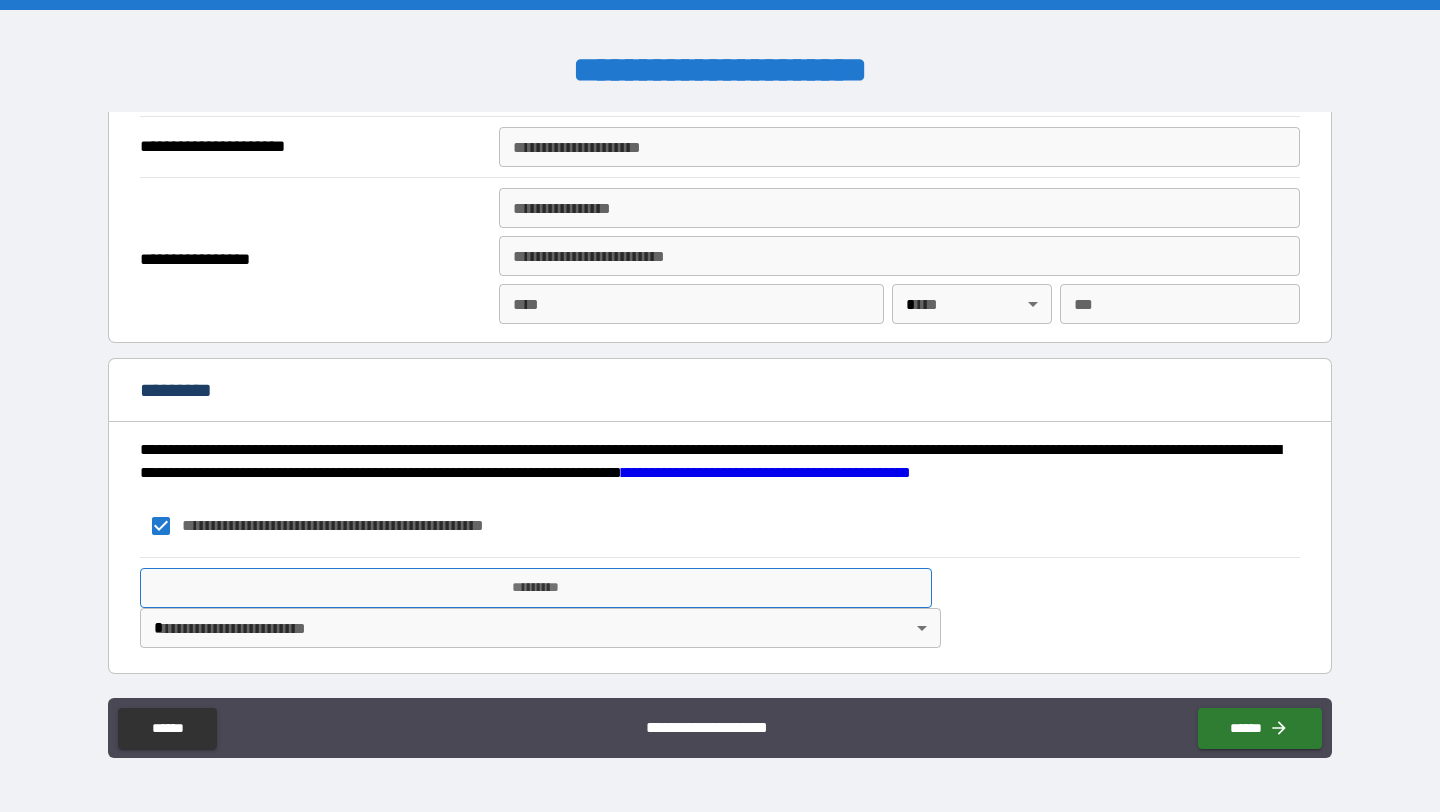 click on "*********" at bounding box center (536, 588) 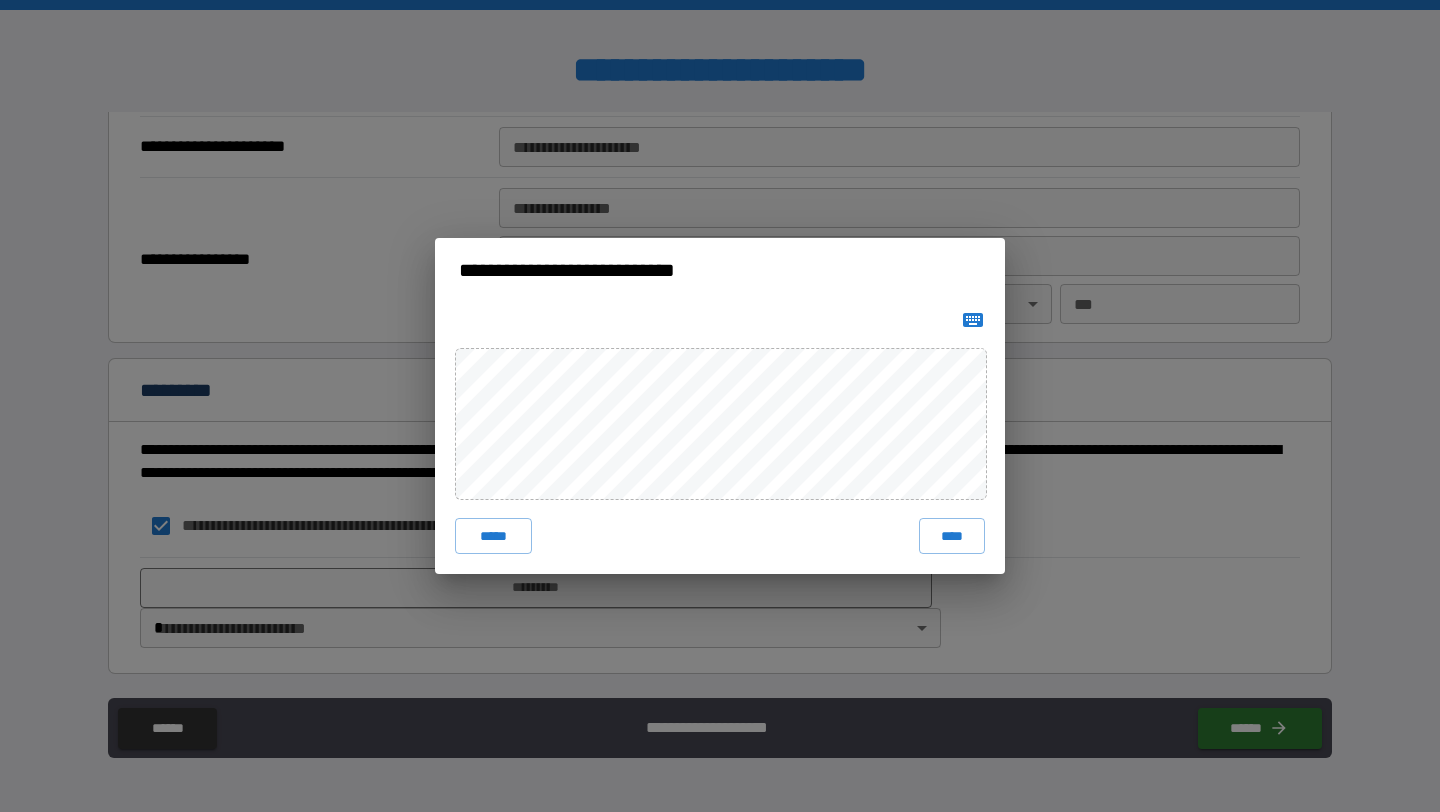 click on "**********" at bounding box center [720, 406] 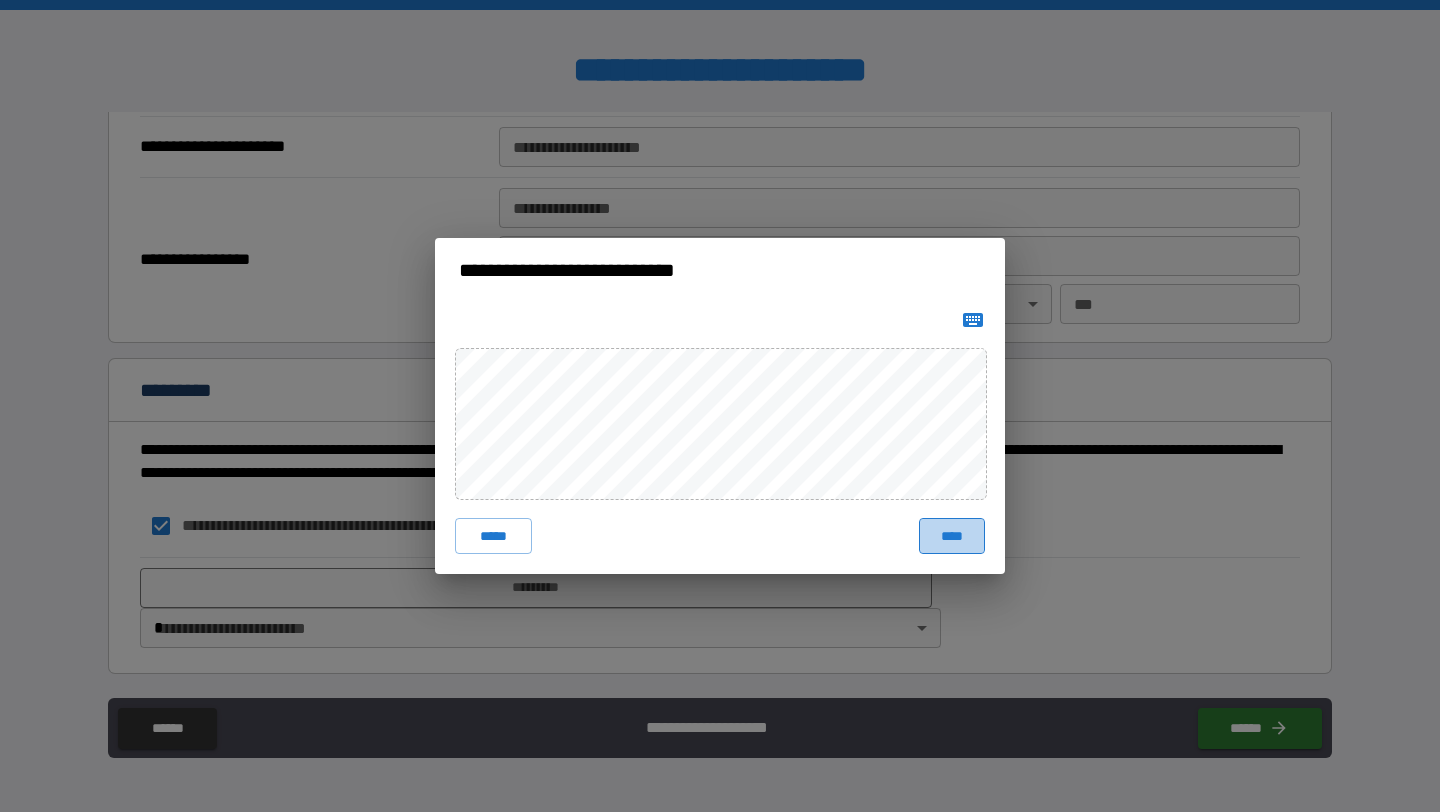 click on "****" at bounding box center (952, 536) 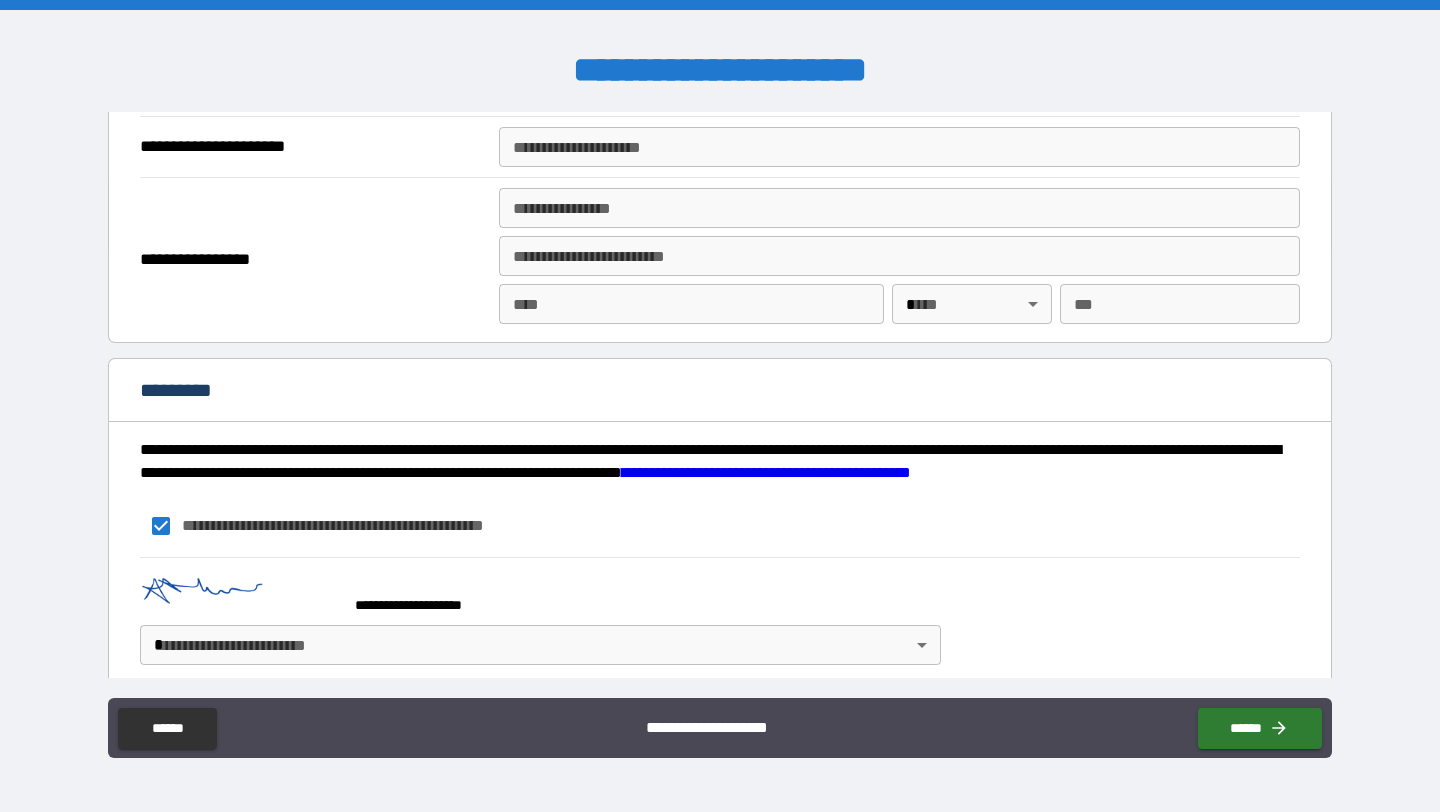 click on "**********" at bounding box center (720, 406) 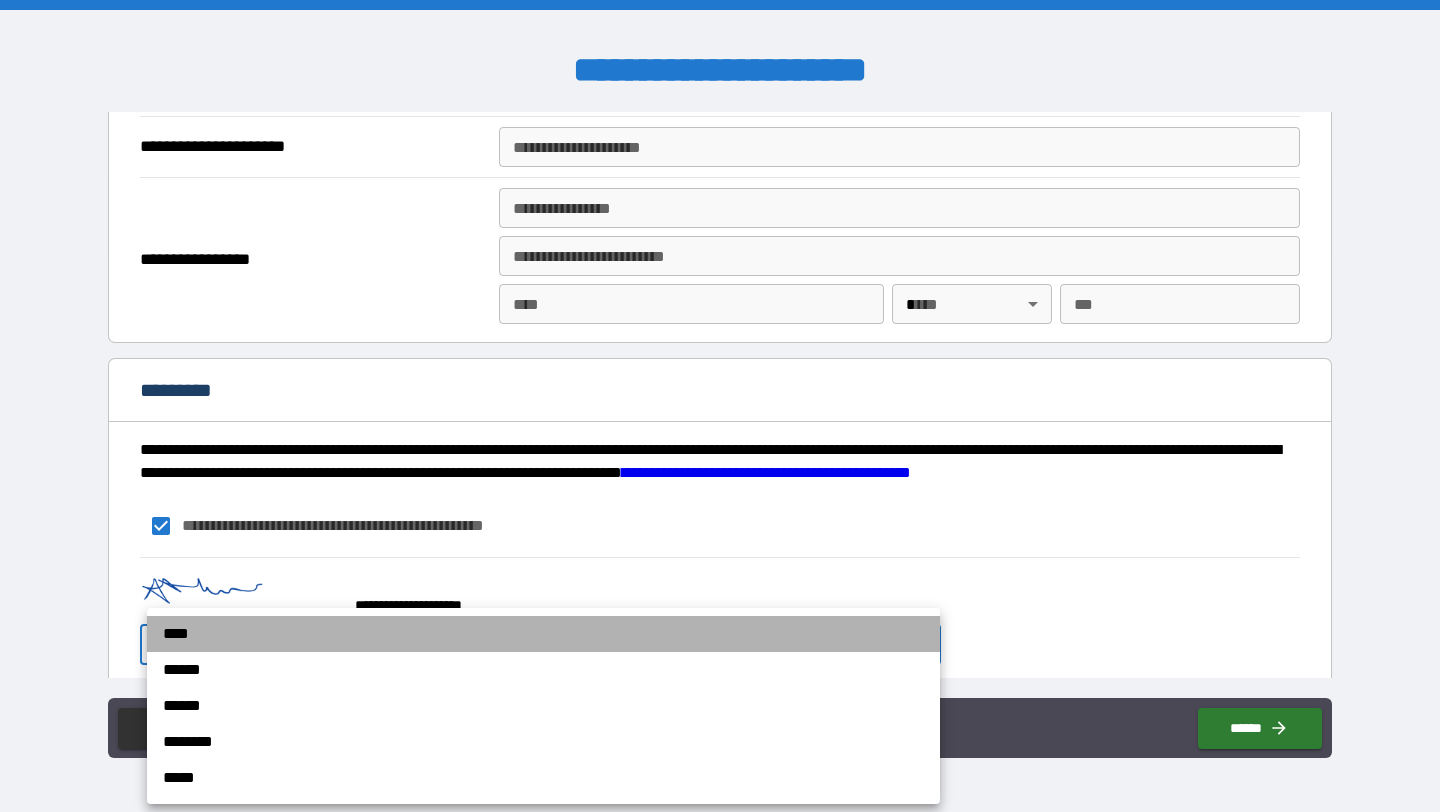 click on "****" at bounding box center (543, 634) 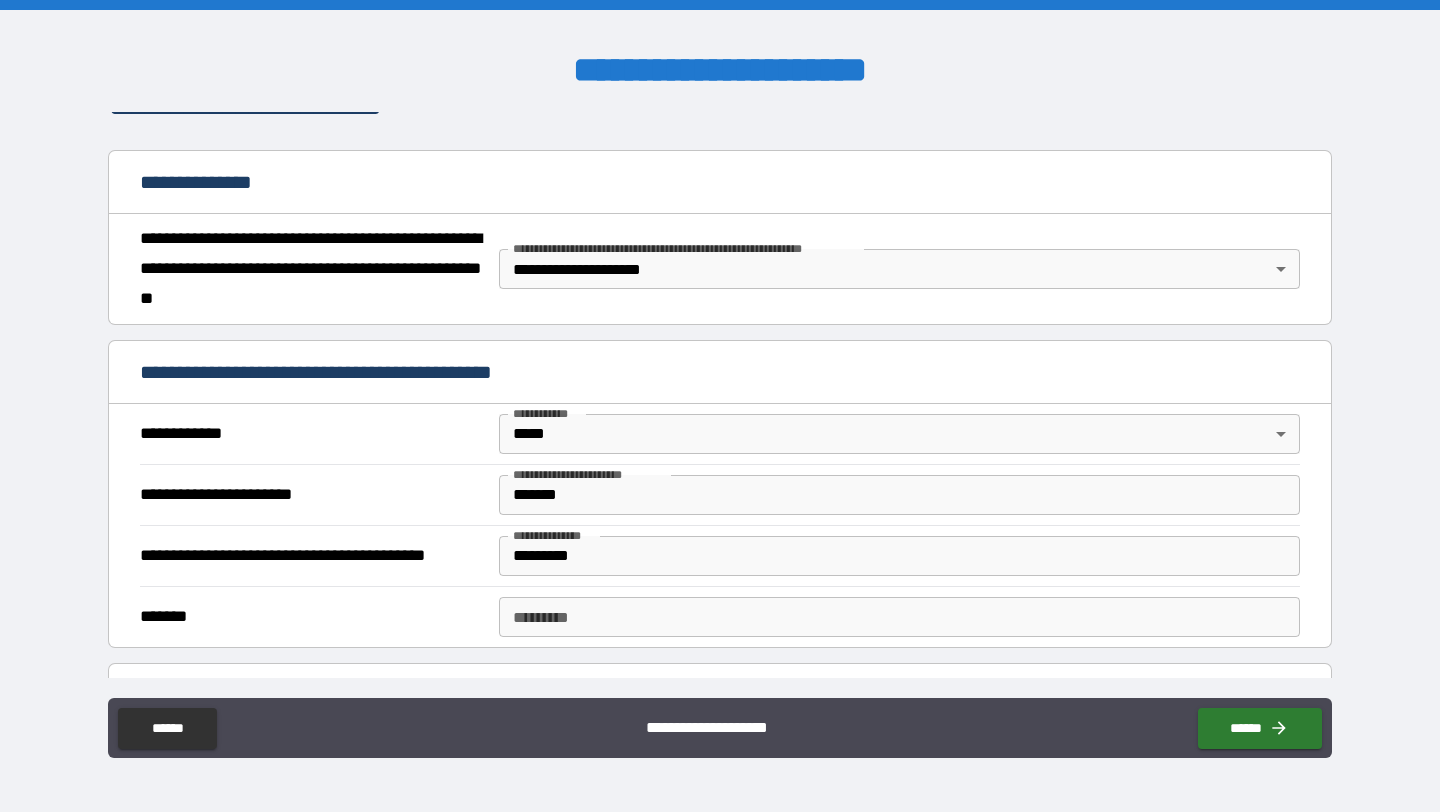 scroll, scrollTop: 192, scrollLeft: 0, axis: vertical 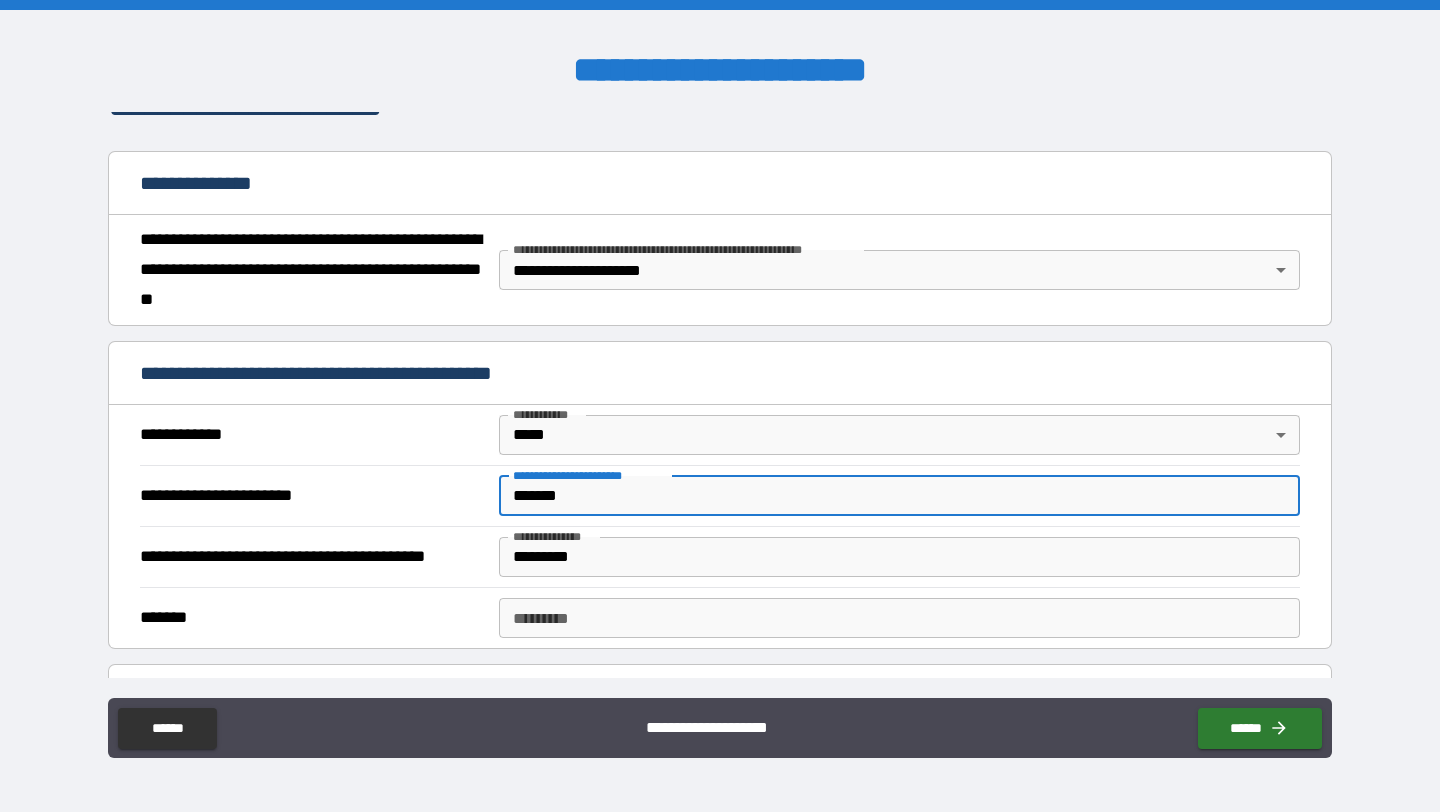 drag, startPoint x: 595, startPoint y: 508, endPoint x: 463, endPoint y: 508, distance: 132 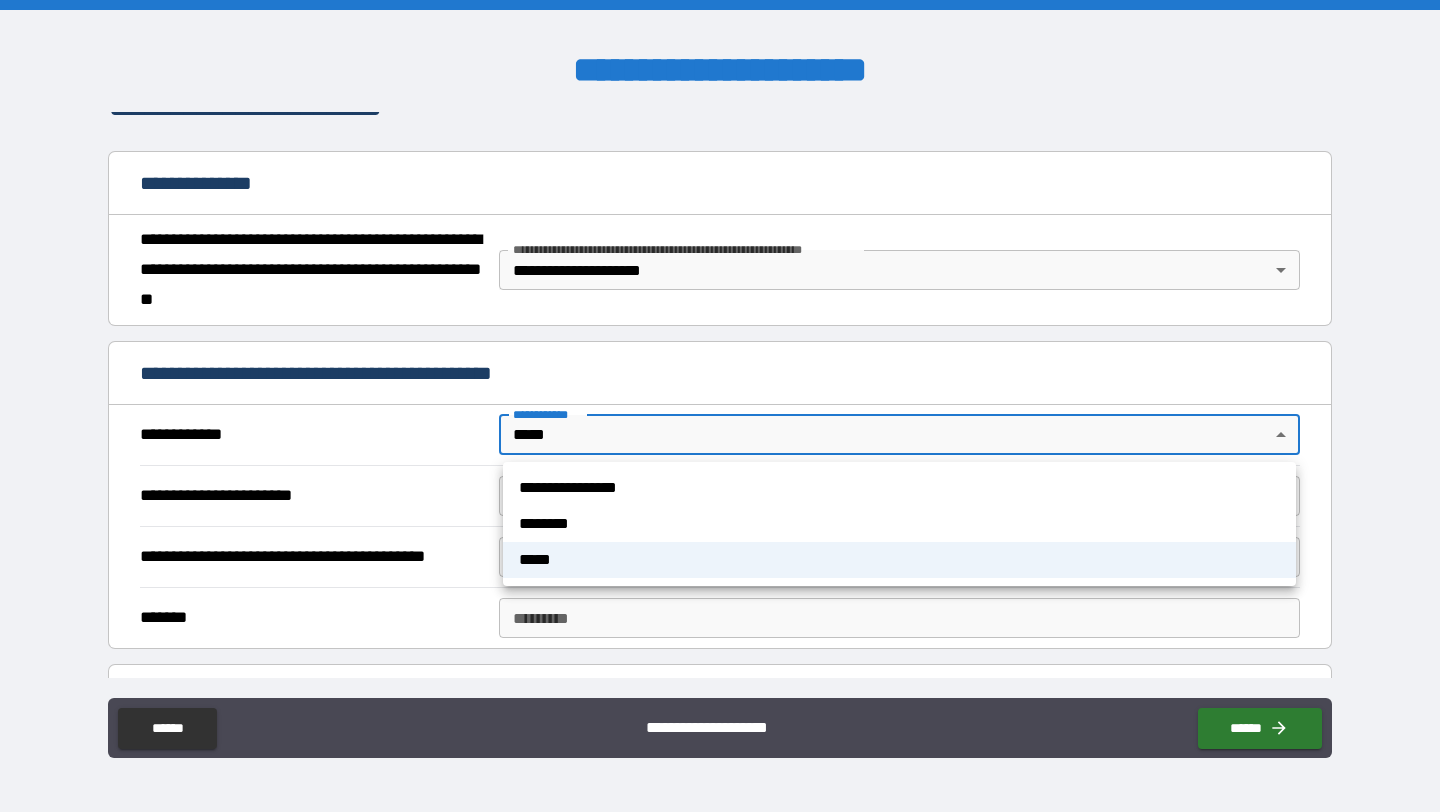 click on "**********" at bounding box center (899, 488) 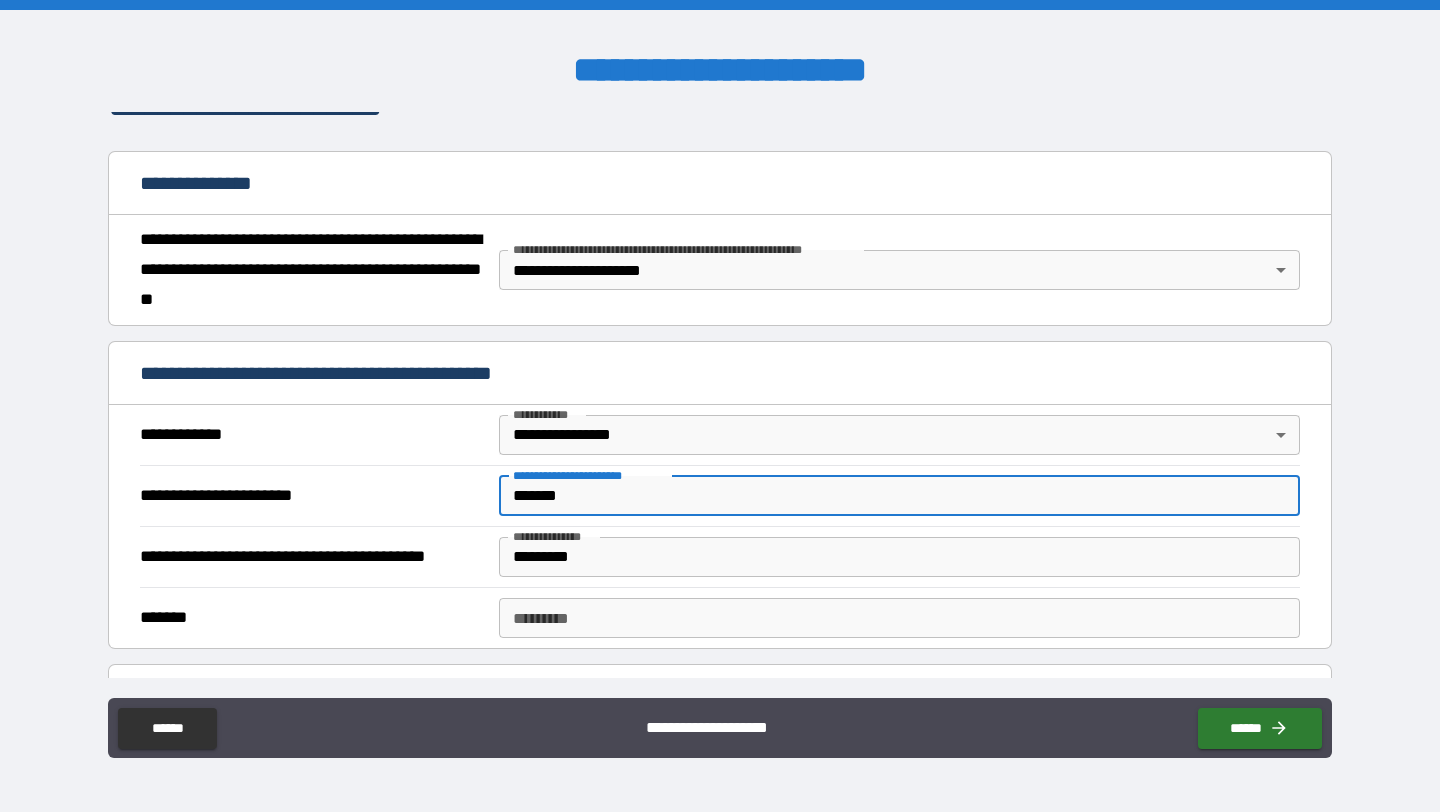 drag, startPoint x: 607, startPoint y: 492, endPoint x: 502, endPoint y: 485, distance: 105.23308 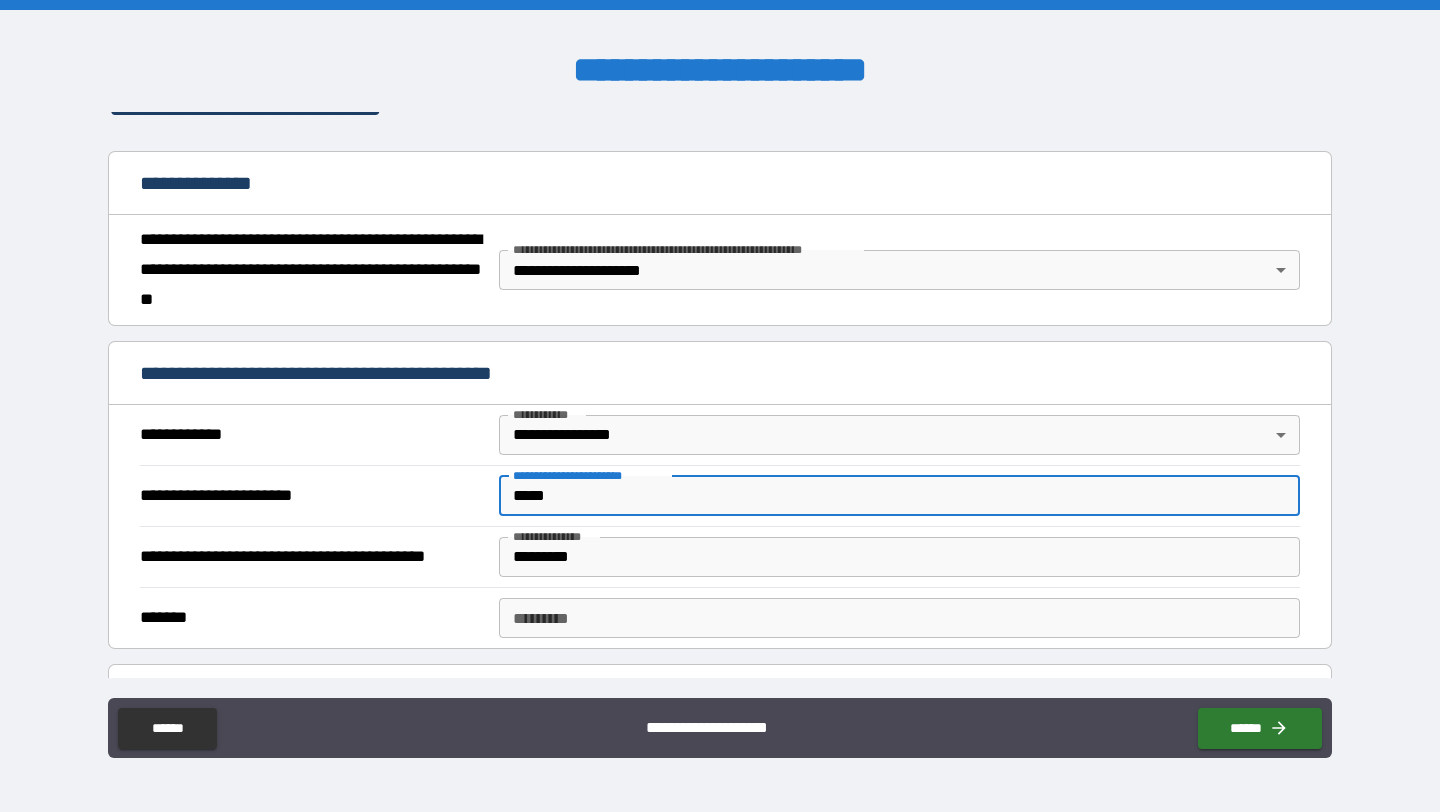 type on "*****" 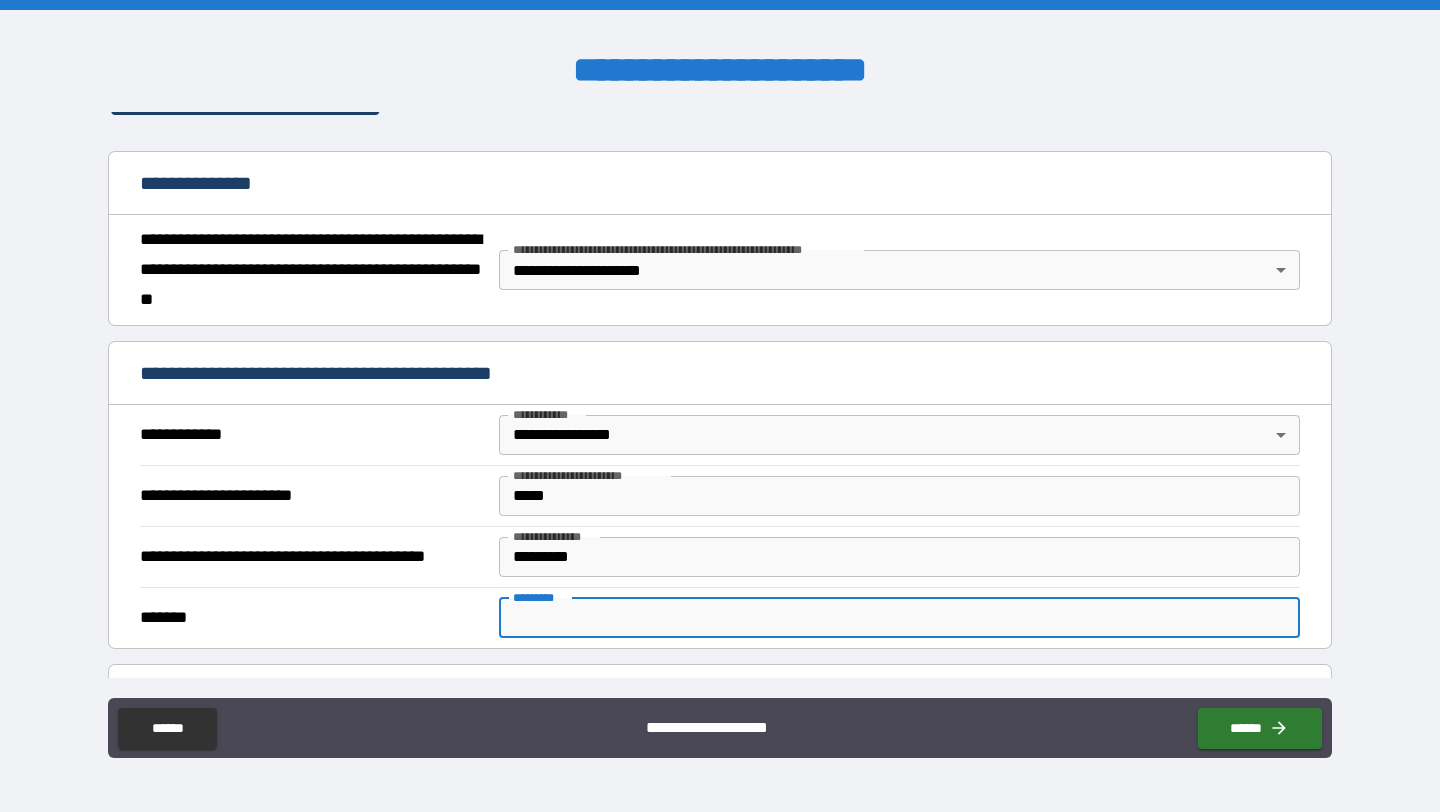 click on "*******   *" at bounding box center [899, 618] 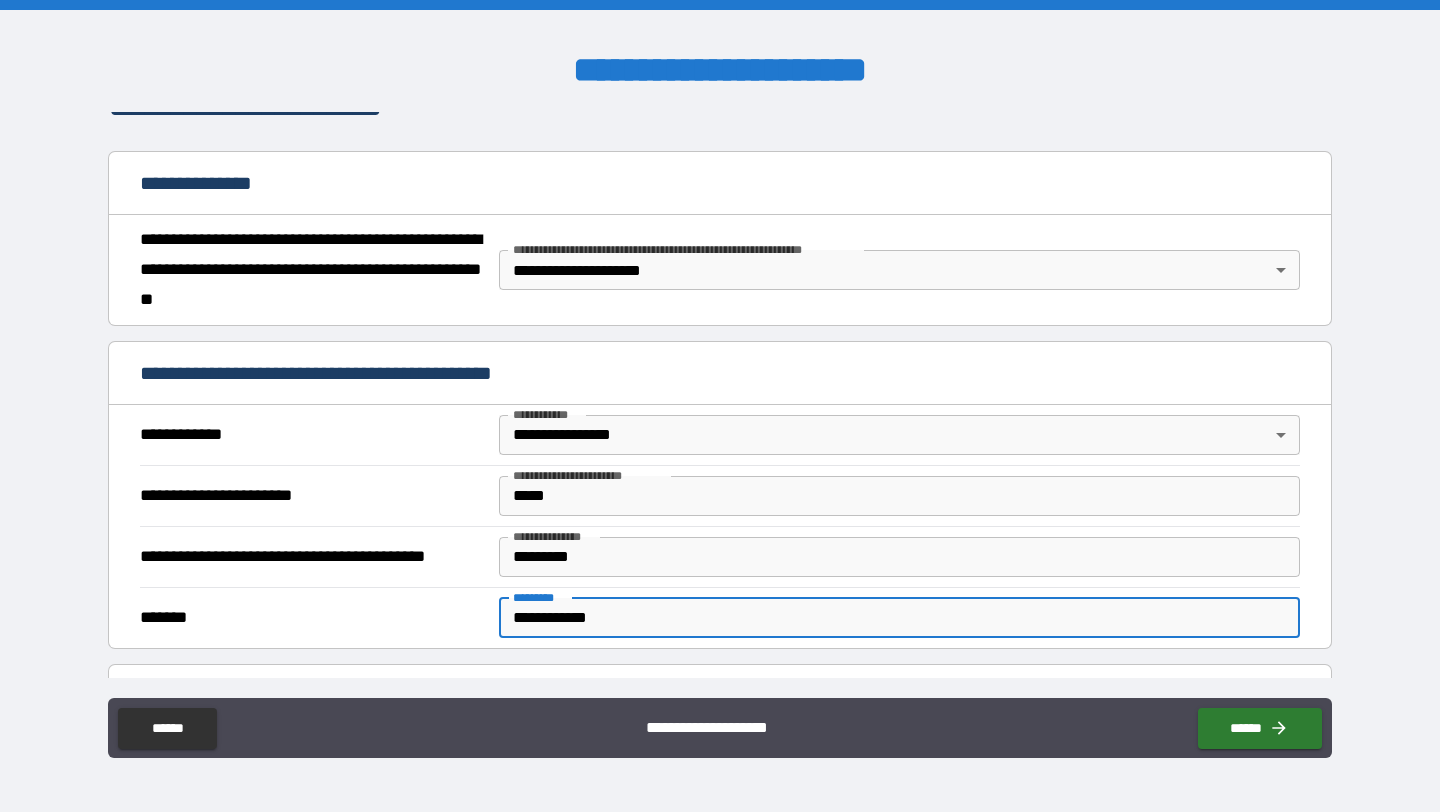 type on "**********" 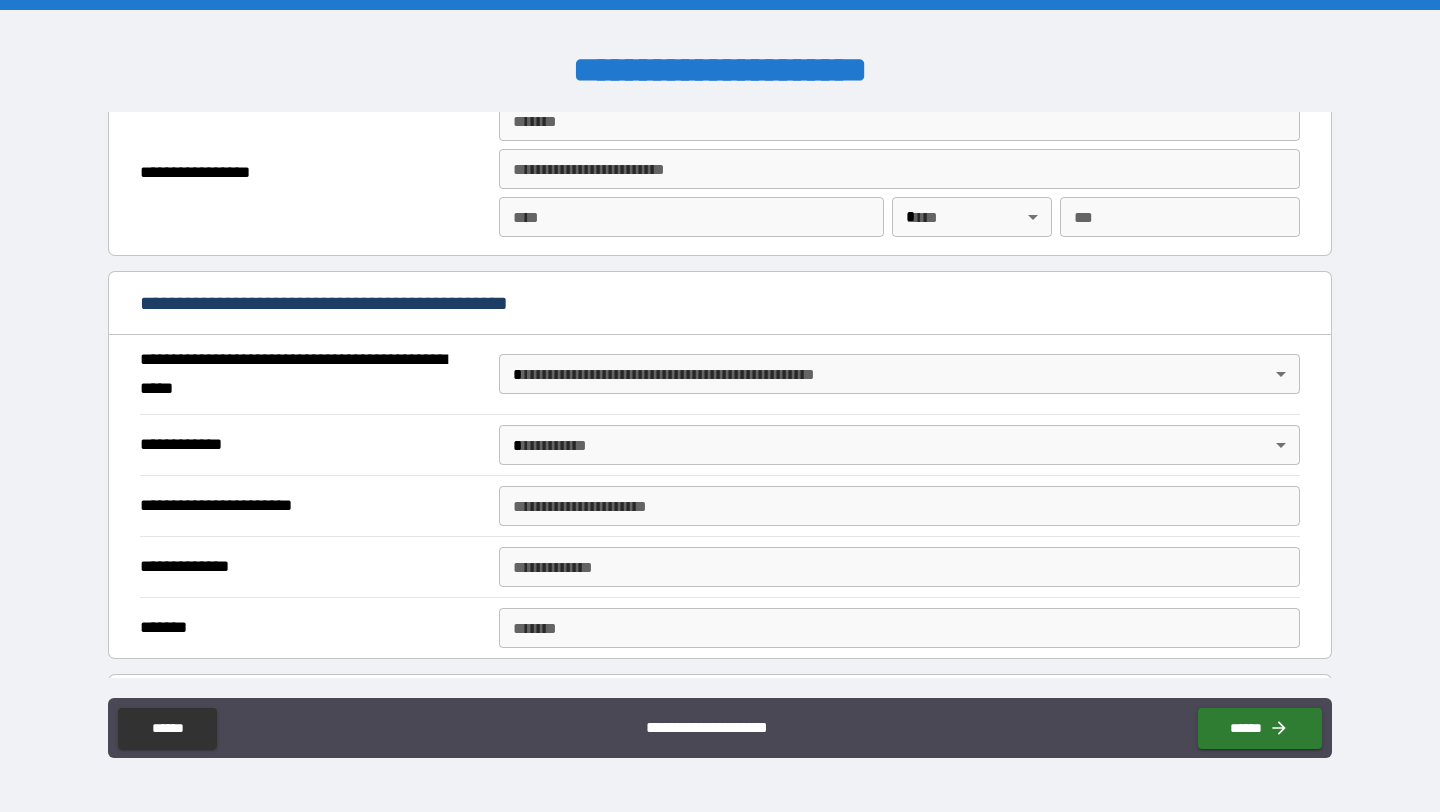 scroll, scrollTop: 1386, scrollLeft: 0, axis: vertical 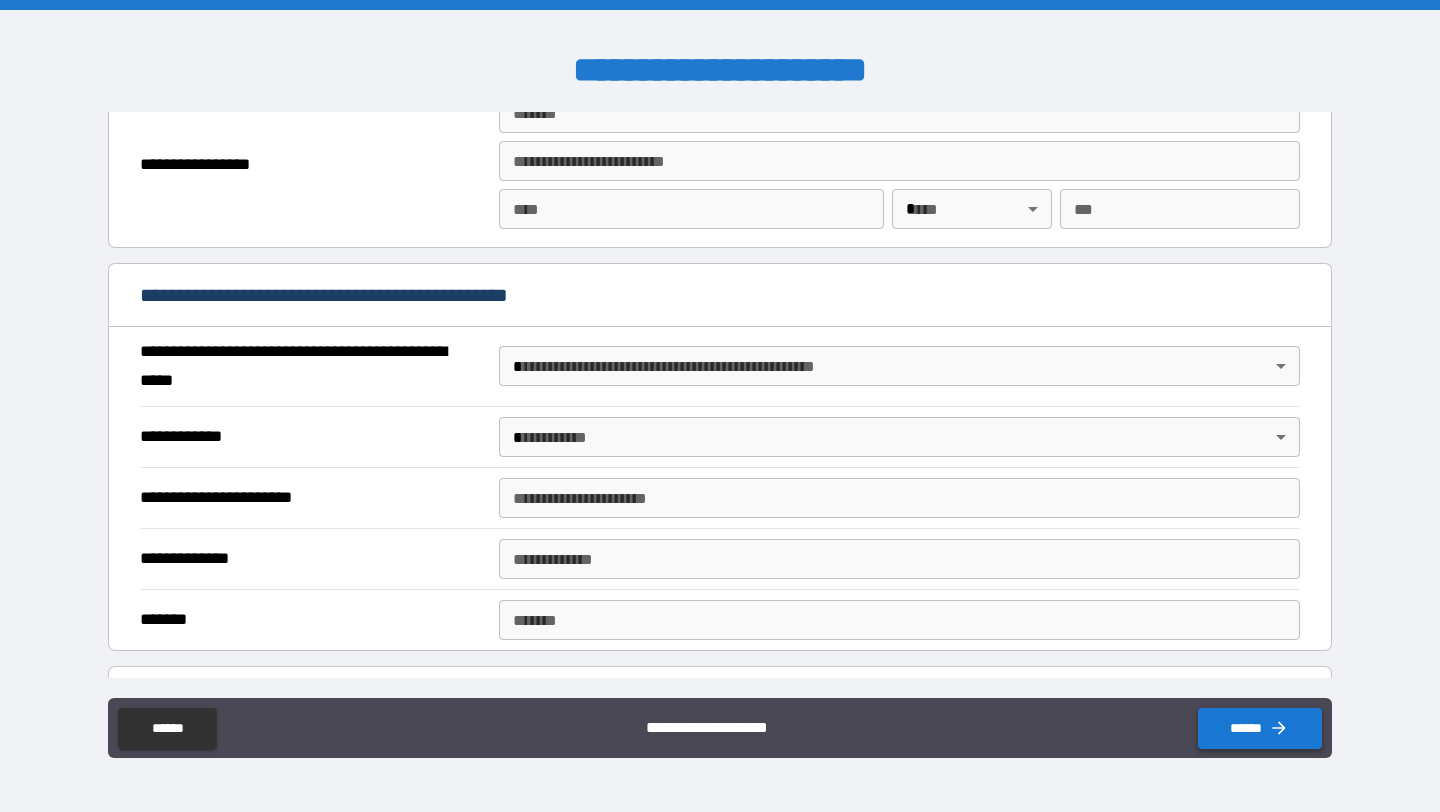 click 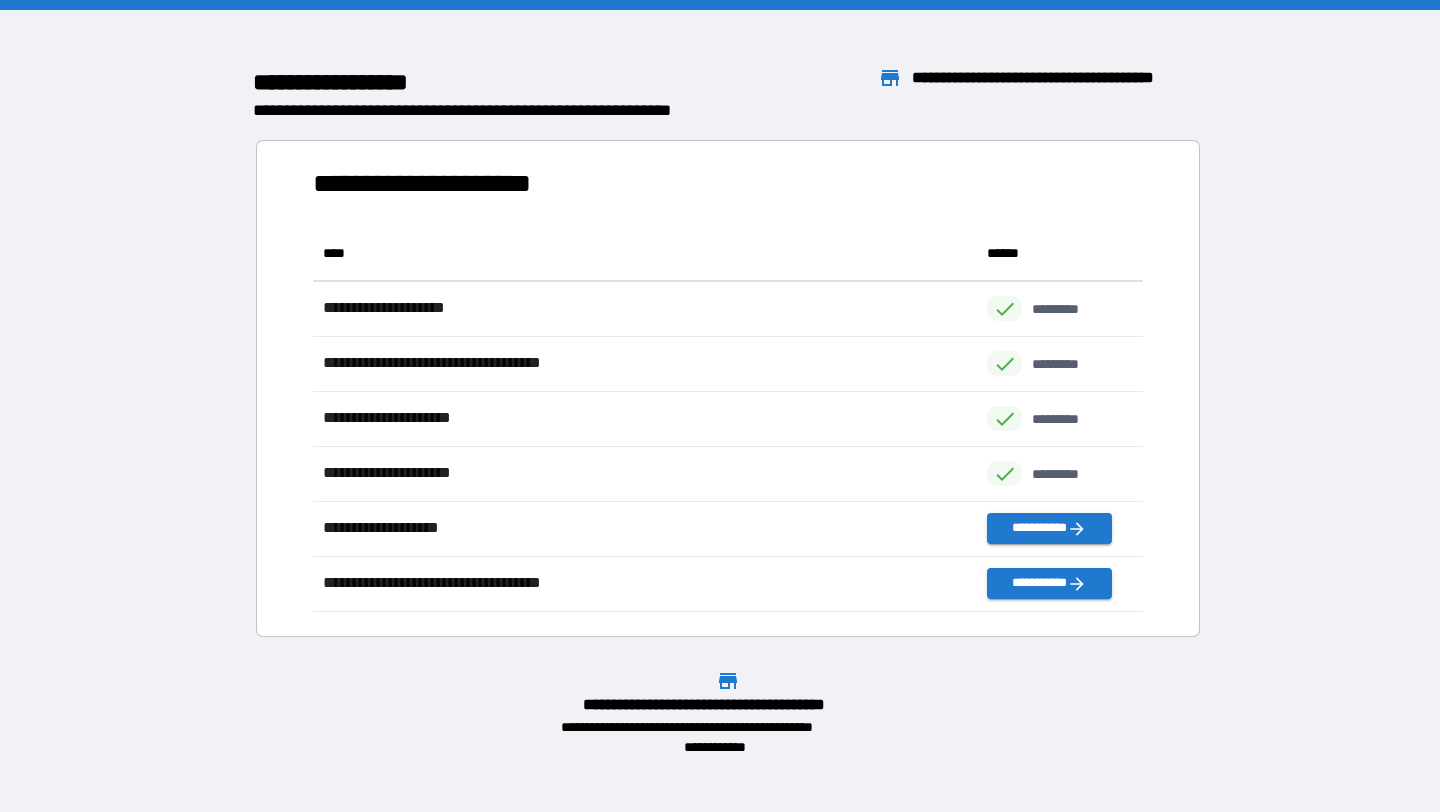 scroll, scrollTop: 1, scrollLeft: 1, axis: both 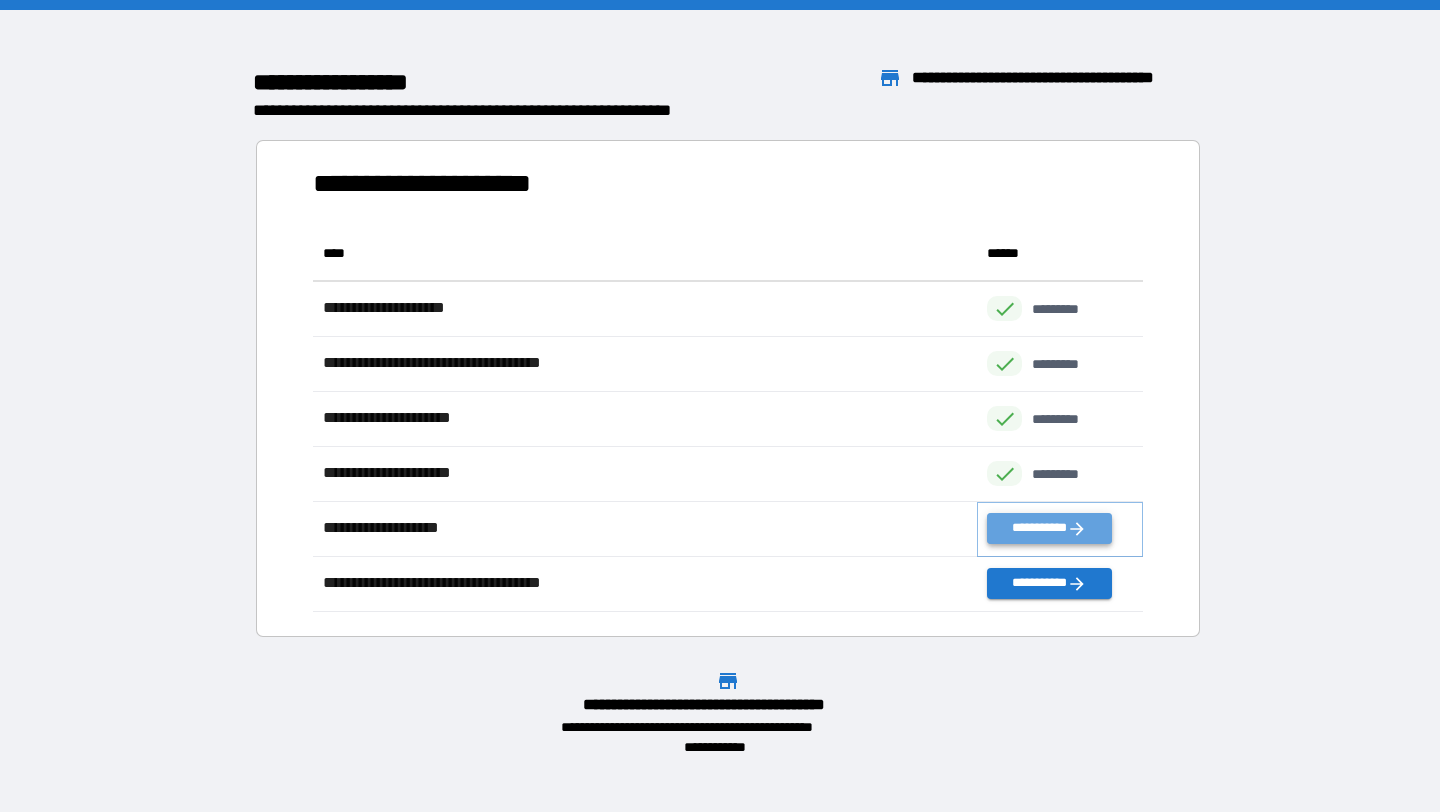 click on "**********" at bounding box center [1049, 528] 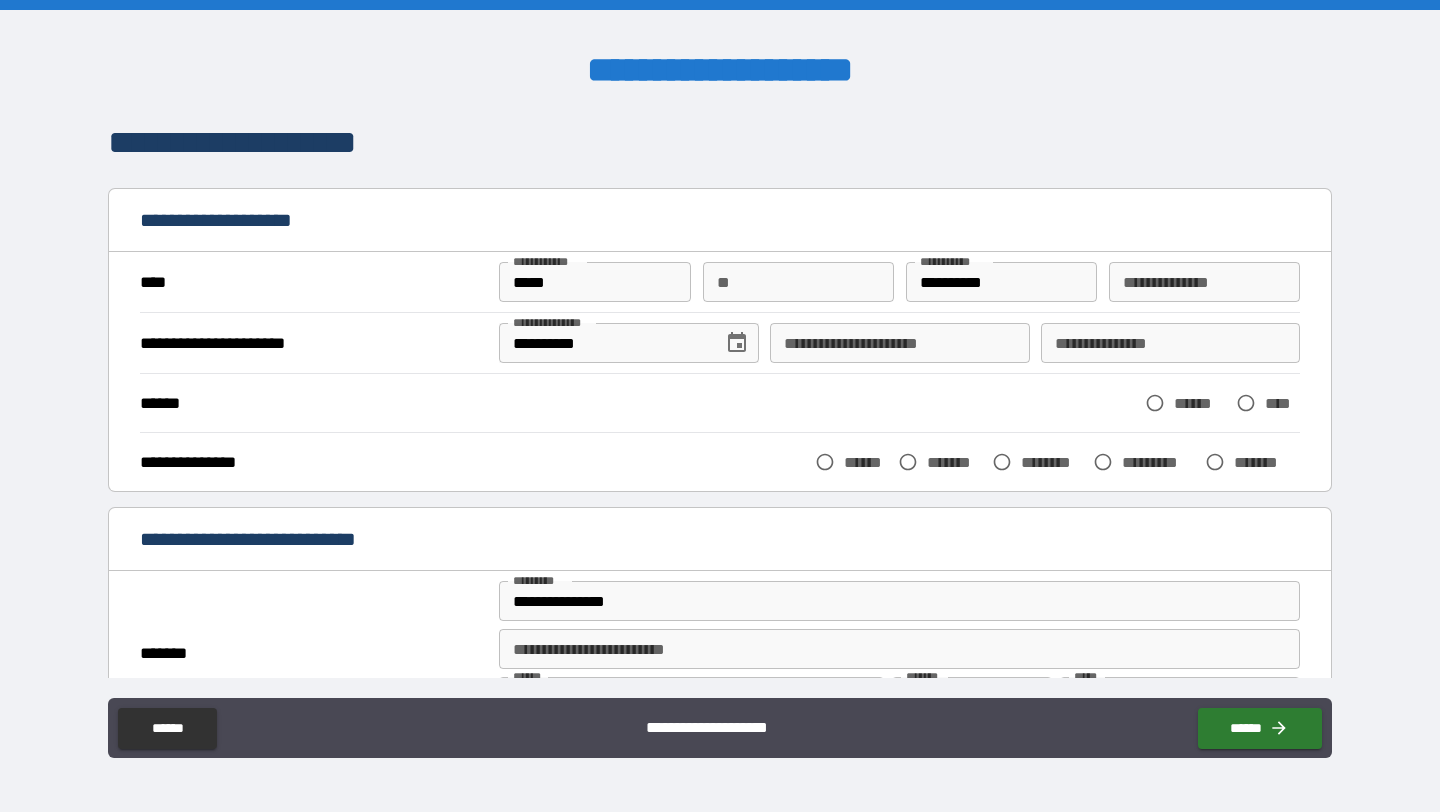 click on "**********" at bounding box center (899, 343) 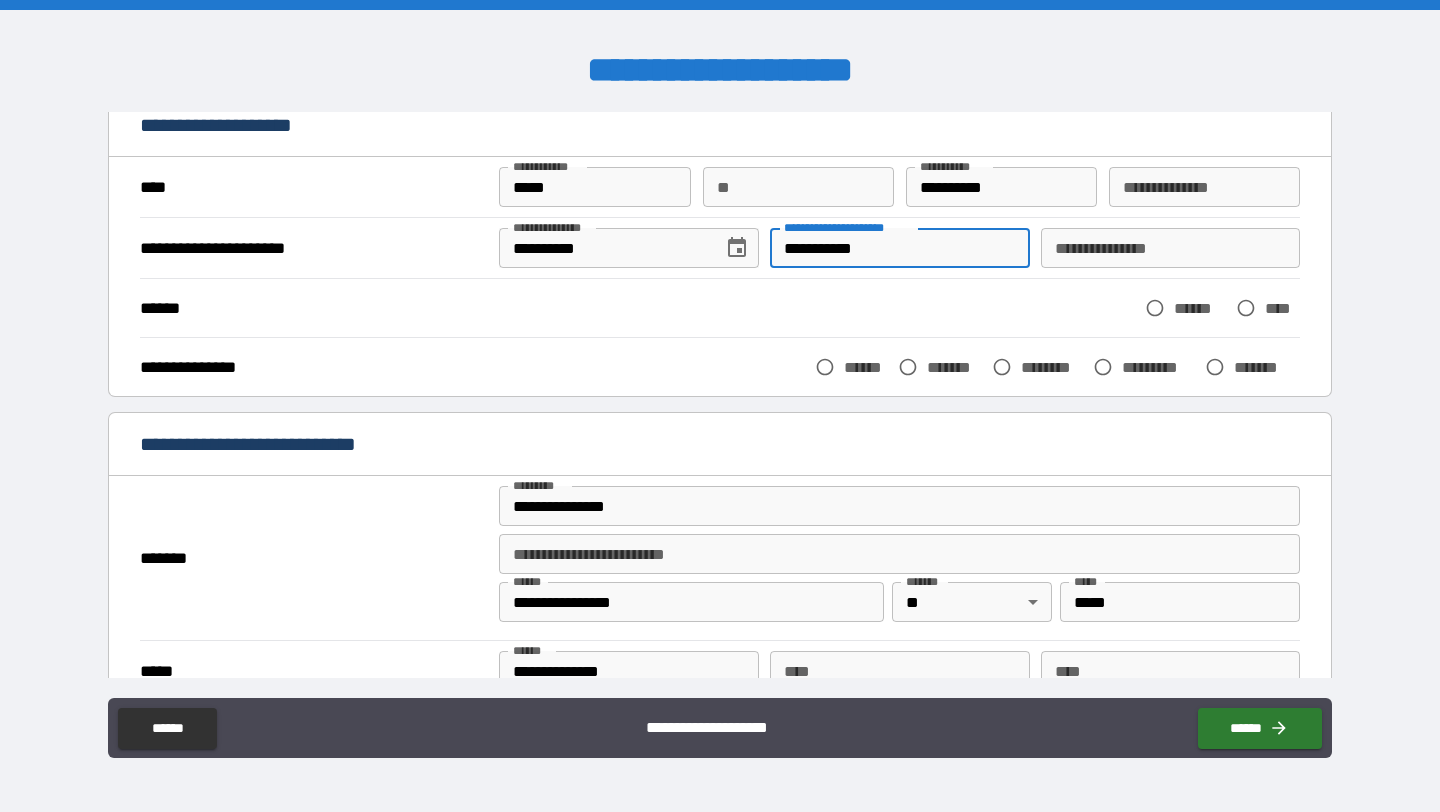 scroll, scrollTop: 96, scrollLeft: 0, axis: vertical 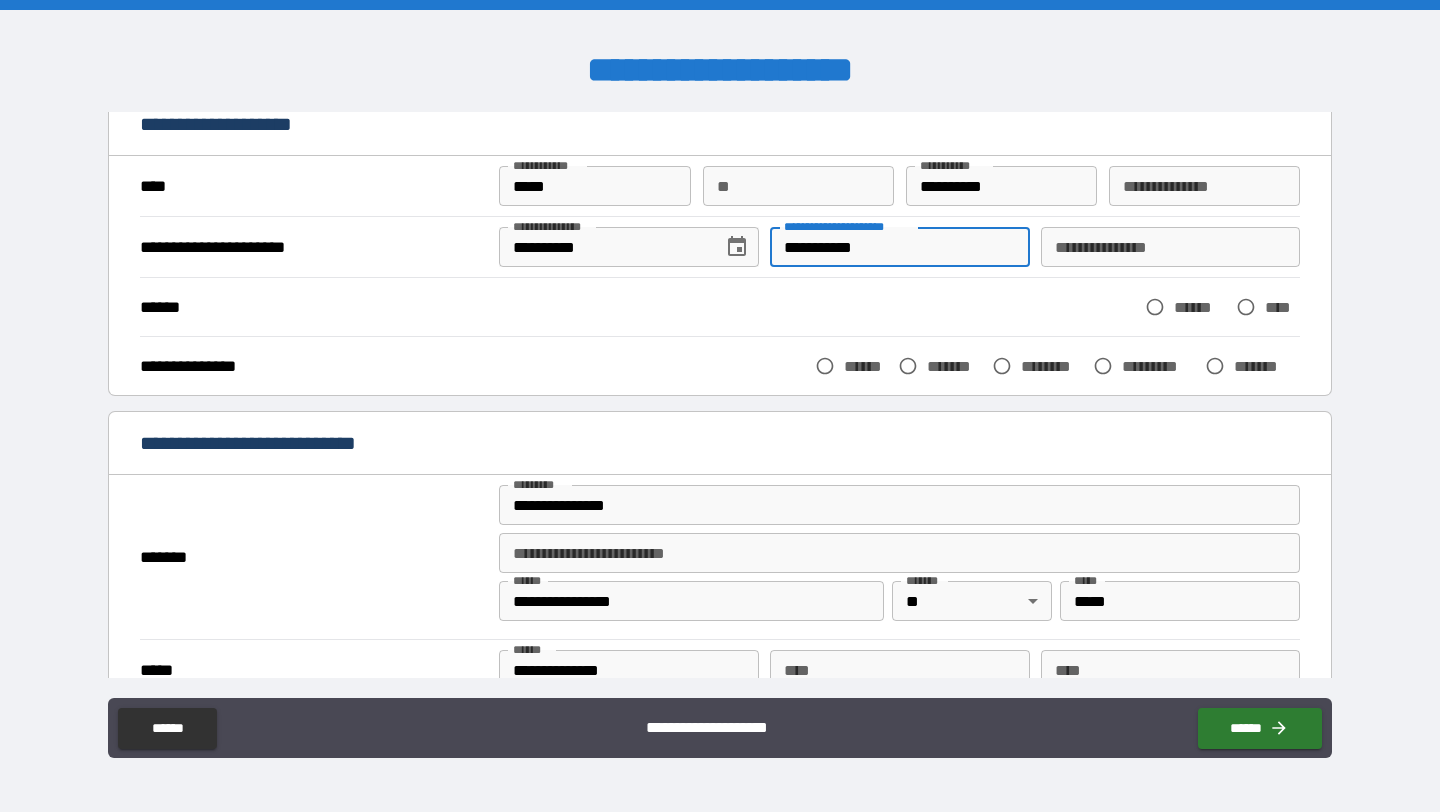 type on "**********" 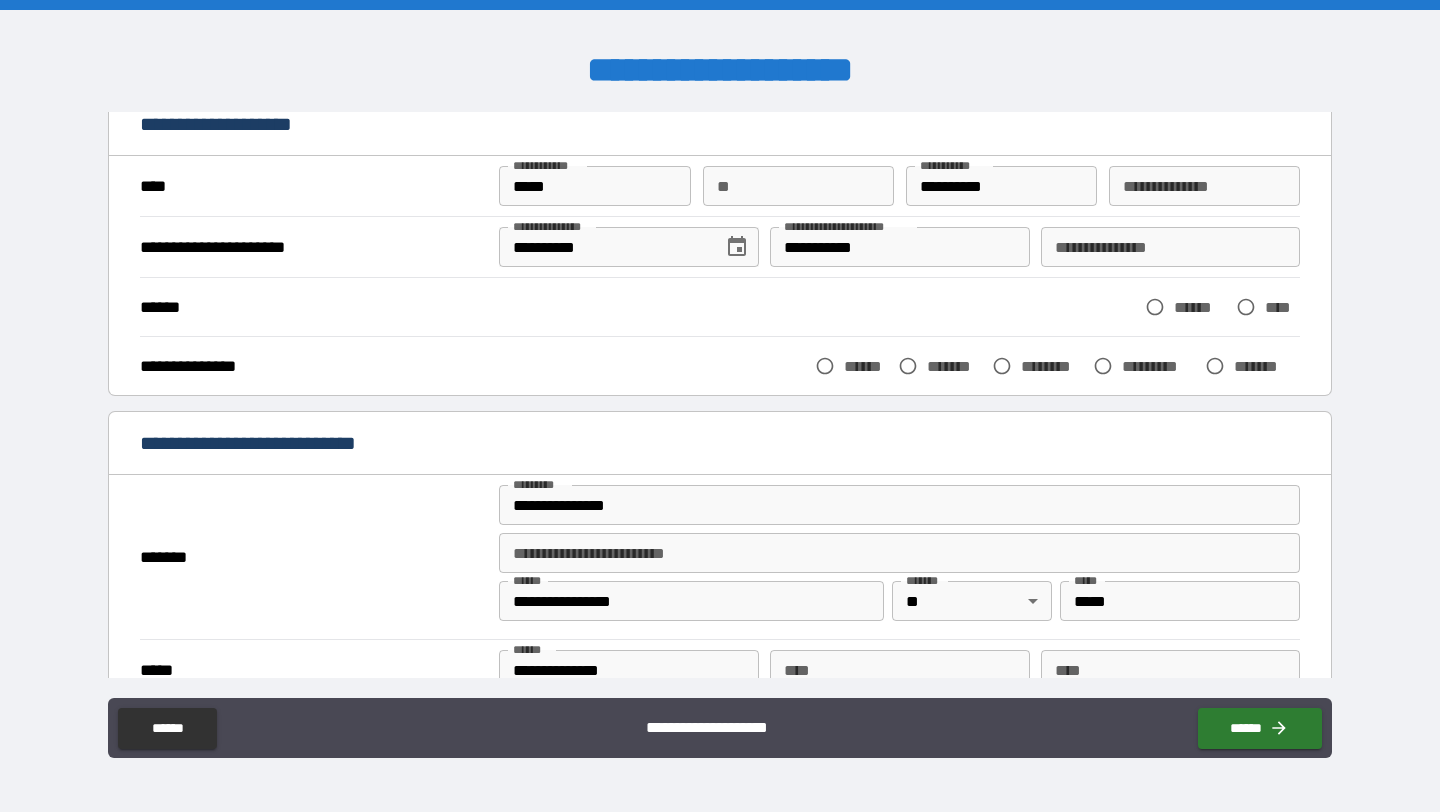 click on "******" at bounding box center (1200, 307) 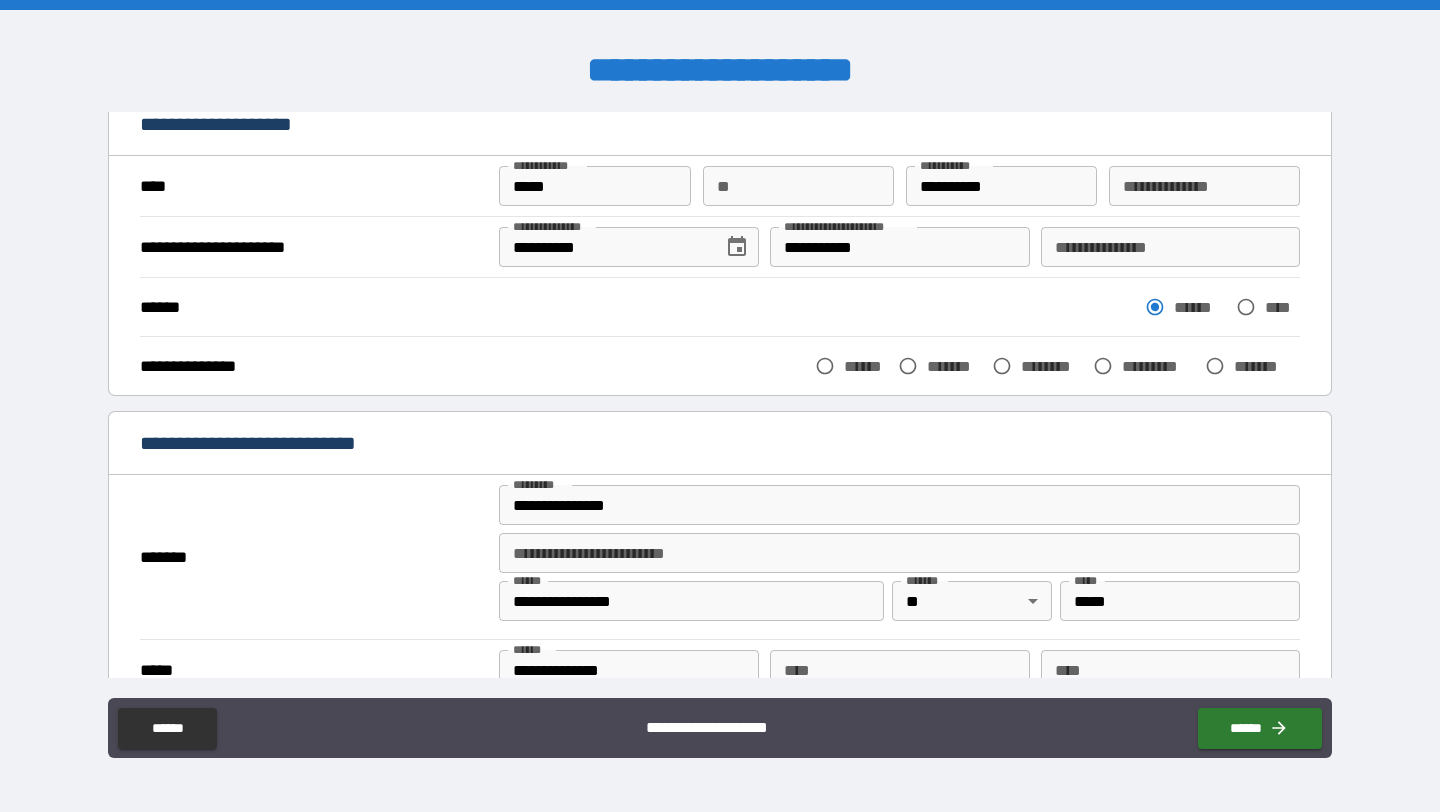 click on "******" at bounding box center (866, 366) 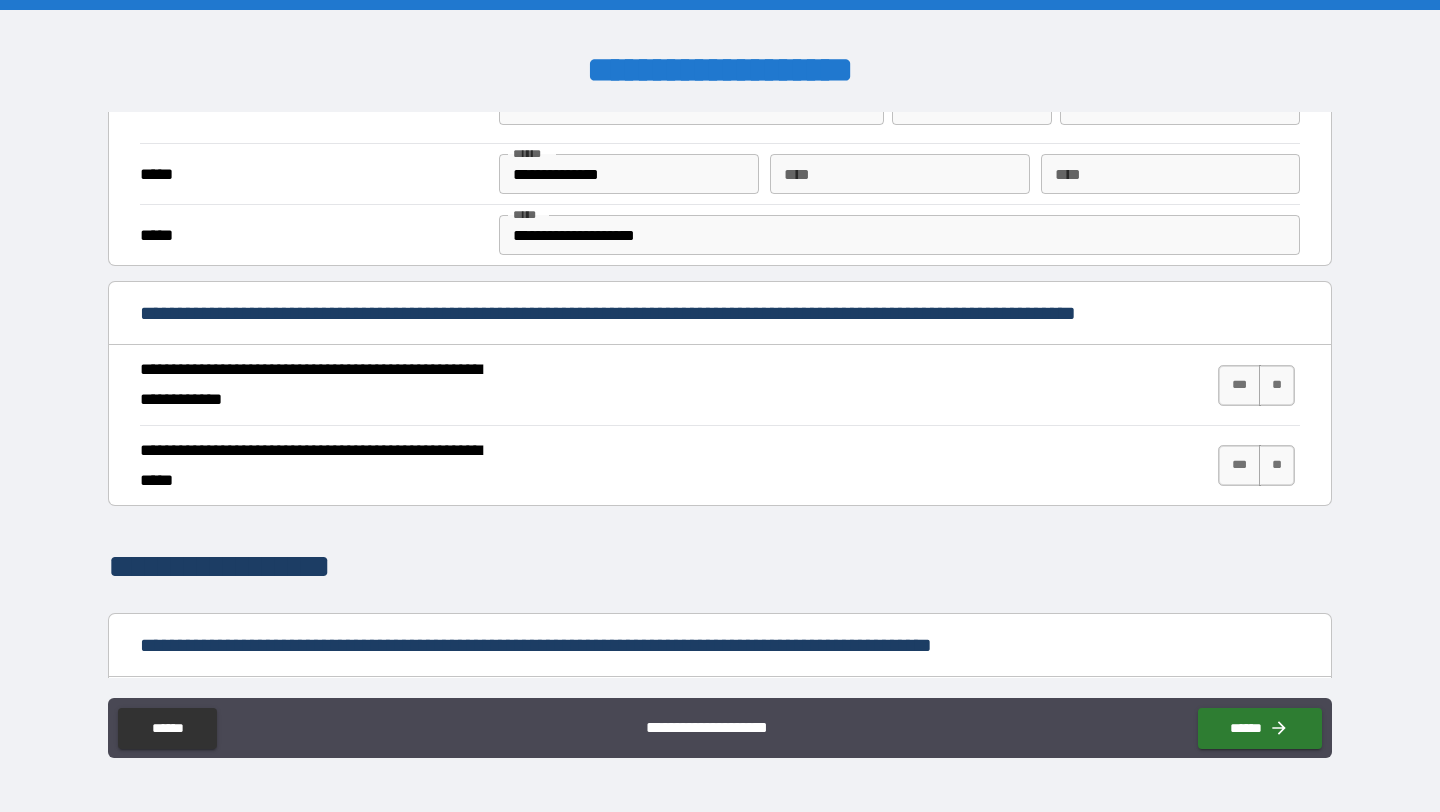 scroll, scrollTop: 620, scrollLeft: 0, axis: vertical 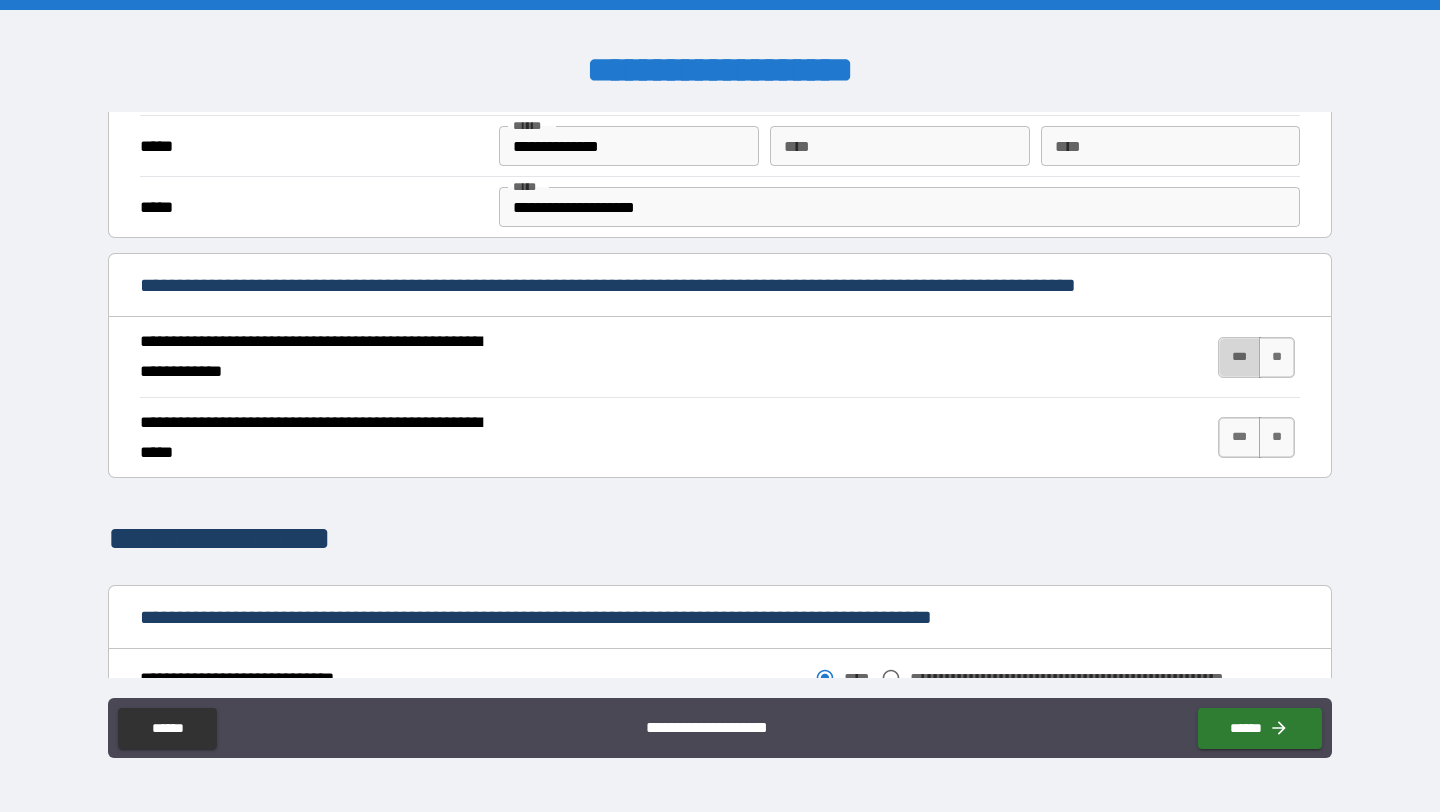click on "***" at bounding box center (1239, 357) 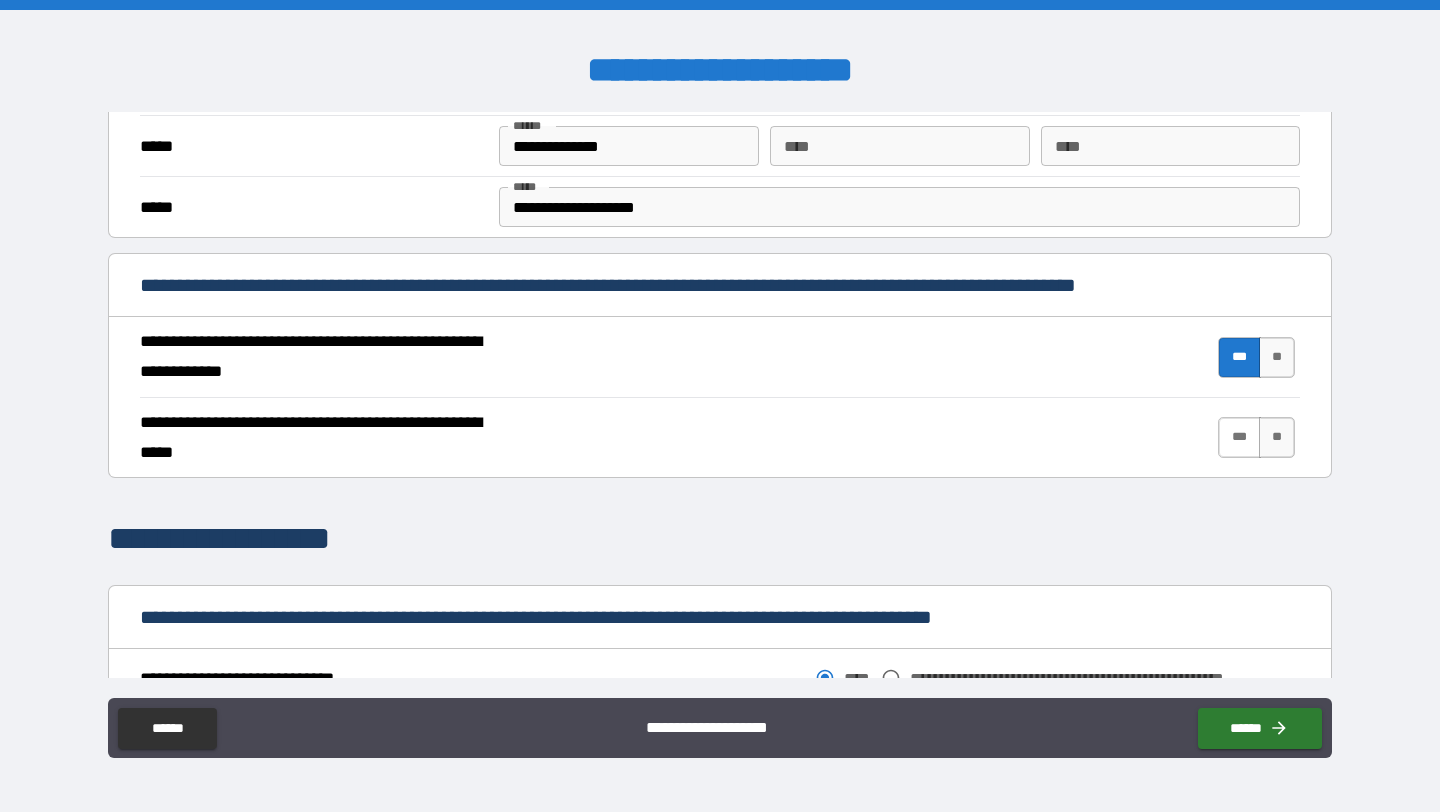click on "***" at bounding box center (1239, 437) 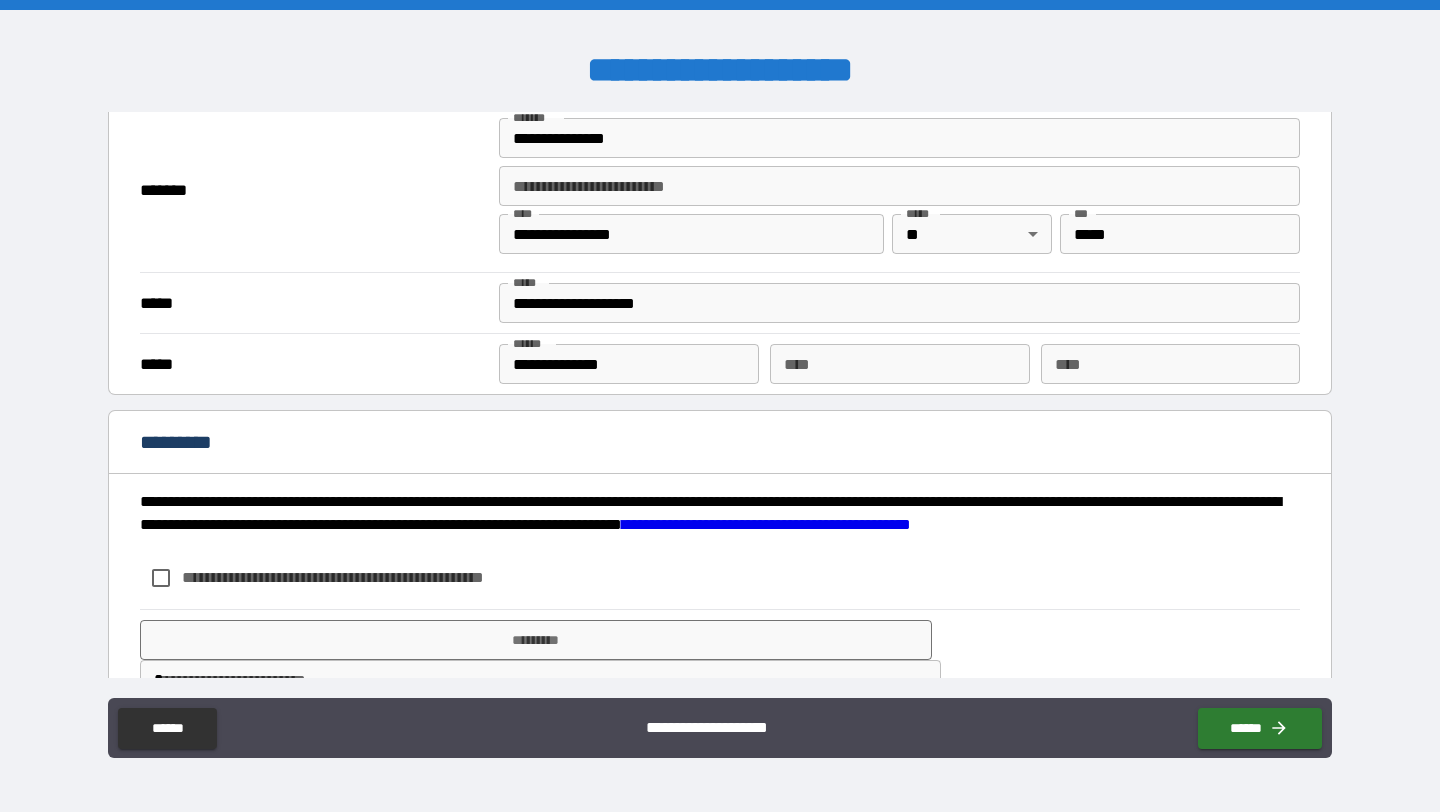 scroll, scrollTop: 1628, scrollLeft: 0, axis: vertical 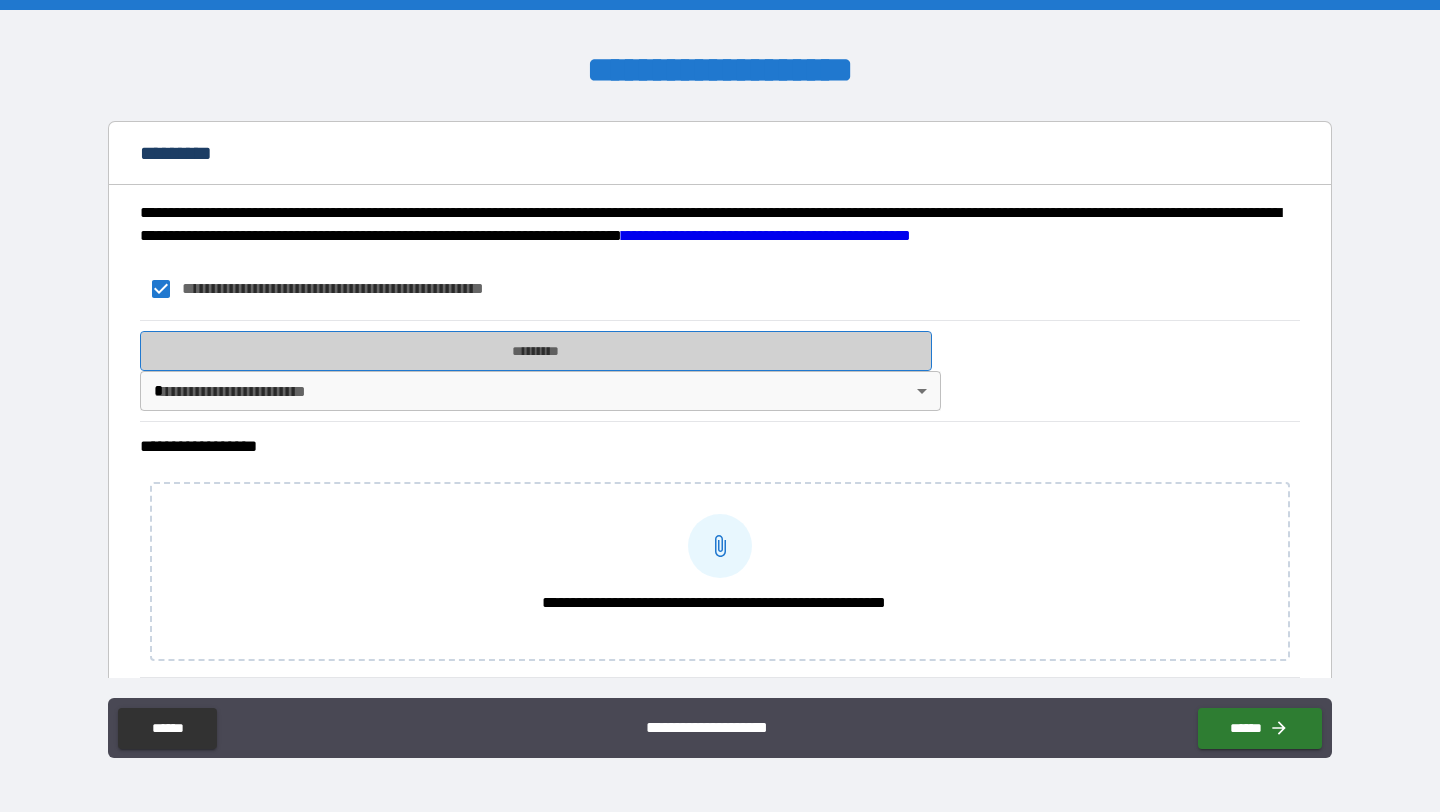 click on "*********" at bounding box center [536, 351] 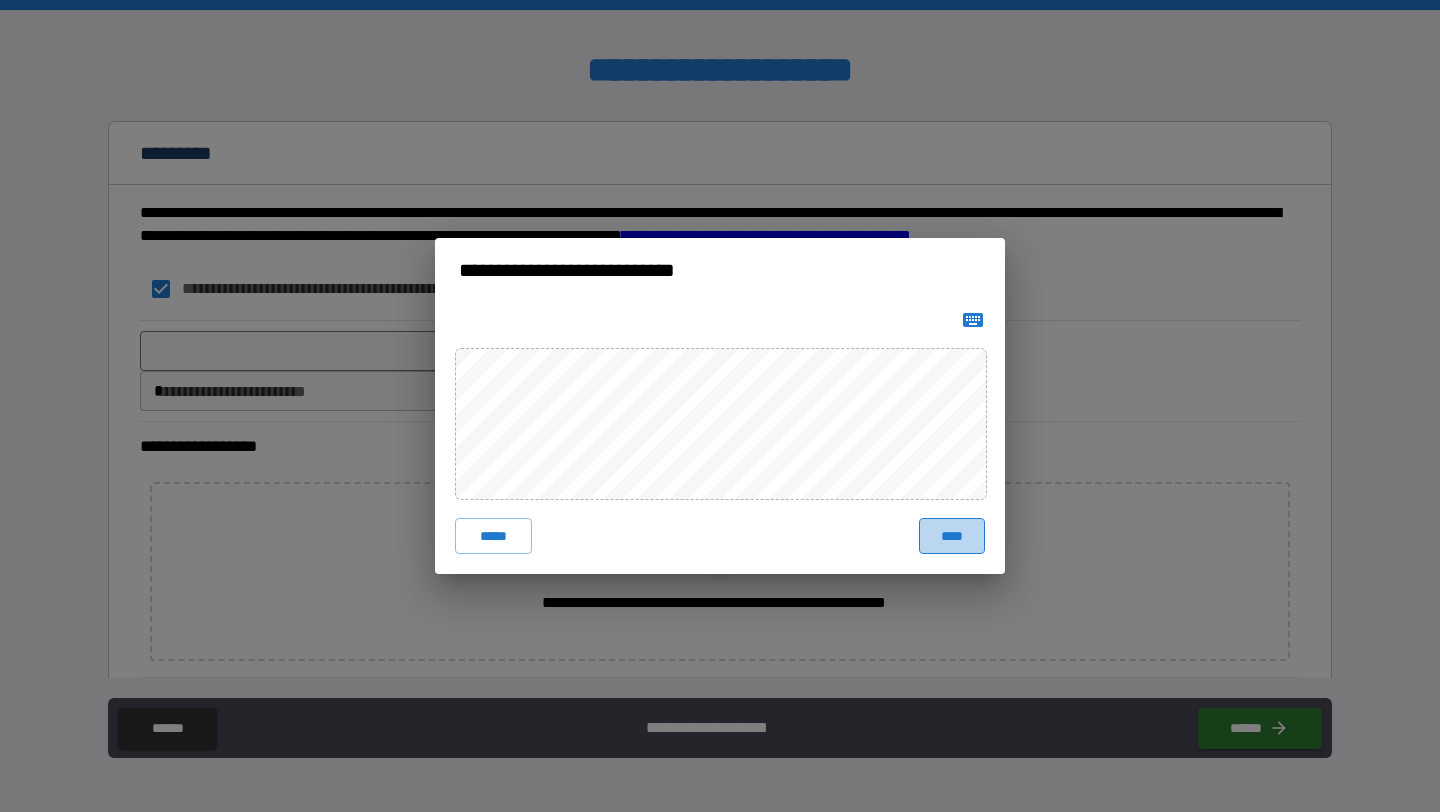 click on "****" at bounding box center [952, 536] 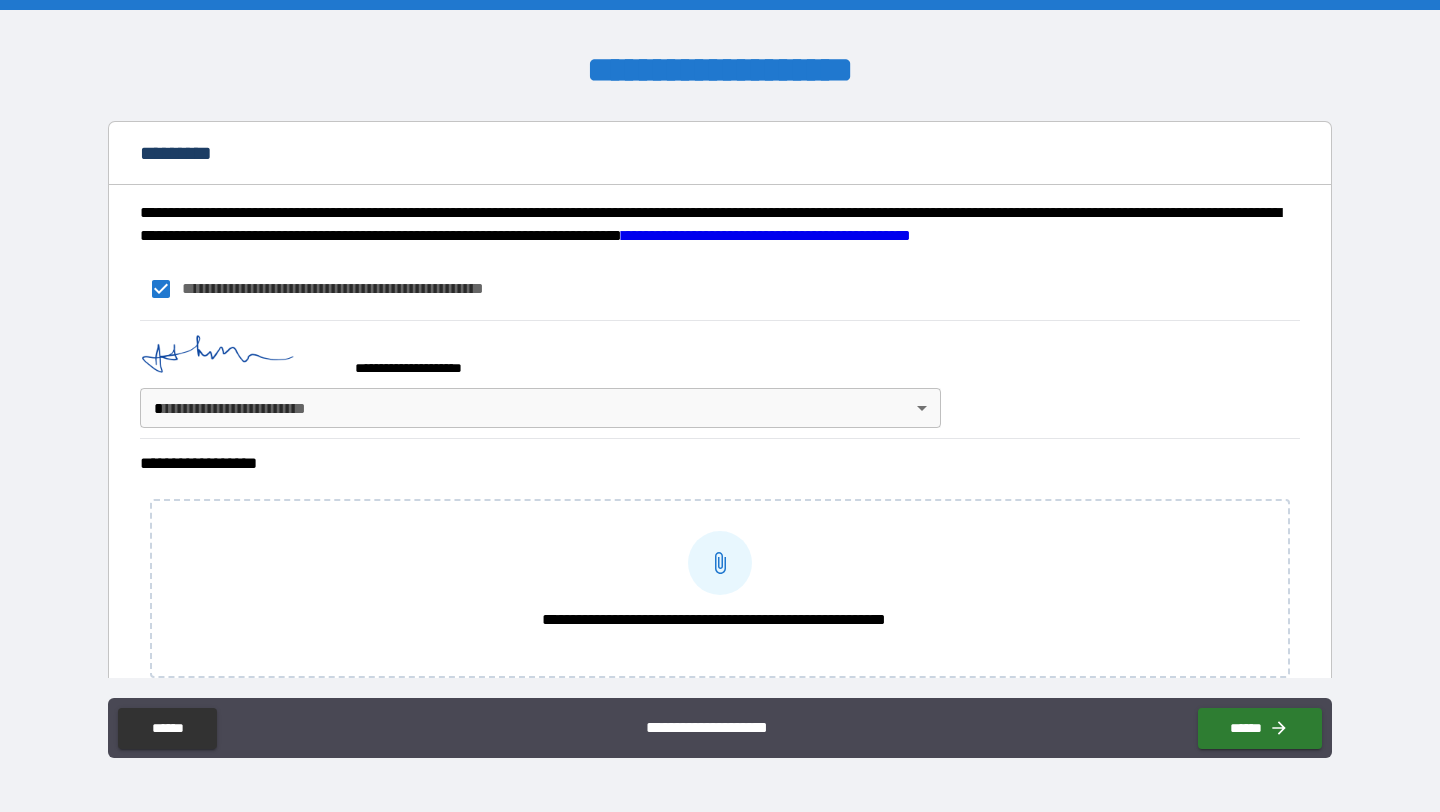 click on "**********" at bounding box center [720, 406] 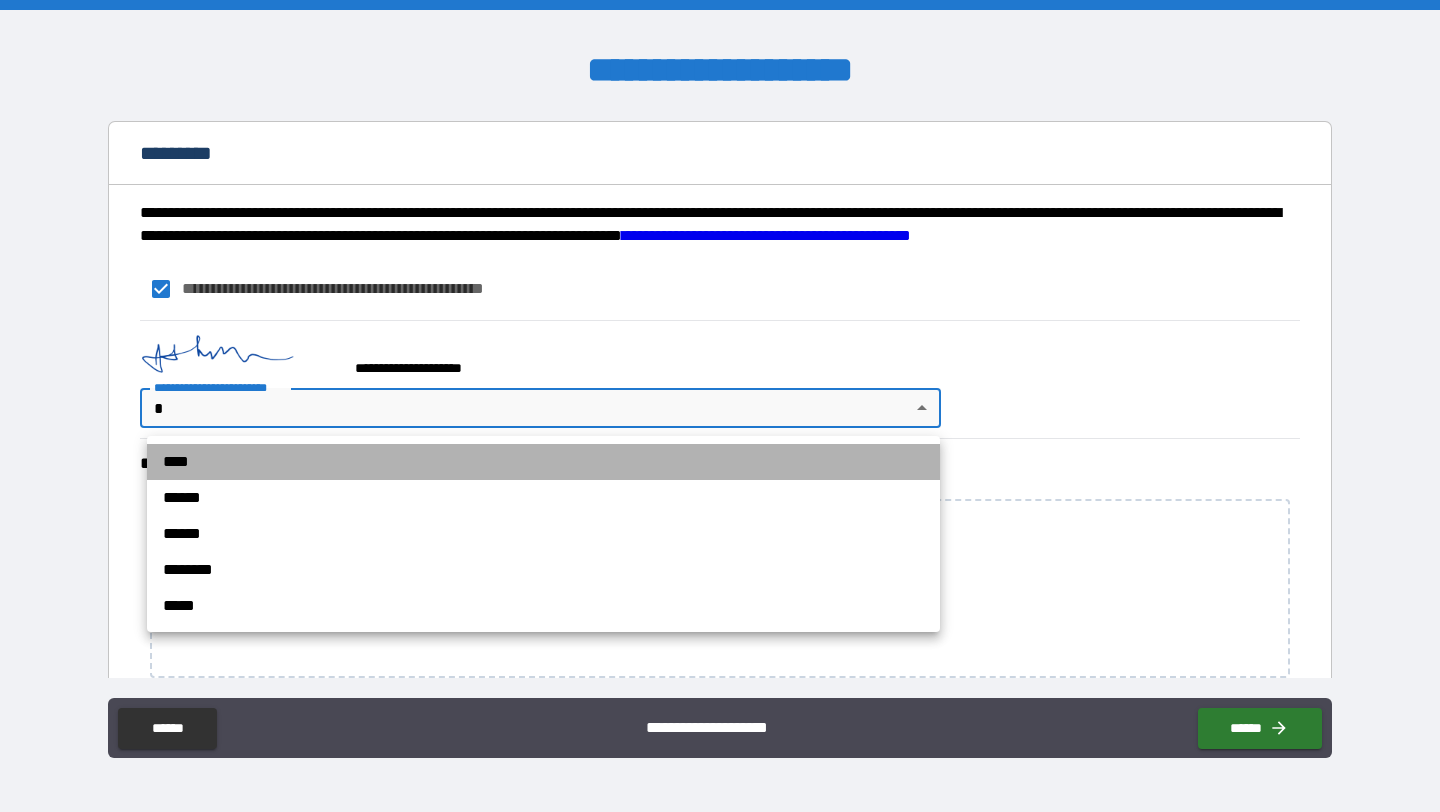click on "****" at bounding box center (543, 462) 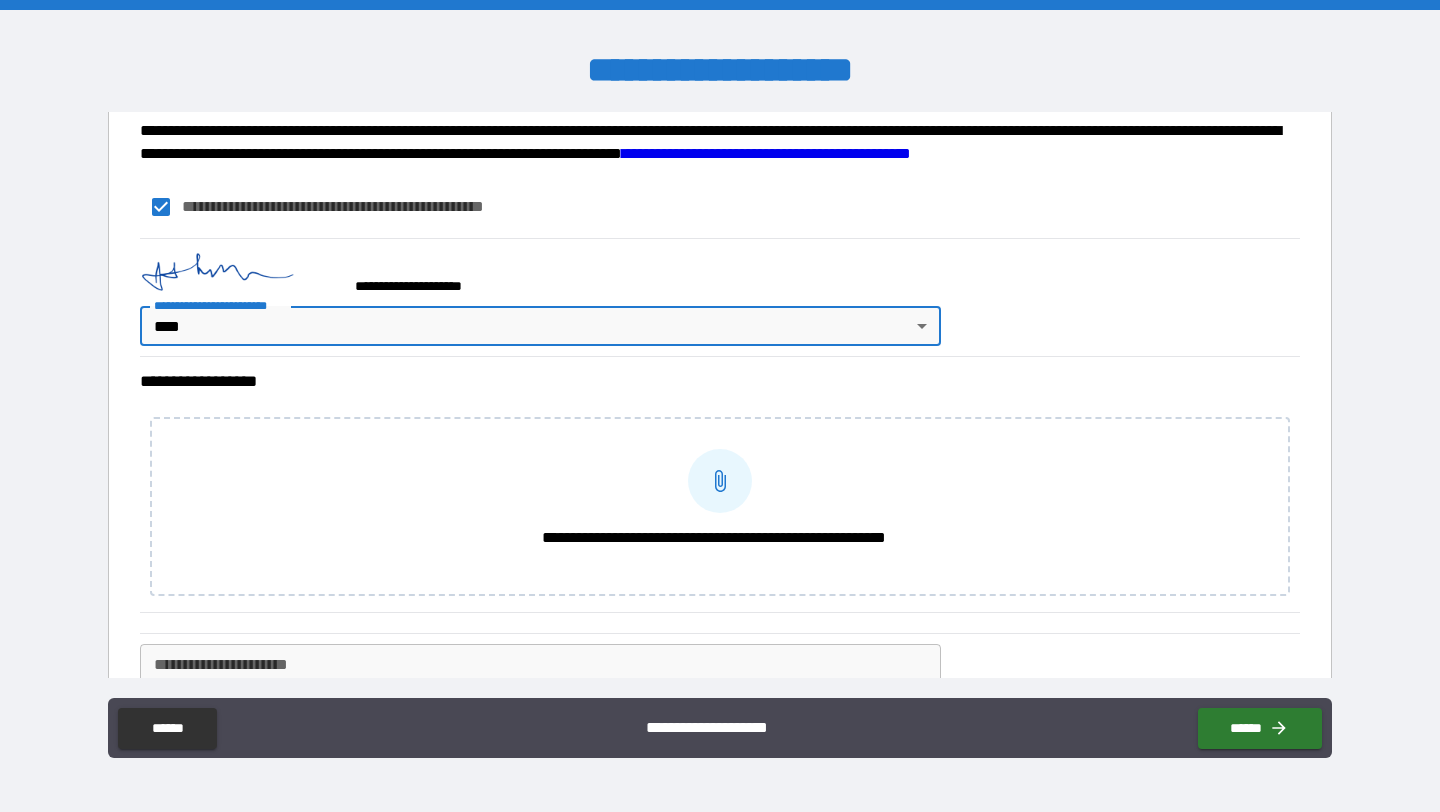 scroll, scrollTop: 1948, scrollLeft: 0, axis: vertical 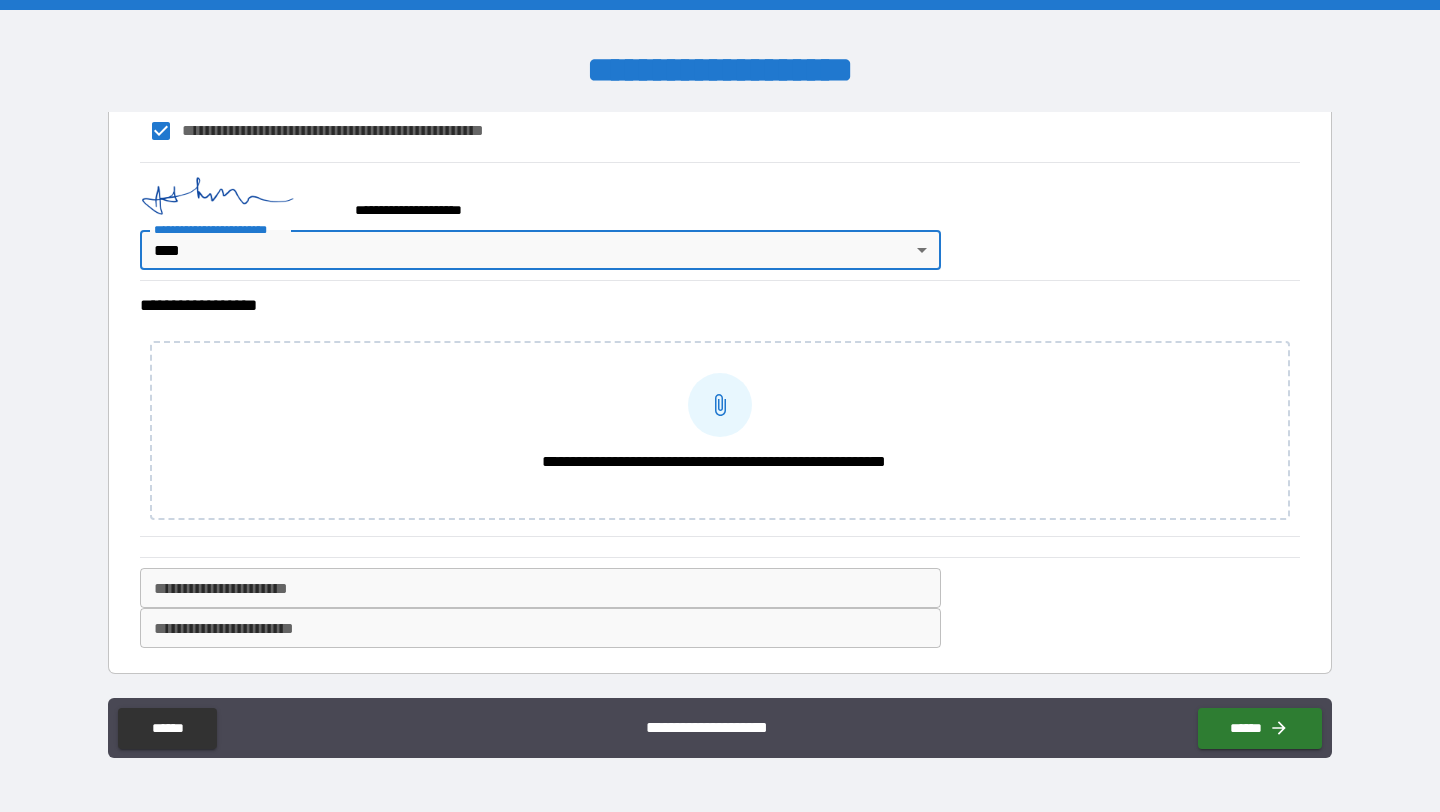 click on "**********" at bounding box center [540, 628] 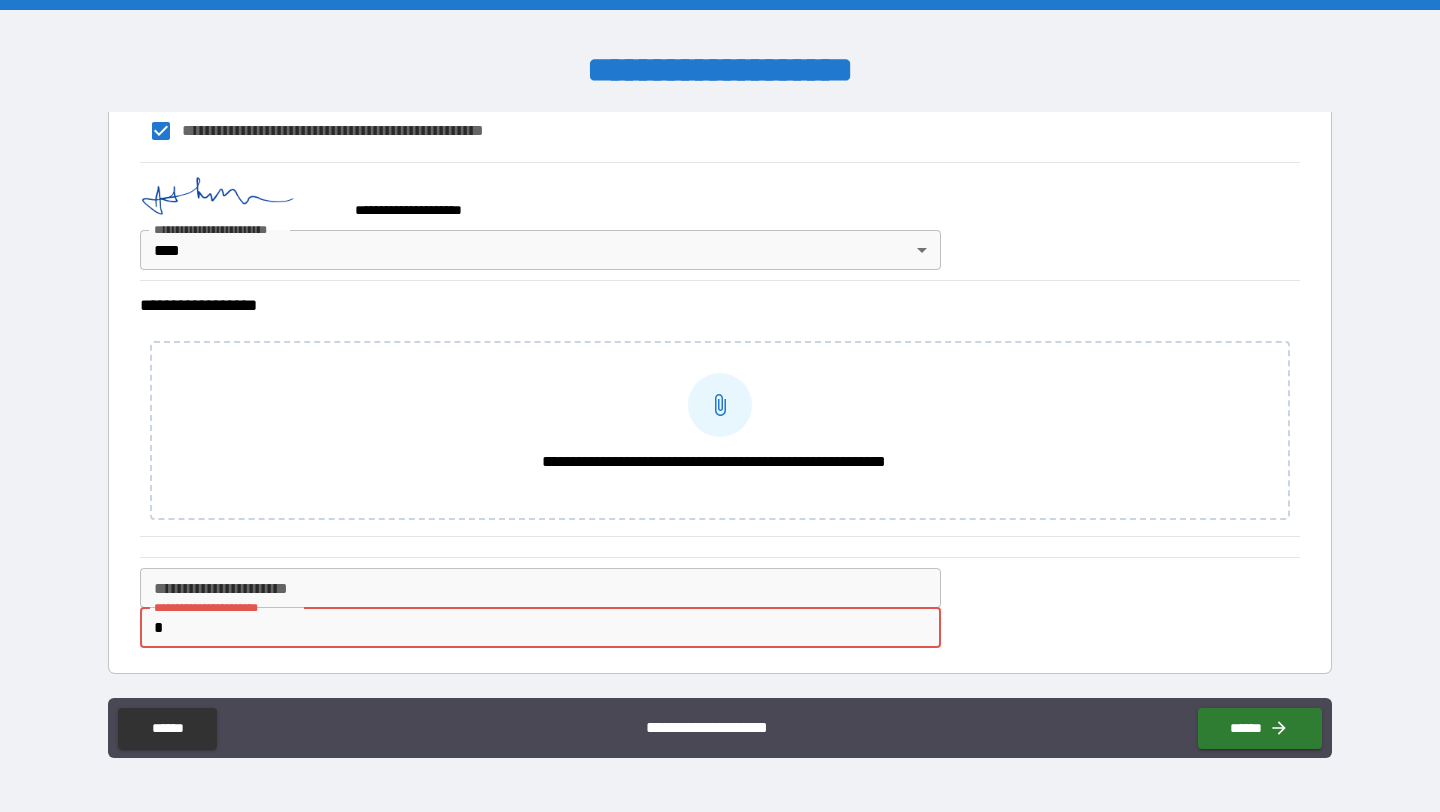 type 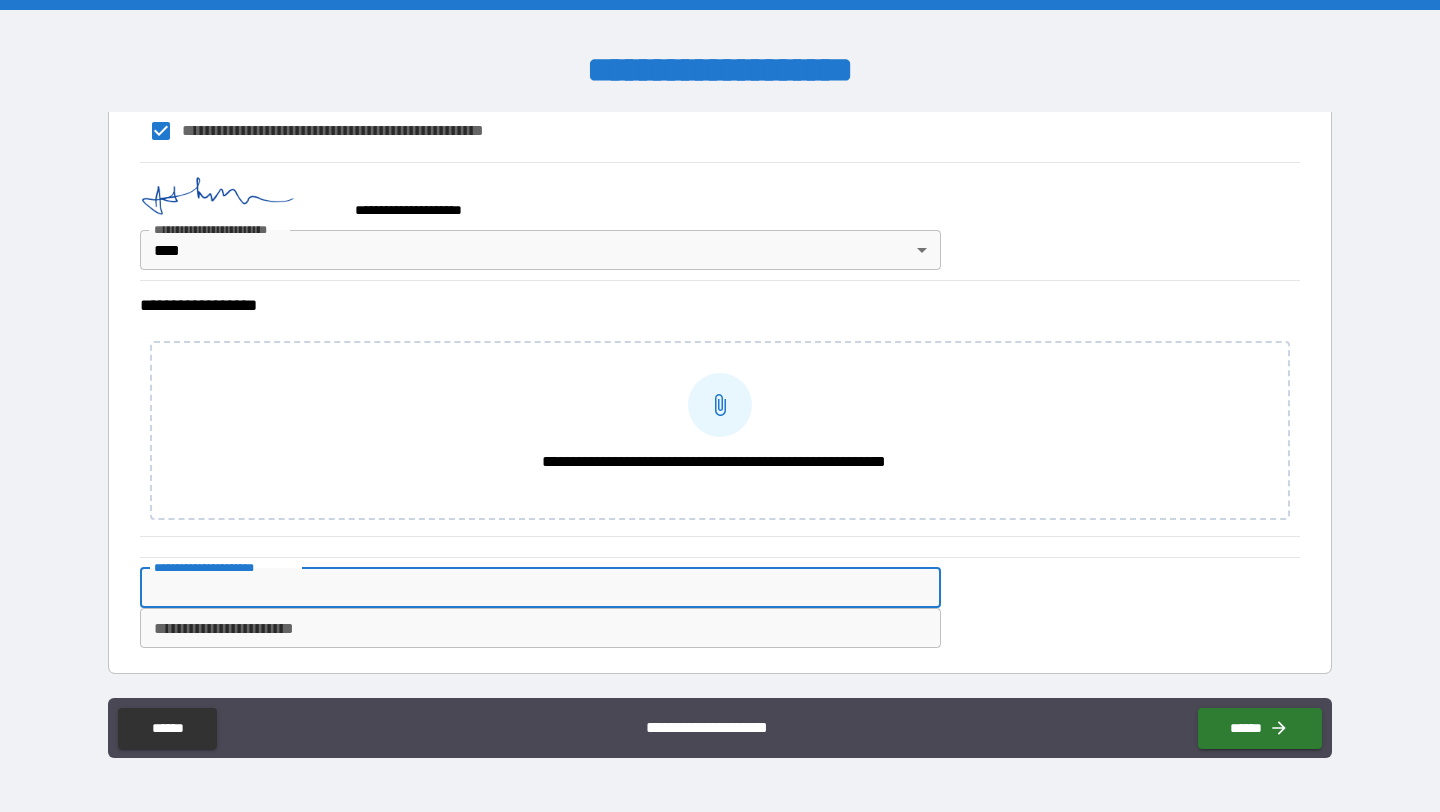 click on "**********" at bounding box center [540, 588] 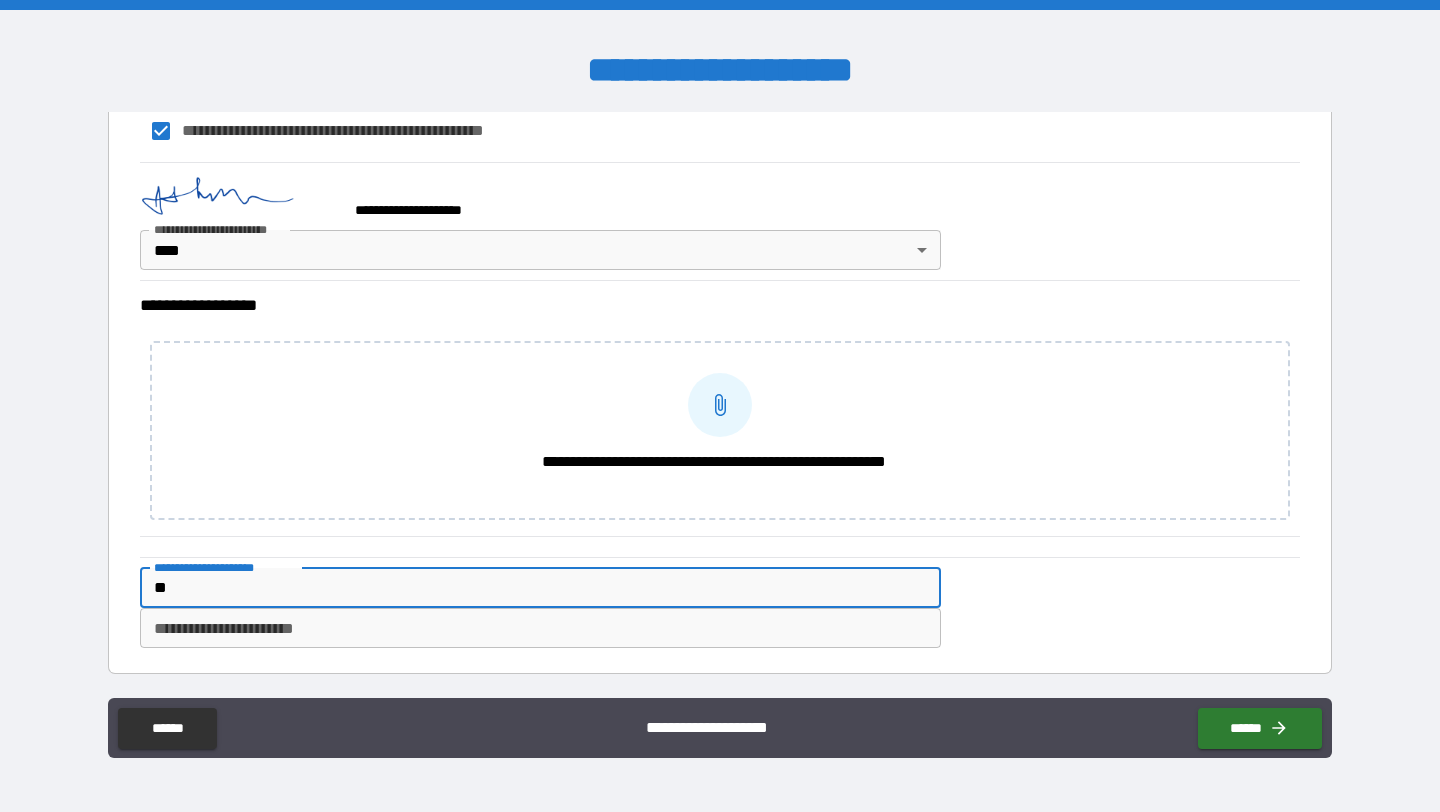type on "*" 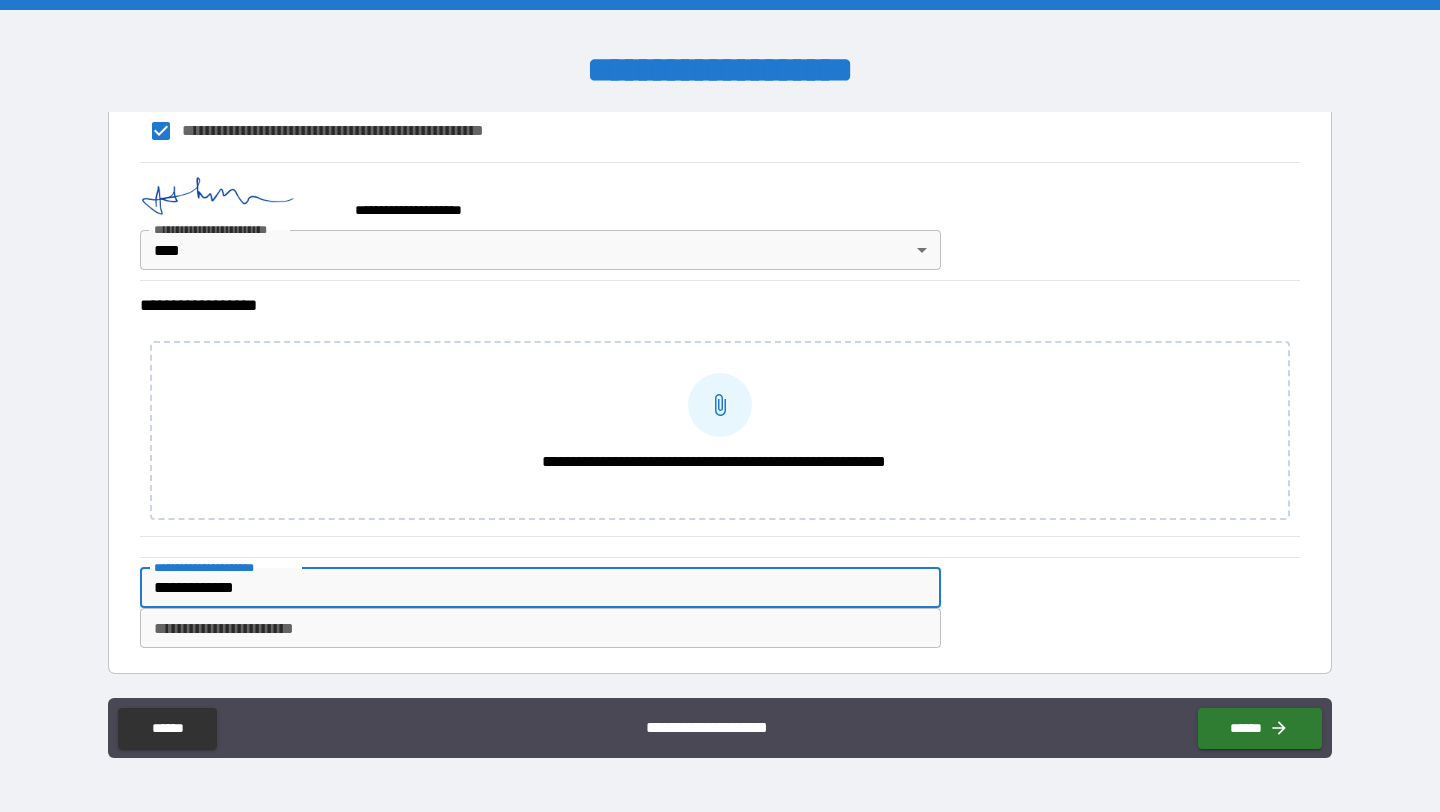 type on "**********" 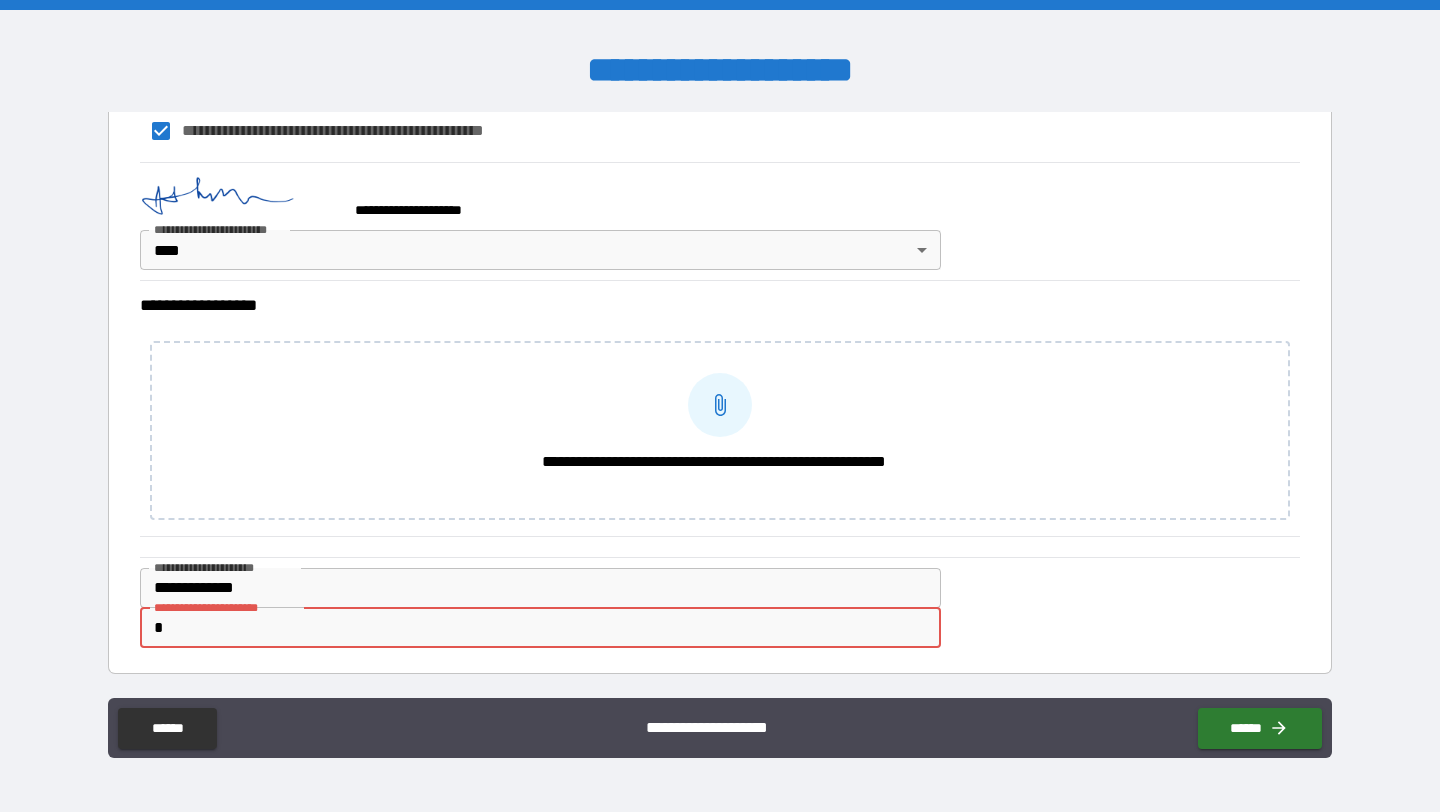 click on "*" at bounding box center (540, 628) 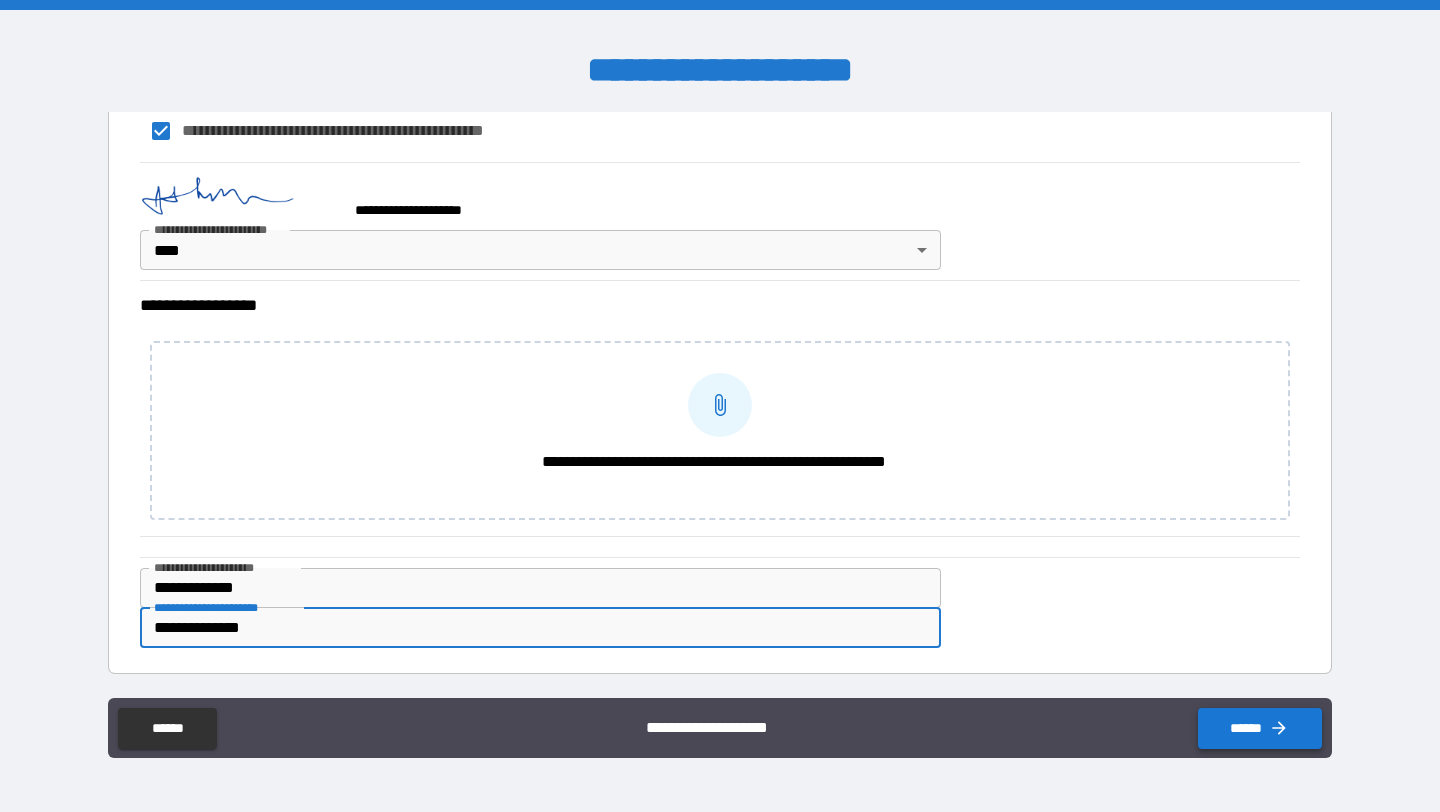 type on "**********" 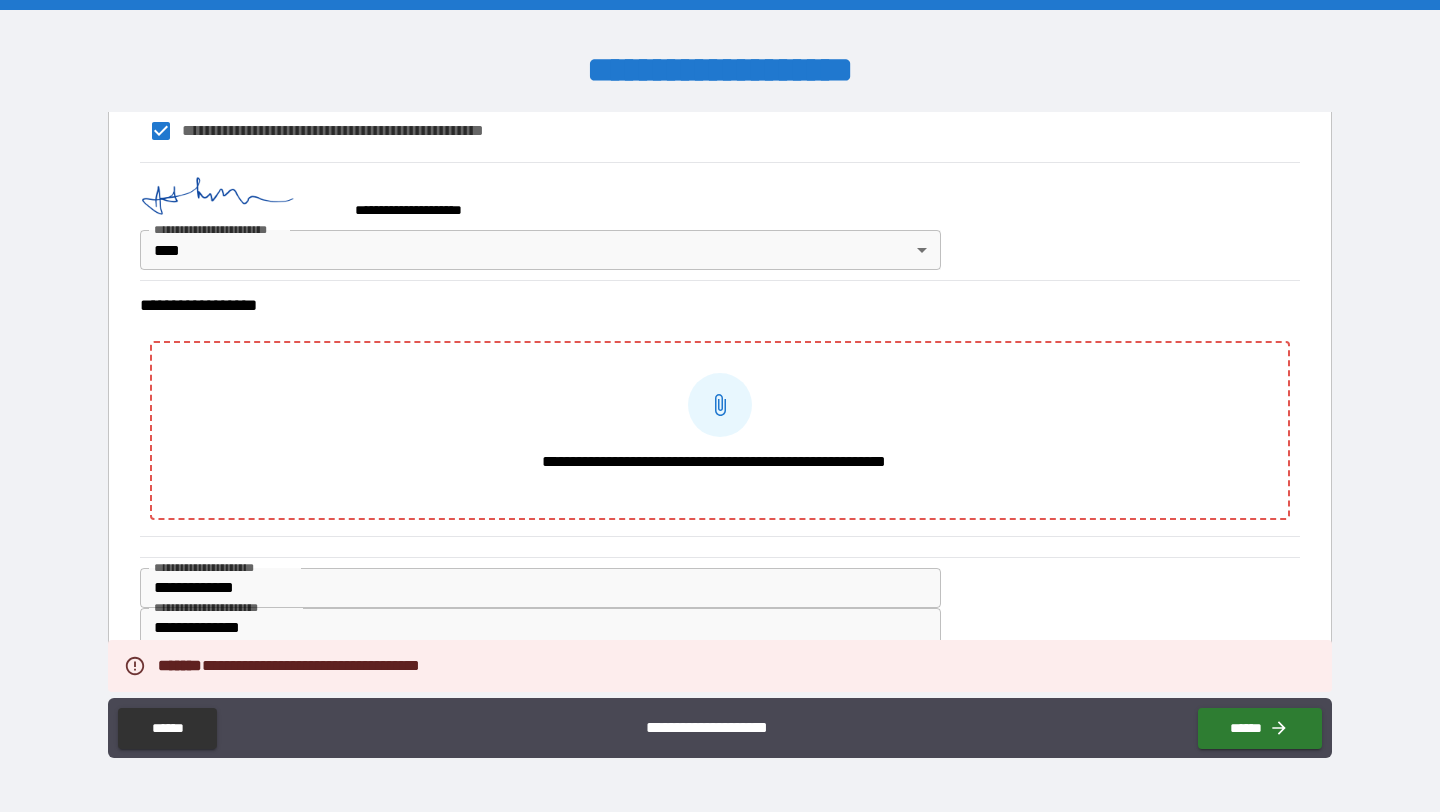 click on "**********" at bounding box center (714, 462) 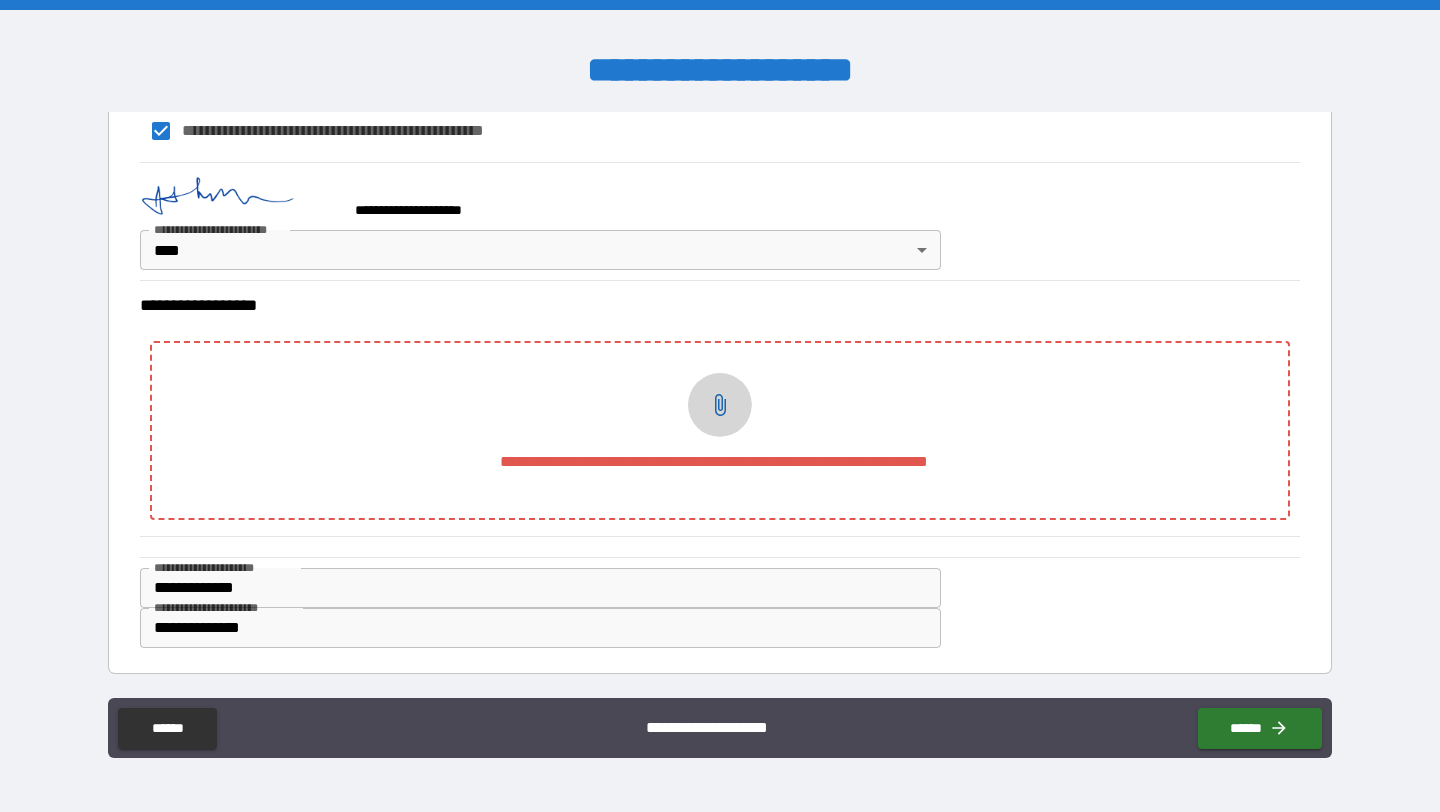 click 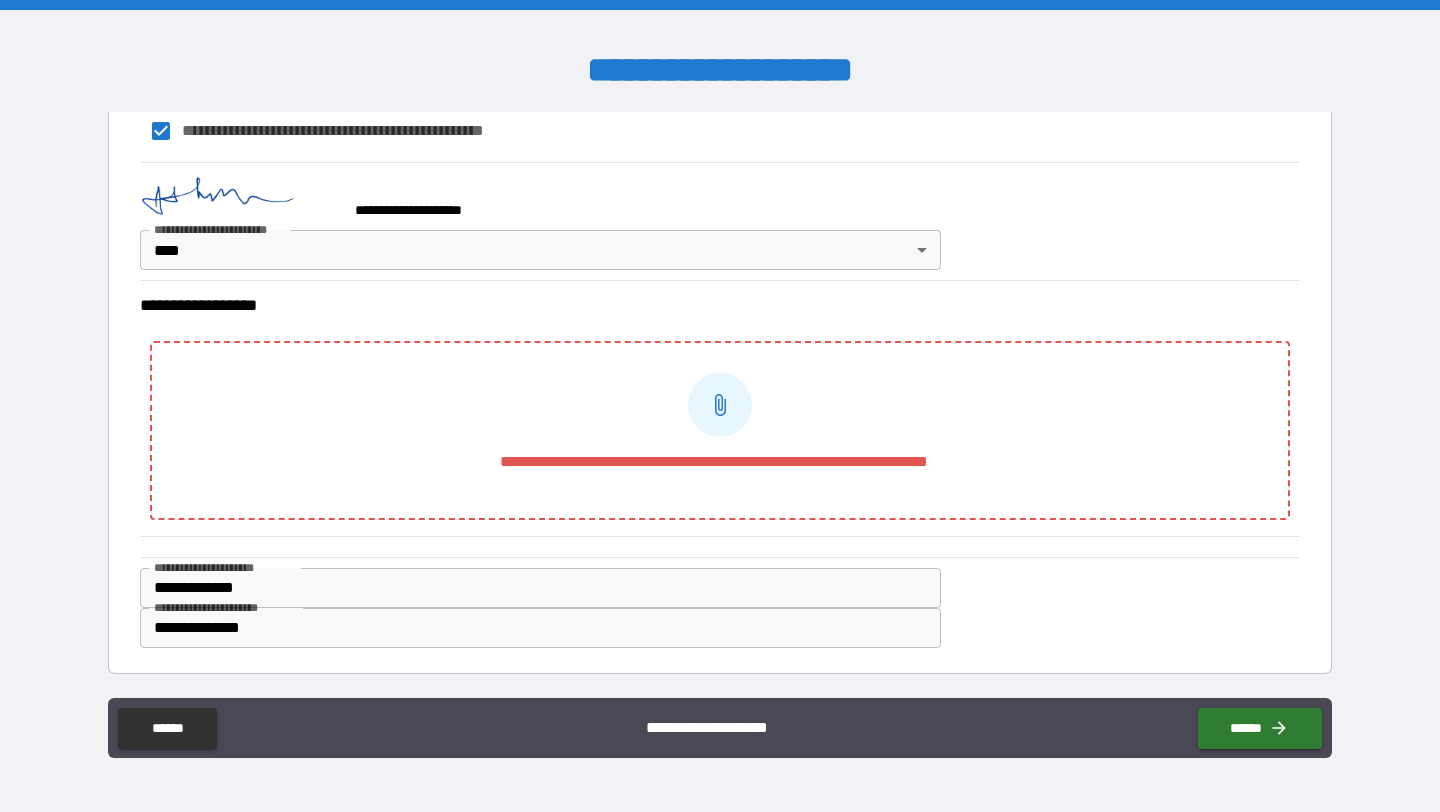click at bounding box center [720, 405] 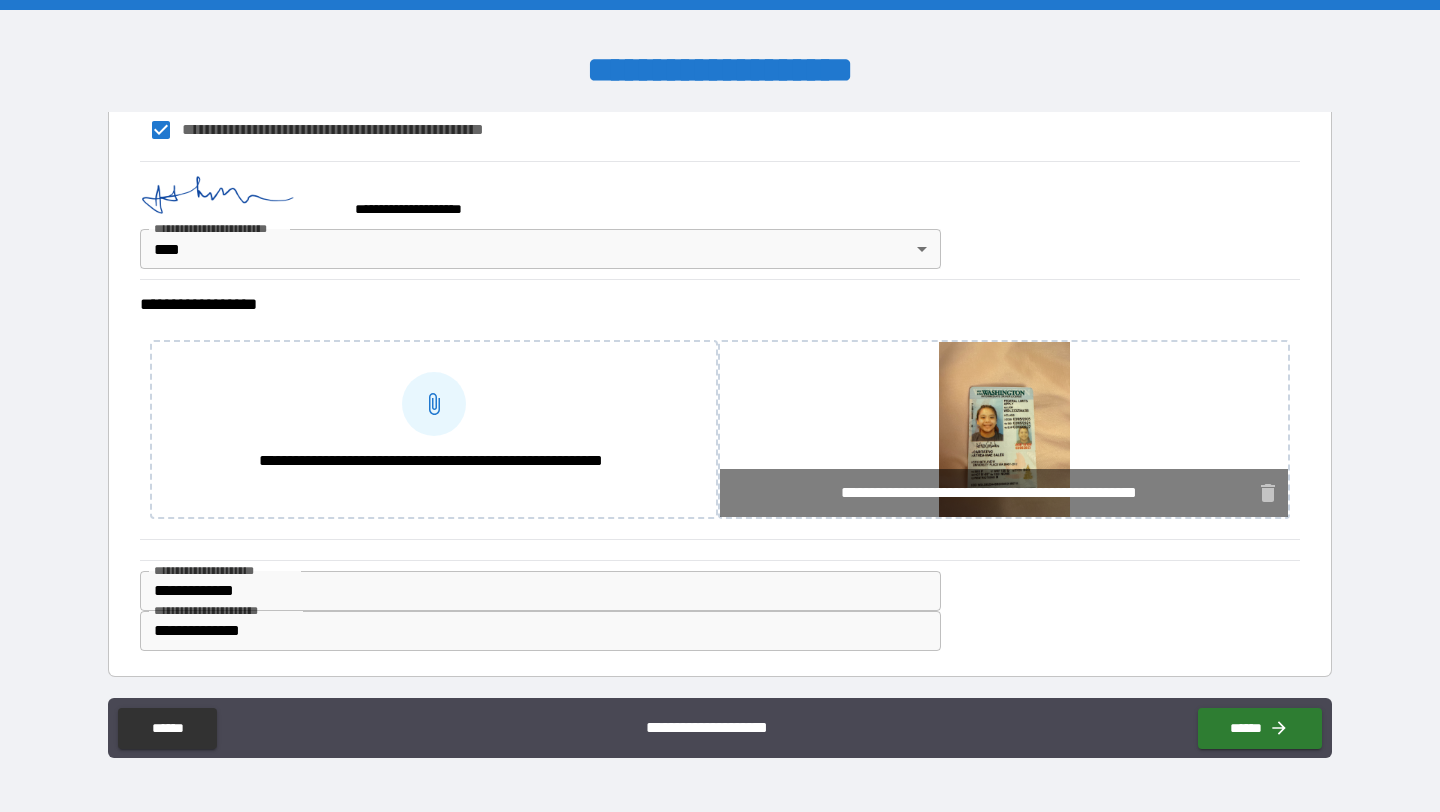 scroll, scrollTop: 1952, scrollLeft: 0, axis: vertical 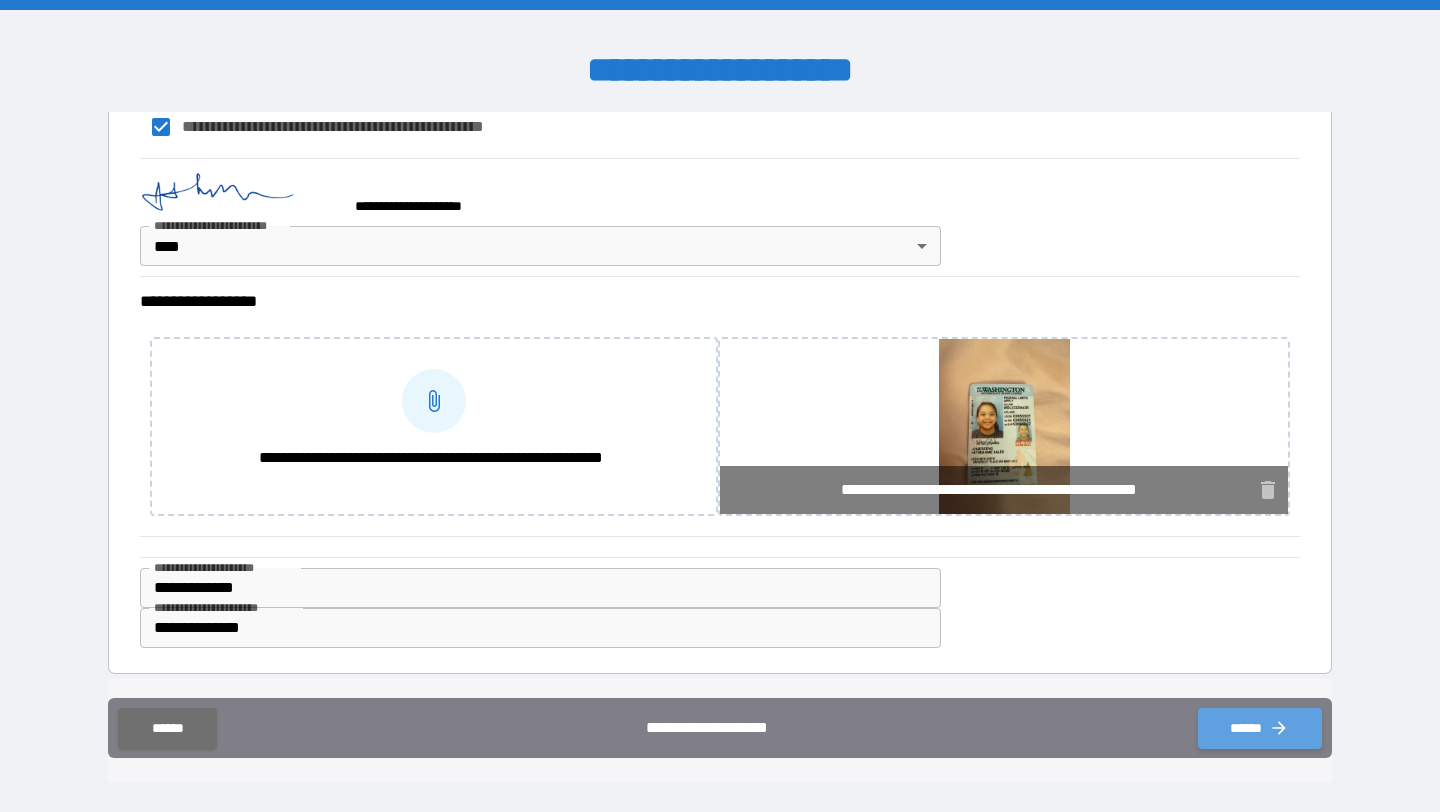 click on "******" at bounding box center [1260, 728] 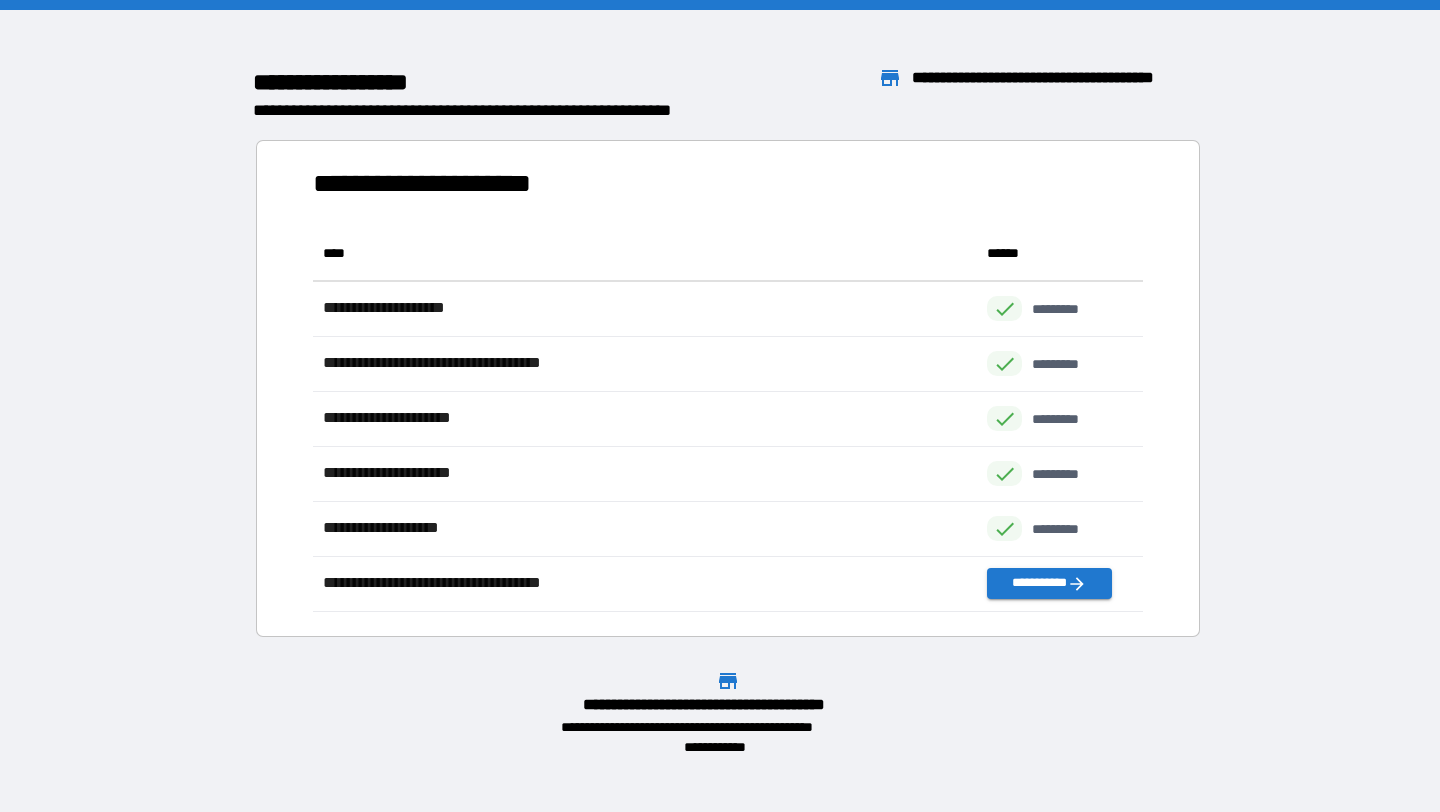 scroll, scrollTop: 1, scrollLeft: 1, axis: both 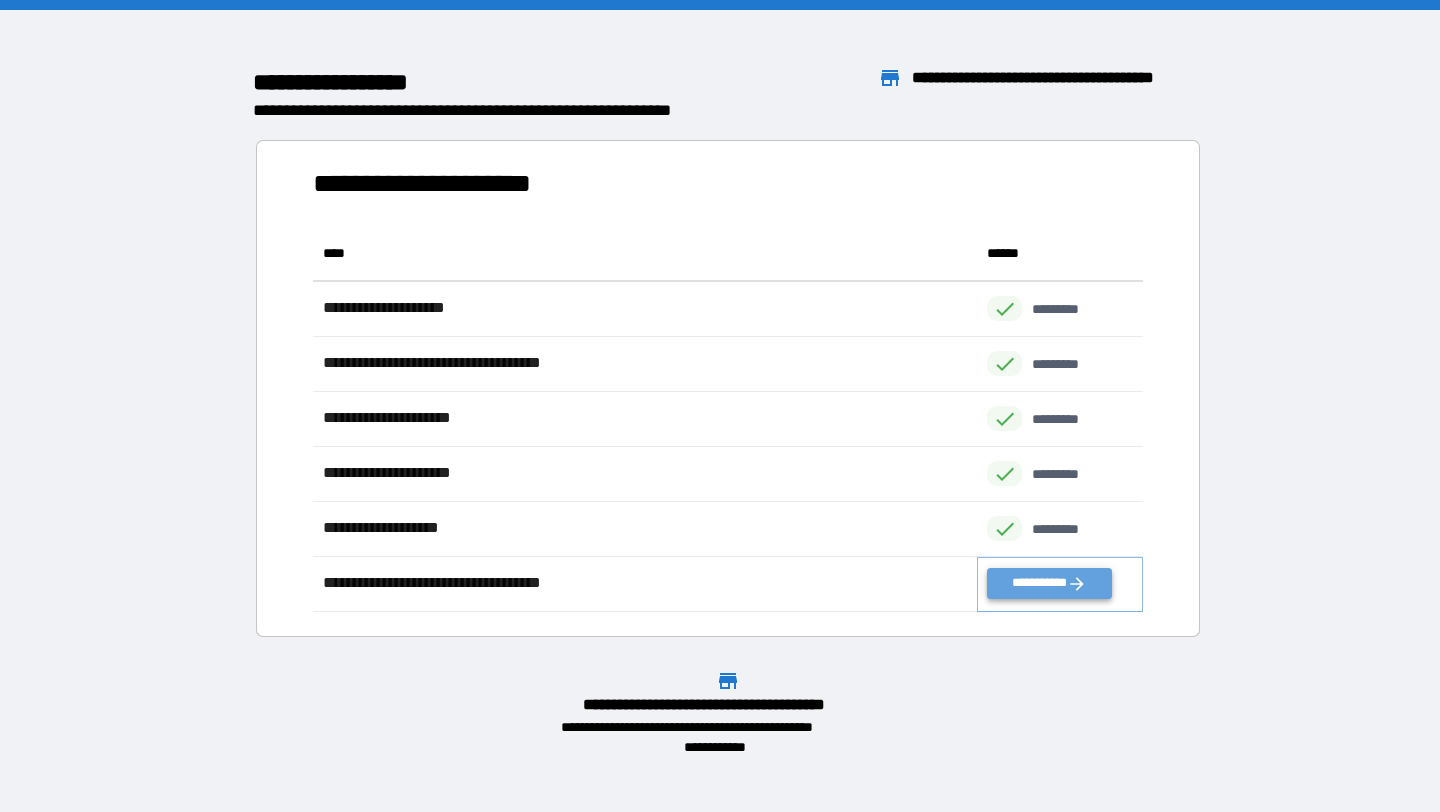 click on "**********" at bounding box center [1049, 583] 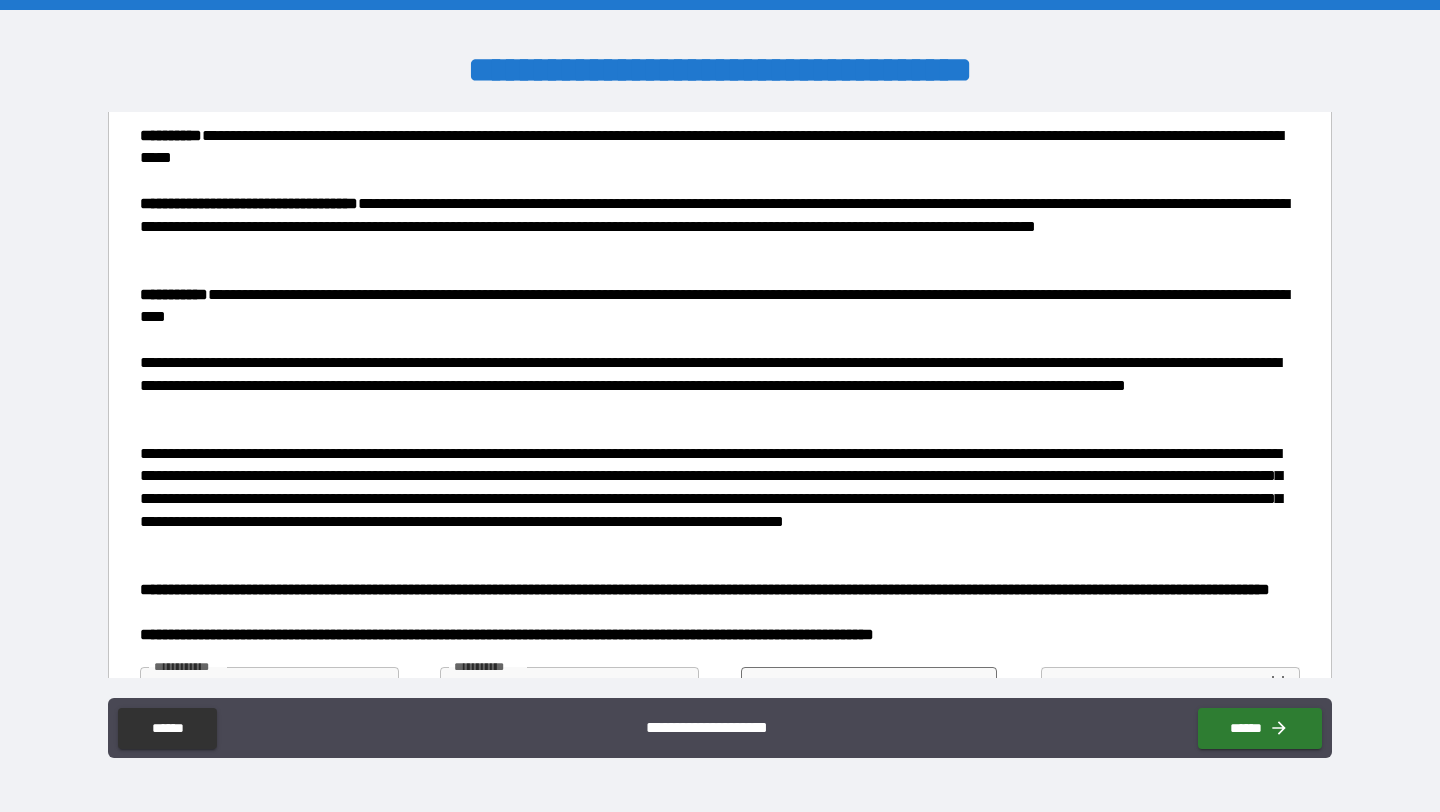 scroll, scrollTop: 223, scrollLeft: 0, axis: vertical 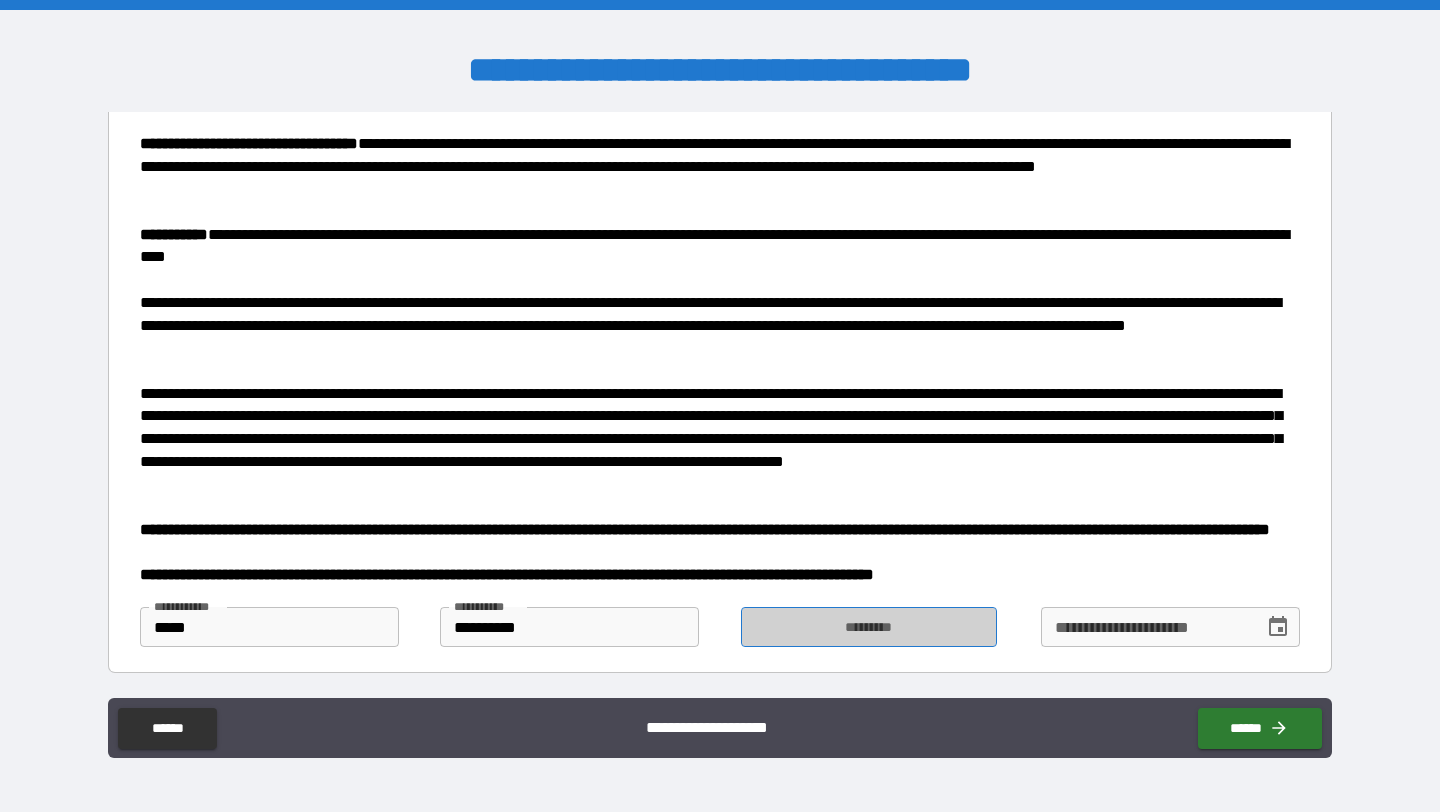 click on "*********" at bounding box center [869, 627] 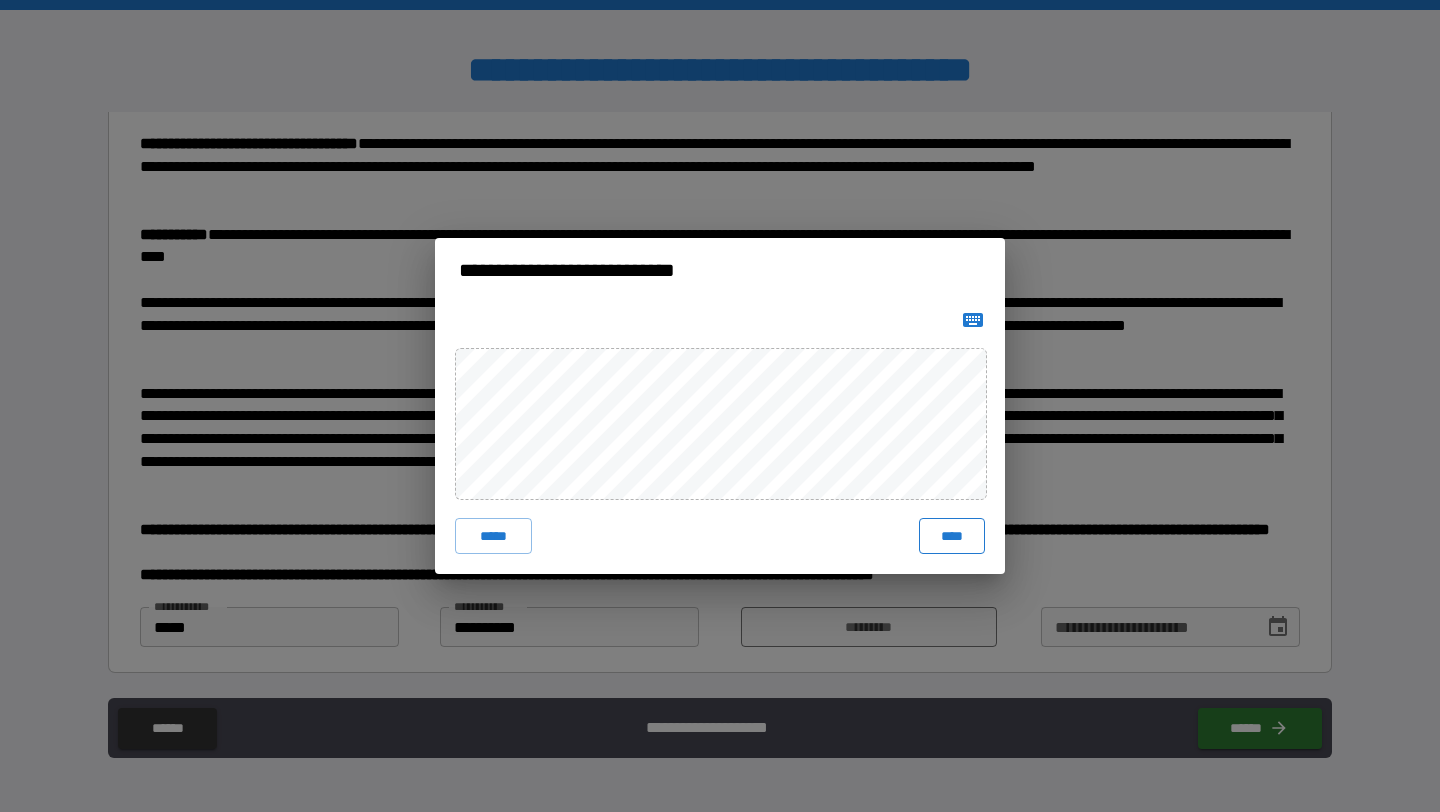 click on "****" at bounding box center (952, 536) 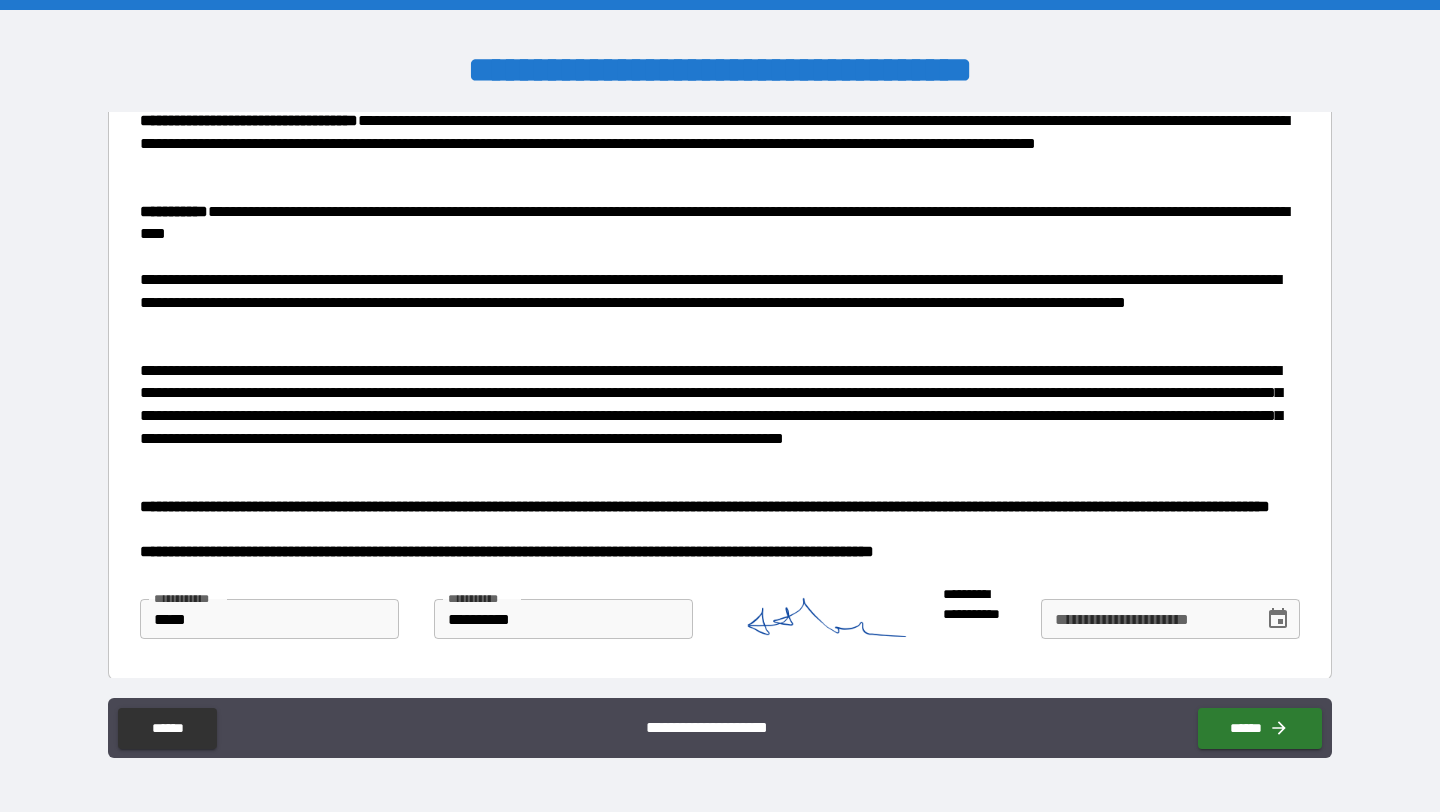 click on "**********" at bounding box center (1145, 619) 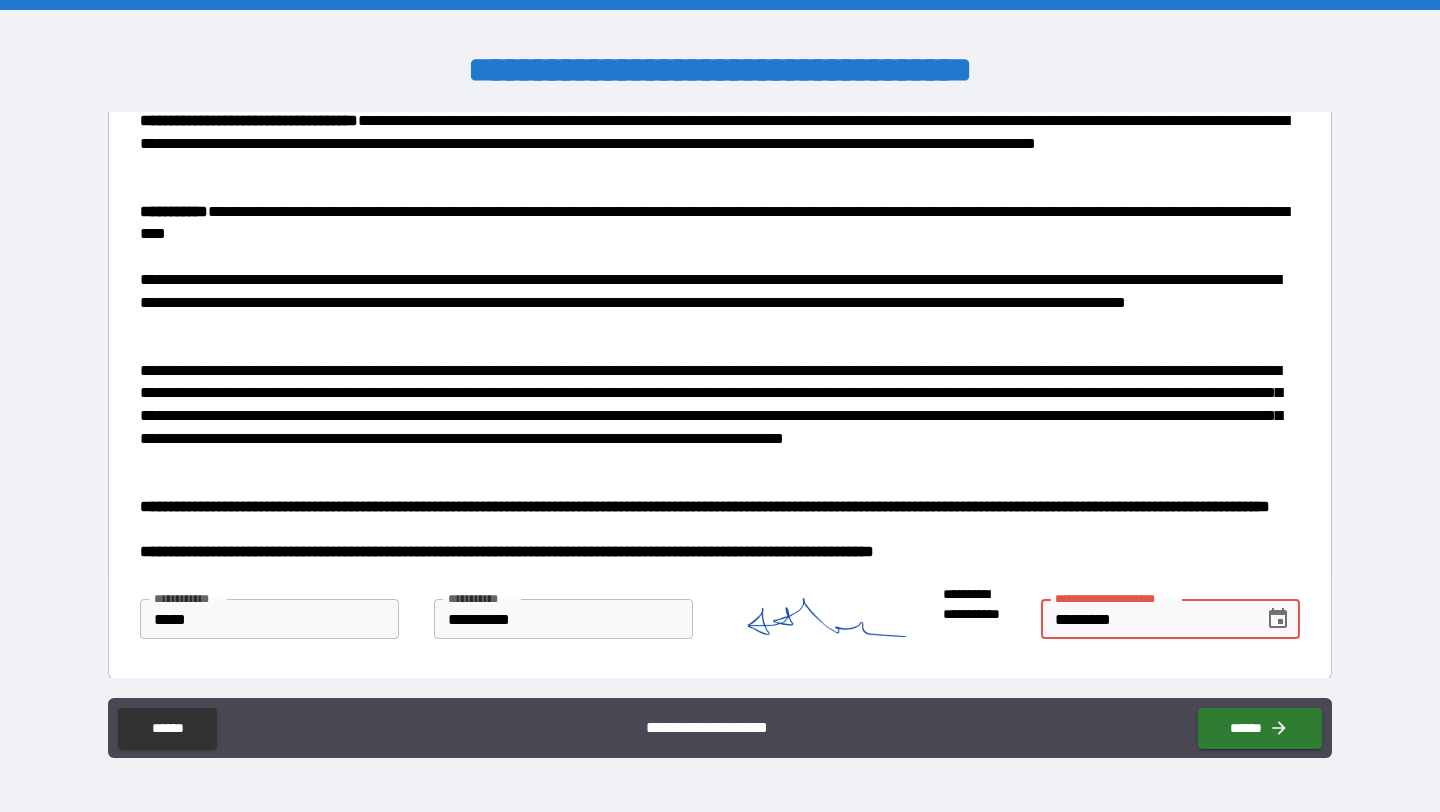 type on "**********" 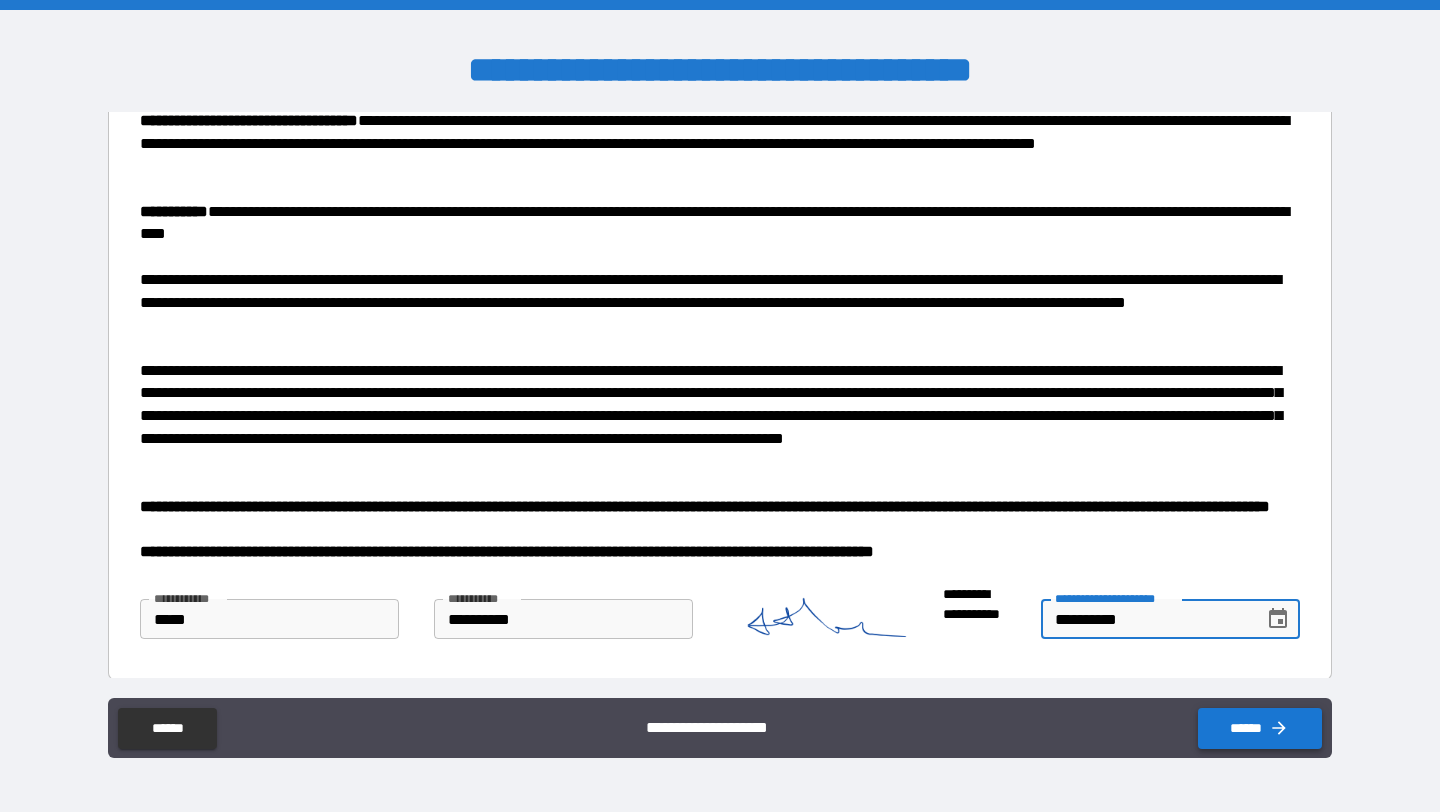 click on "******" at bounding box center [1260, 728] 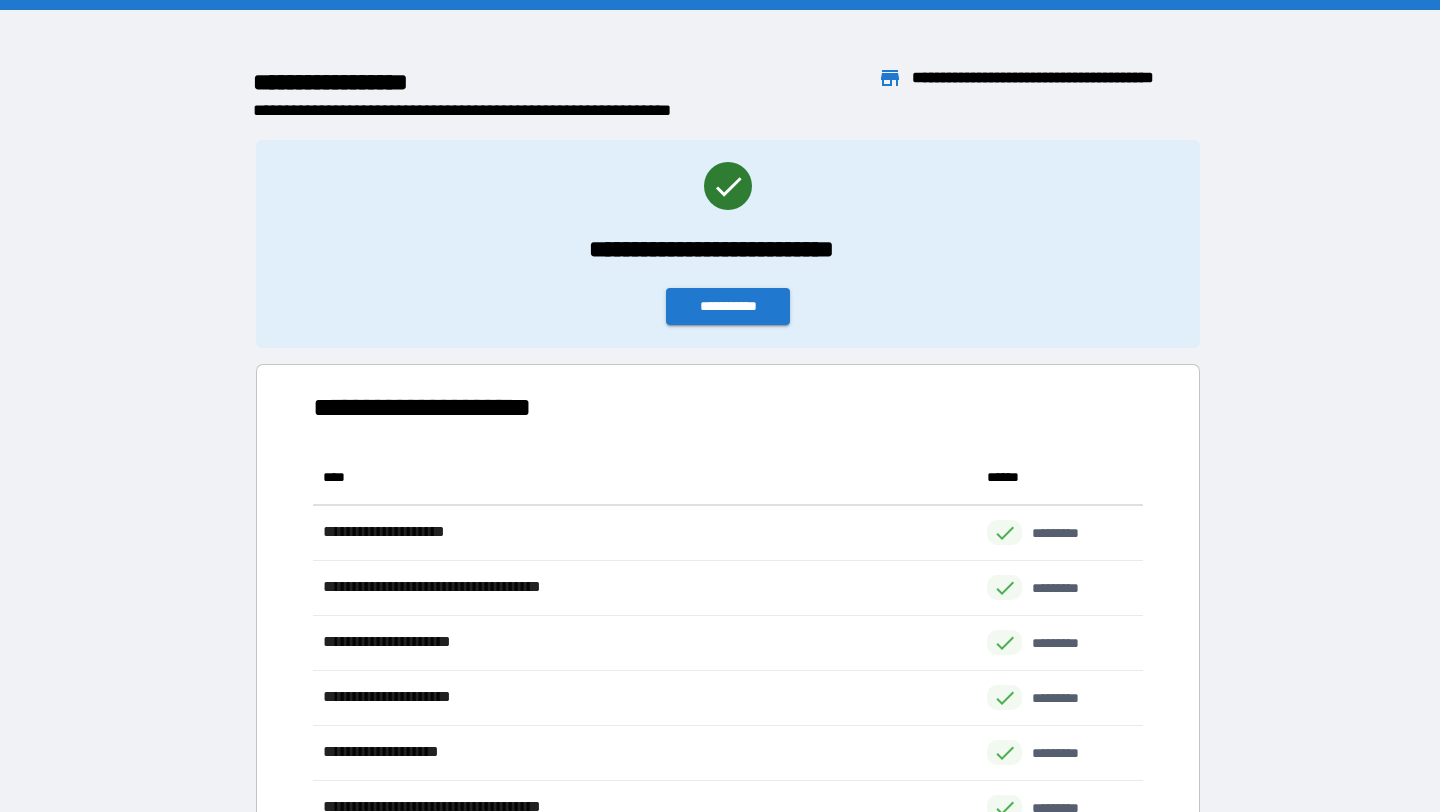 scroll, scrollTop: 1, scrollLeft: 1, axis: both 